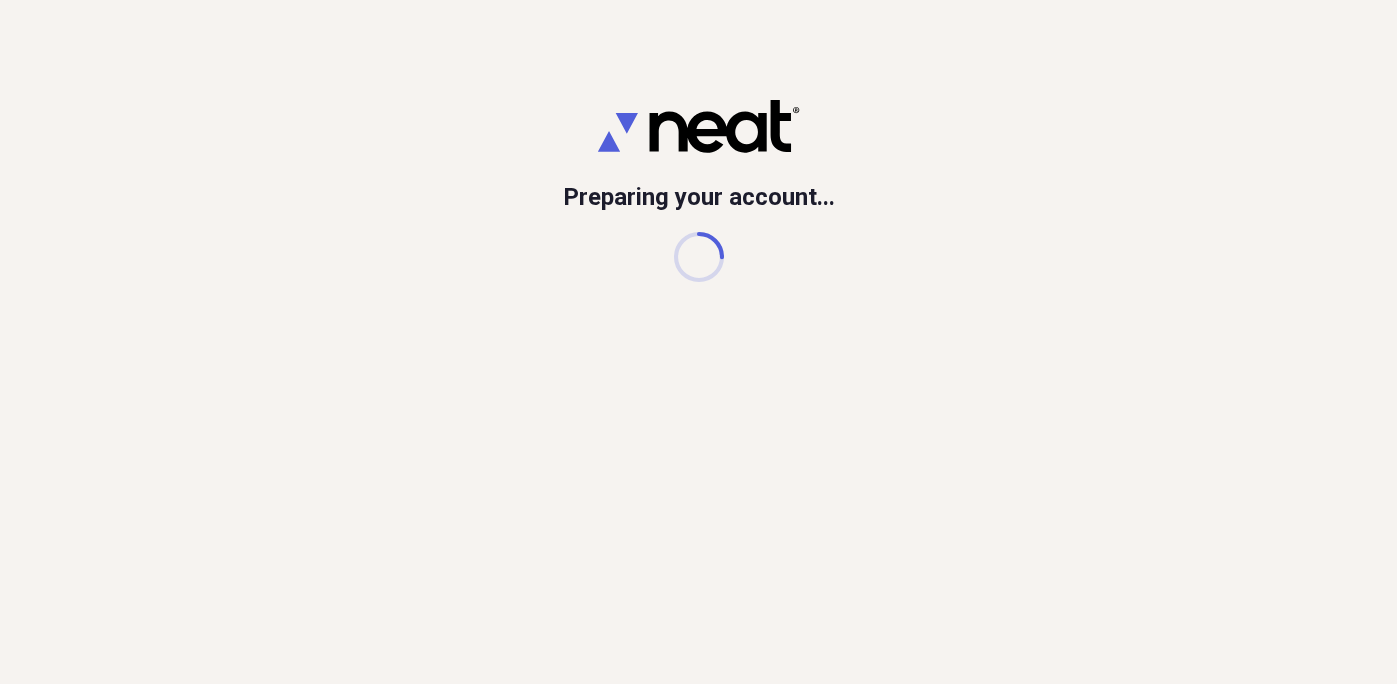 scroll, scrollTop: 0, scrollLeft: 0, axis: both 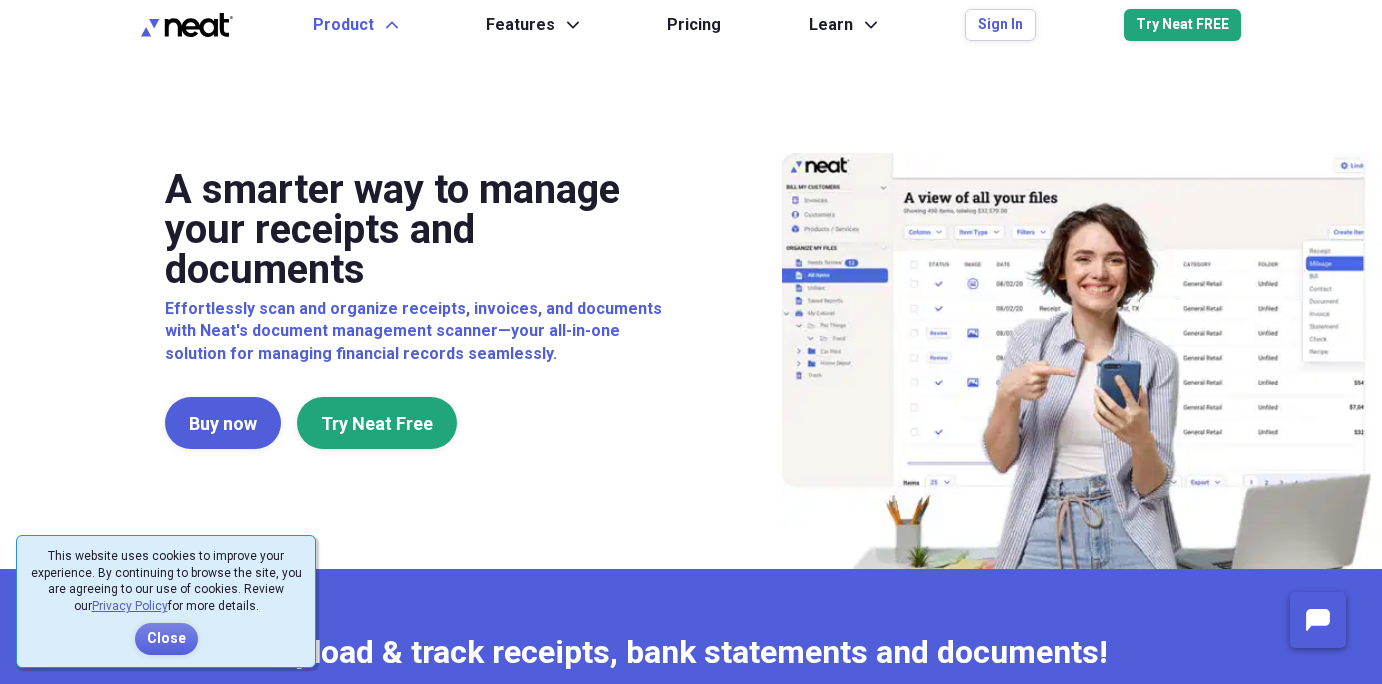 click on "Product" at bounding box center (343, 25) 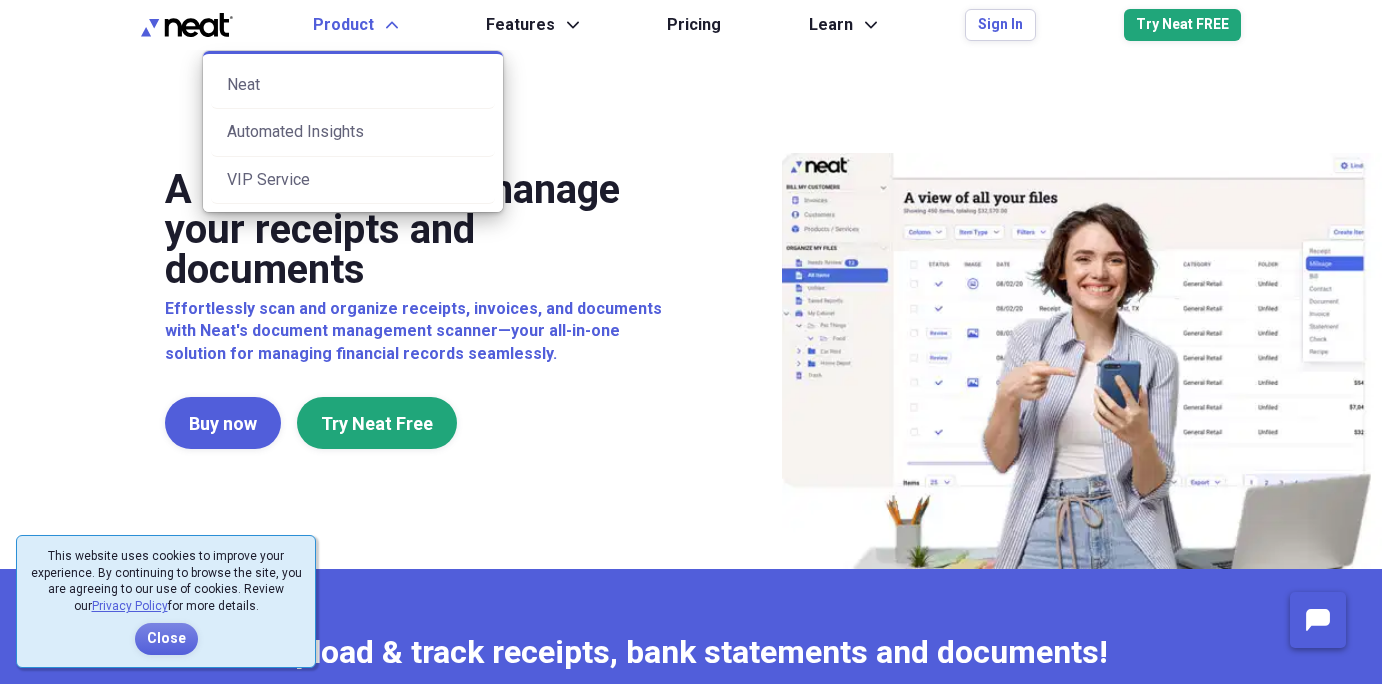 scroll, scrollTop: 0, scrollLeft: 0, axis: both 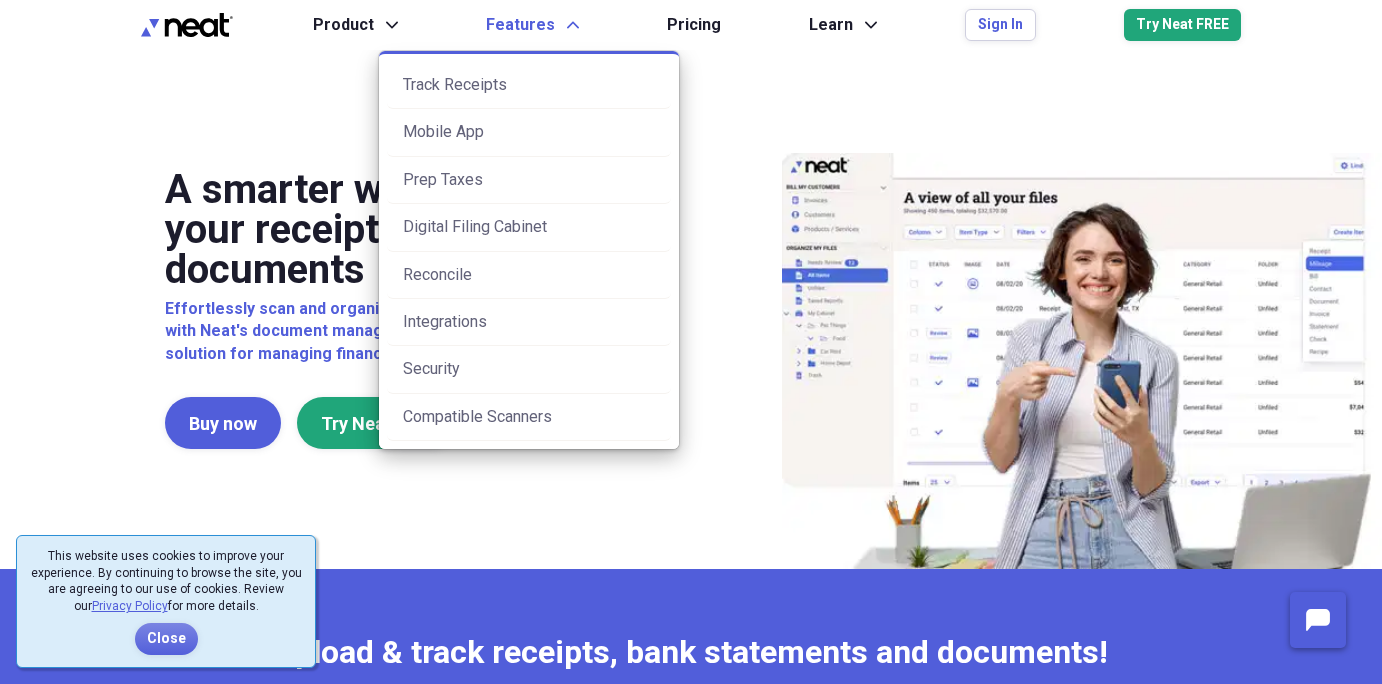 click on "Features" at bounding box center (520, 25) 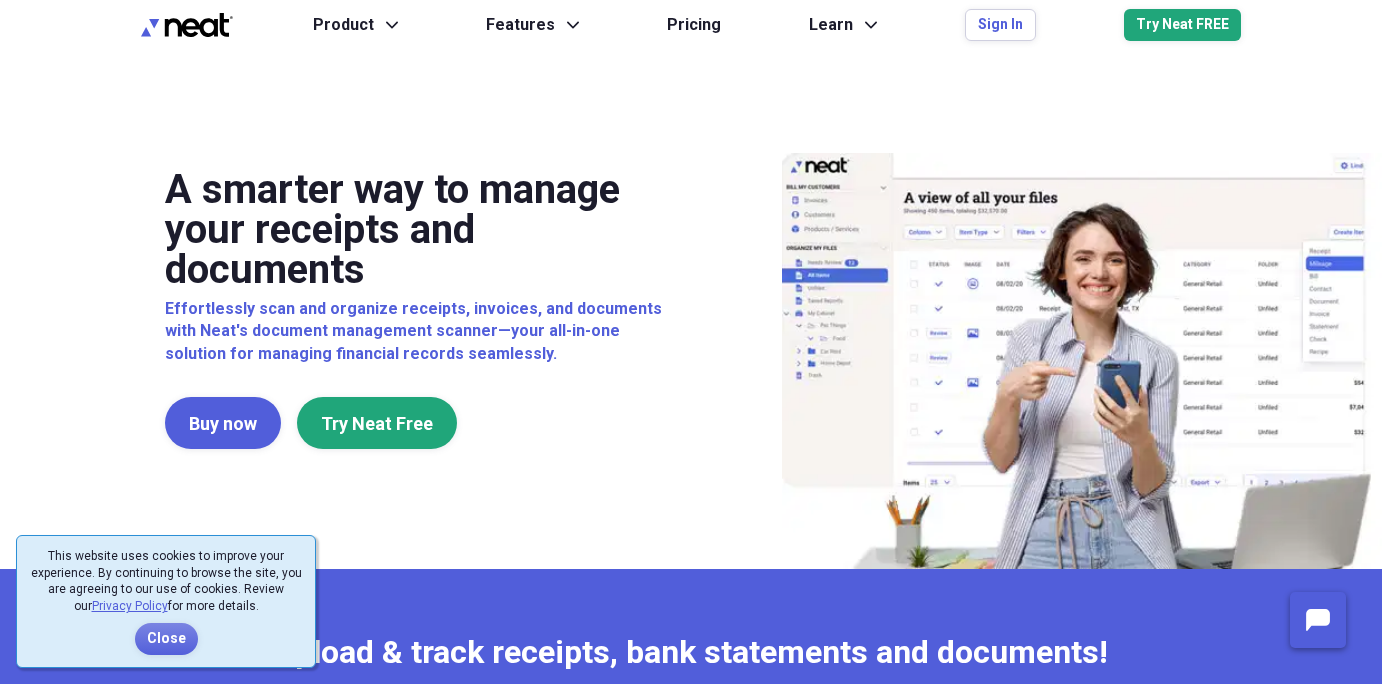 click at bounding box center [187, 25] 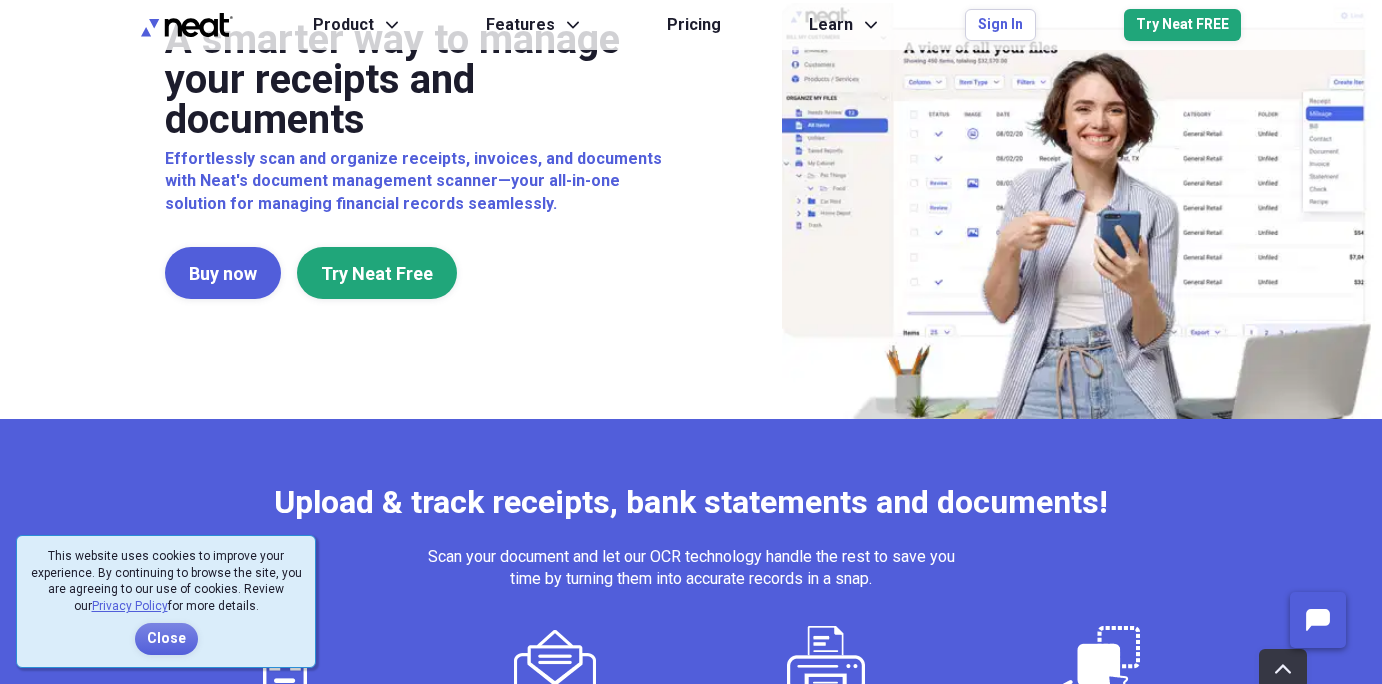 scroll, scrollTop: 277, scrollLeft: 0, axis: vertical 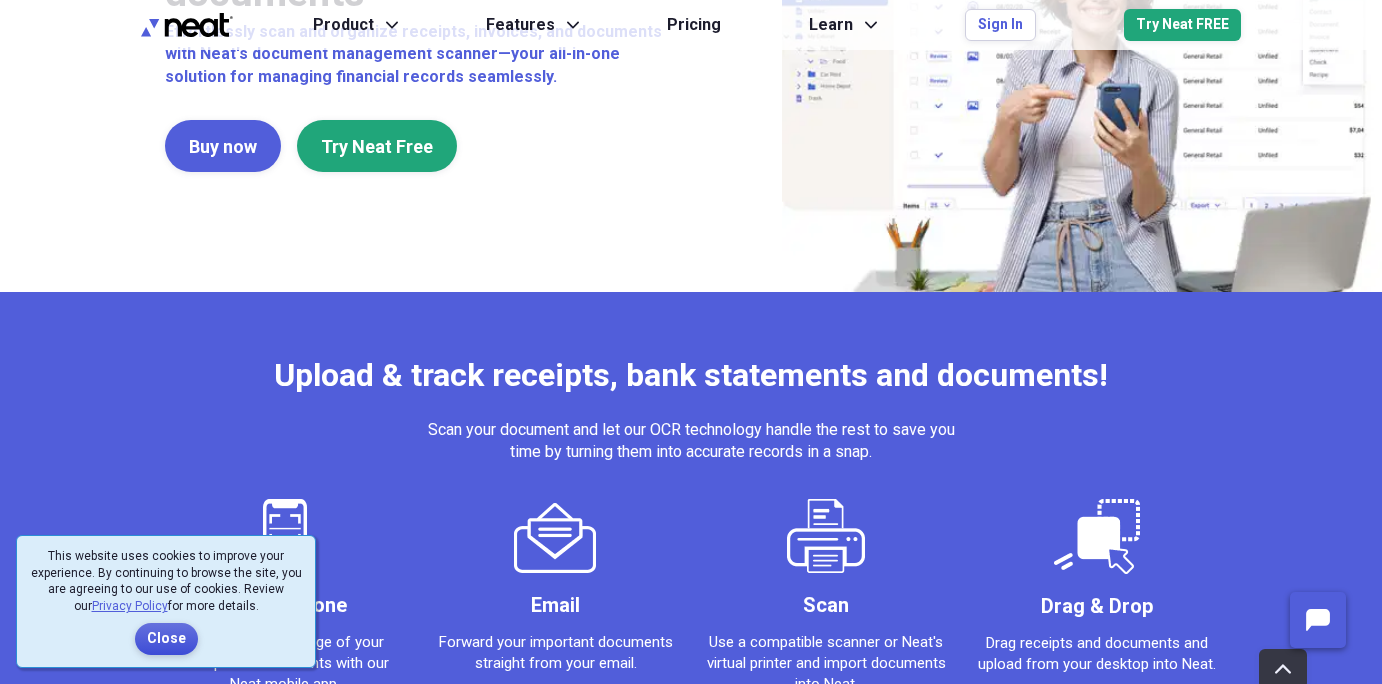 click on "Close" at bounding box center [166, 639] 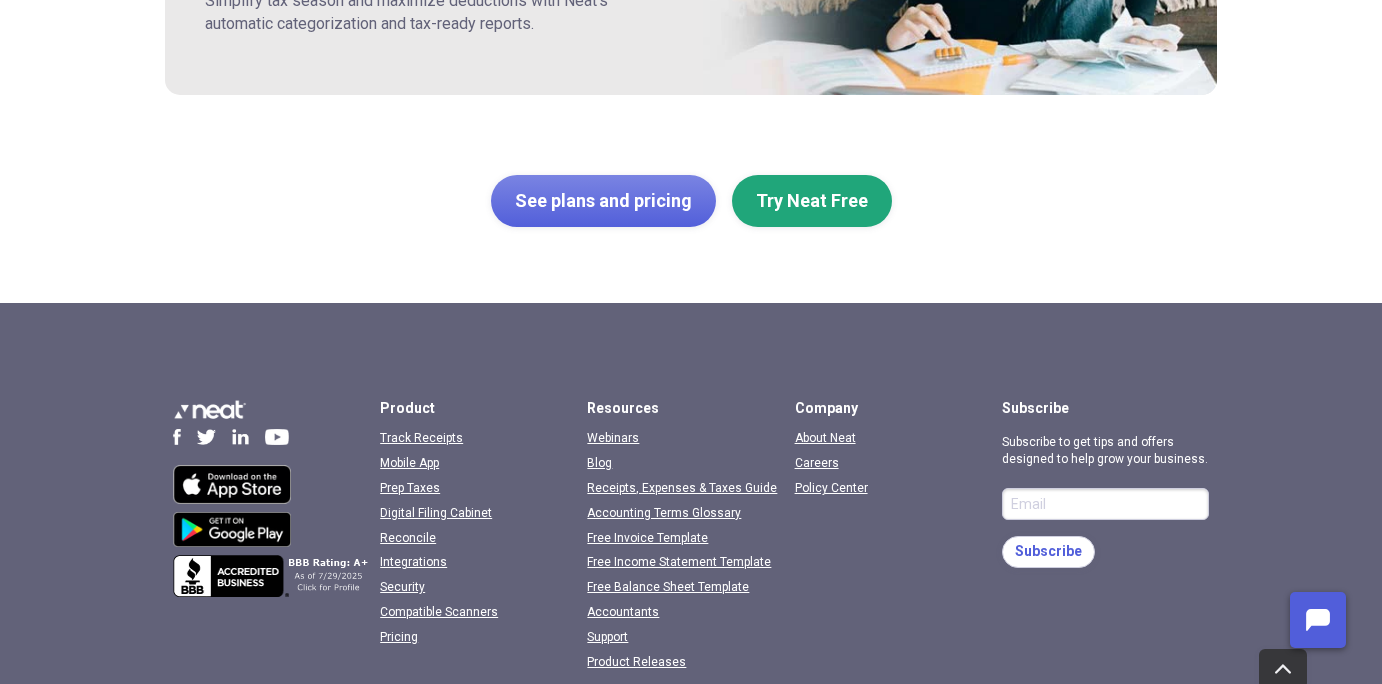 scroll, scrollTop: 3270, scrollLeft: 0, axis: vertical 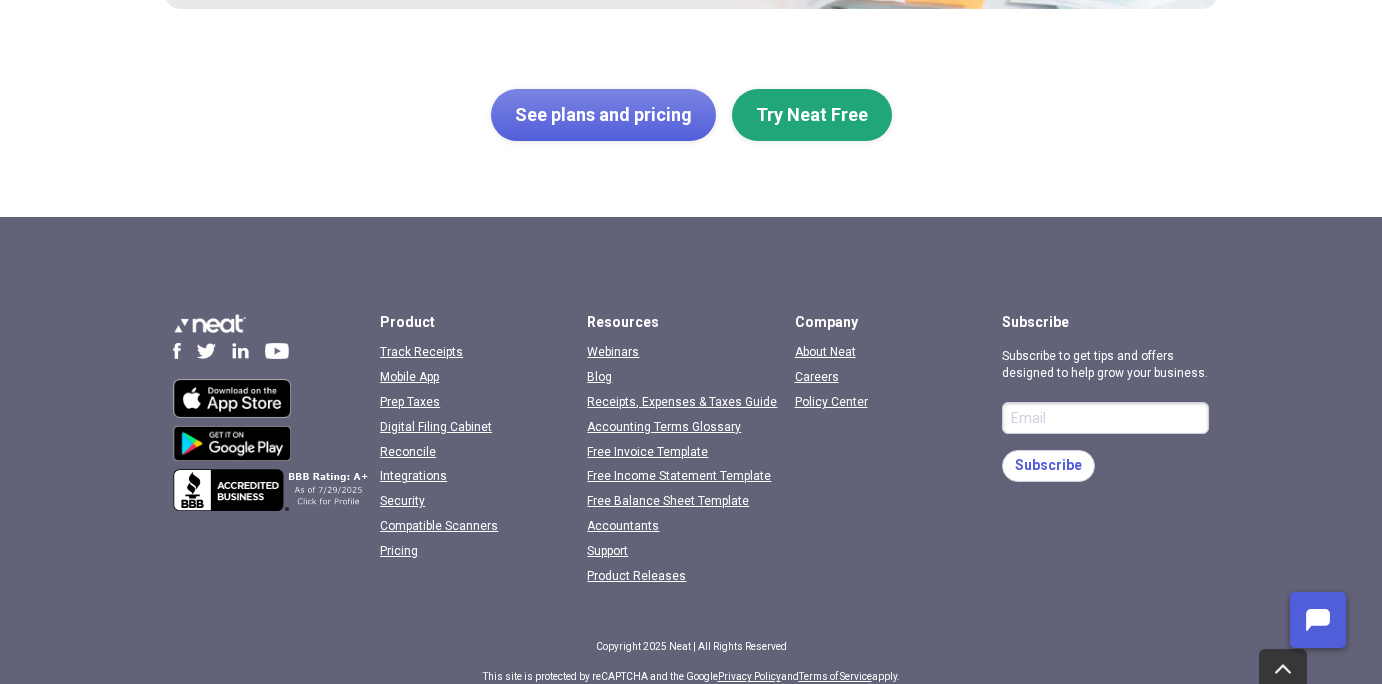 click at bounding box center [232, 398] 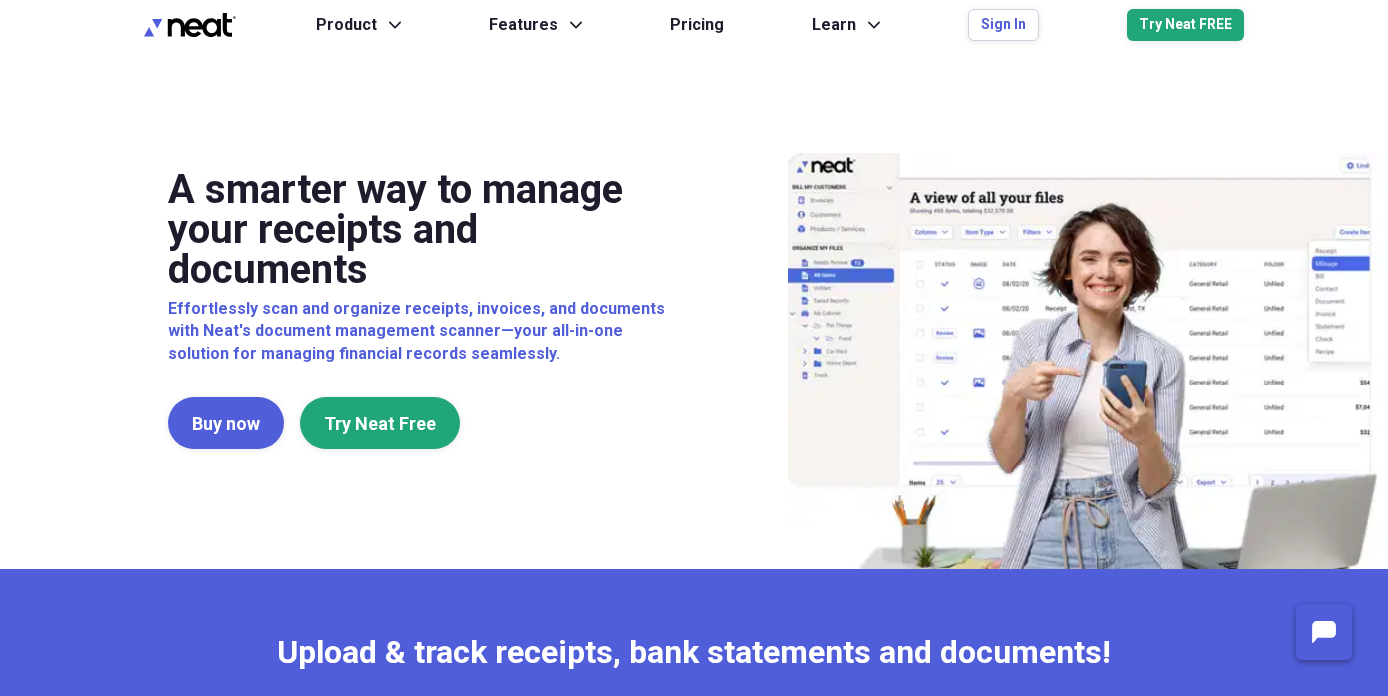 scroll, scrollTop: 0, scrollLeft: 0, axis: both 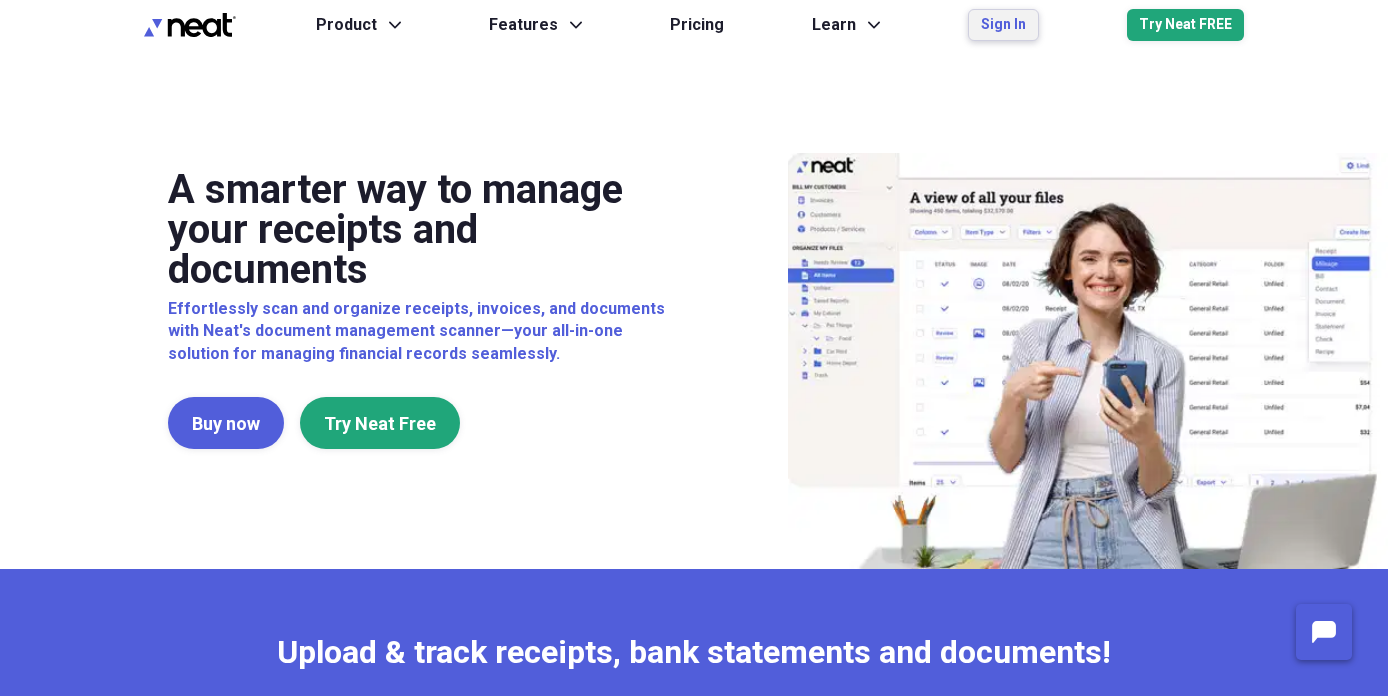 click on "Sign In" at bounding box center [1003, 25] 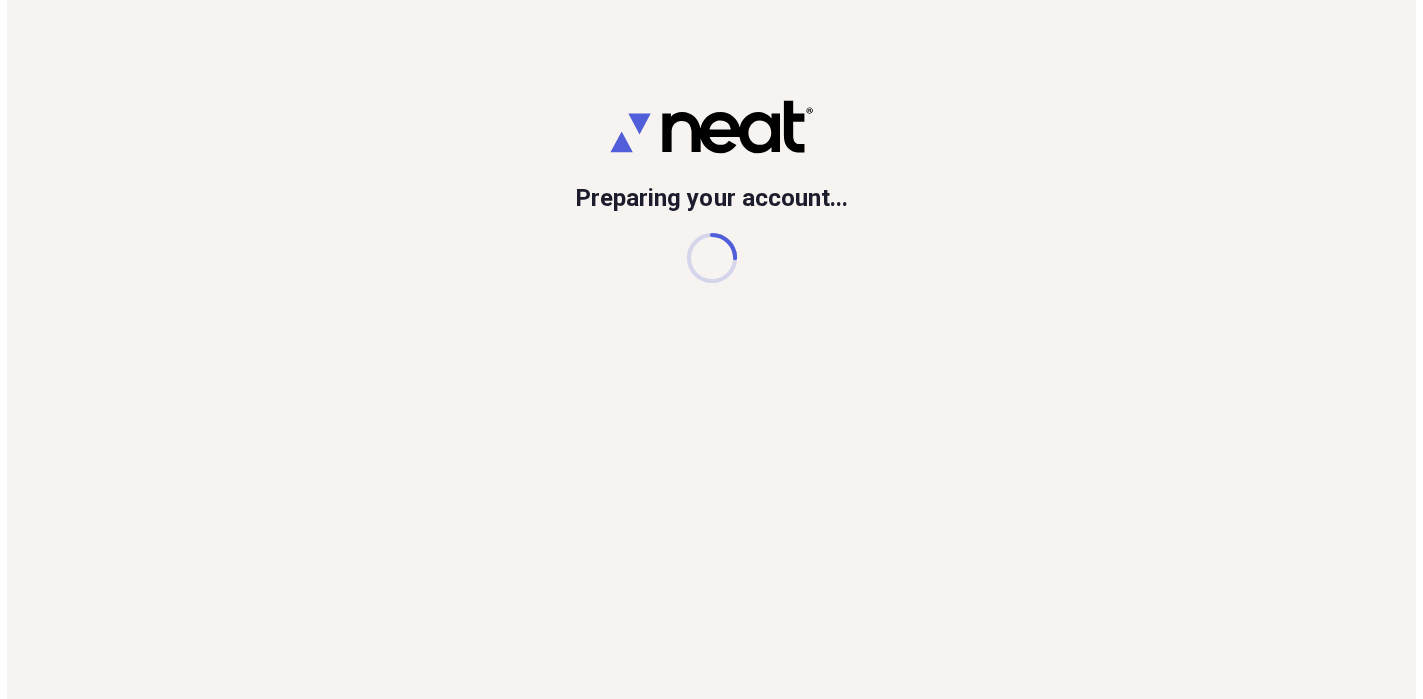 scroll, scrollTop: 0, scrollLeft: 0, axis: both 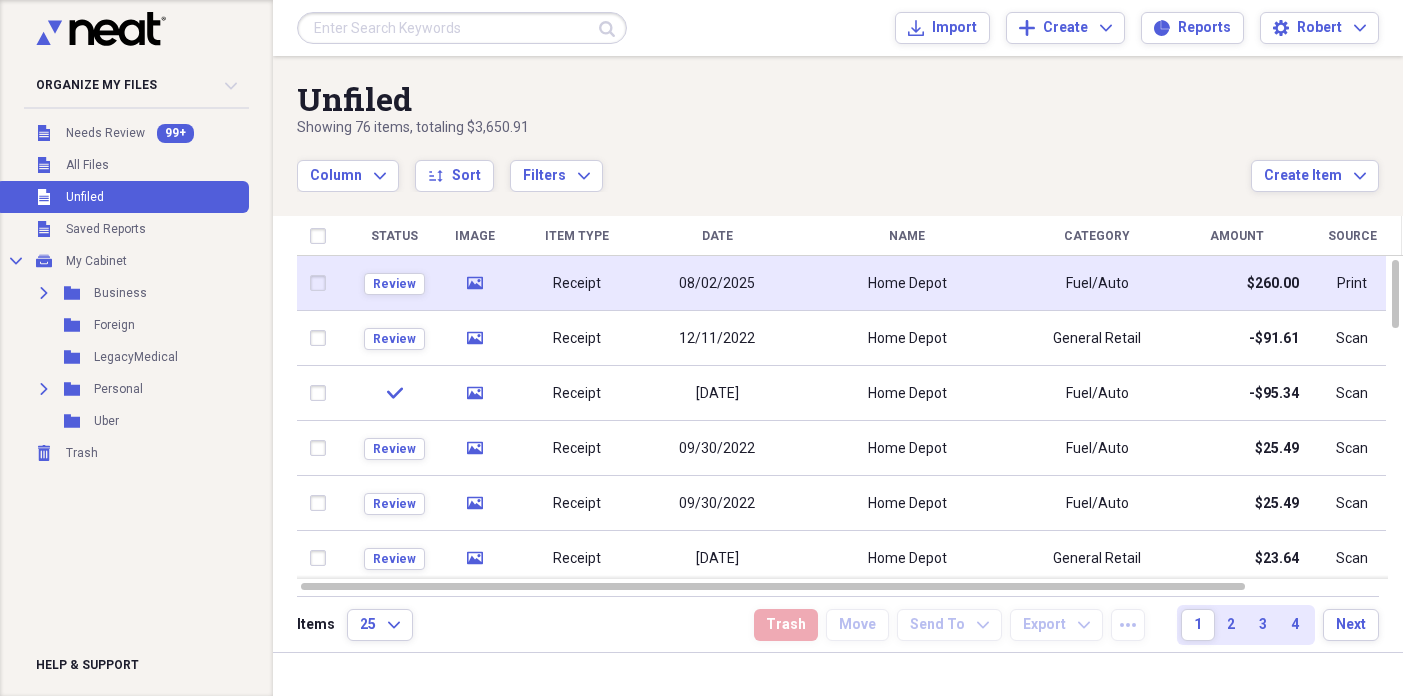click on "08/02/2025" at bounding box center [717, 284] 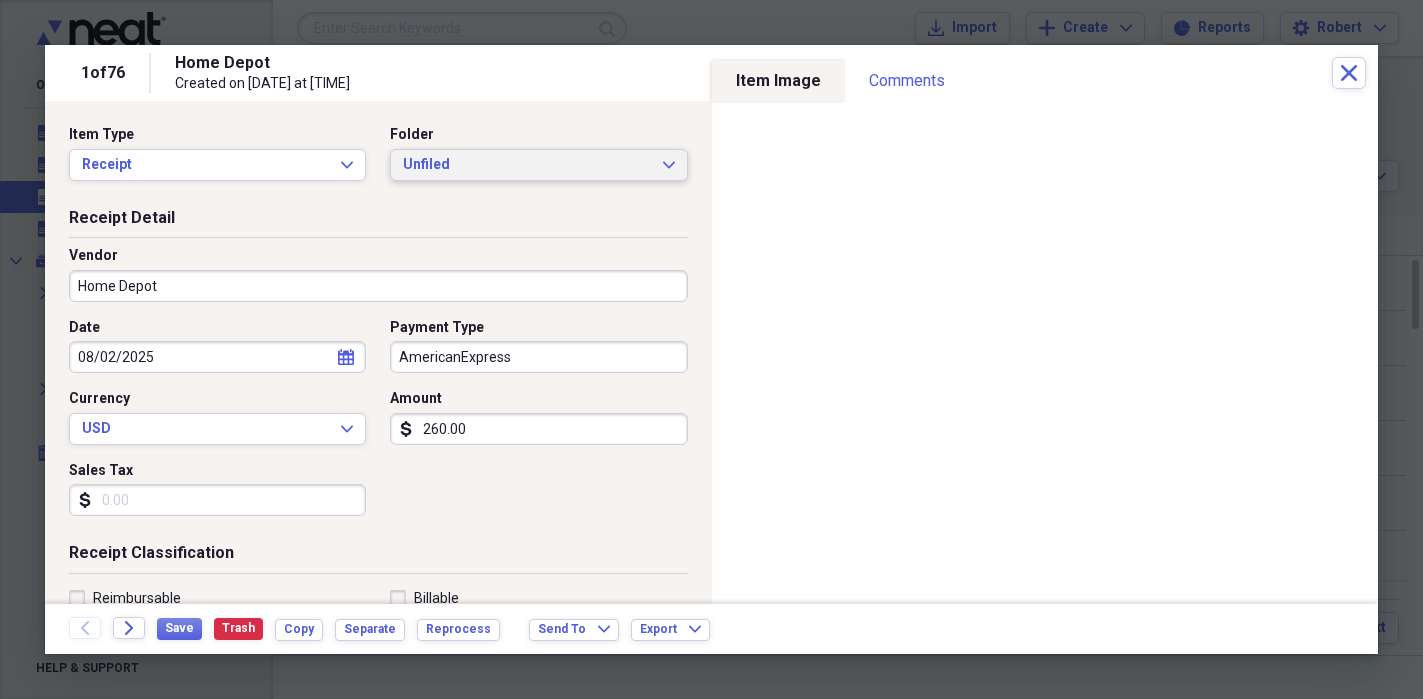 click on "Unfiled" at bounding box center [526, 165] 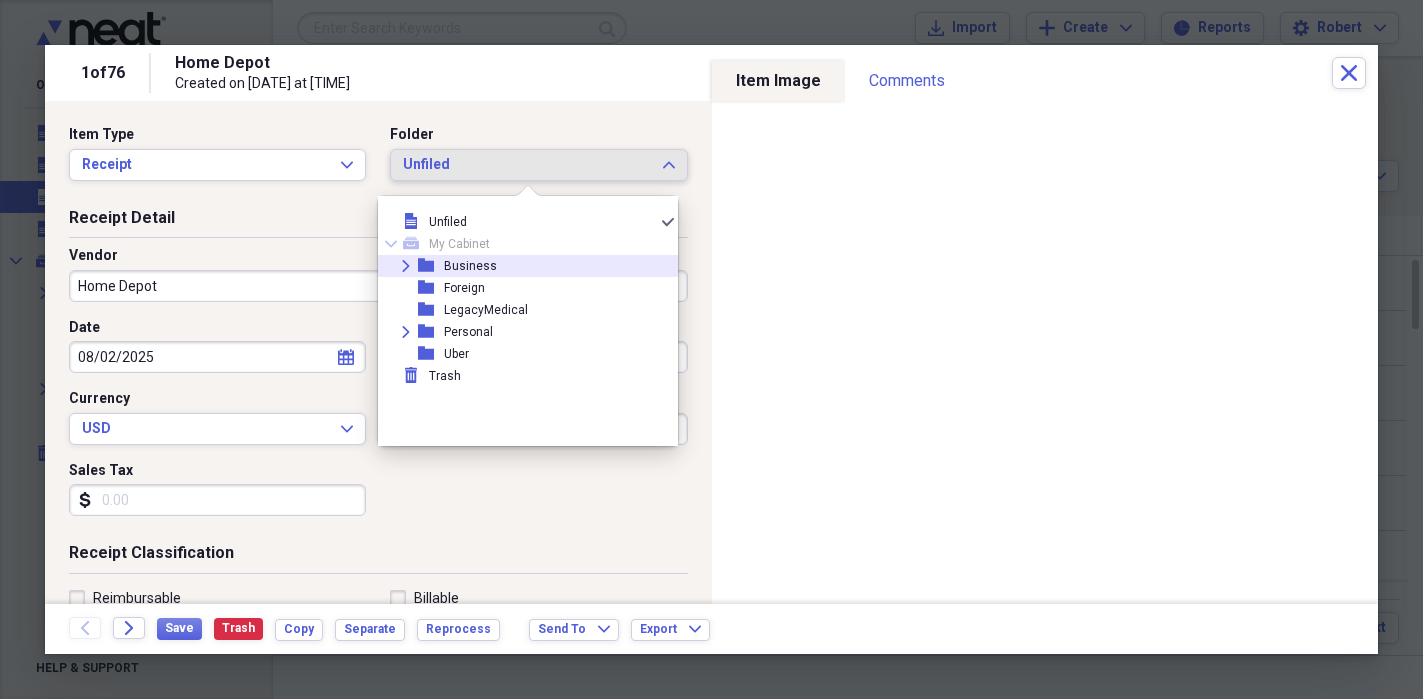 click on "Expand" 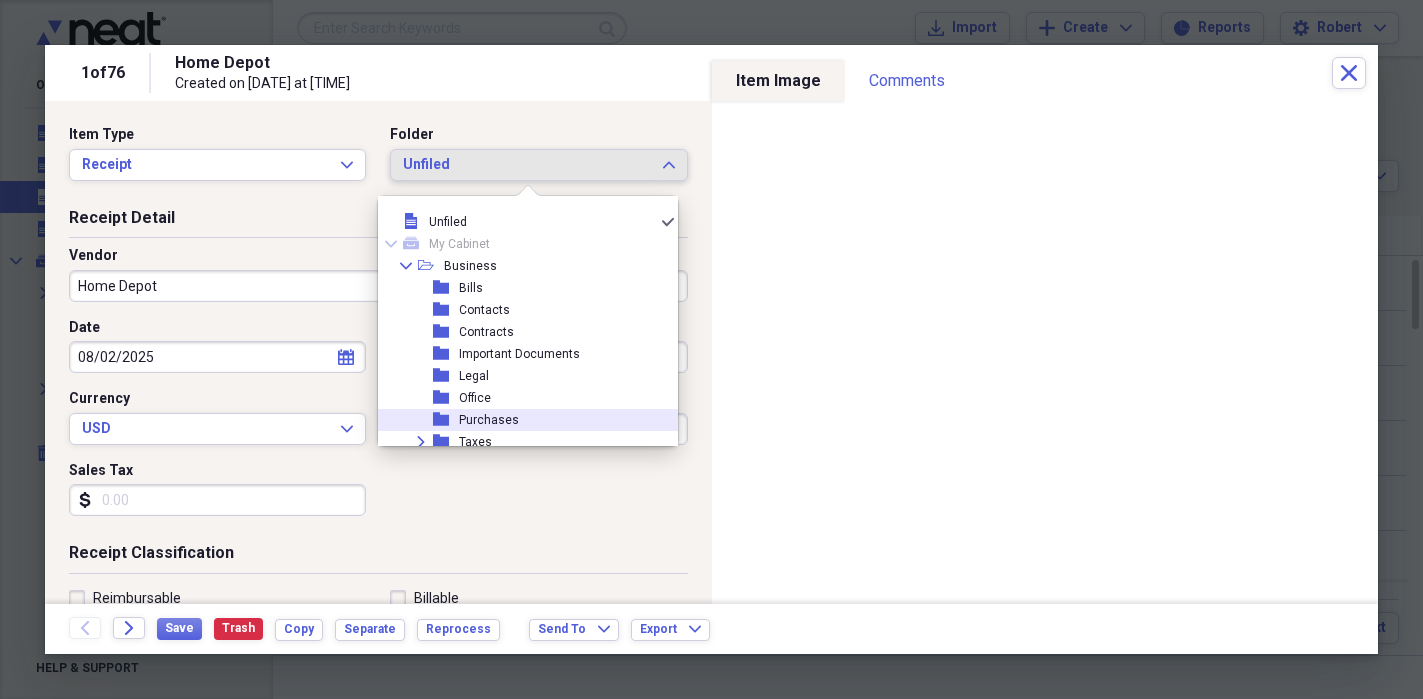 click on "Purchases" at bounding box center (489, 420) 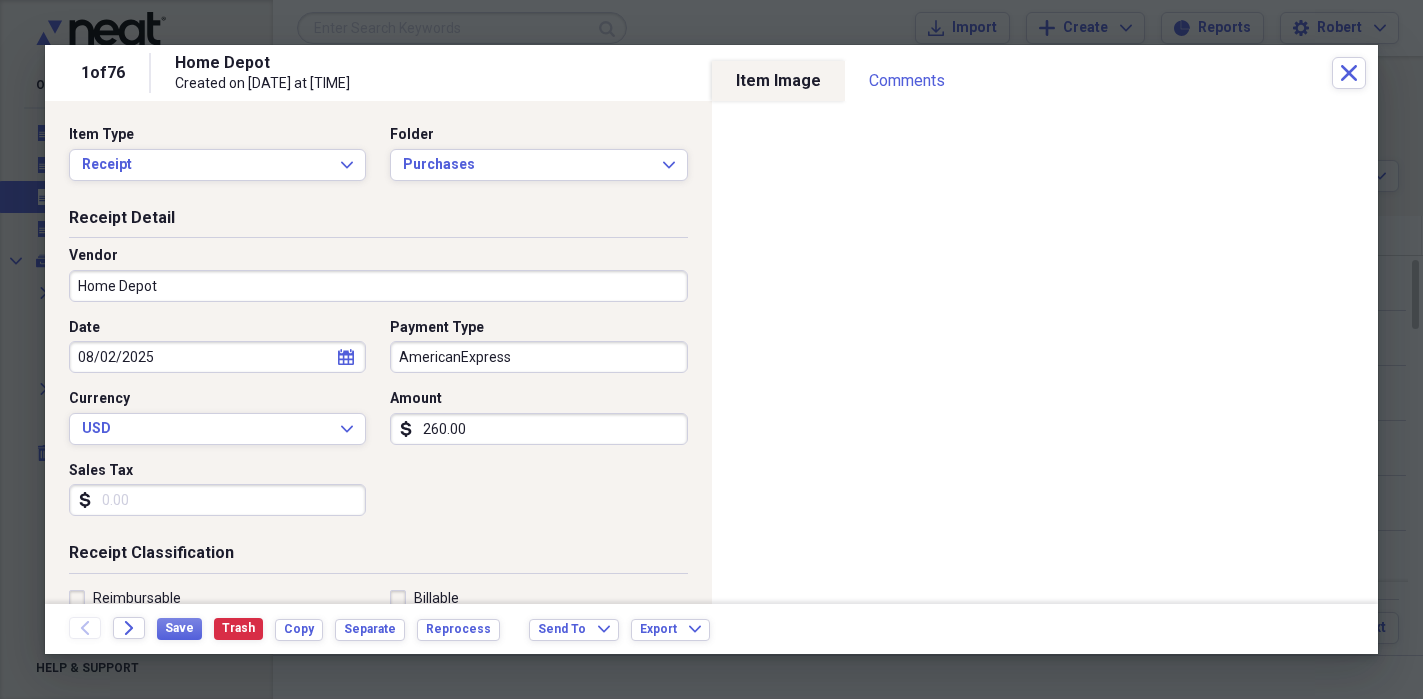 click on "Sales Tax" at bounding box center [217, 500] 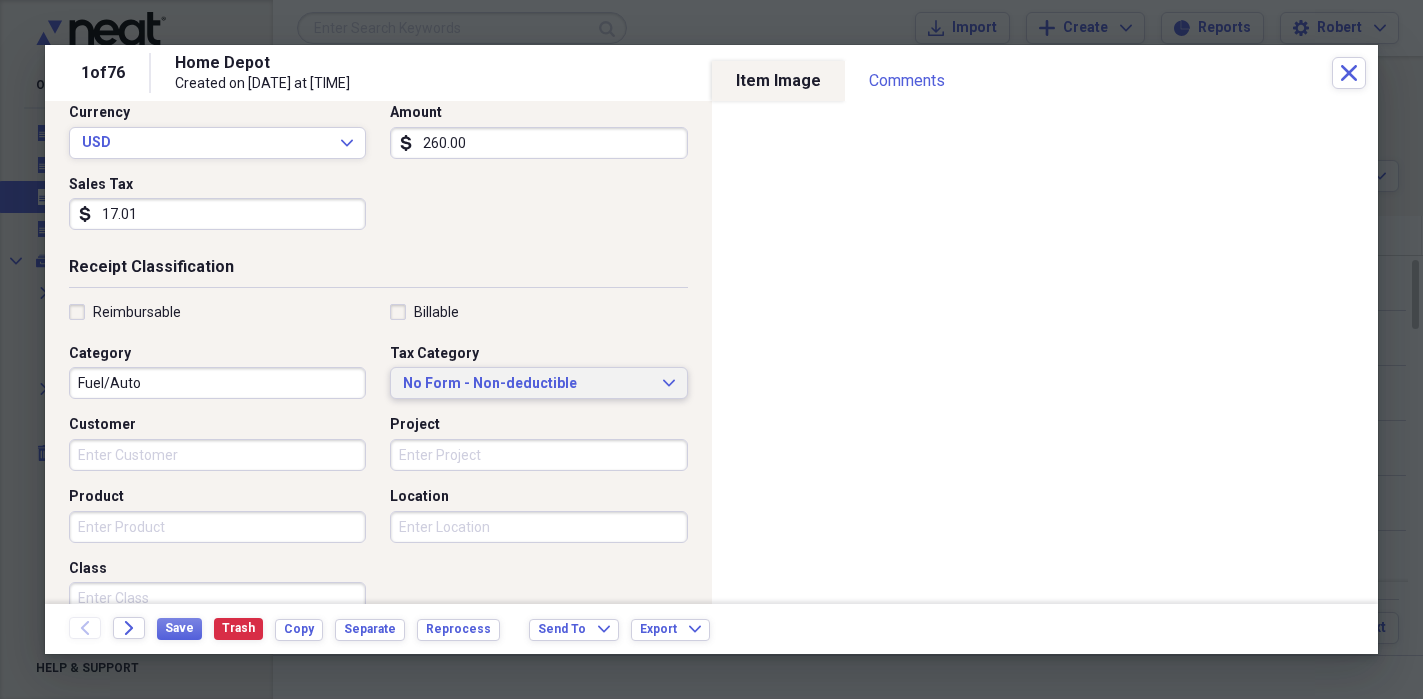 scroll, scrollTop: 287, scrollLeft: 0, axis: vertical 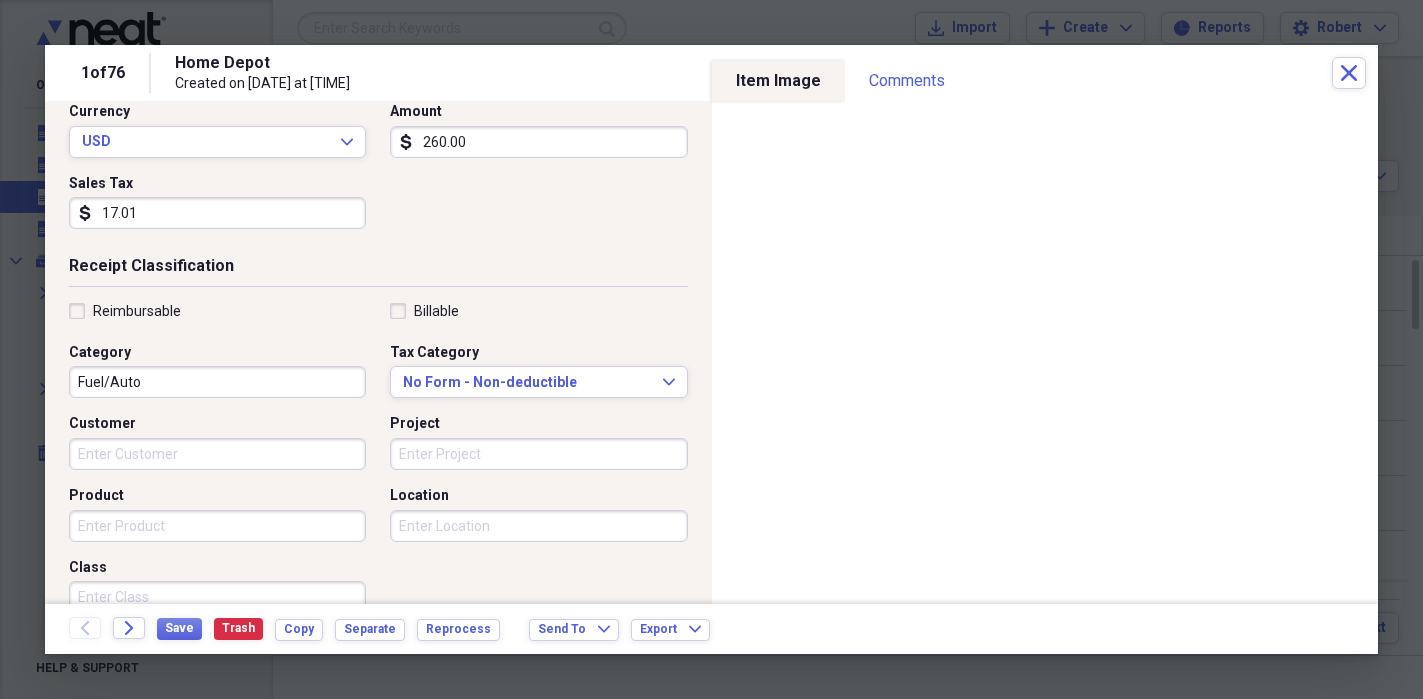 type on "17.01" 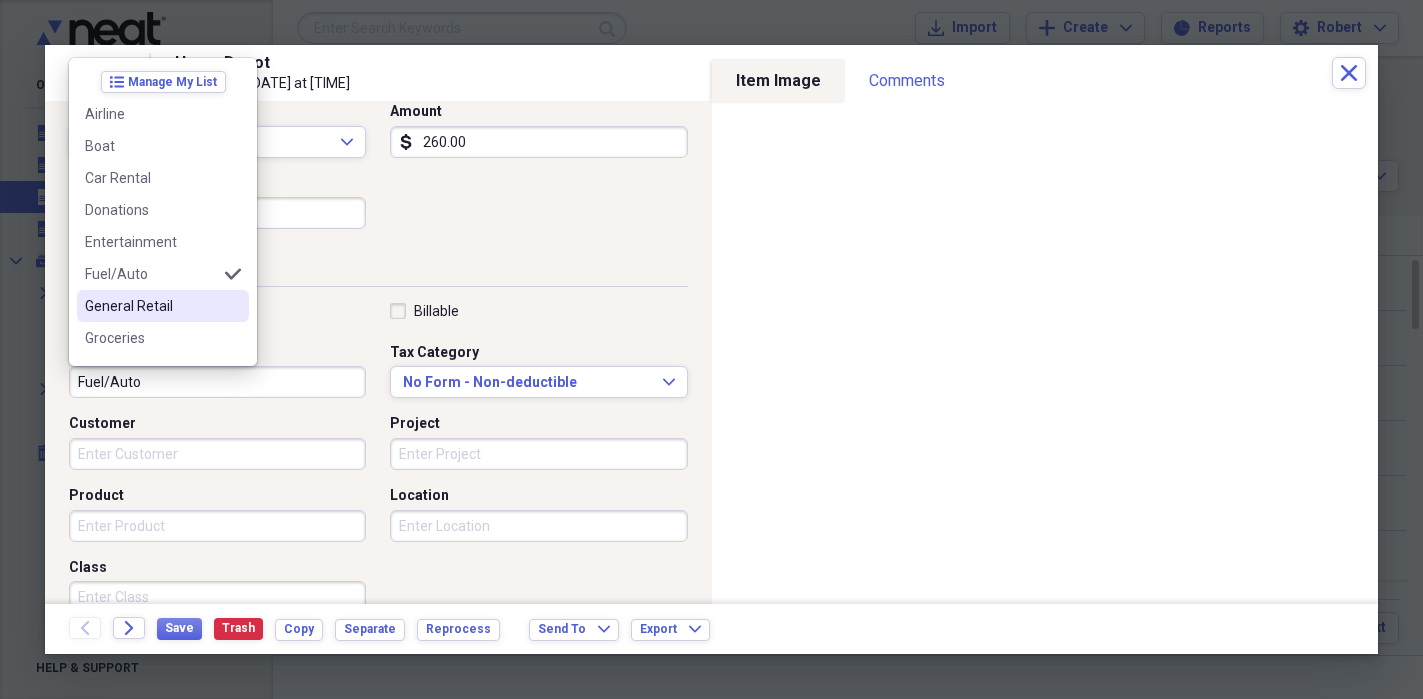click on "General Retail" at bounding box center [151, 306] 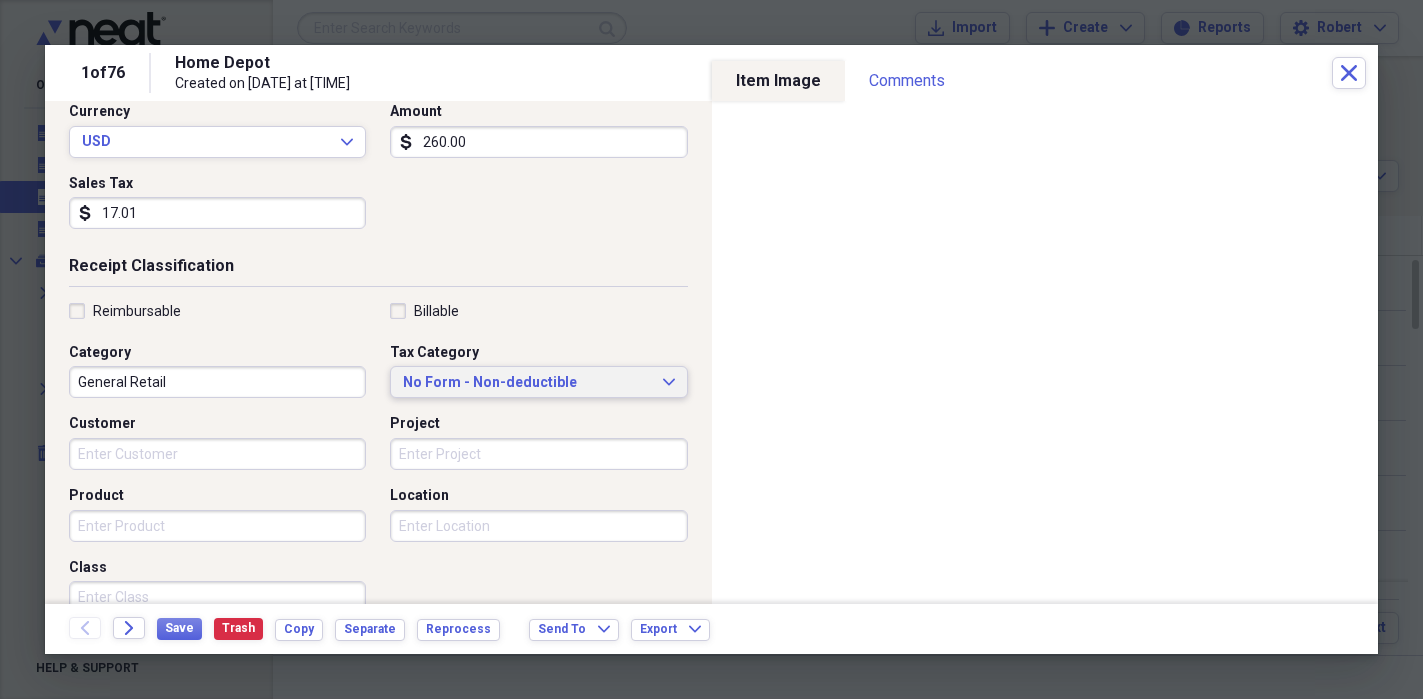 click on "No Form - Non-deductible" at bounding box center [526, 383] 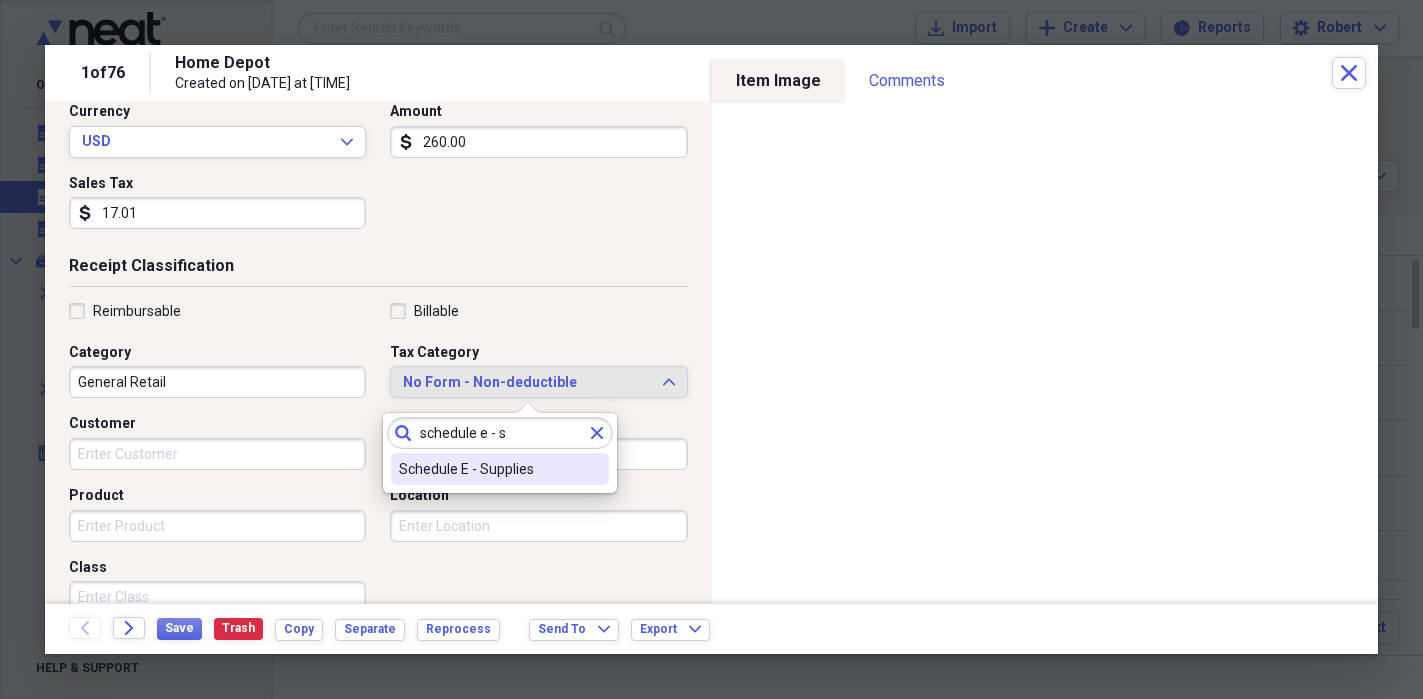 type on "schedule e - s" 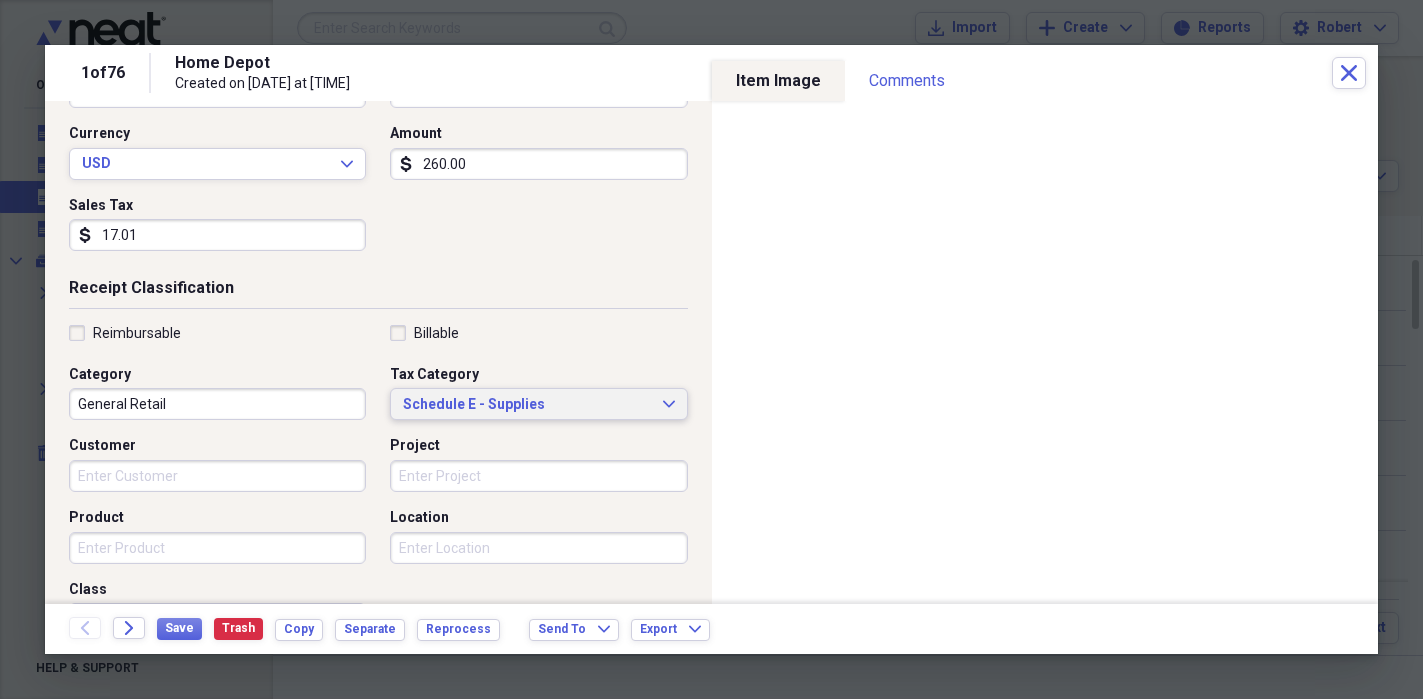 scroll, scrollTop: 261, scrollLeft: 0, axis: vertical 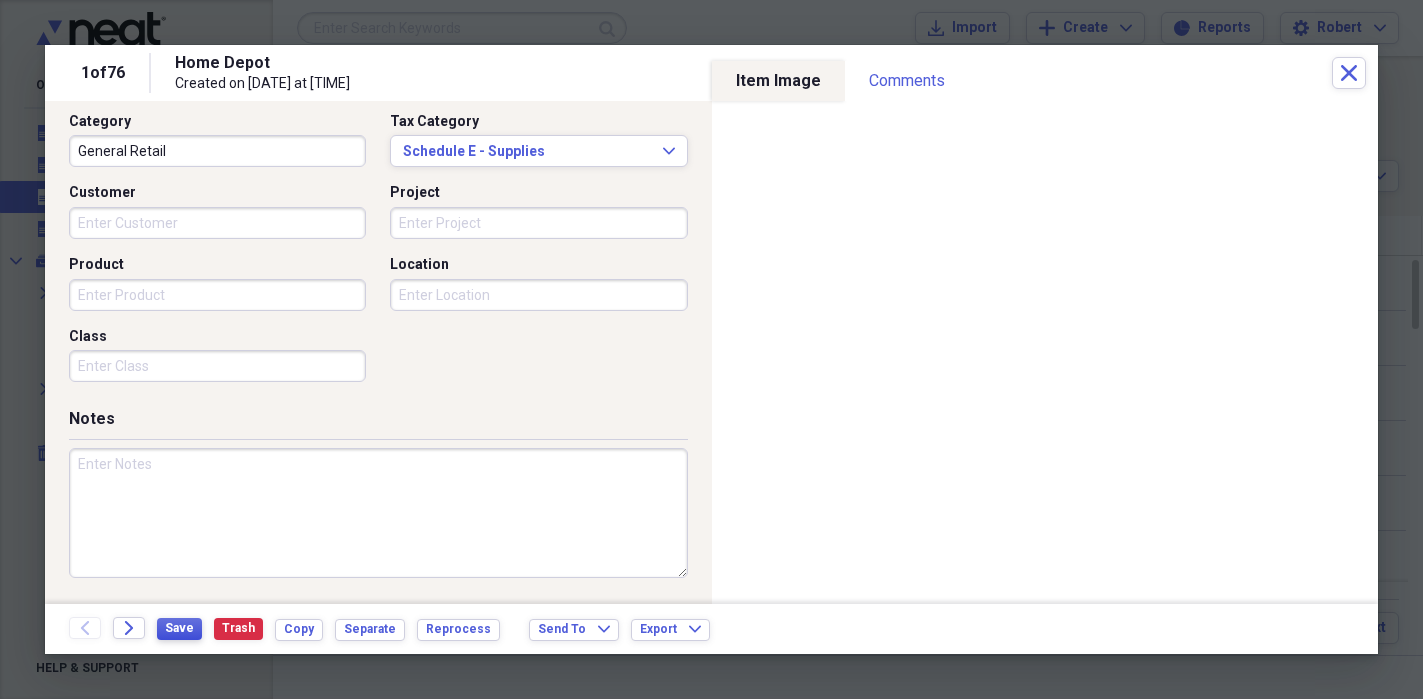 click on "Save" at bounding box center [179, 628] 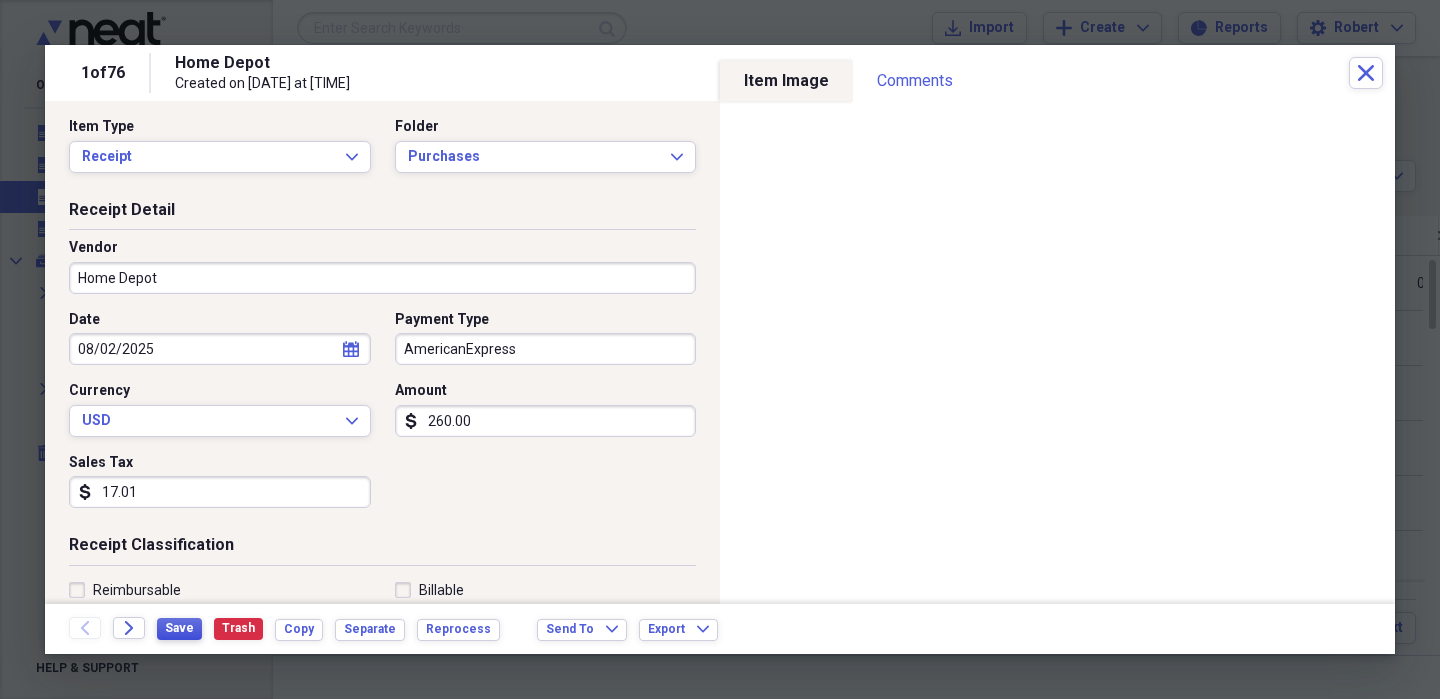 scroll, scrollTop: 0, scrollLeft: 0, axis: both 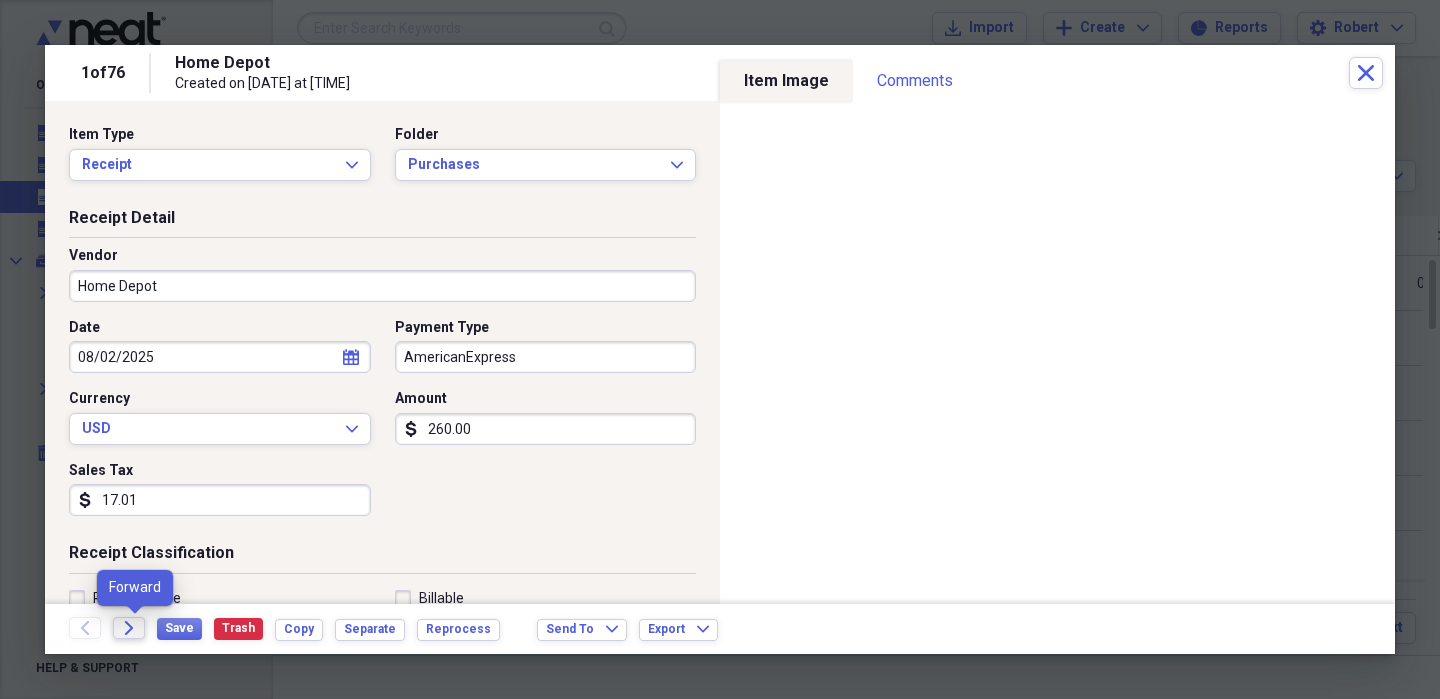 click on "Forward" 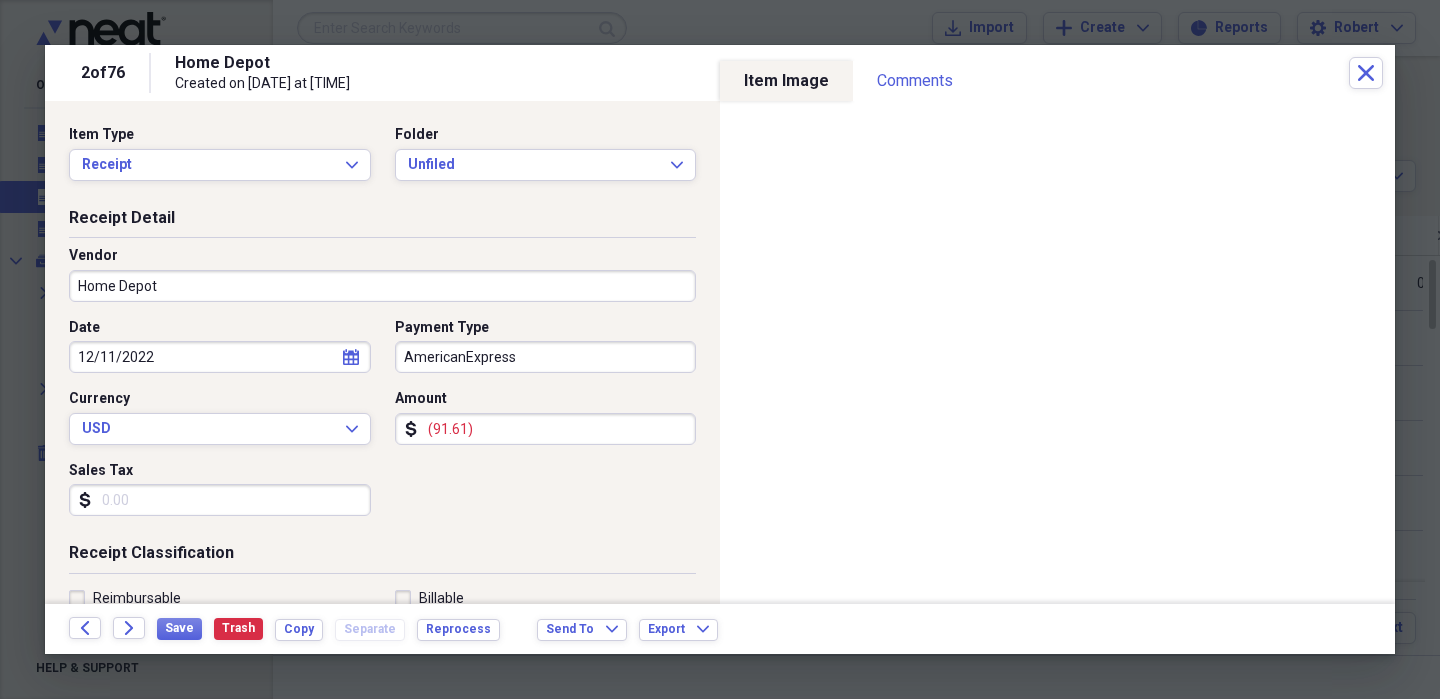 click on "Sales Tax" at bounding box center (220, 500) 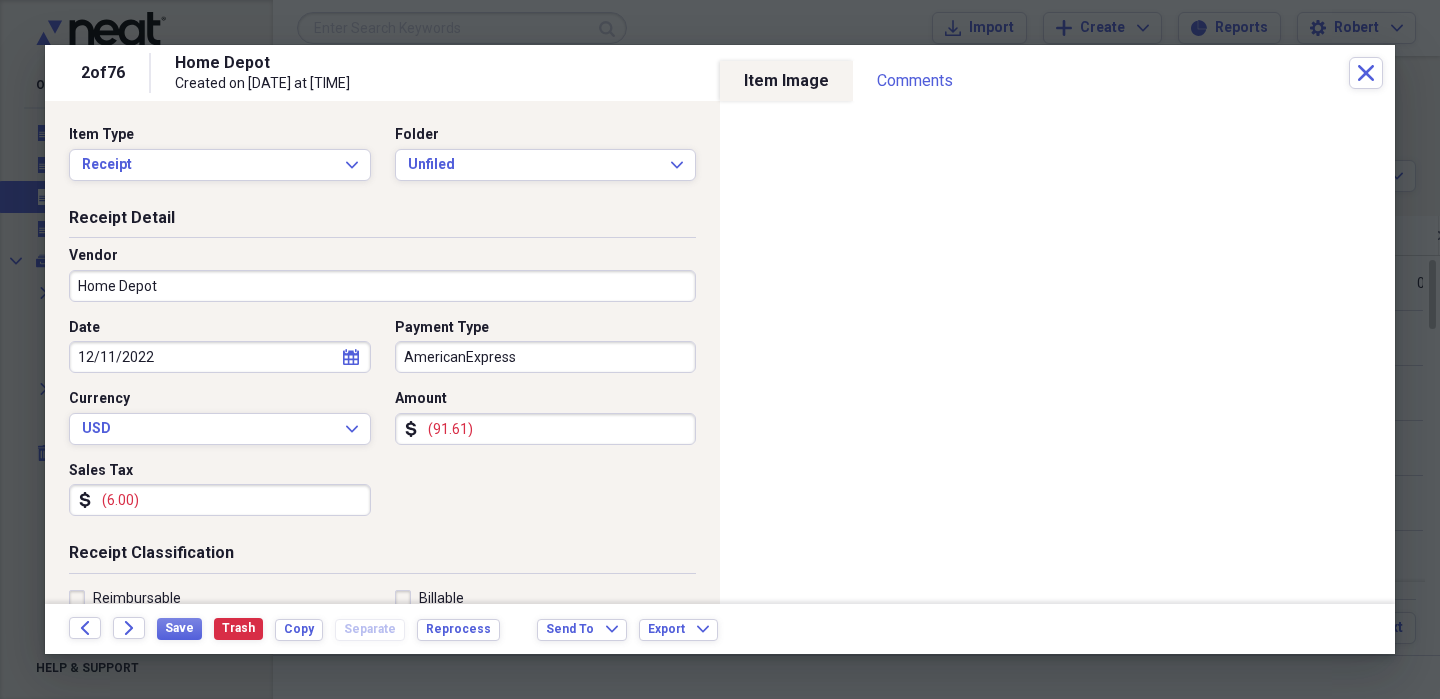 type on "(6.00)" 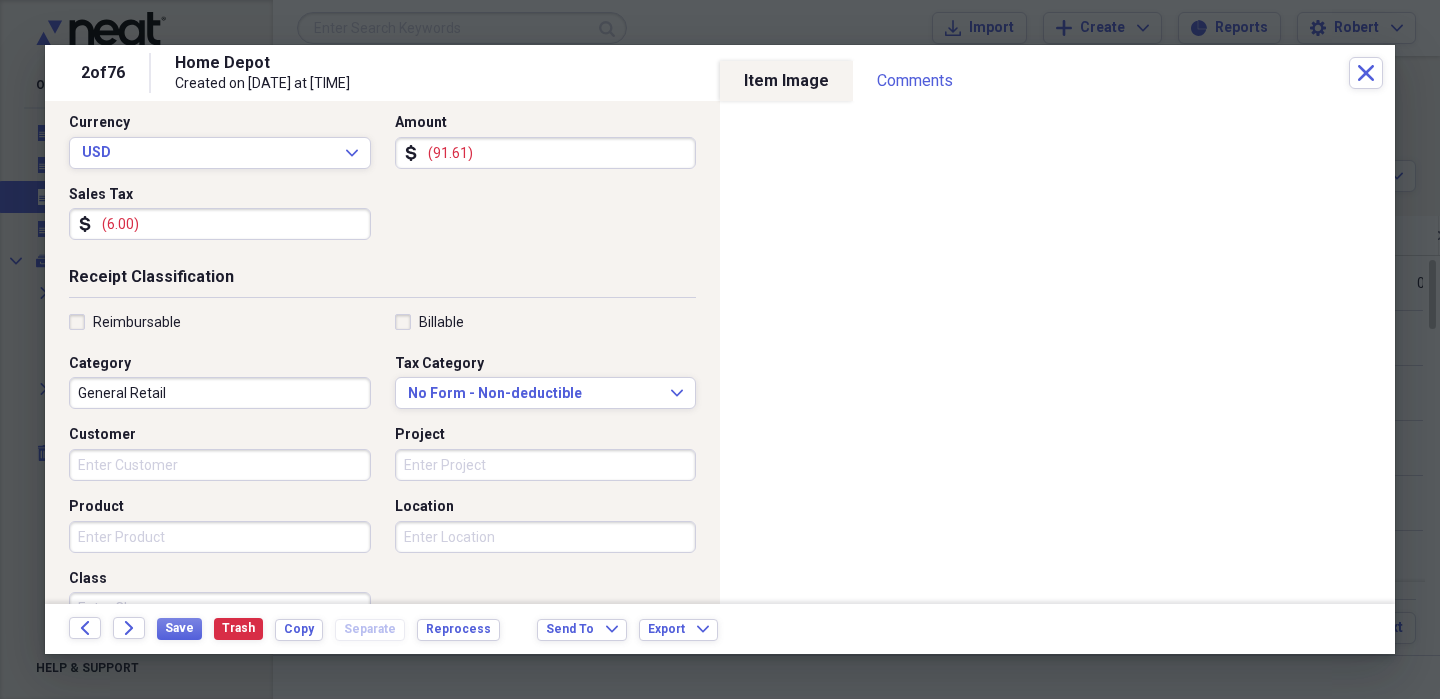 scroll, scrollTop: 287, scrollLeft: 0, axis: vertical 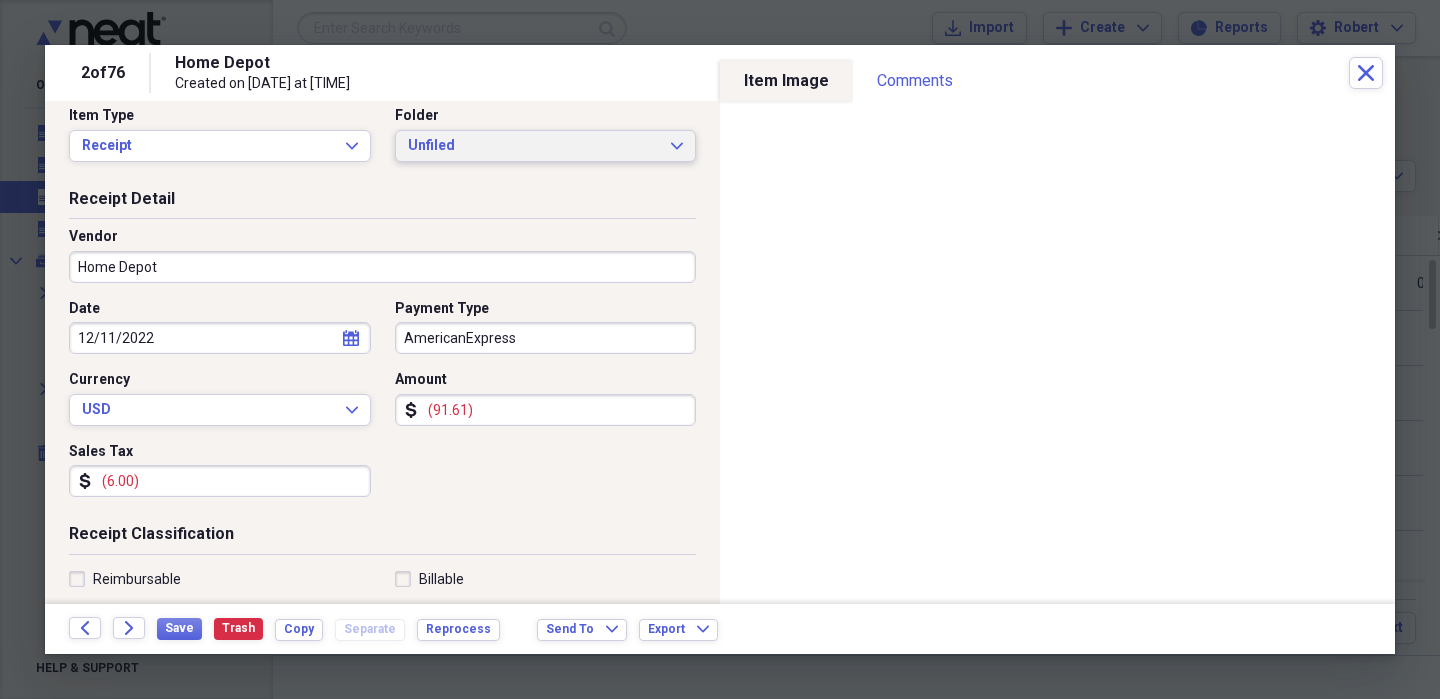 click on "Unfiled Expand" at bounding box center [546, 146] 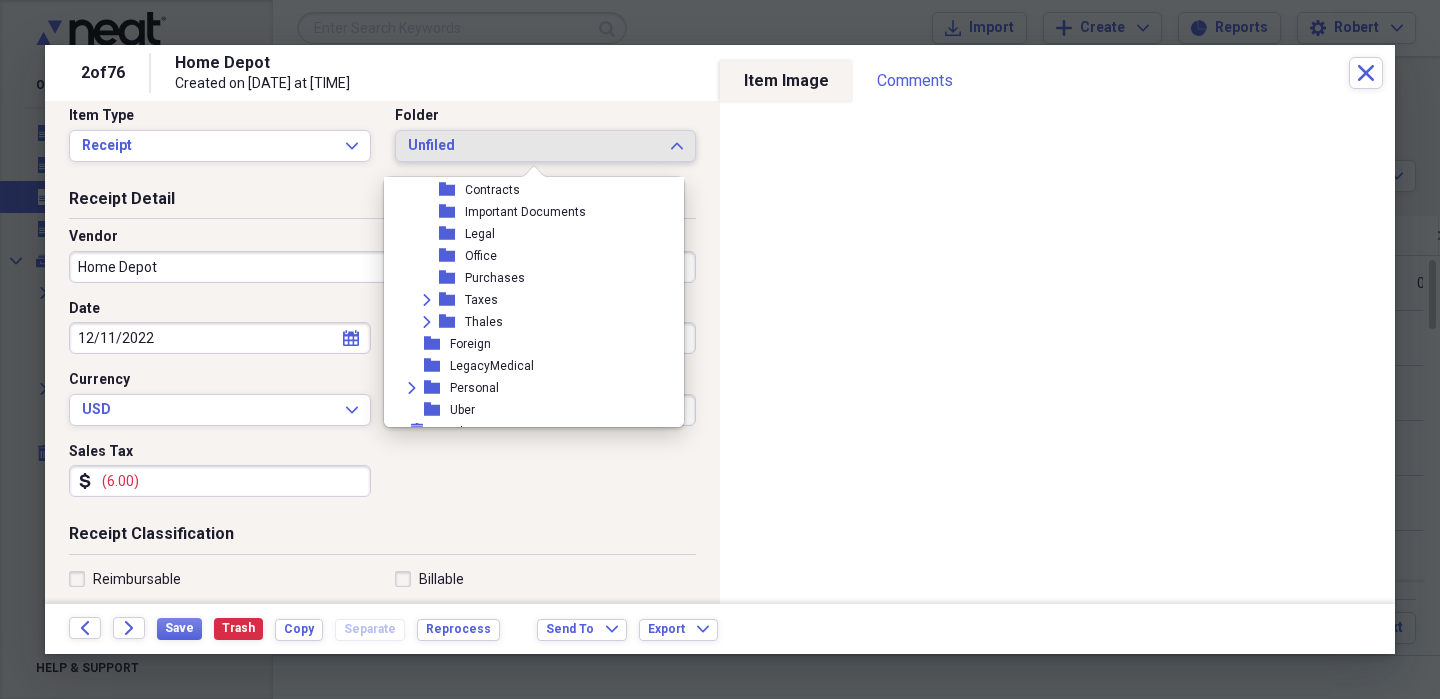 scroll, scrollTop: 139, scrollLeft: 0, axis: vertical 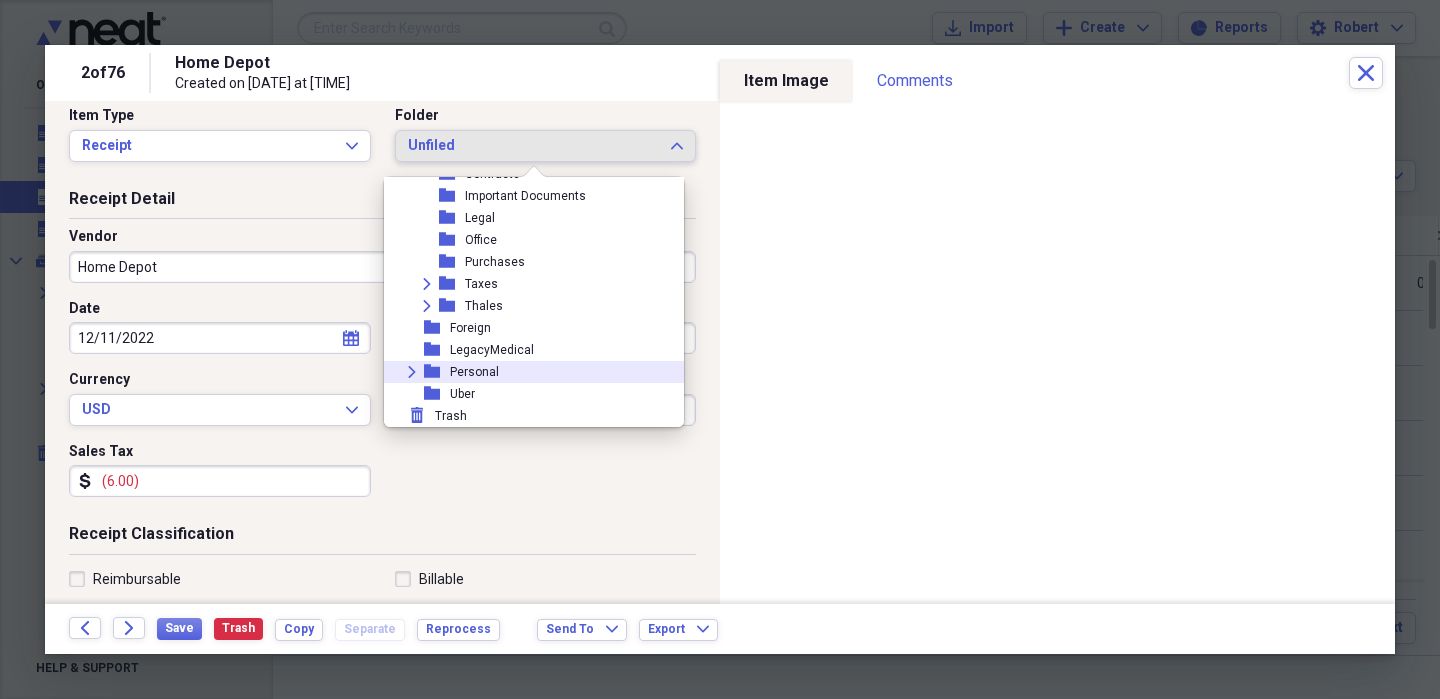 click 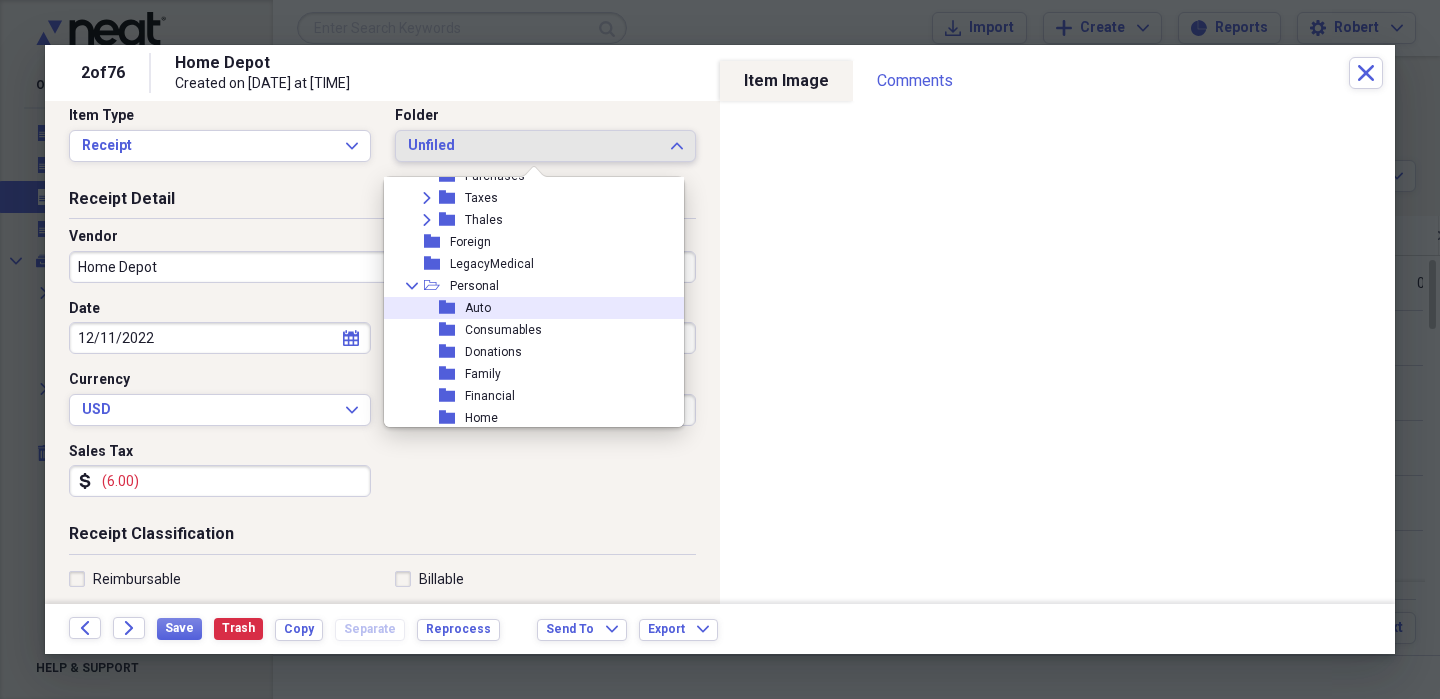 scroll, scrollTop: 405, scrollLeft: 0, axis: vertical 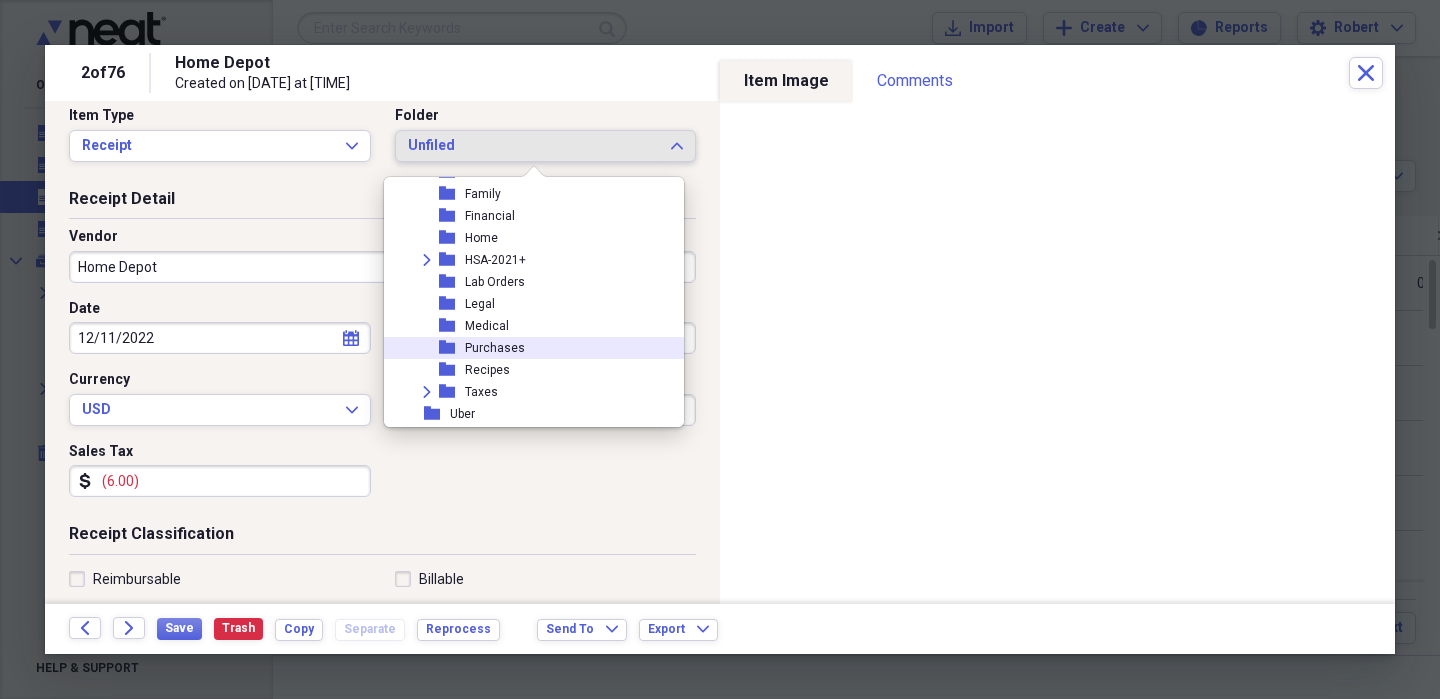 click on "Purchases" at bounding box center (495, 348) 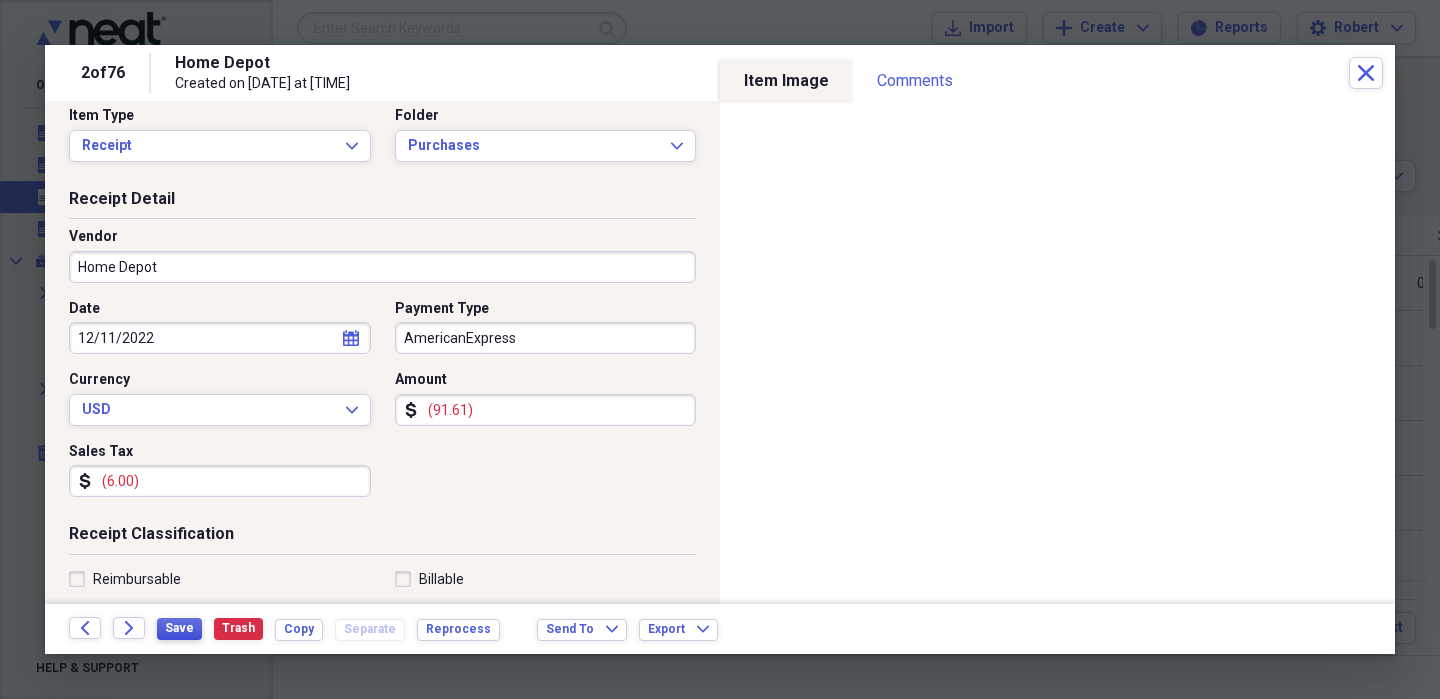 click on "Save" at bounding box center (179, 628) 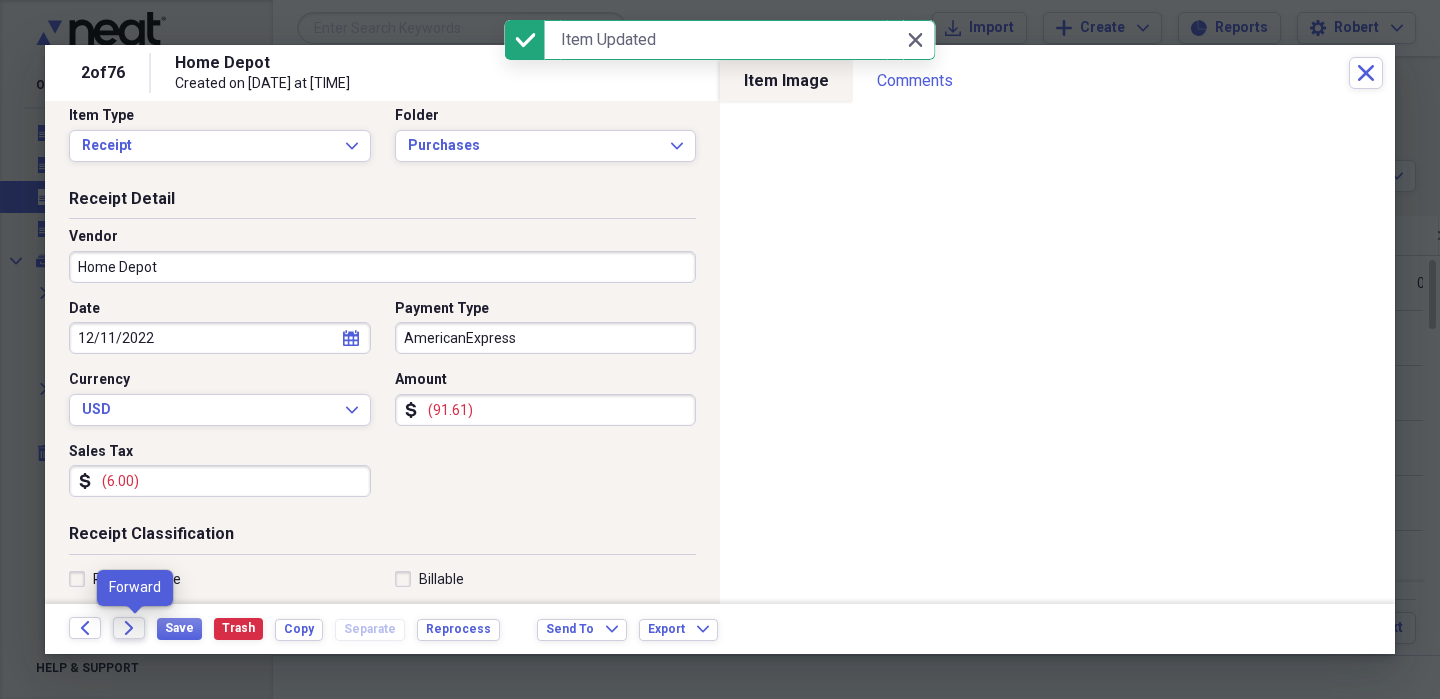 click on "Forward" 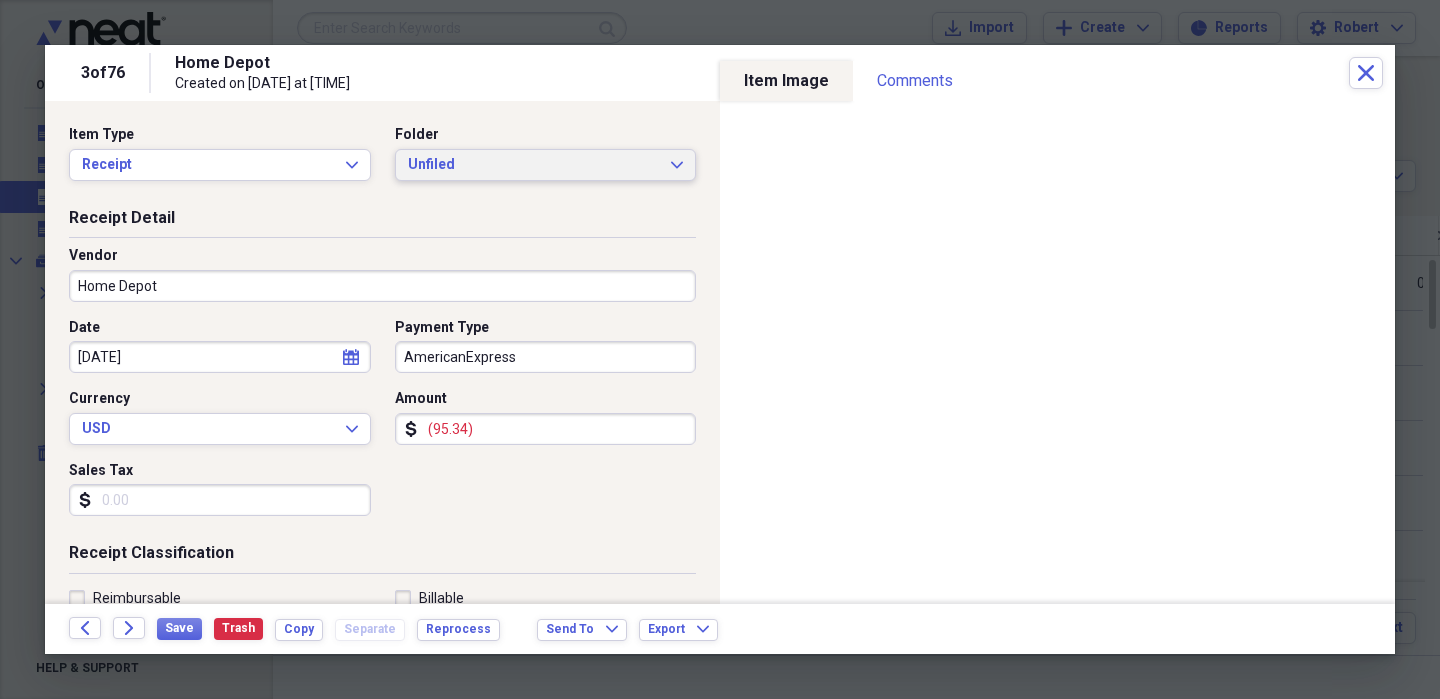 click on "Unfiled" at bounding box center [534, 165] 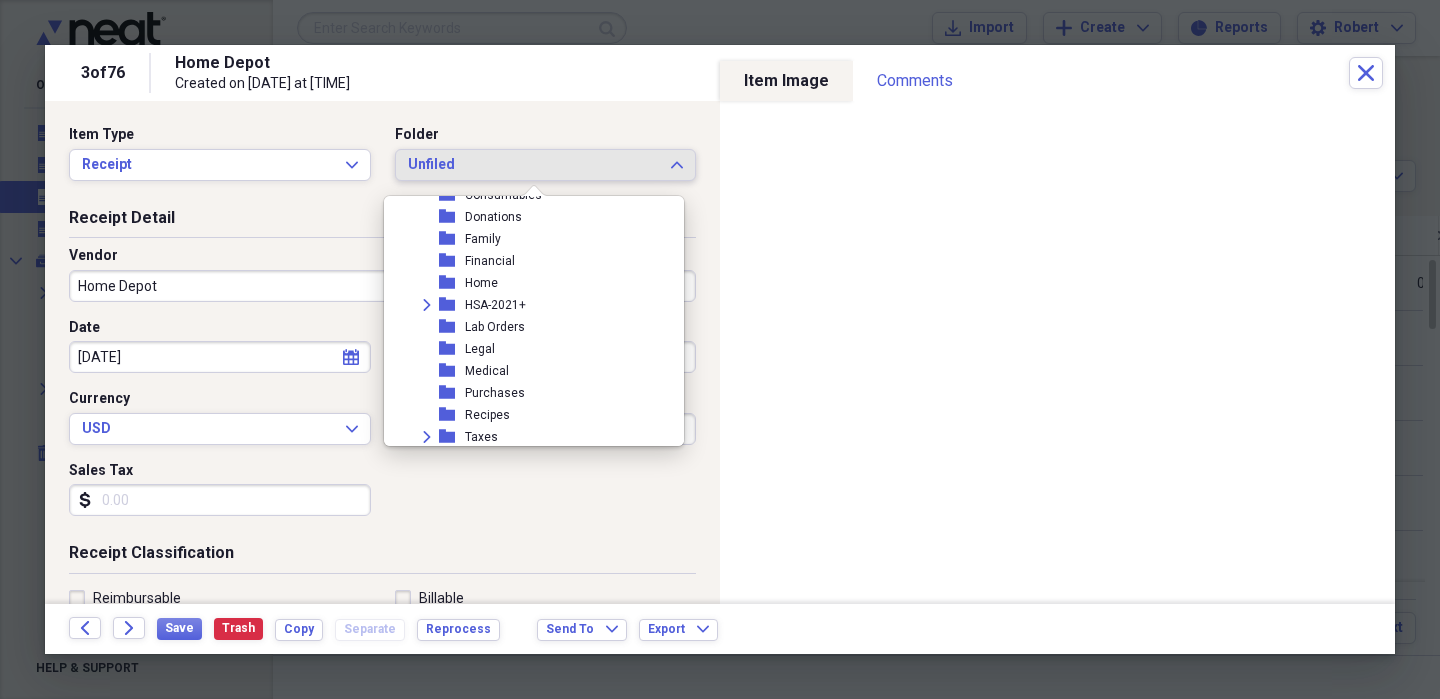 scroll, scrollTop: 384, scrollLeft: 0, axis: vertical 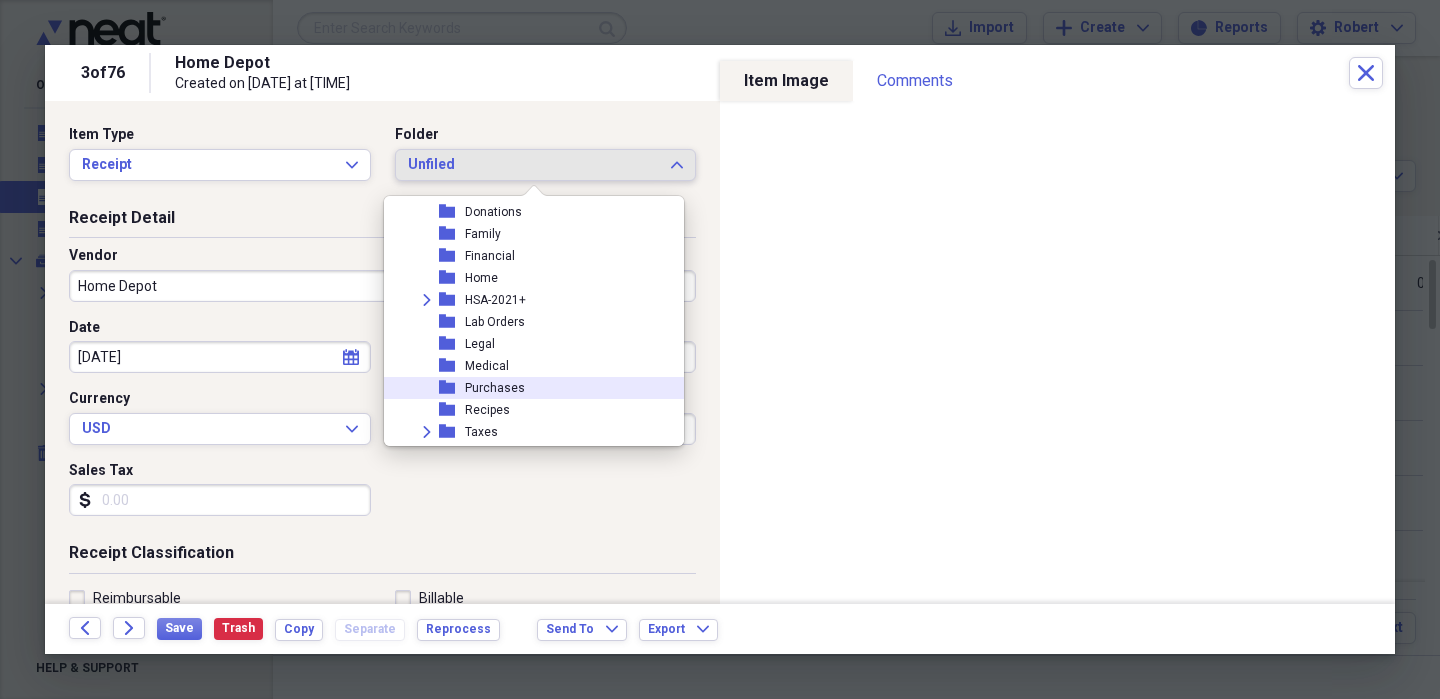 click on "folder Purchases" at bounding box center (526, 388) 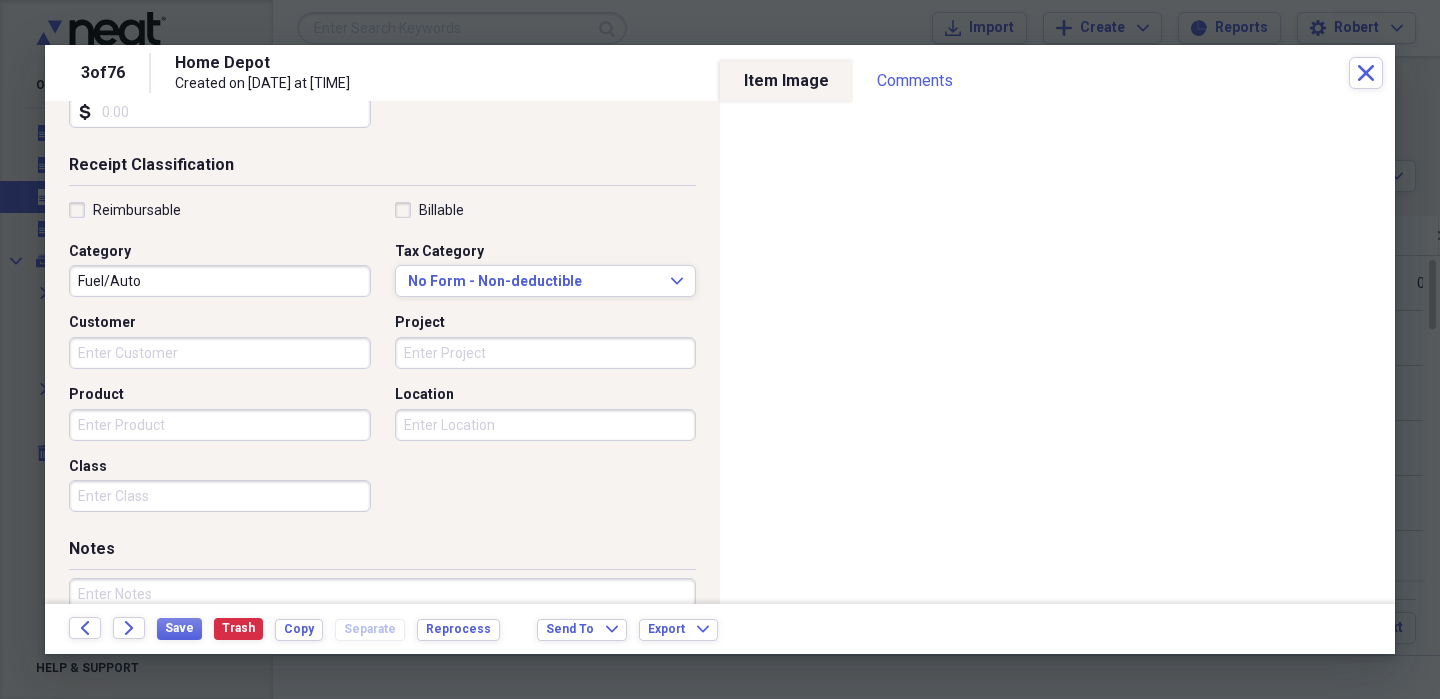 scroll, scrollTop: 392, scrollLeft: 0, axis: vertical 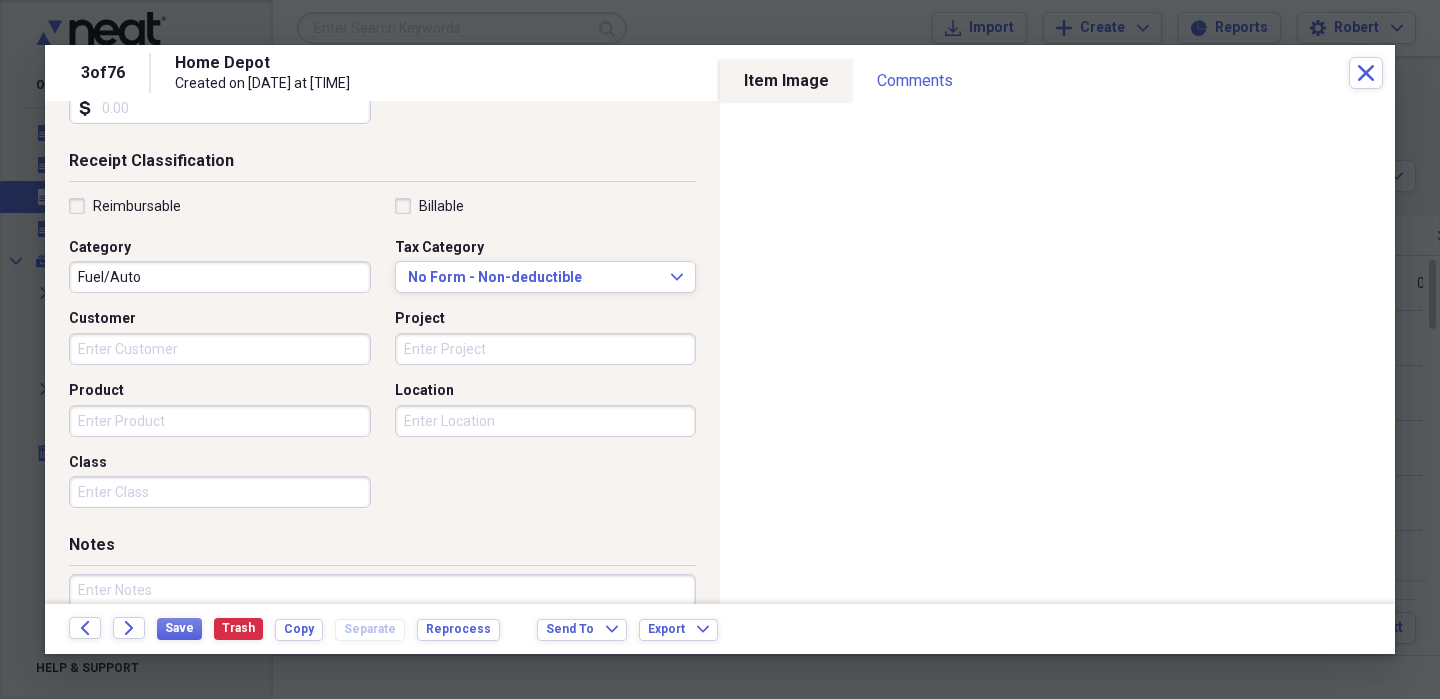 click on "Fuel/Auto" at bounding box center (220, 277) 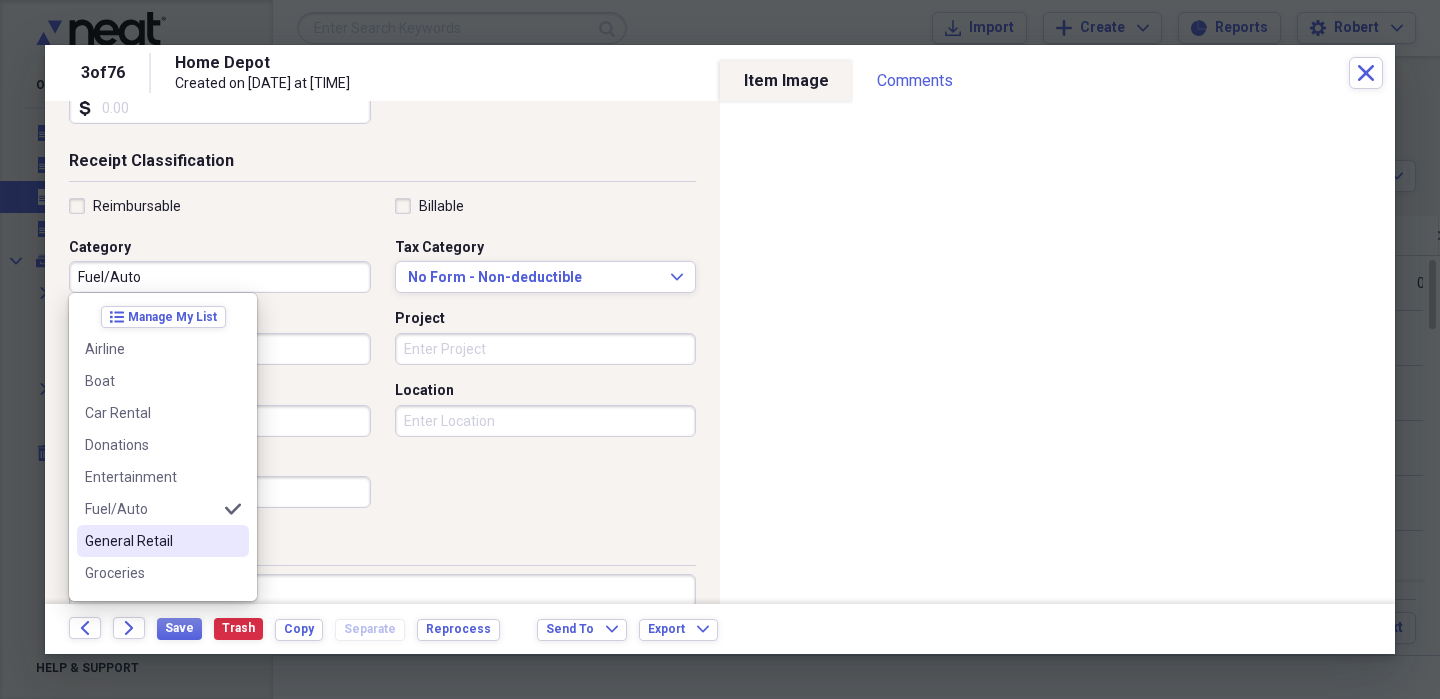 click on "General Retail" at bounding box center (151, 541) 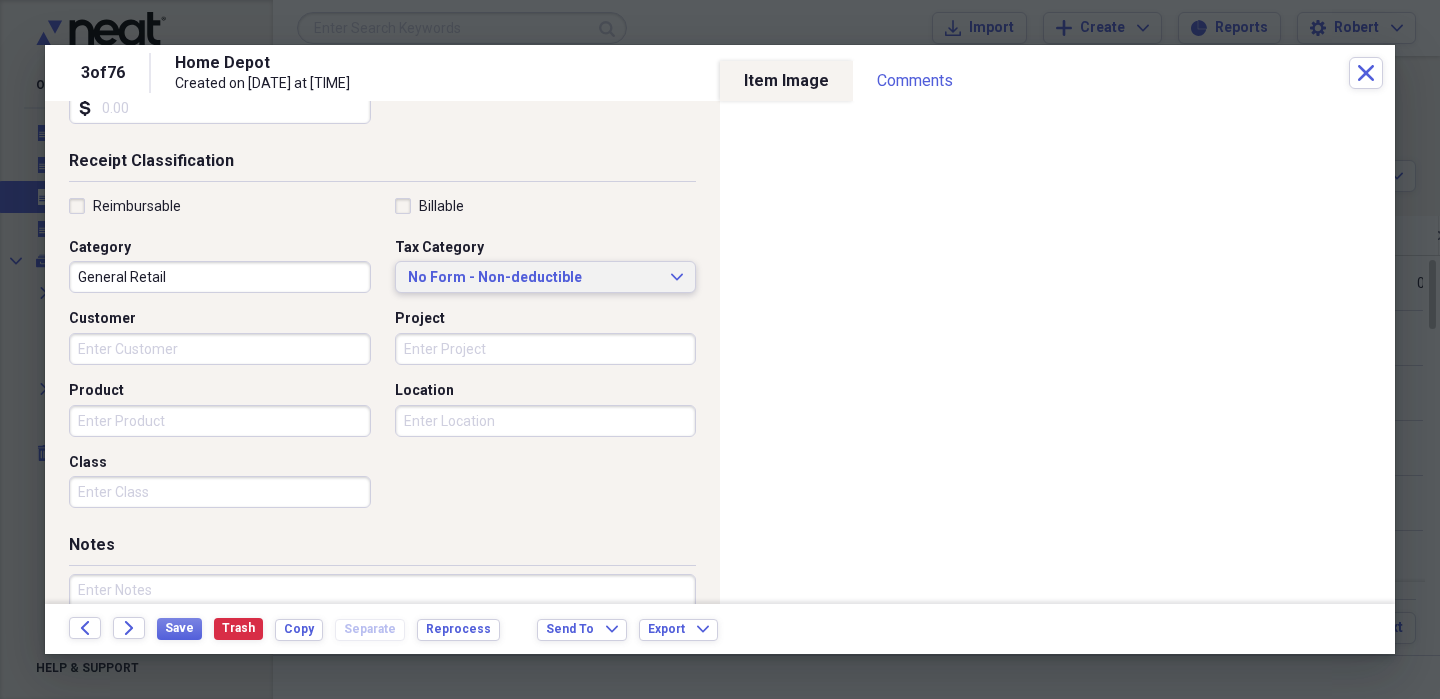 scroll, scrollTop: 405, scrollLeft: 0, axis: vertical 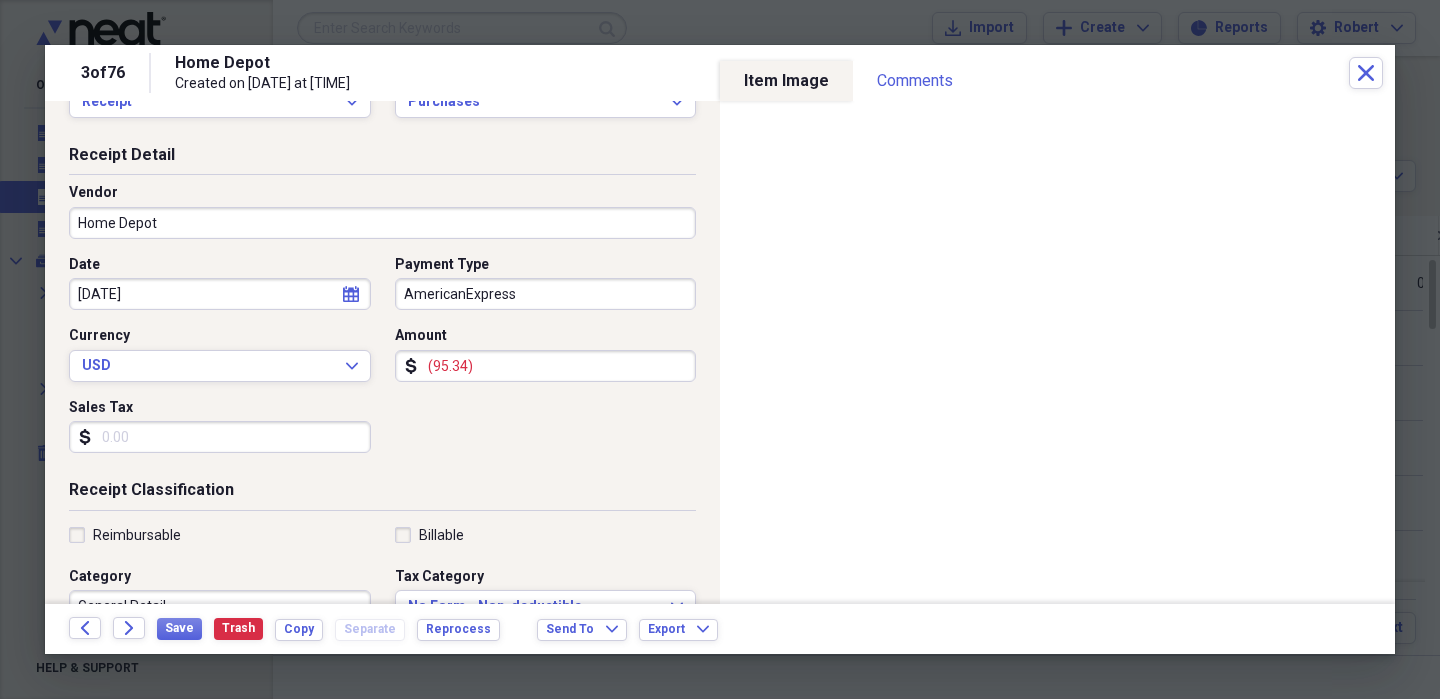 click on "Sales Tax" at bounding box center (220, 437) 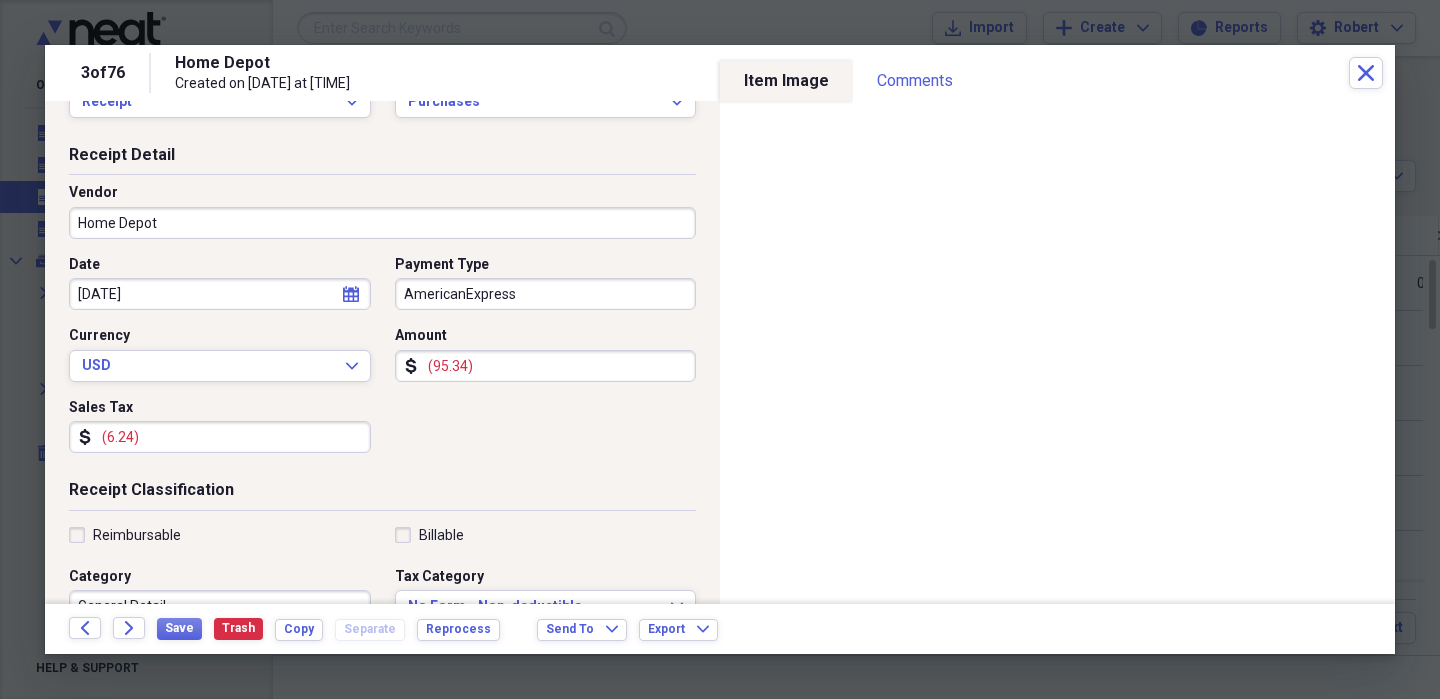 type on "(6.24)" 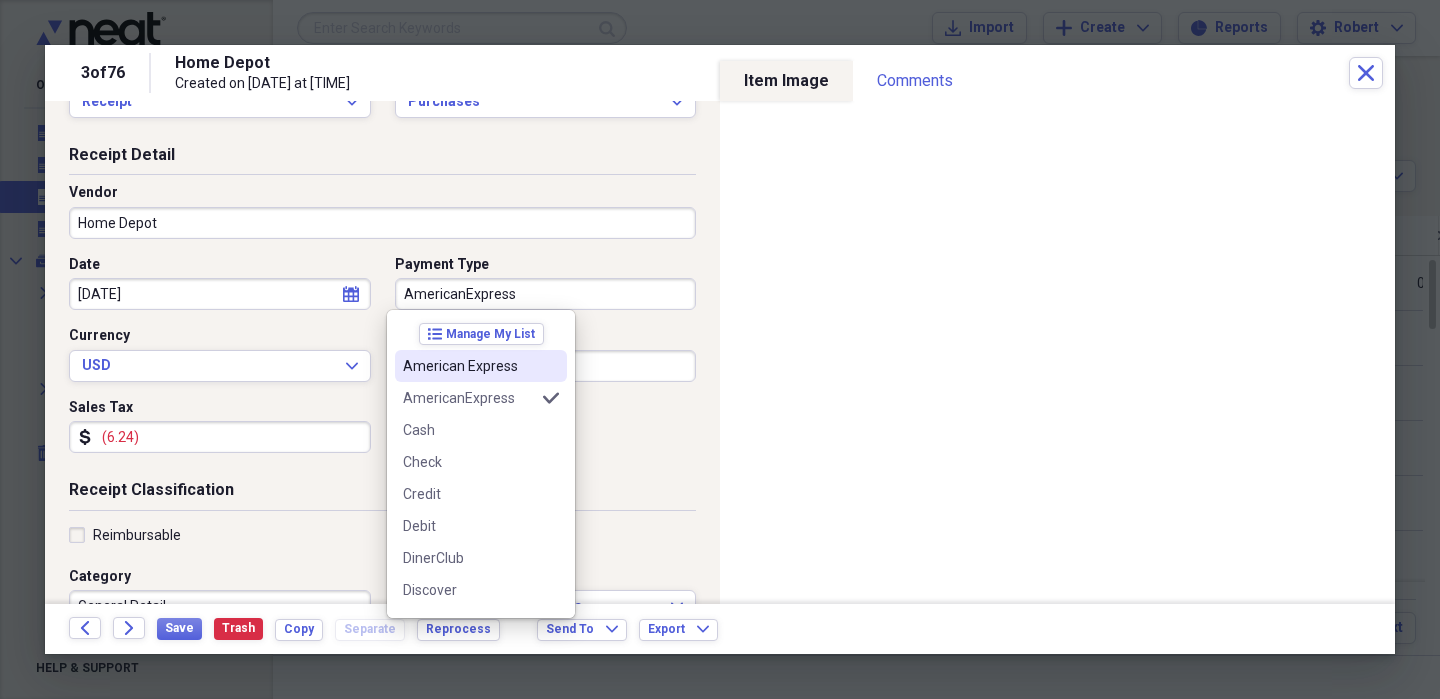 click on "American Express" at bounding box center (481, 366) 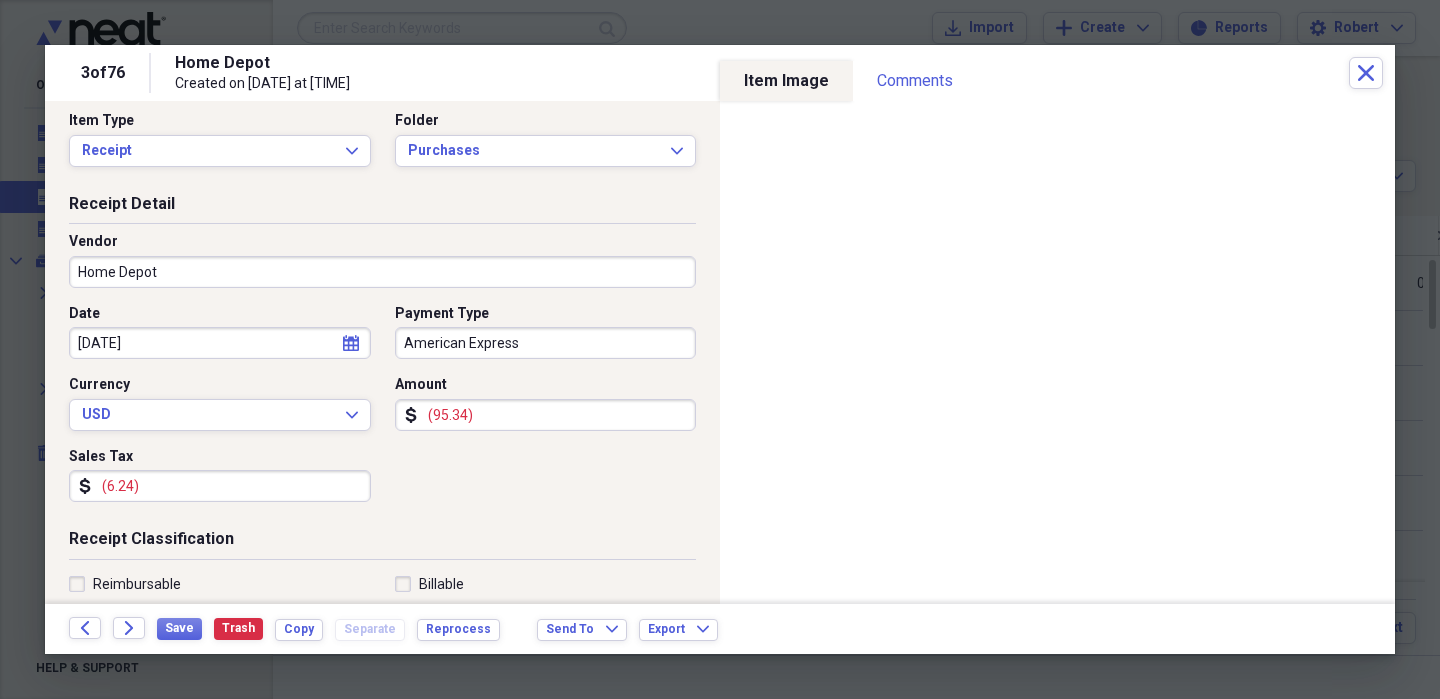 scroll, scrollTop: 0, scrollLeft: 0, axis: both 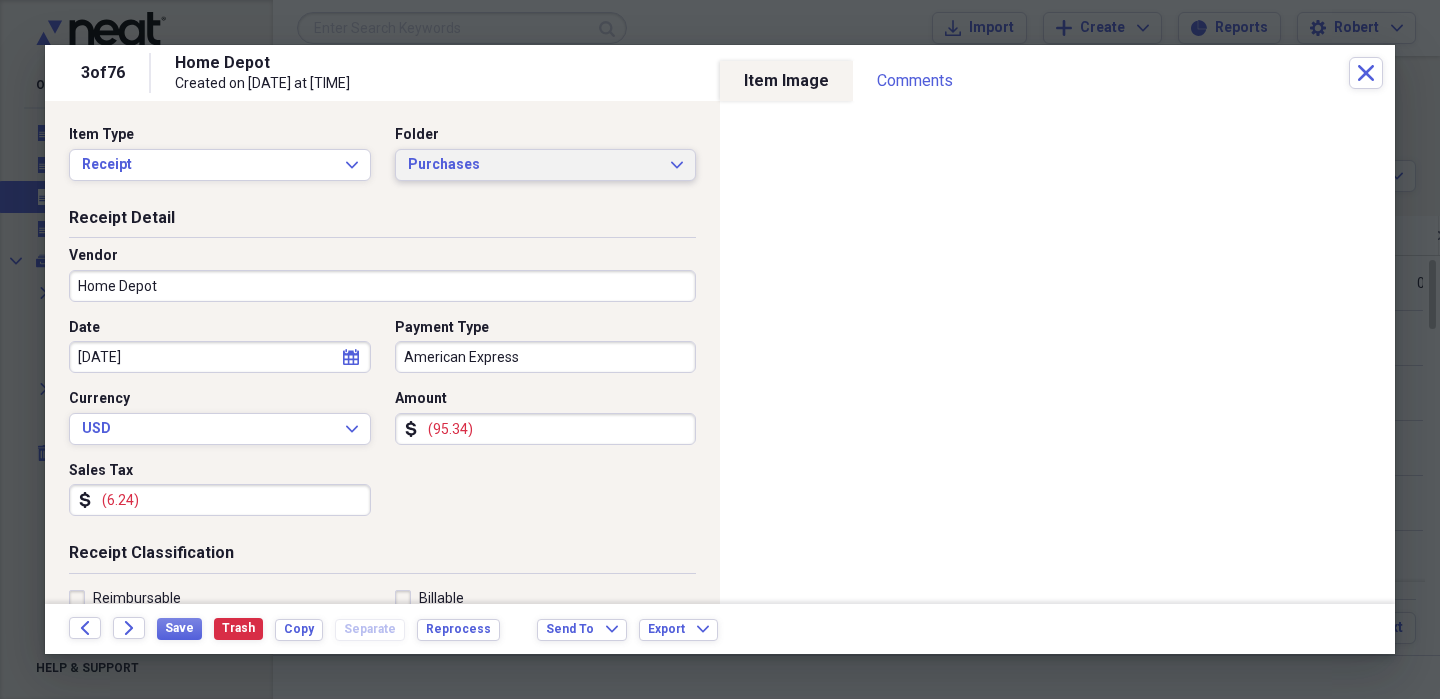 click on "Purchases Expand" at bounding box center (546, 165) 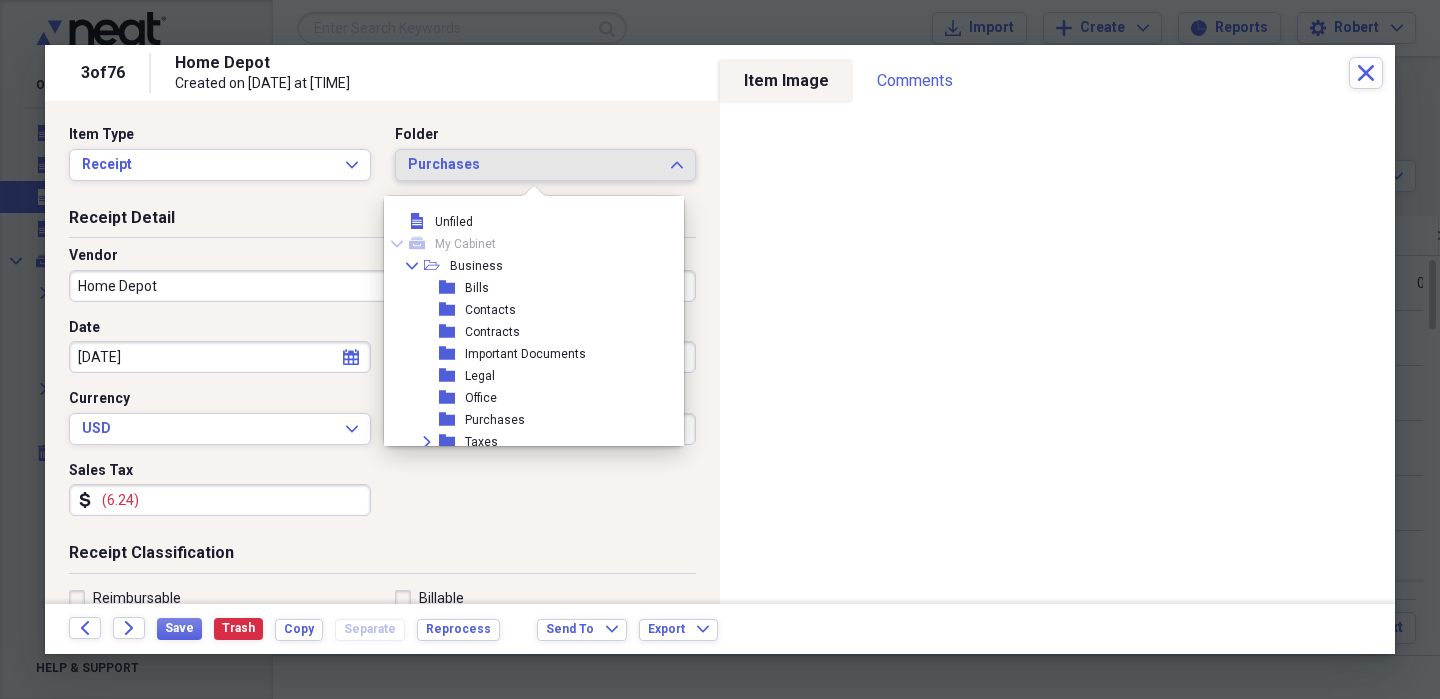 scroll, scrollTop: 425, scrollLeft: 0, axis: vertical 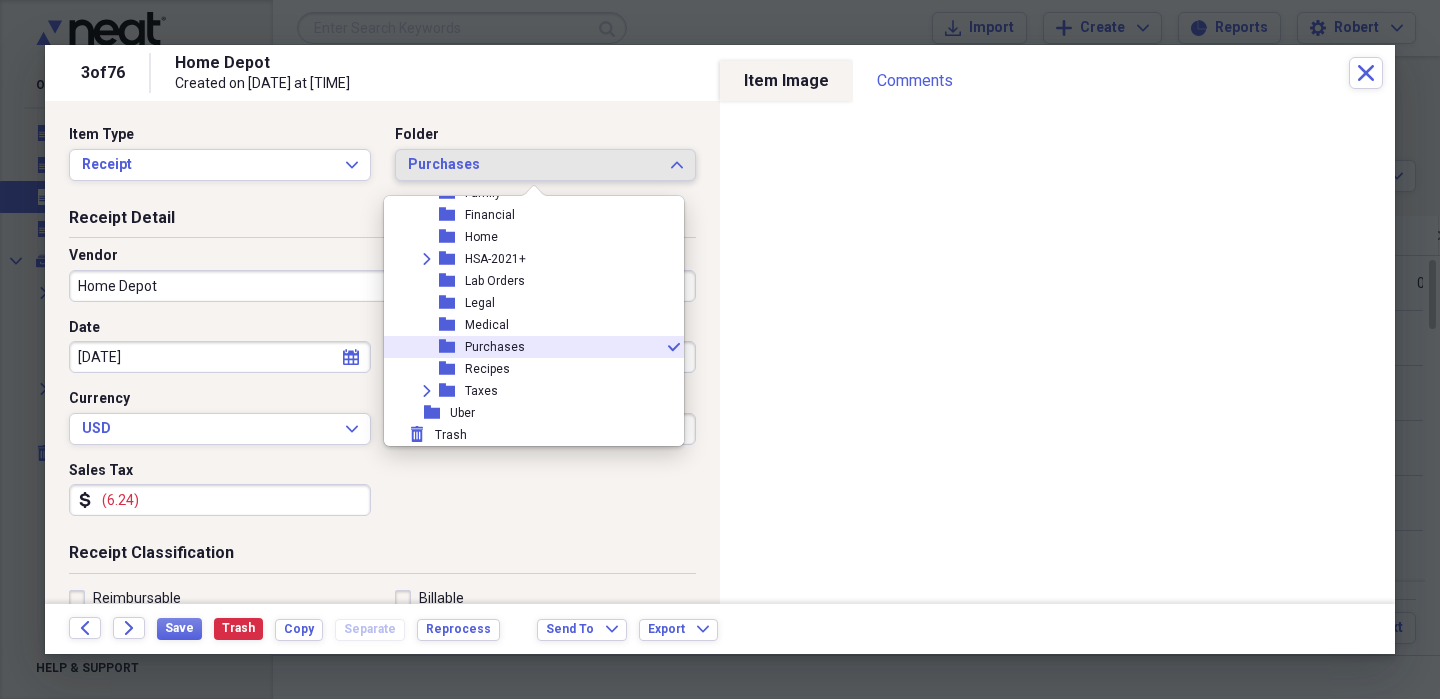 click on "folder Purchases   check" at bounding box center (526, 347) 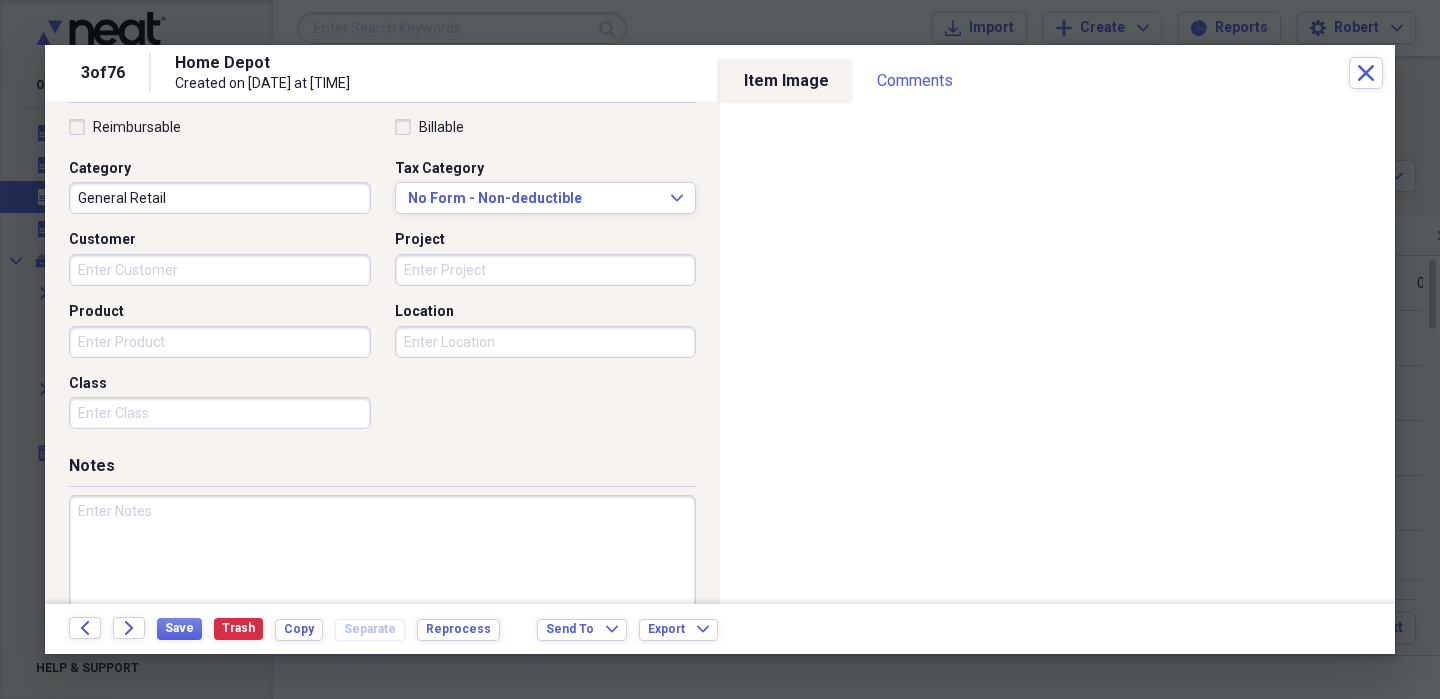 scroll, scrollTop: 518, scrollLeft: 0, axis: vertical 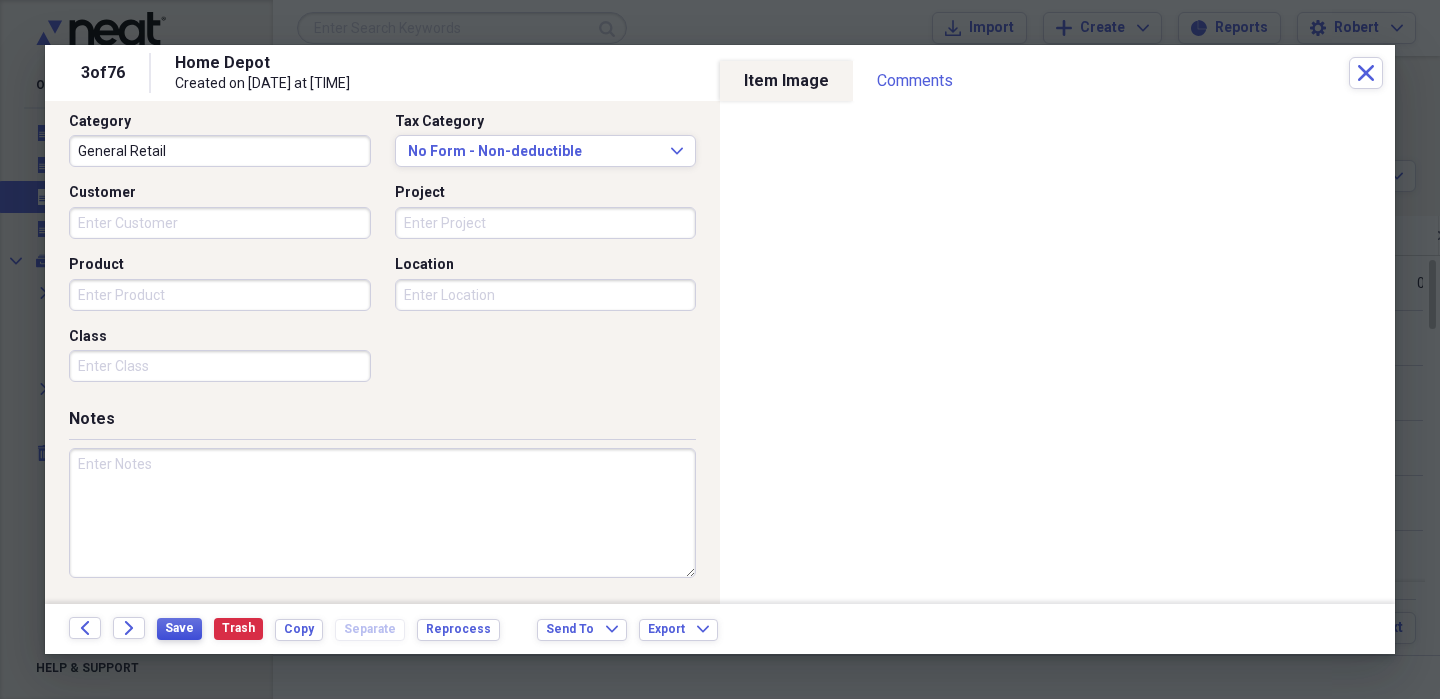 click on "Save" at bounding box center (179, 628) 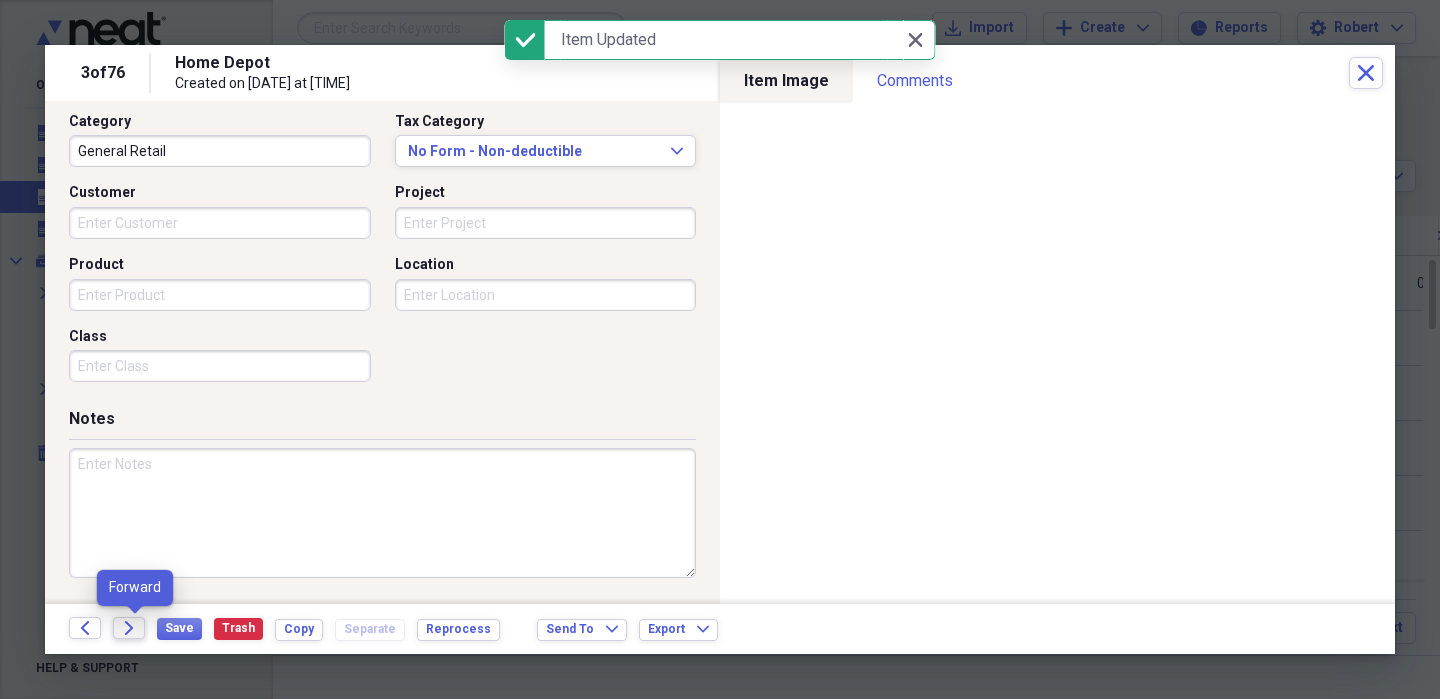 click on "Forward" 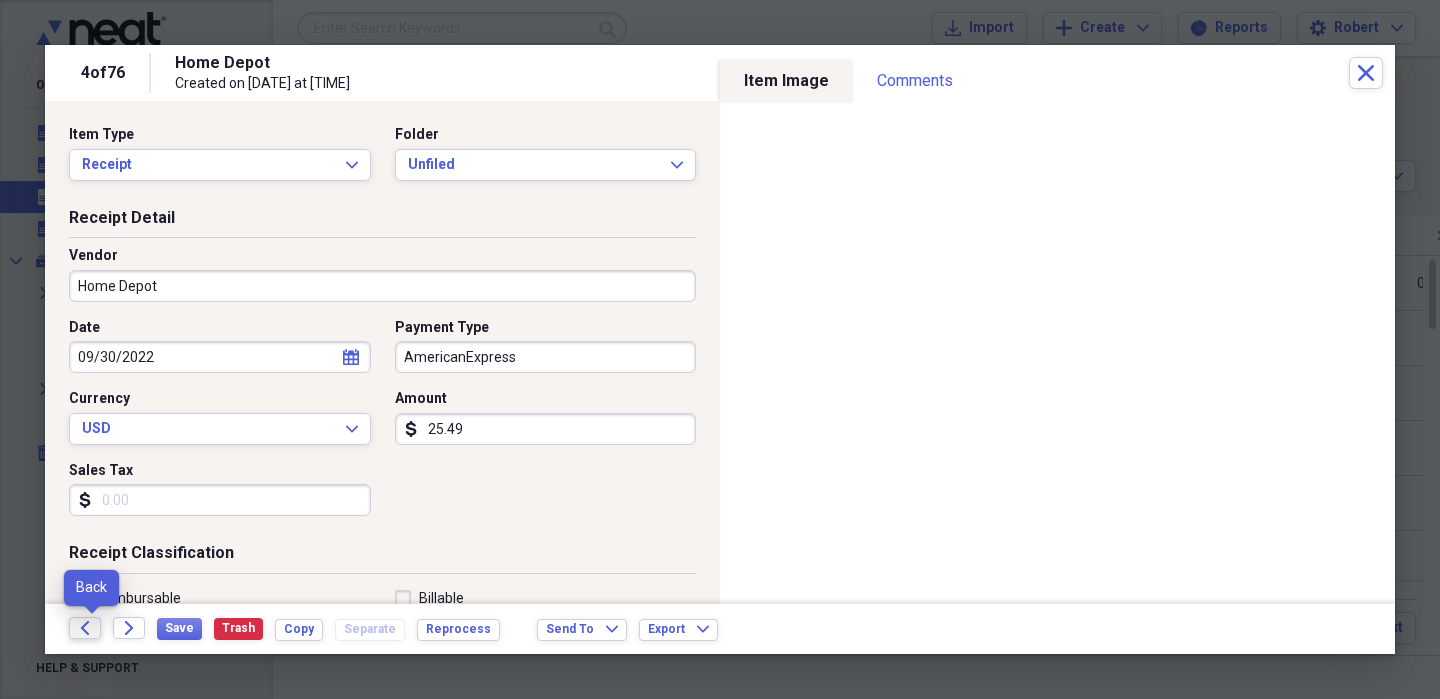 click on "Back" 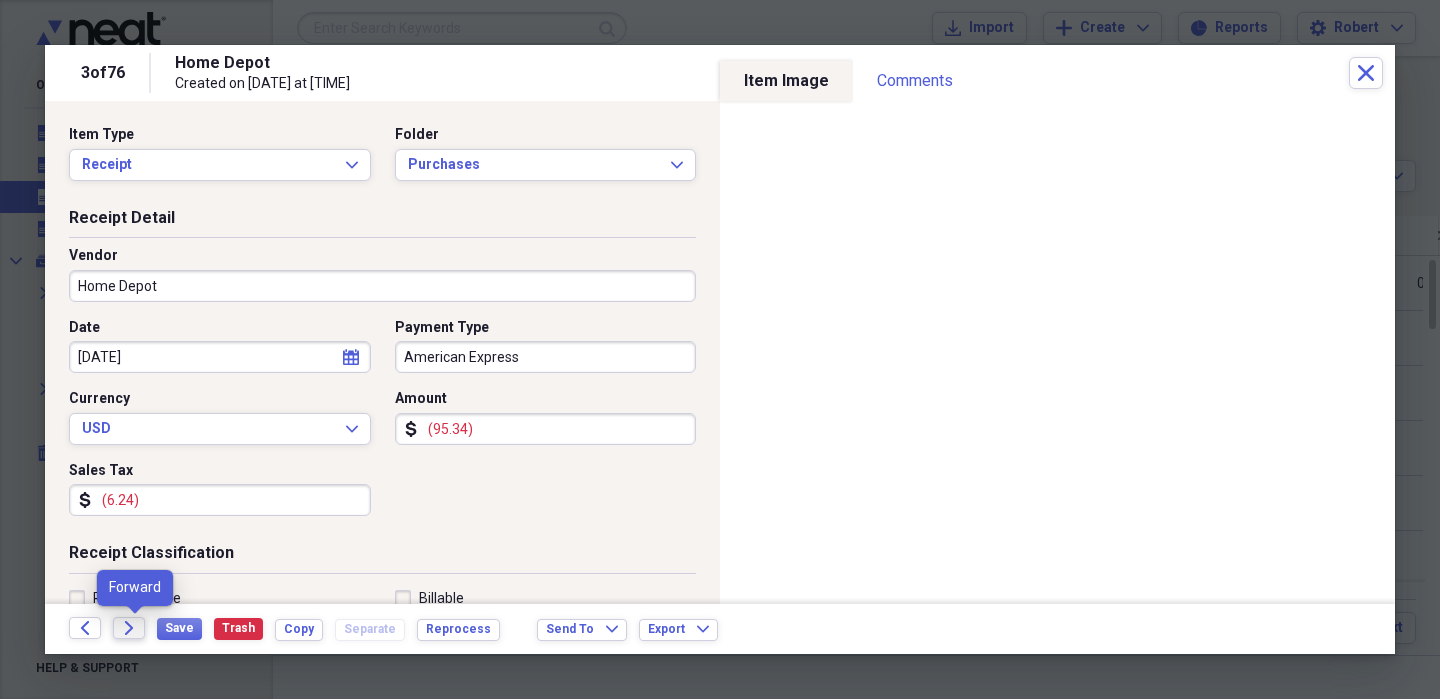 click on "Forward" 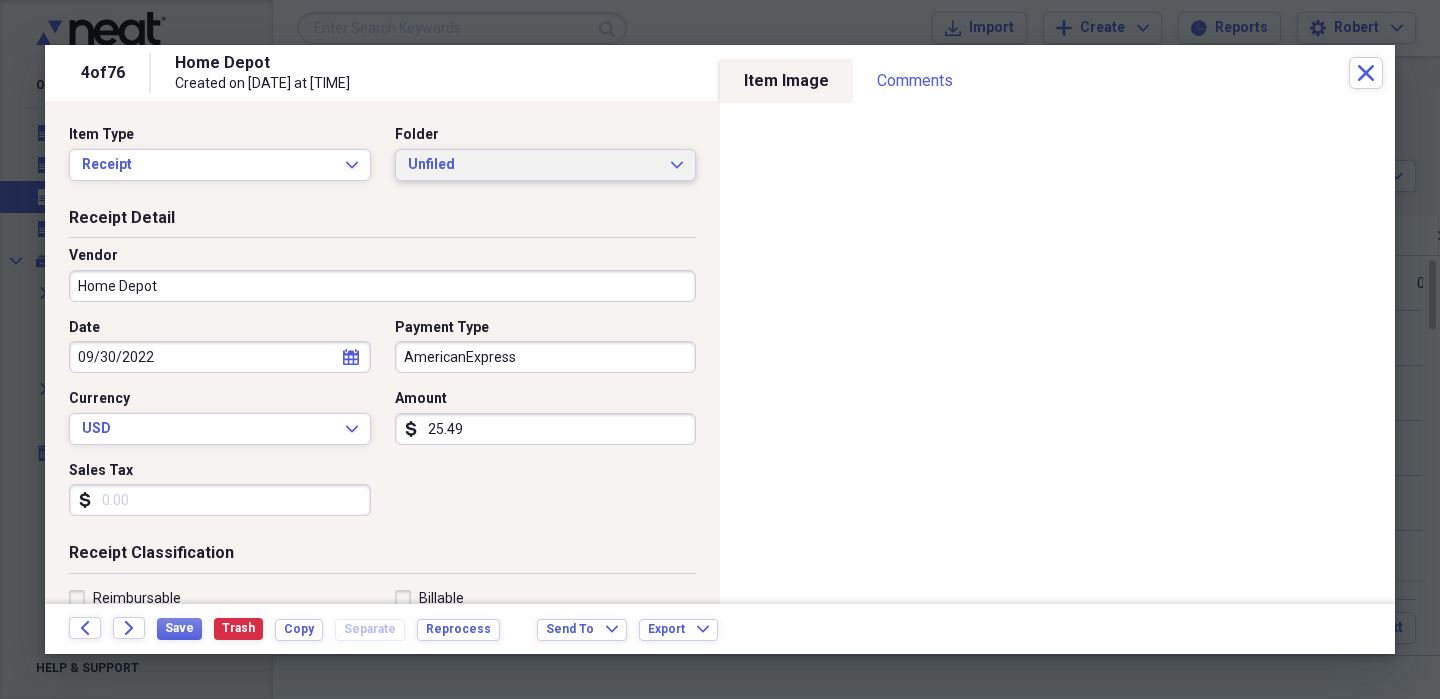 click on "Unfiled" at bounding box center [534, 165] 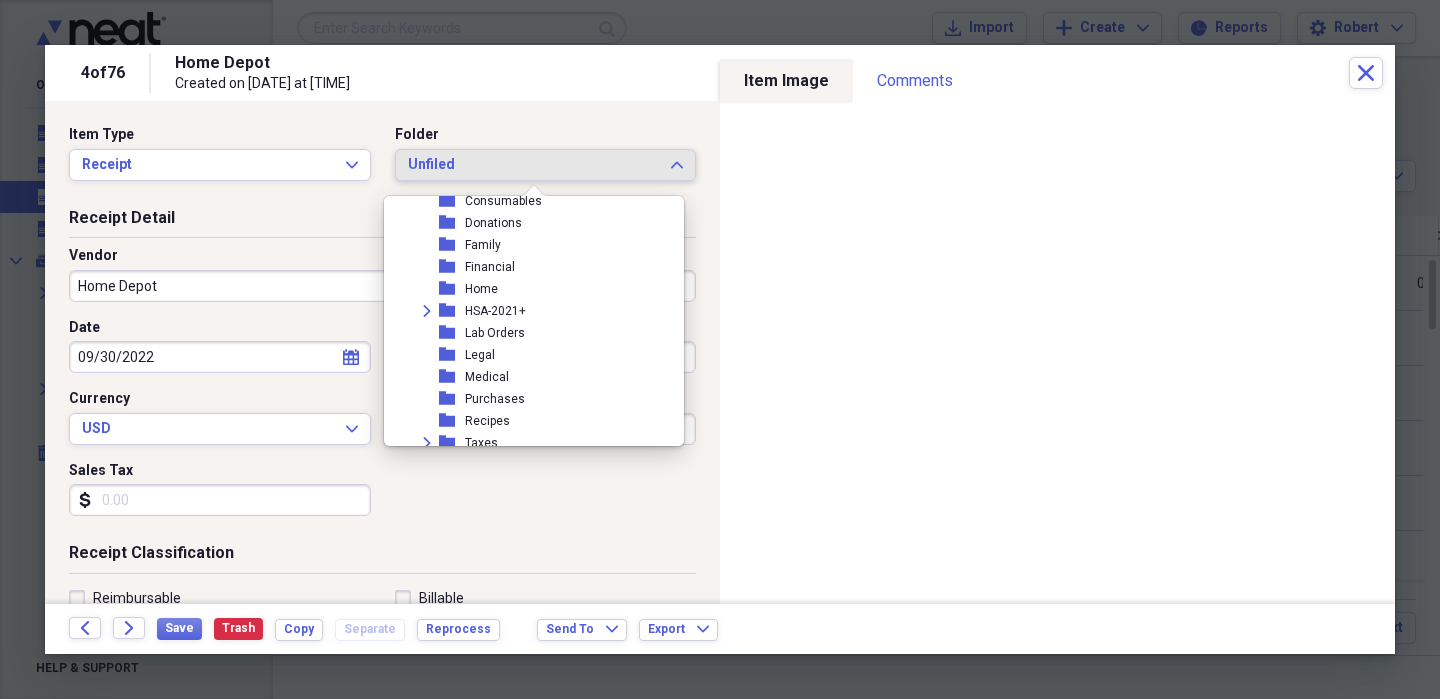 scroll, scrollTop: 376, scrollLeft: 0, axis: vertical 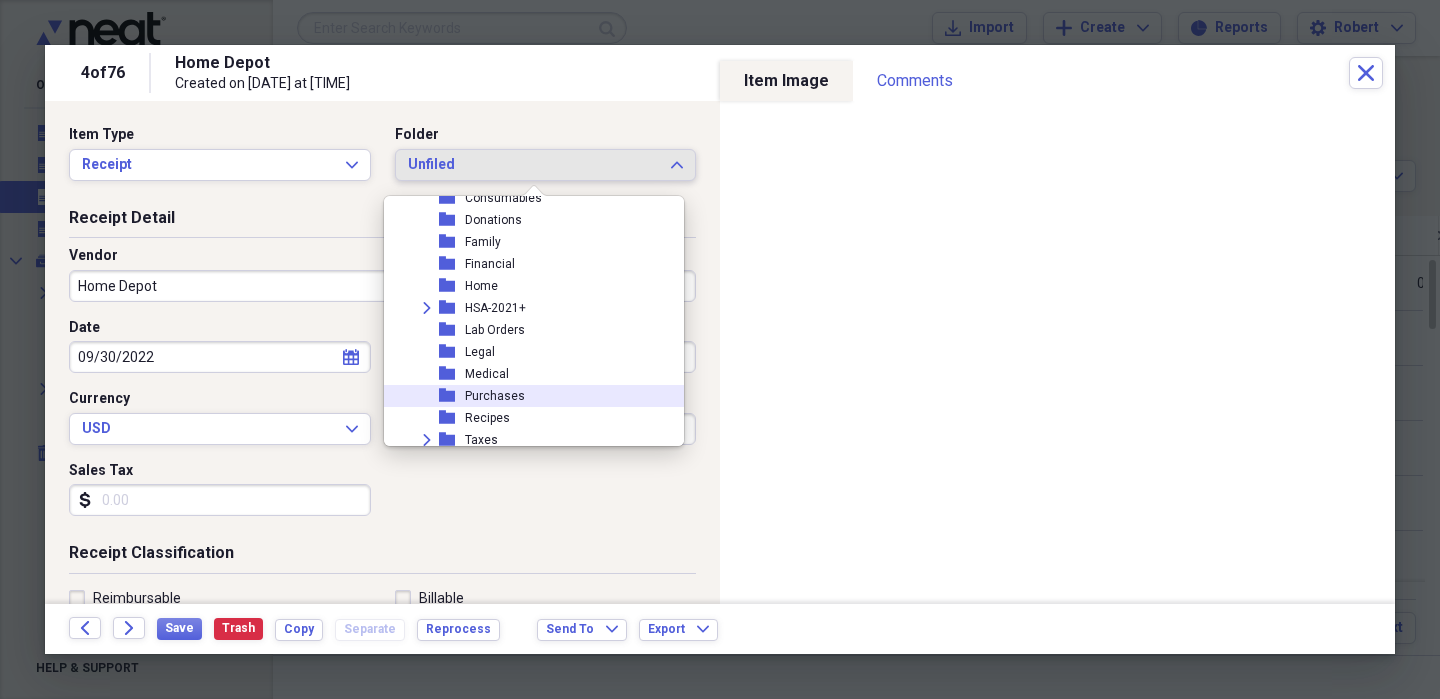 click on "folder Purchases" at bounding box center (526, 396) 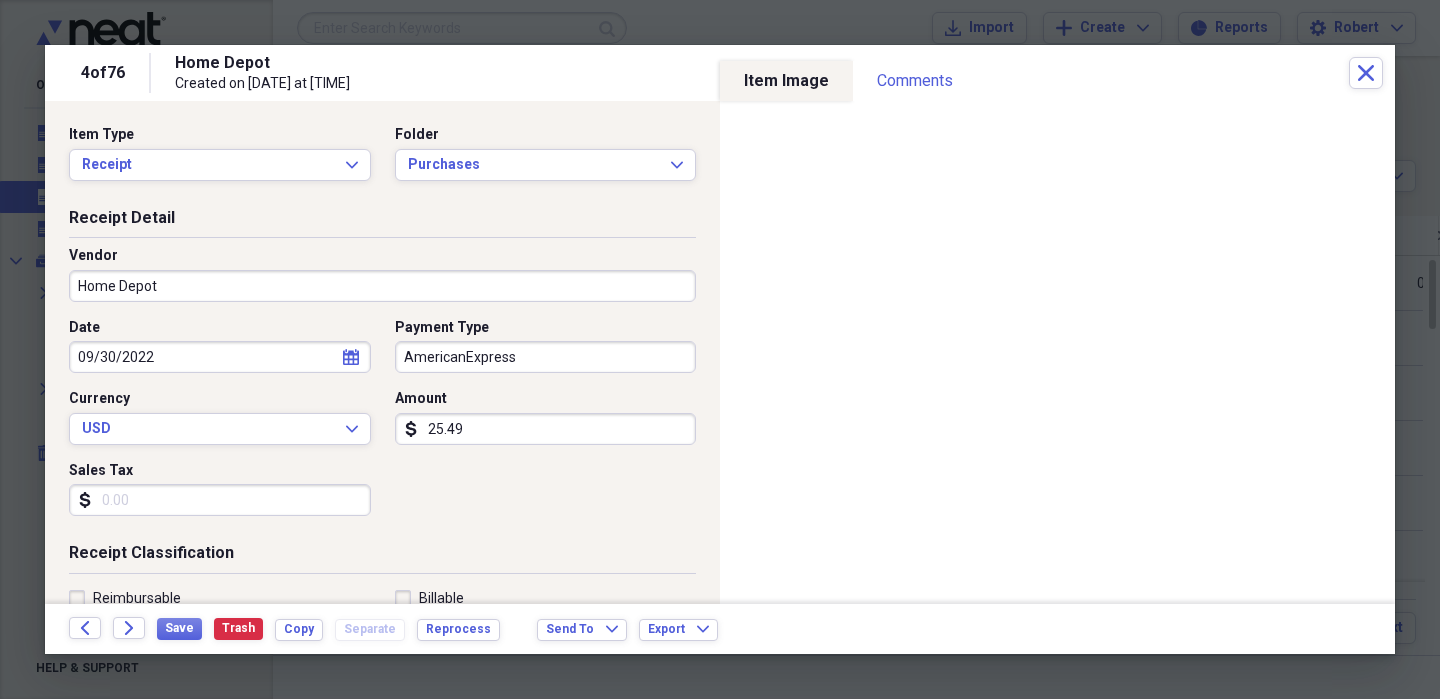 click on "AmericanExpress" at bounding box center (546, 357) 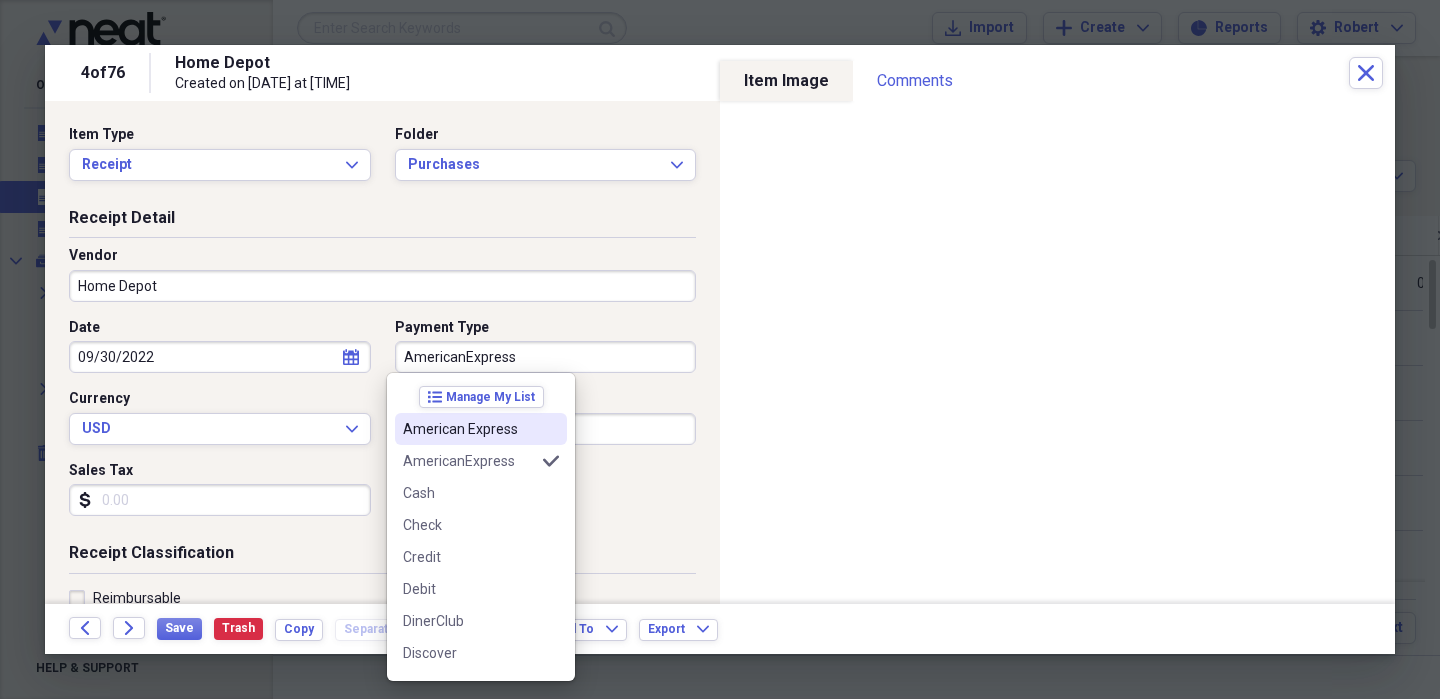 click on "American Express" at bounding box center (469, 429) 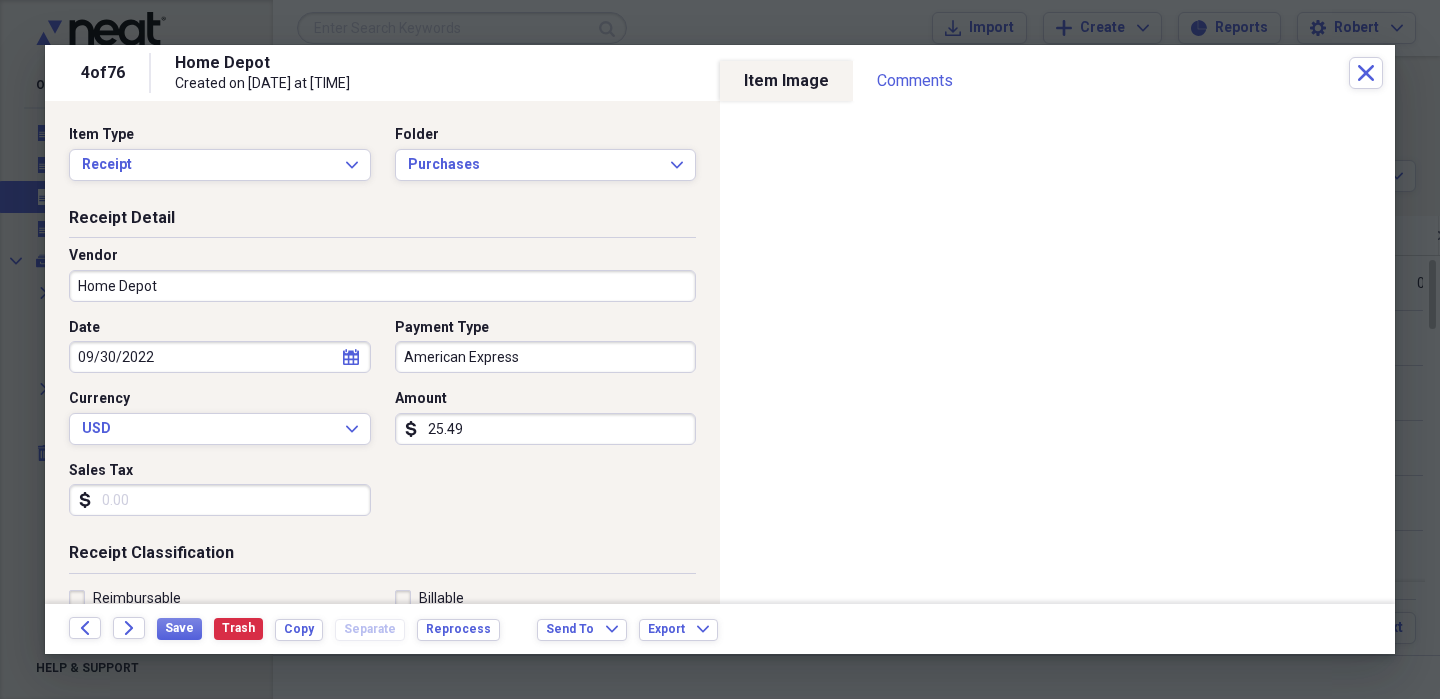 click on "Sales Tax" at bounding box center [220, 500] 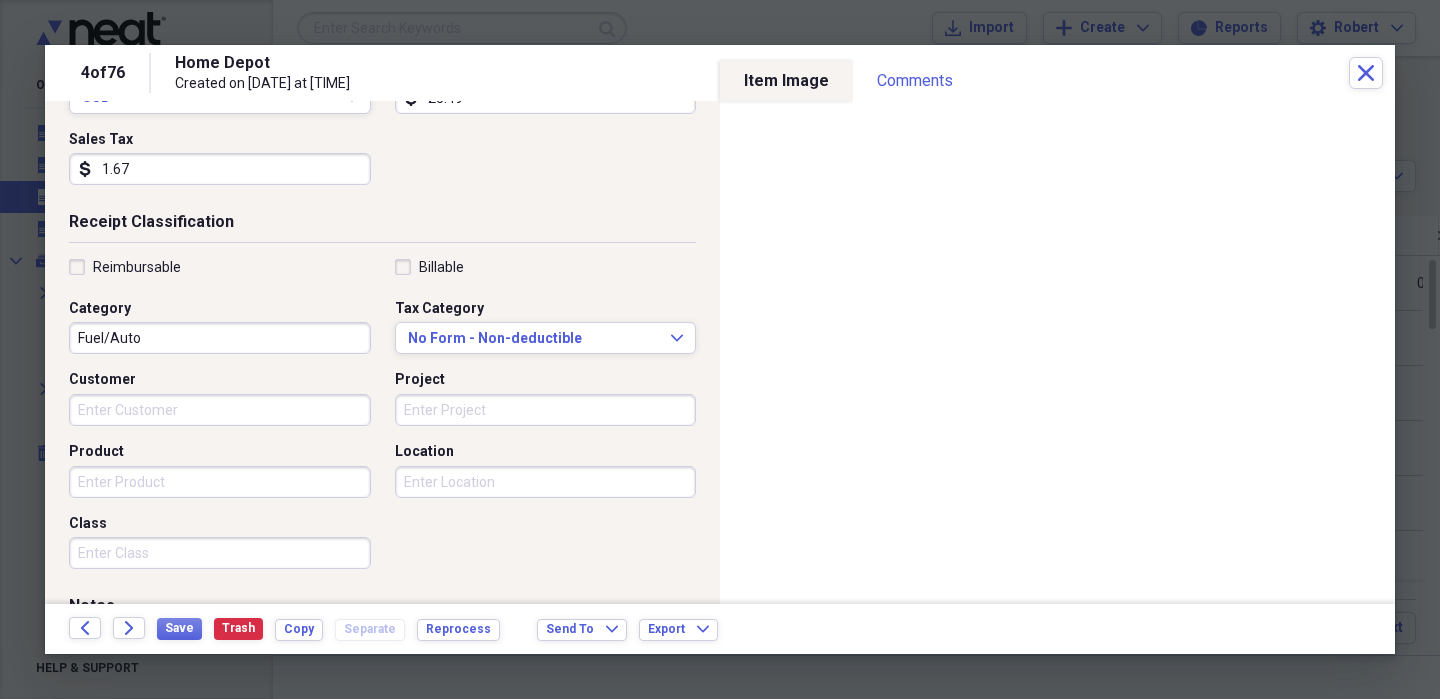 scroll, scrollTop: 333, scrollLeft: 0, axis: vertical 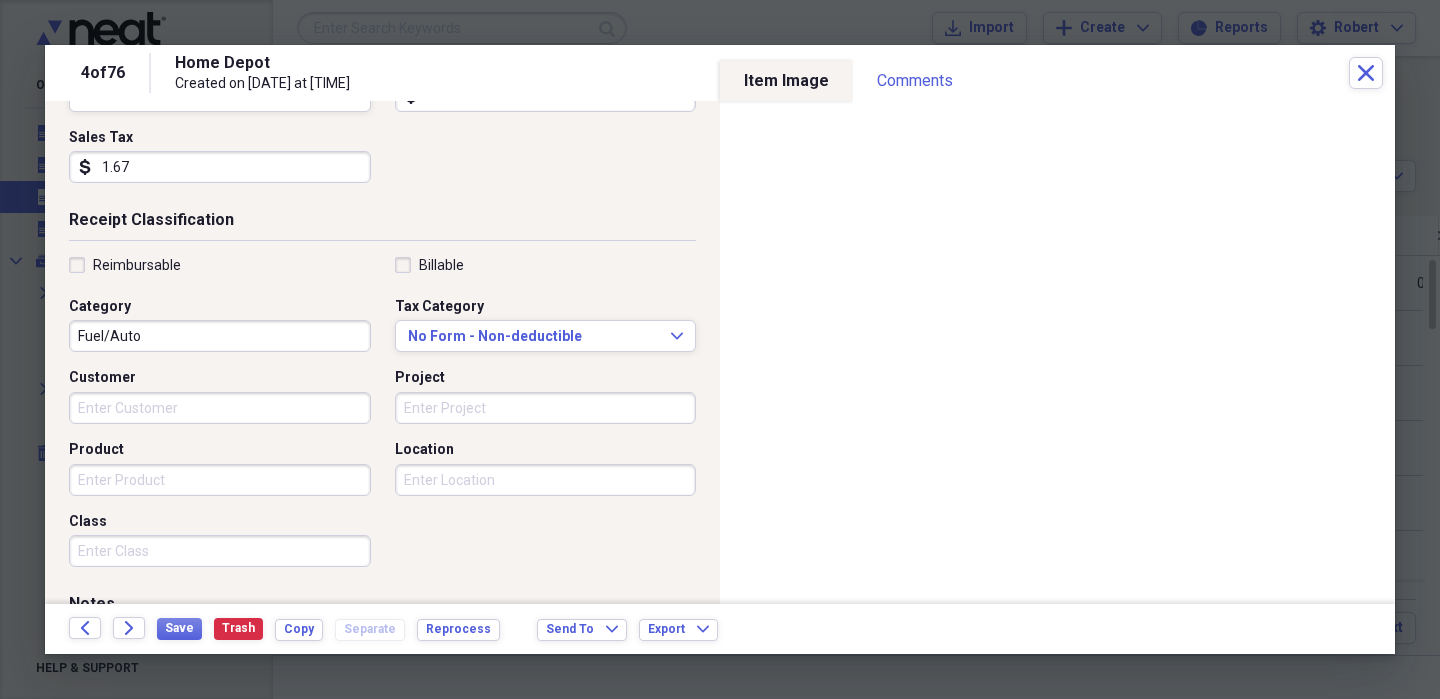 type on "1.67" 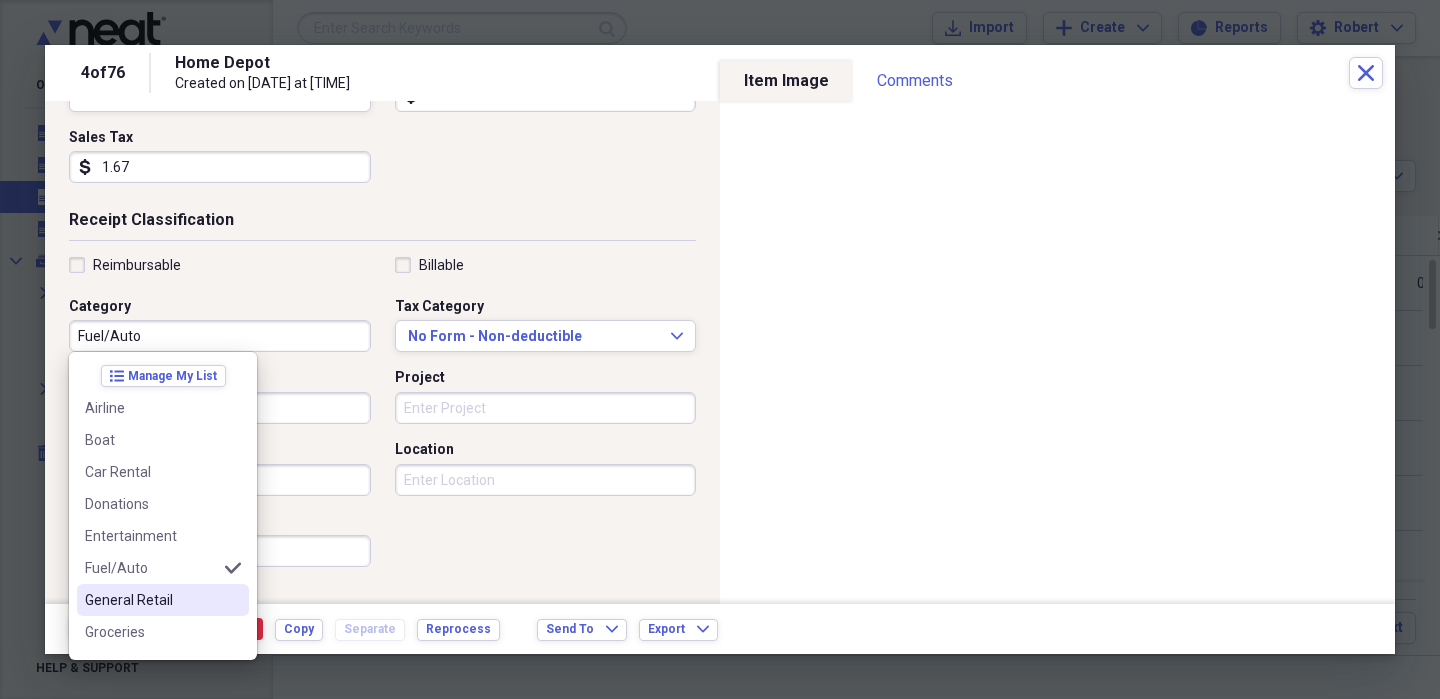 click on "General Retail" at bounding box center [151, 600] 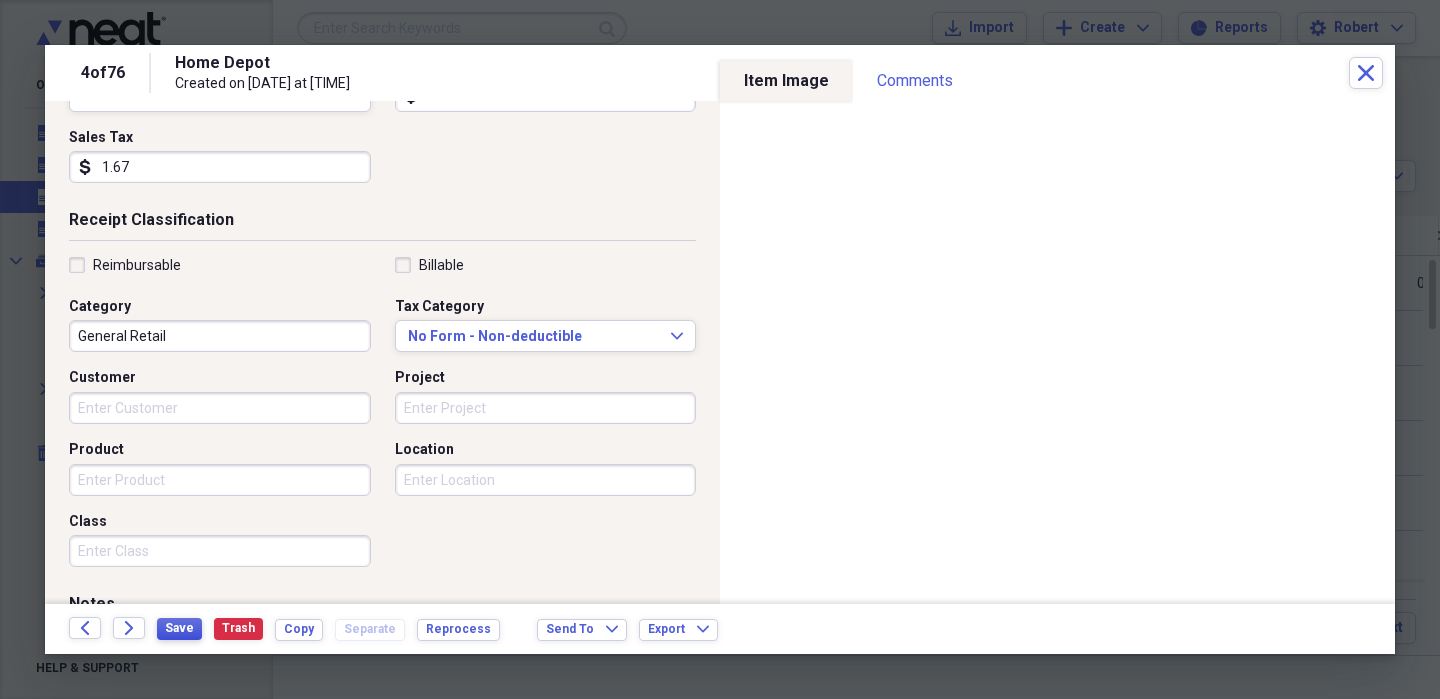 click on "Save" at bounding box center (179, 628) 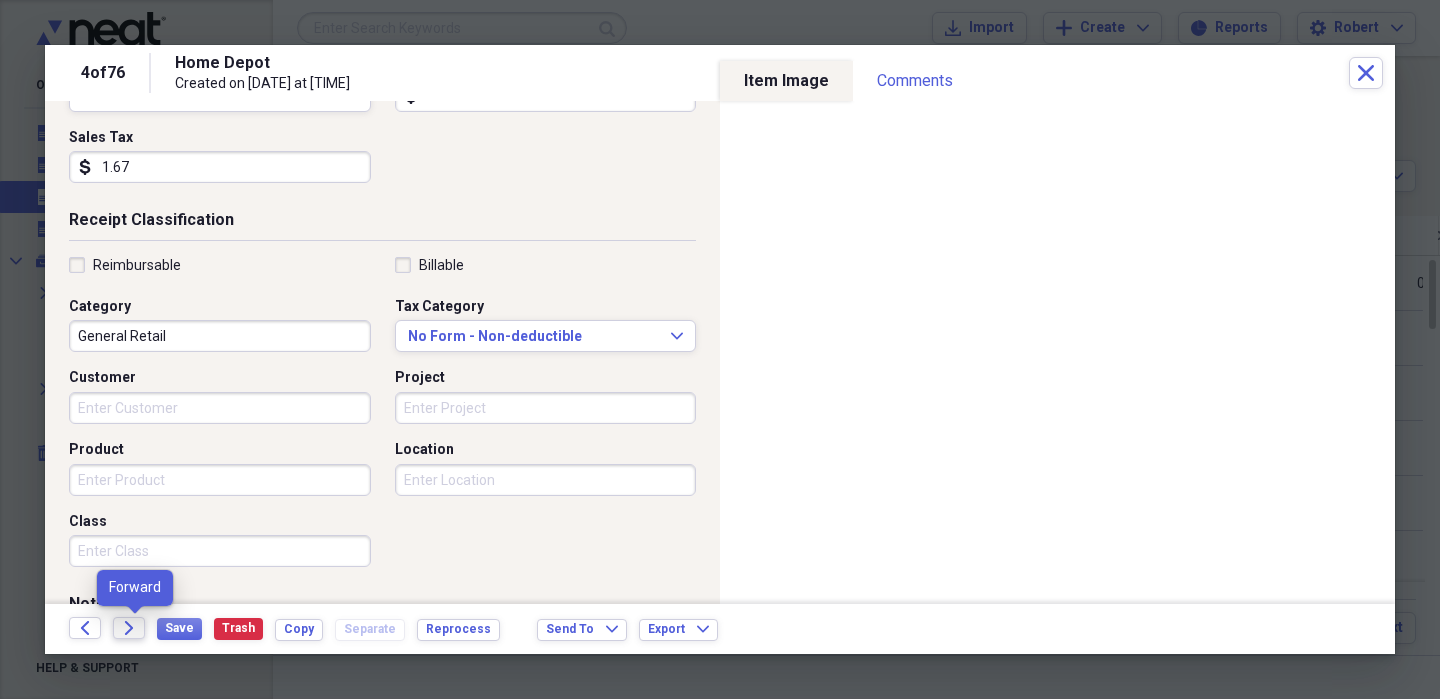 click on "Forward" 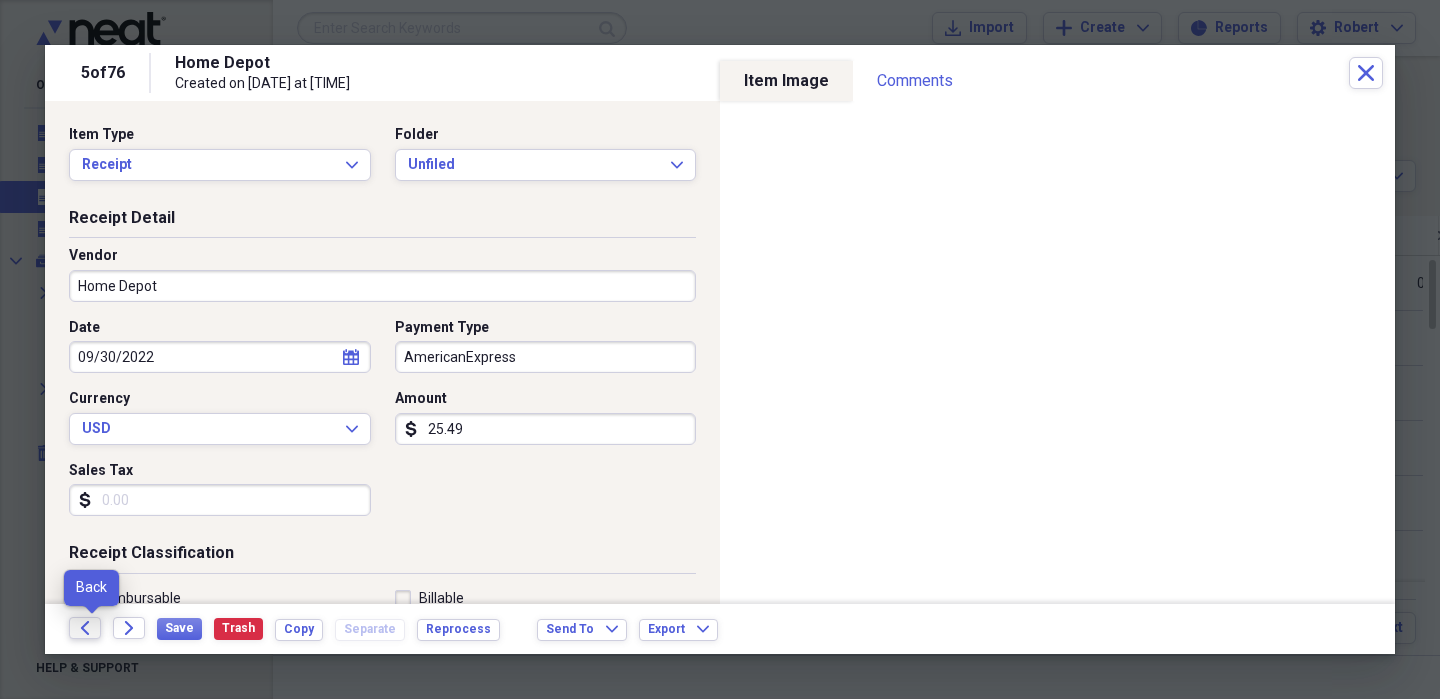 click on "Back" 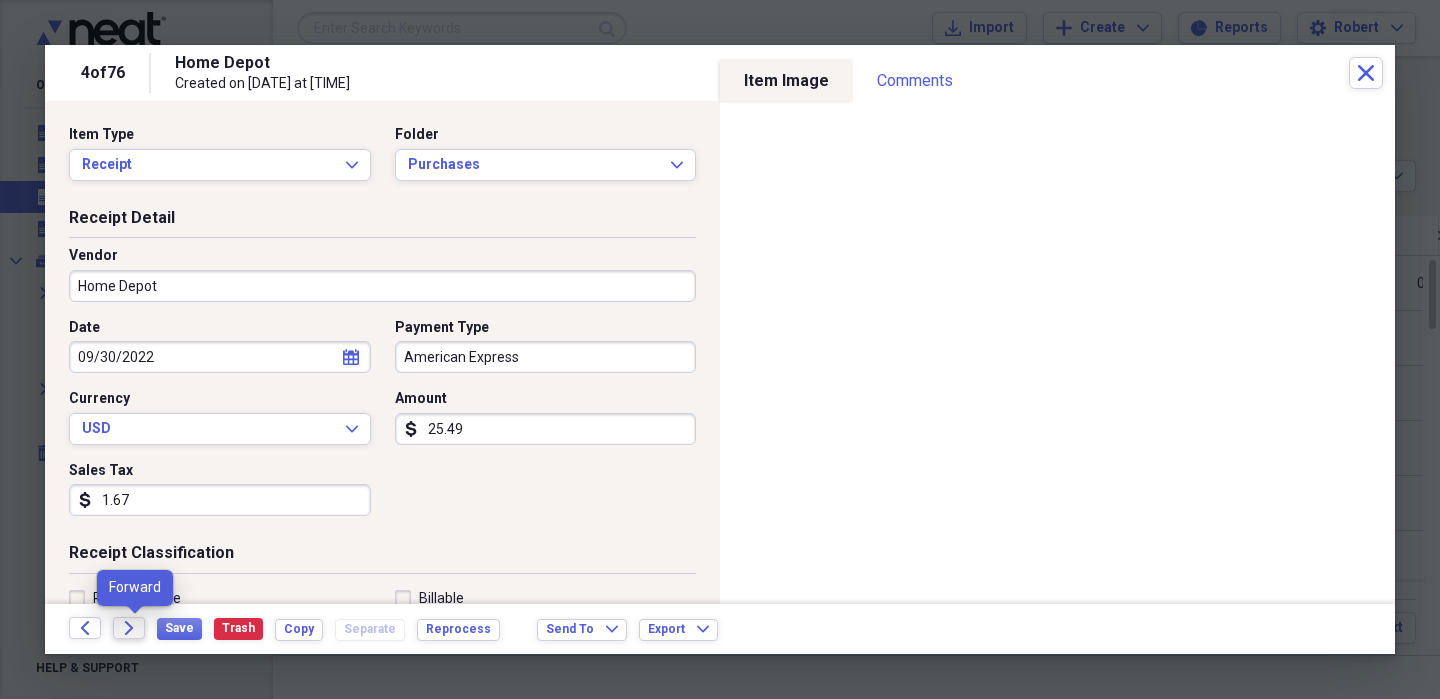 click on "Forward" 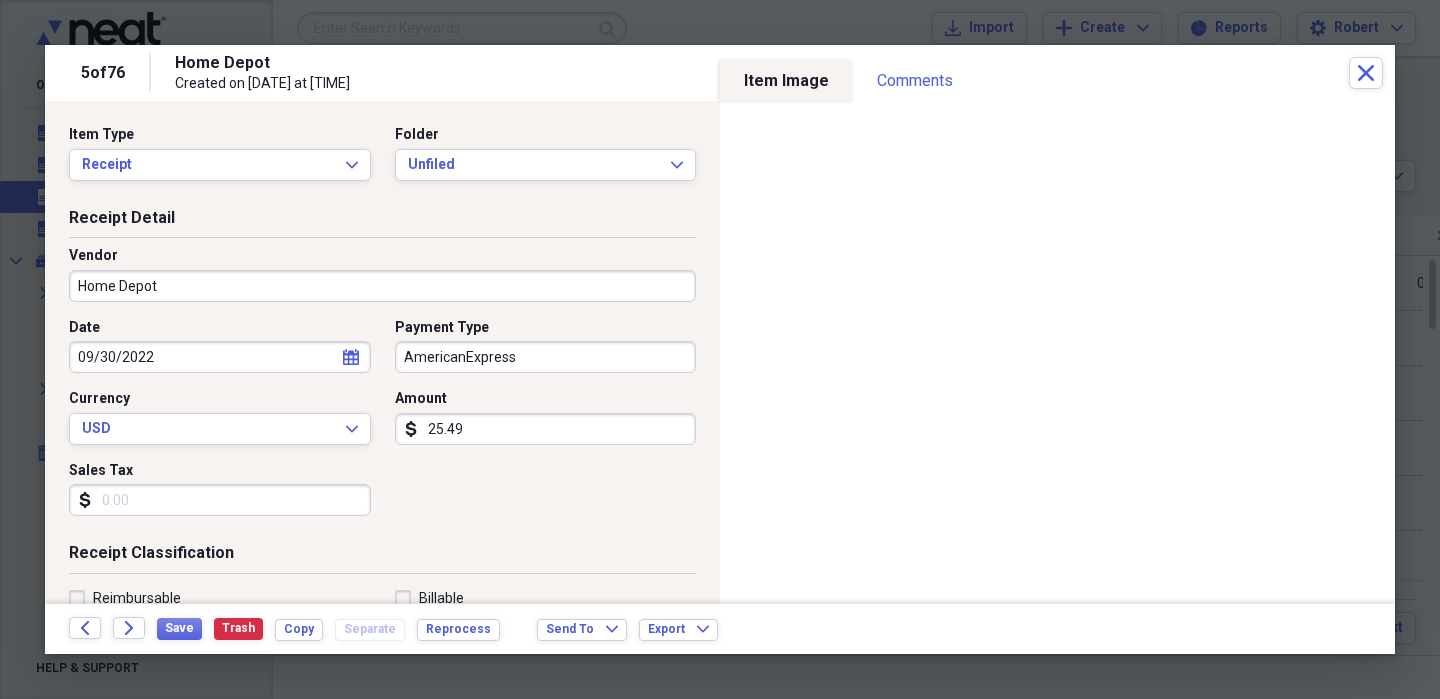 click on "Sales Tax" at bounding box center (220, 500) 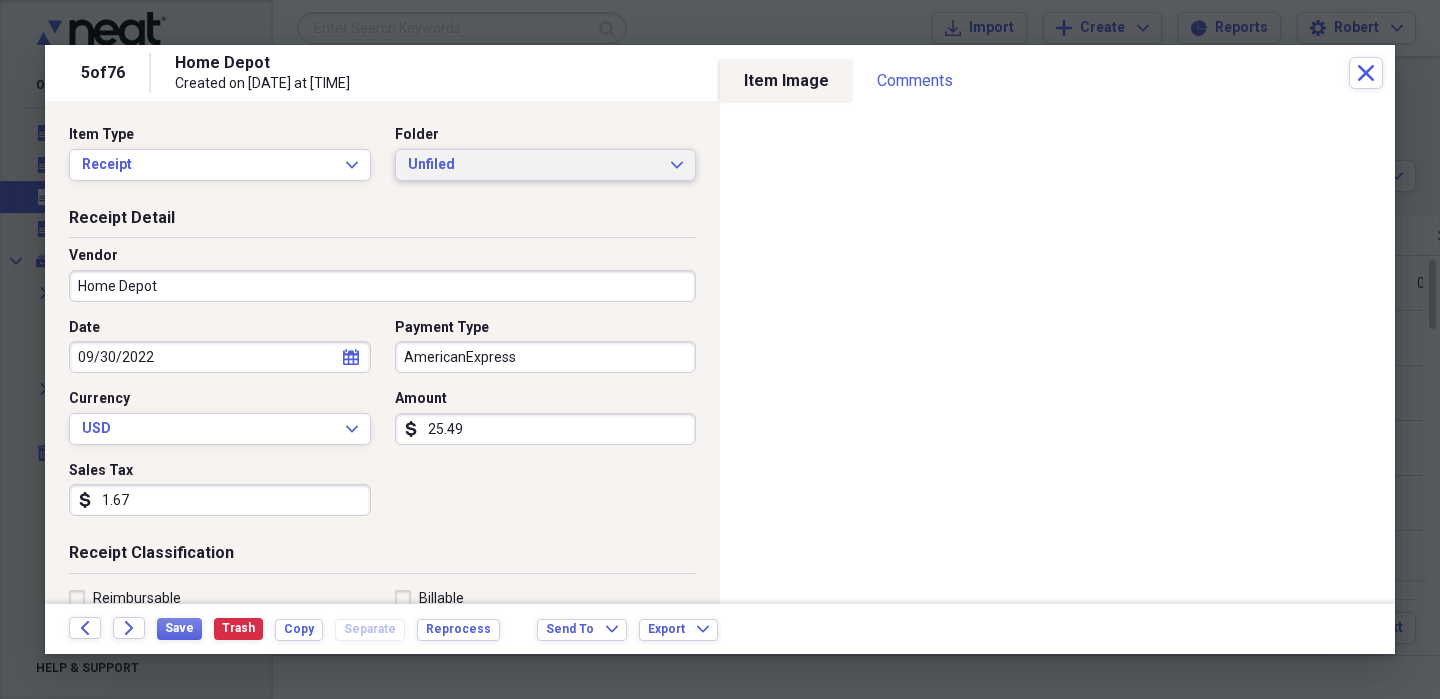 type on "1.67" 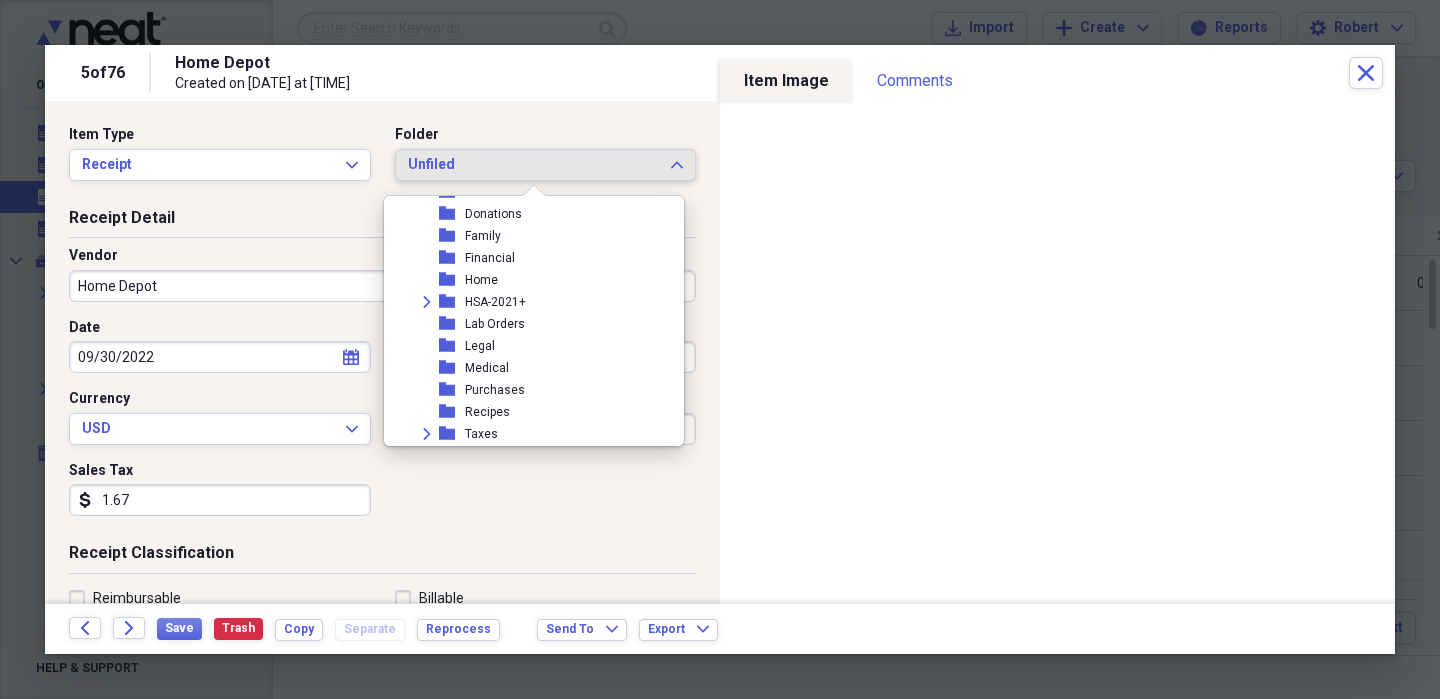 scroll, scrollTop: 387, scrollLeft: 0, axis: vertical 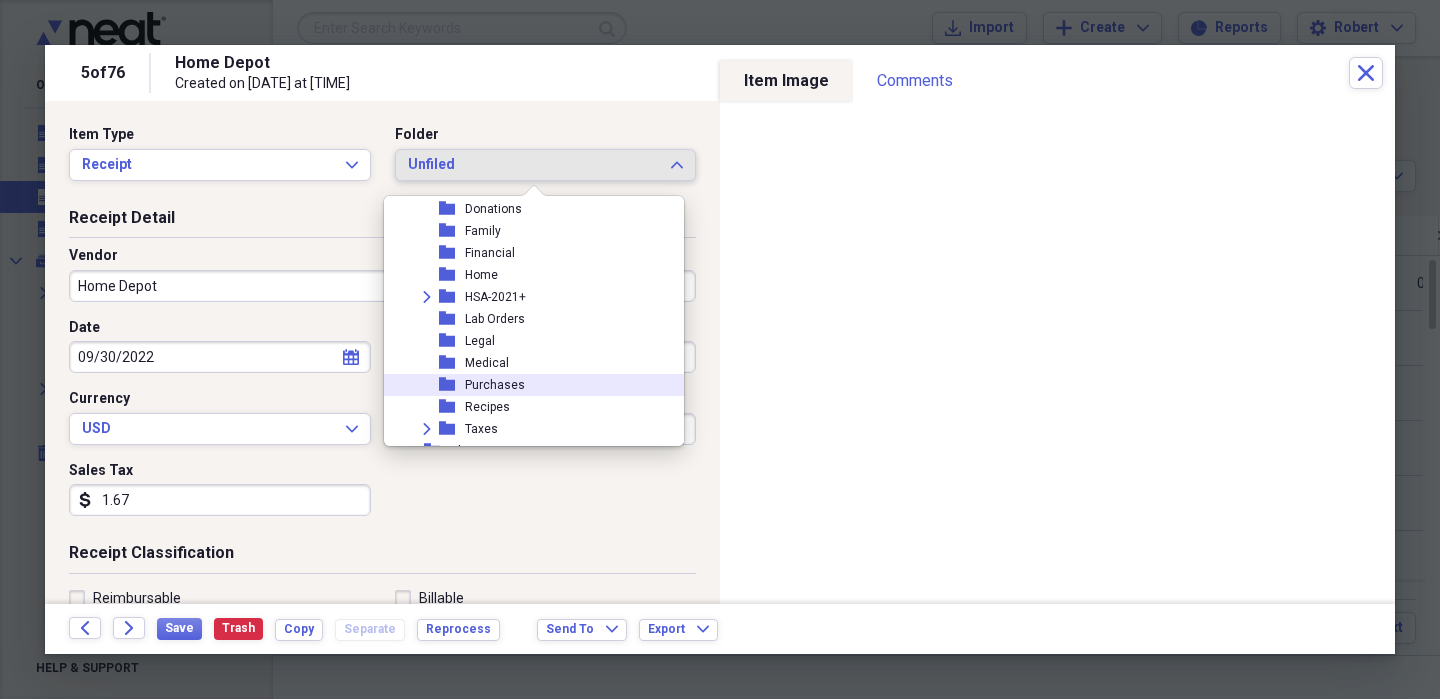 click on "folder Purchases" at bounding box center [526, 385] 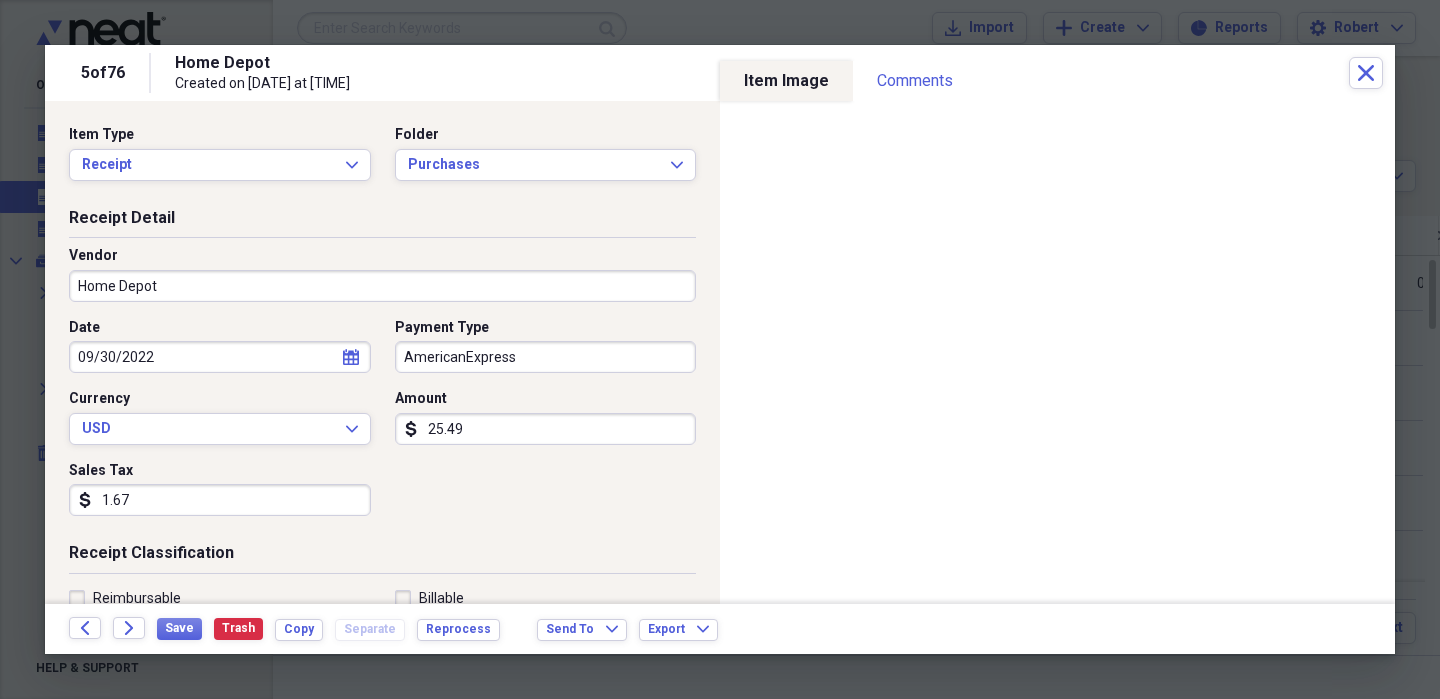 click on "AmericanExpress" at bounding box center (546, 357) 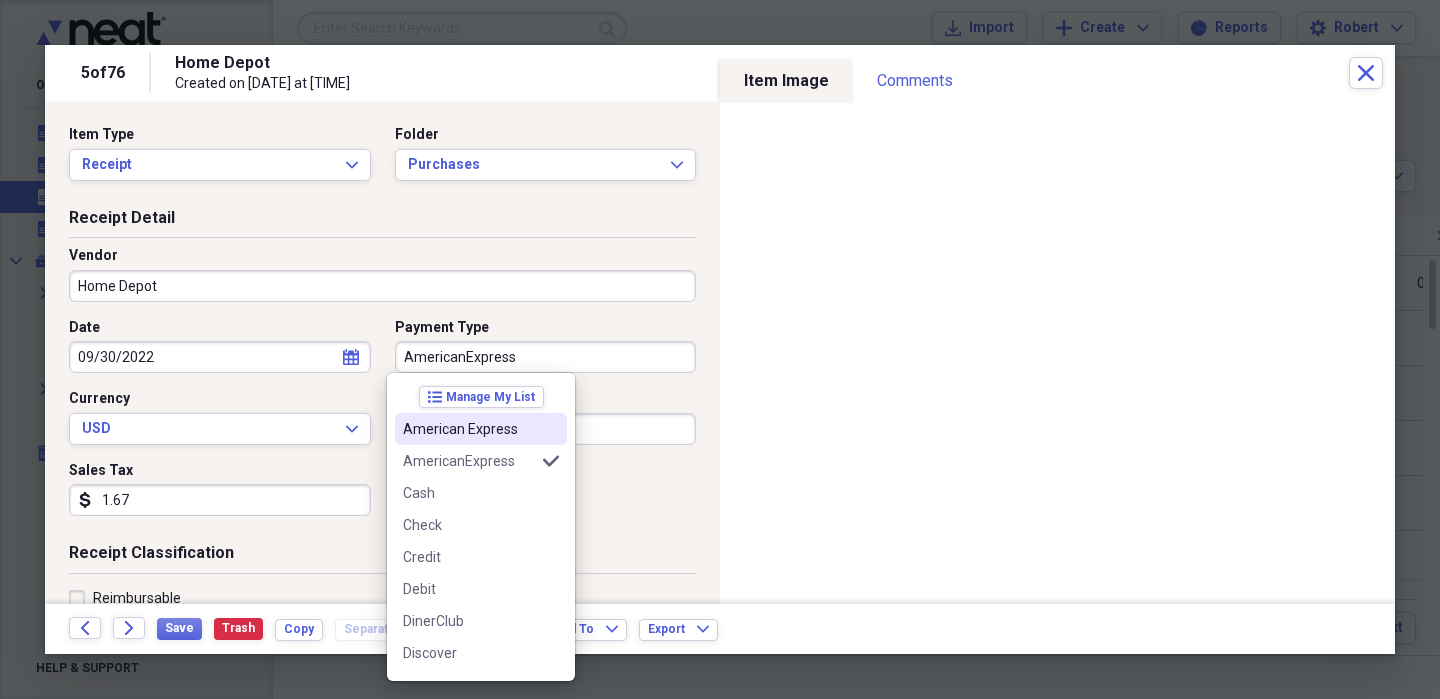 click on "American Express" at bounding box center [481, 429] 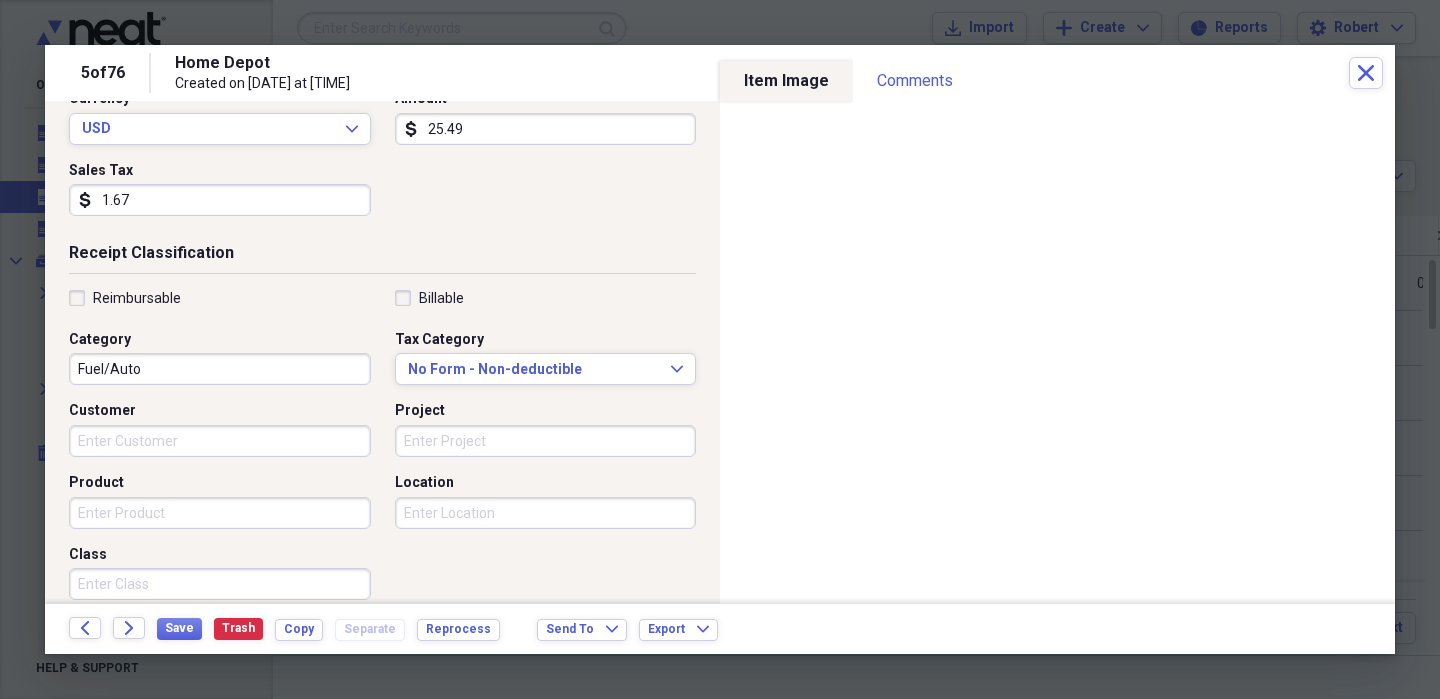 scroll, scrollTop: 303, scrollLeft: 0, axis: vertical 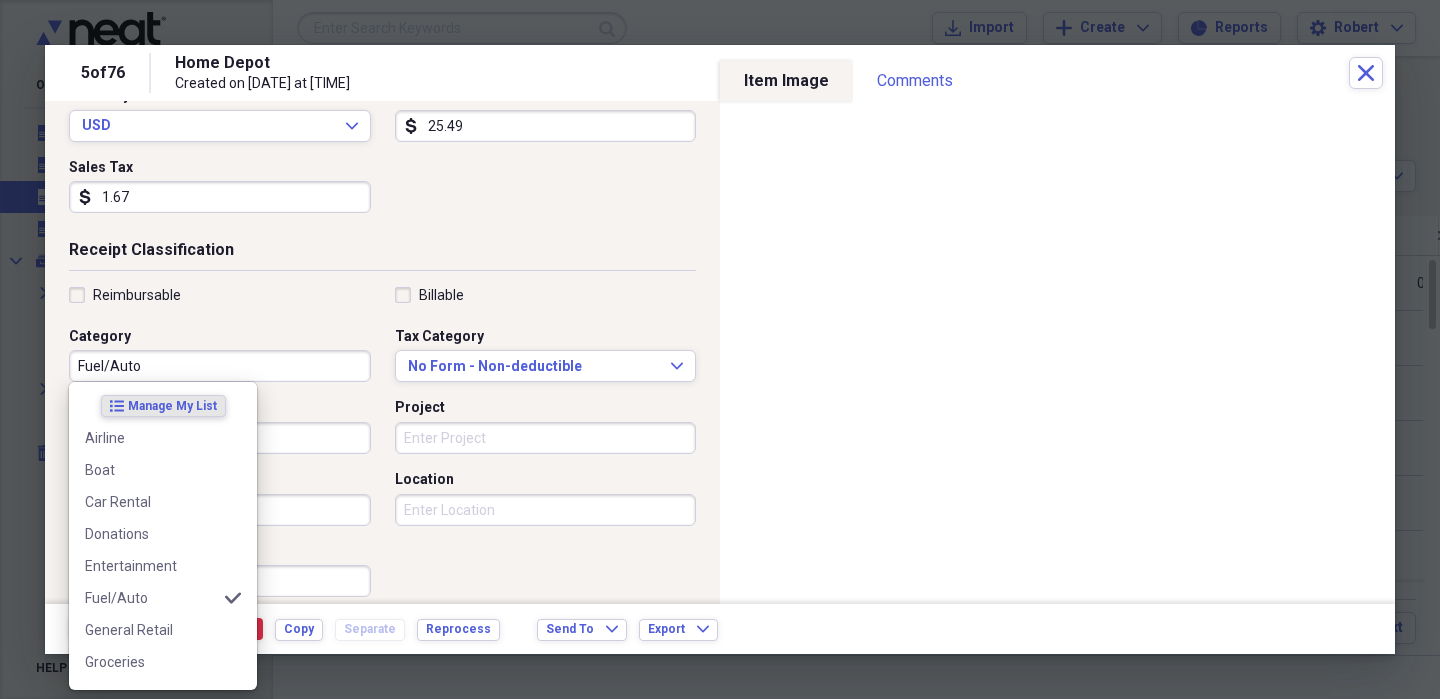 click on "Fuel/Auto" at bounding box center (220, 366) 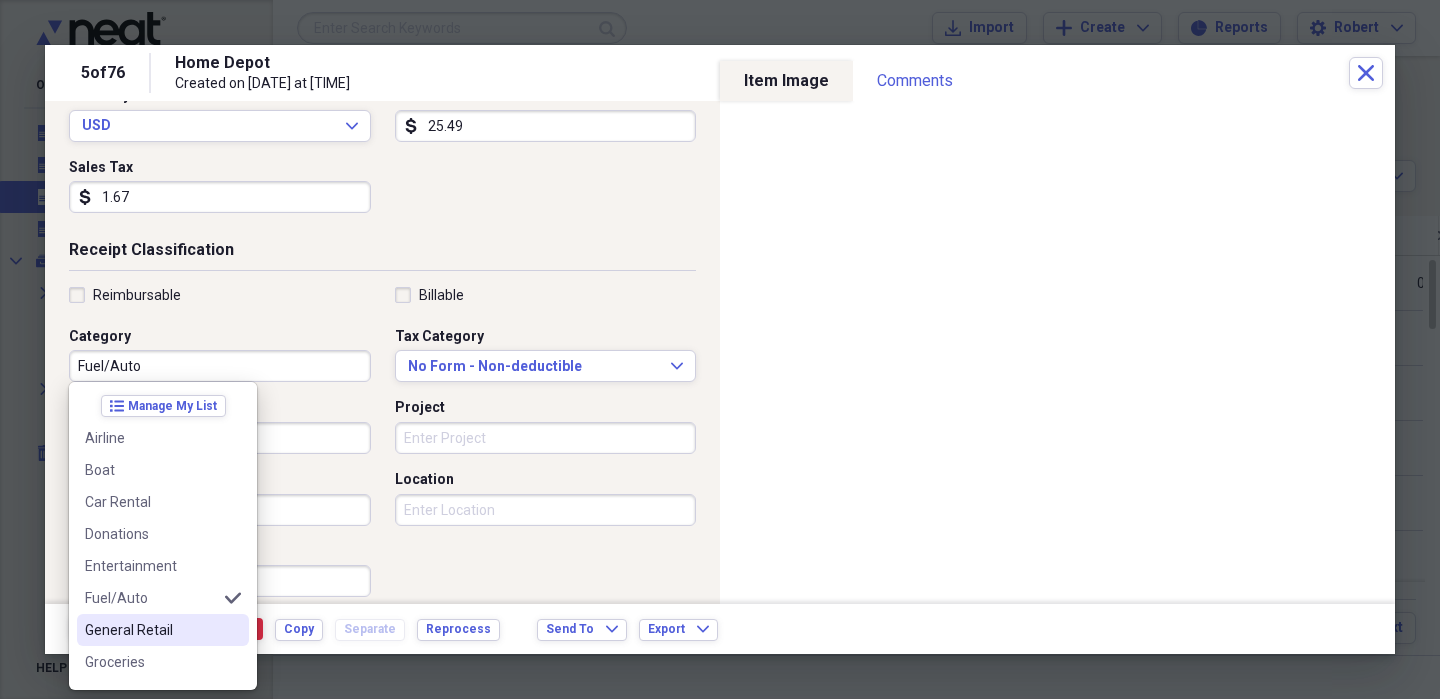 click on "General Retail" at bounding box center [151, 630] 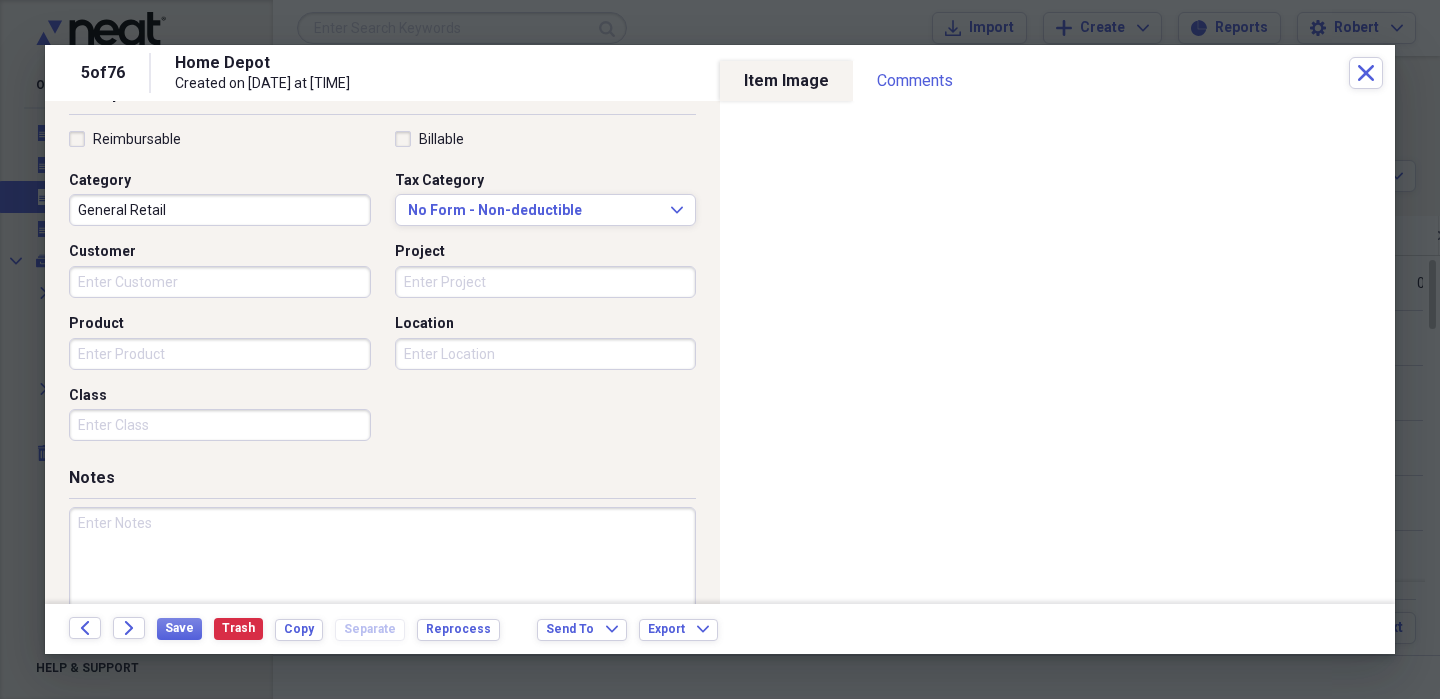 scroll, scrollTop: 518, scrollLeft: 0, axis: vertical 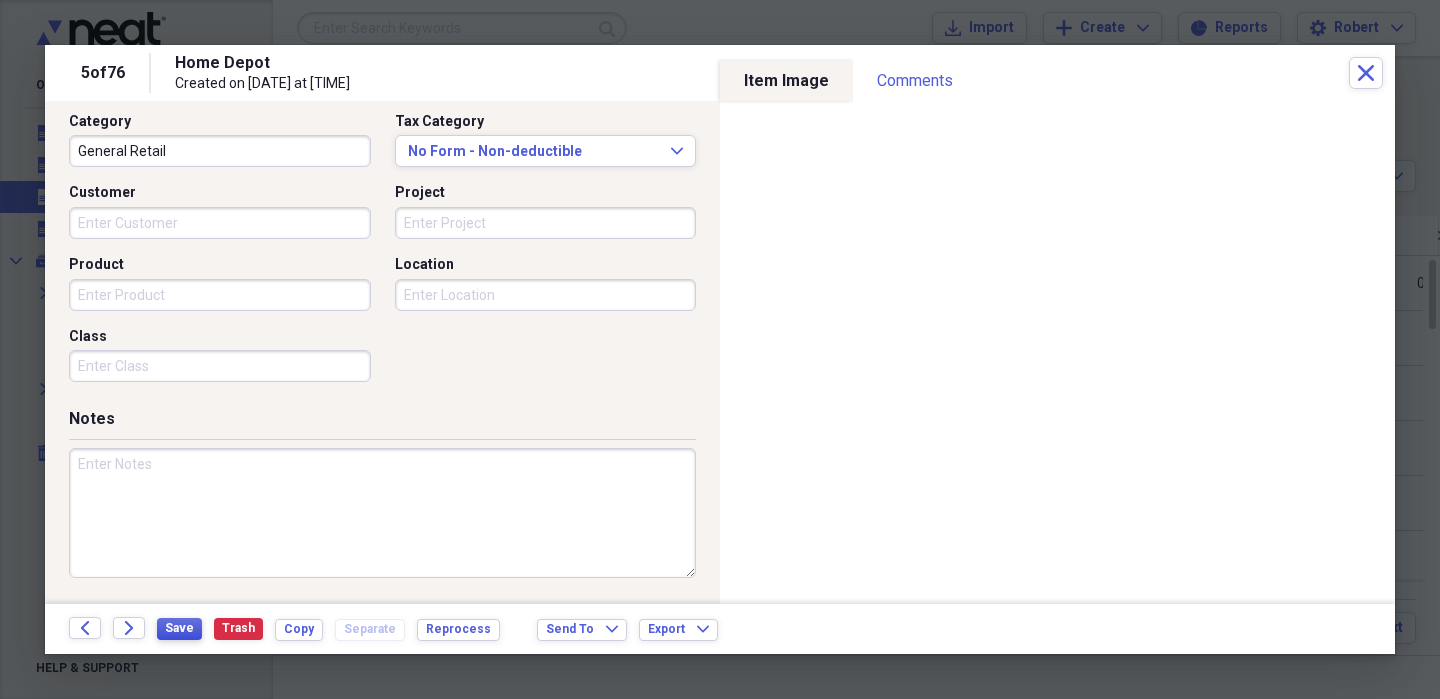 click on "Save" at bounding box center (179, 628) 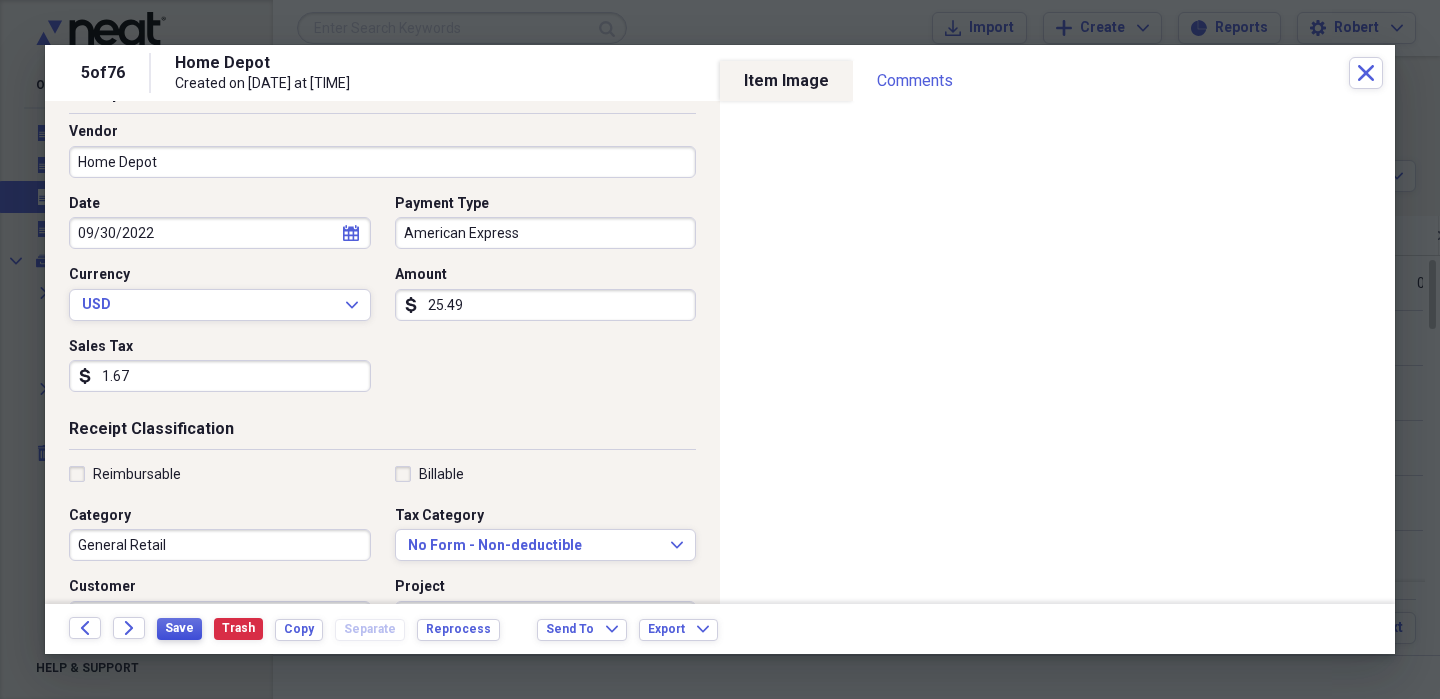 scroll, scrollTop: 114, scrollLeft: 0, axis: vertical 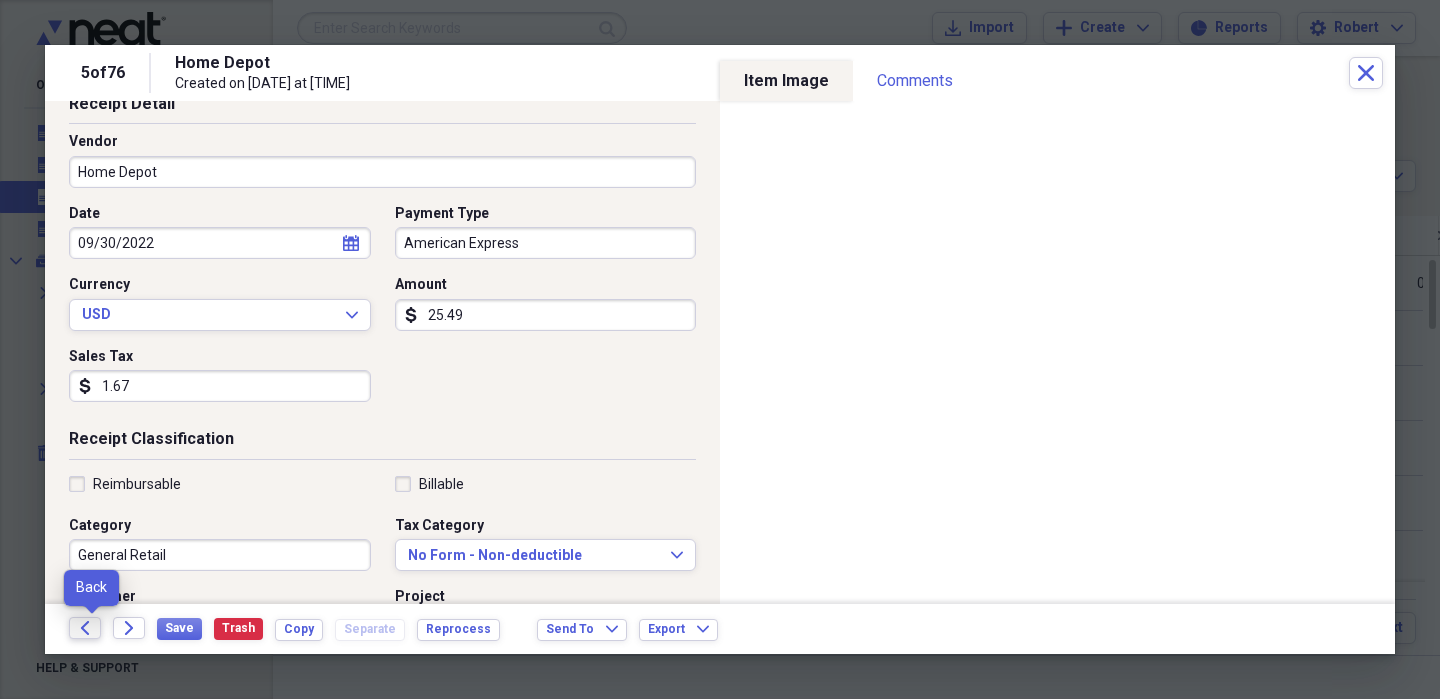 click on "Back" 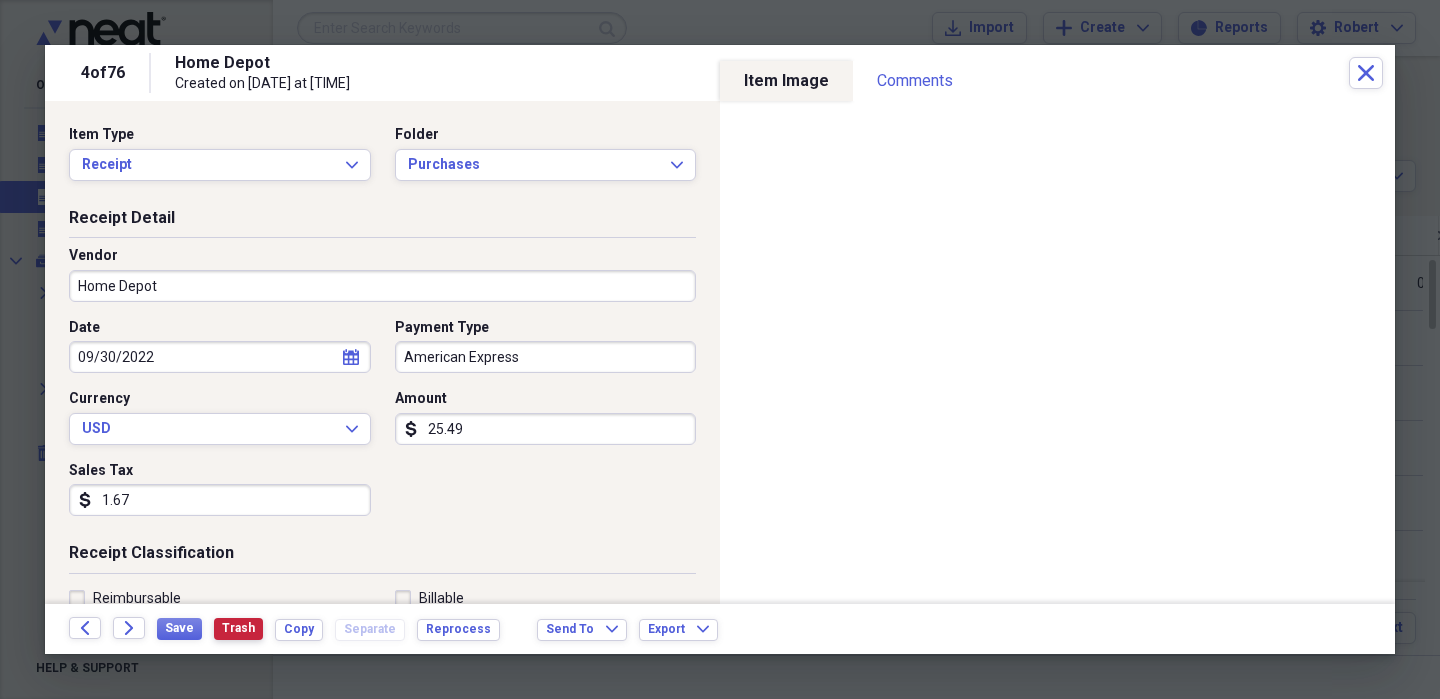 click on "Trash" at bounding box center [238, 628] 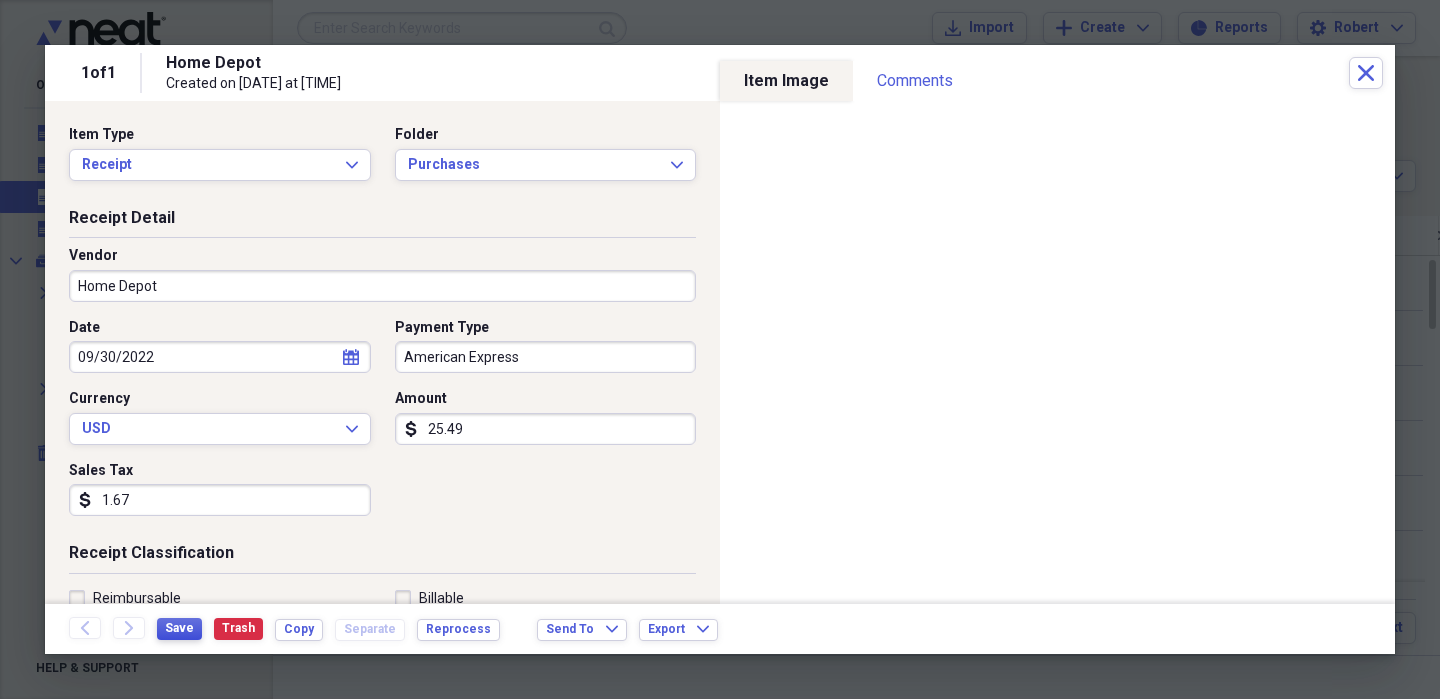 click on "Save" at bounding box center (179, 628) 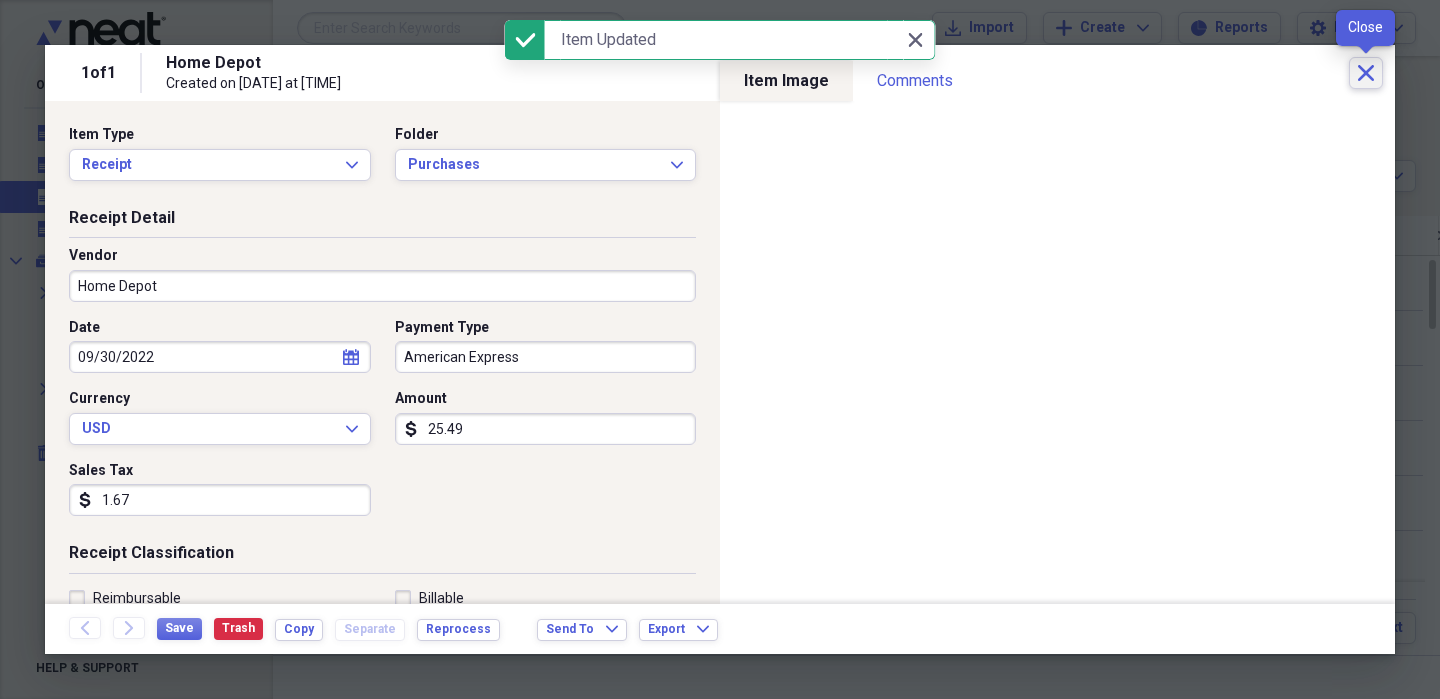 click 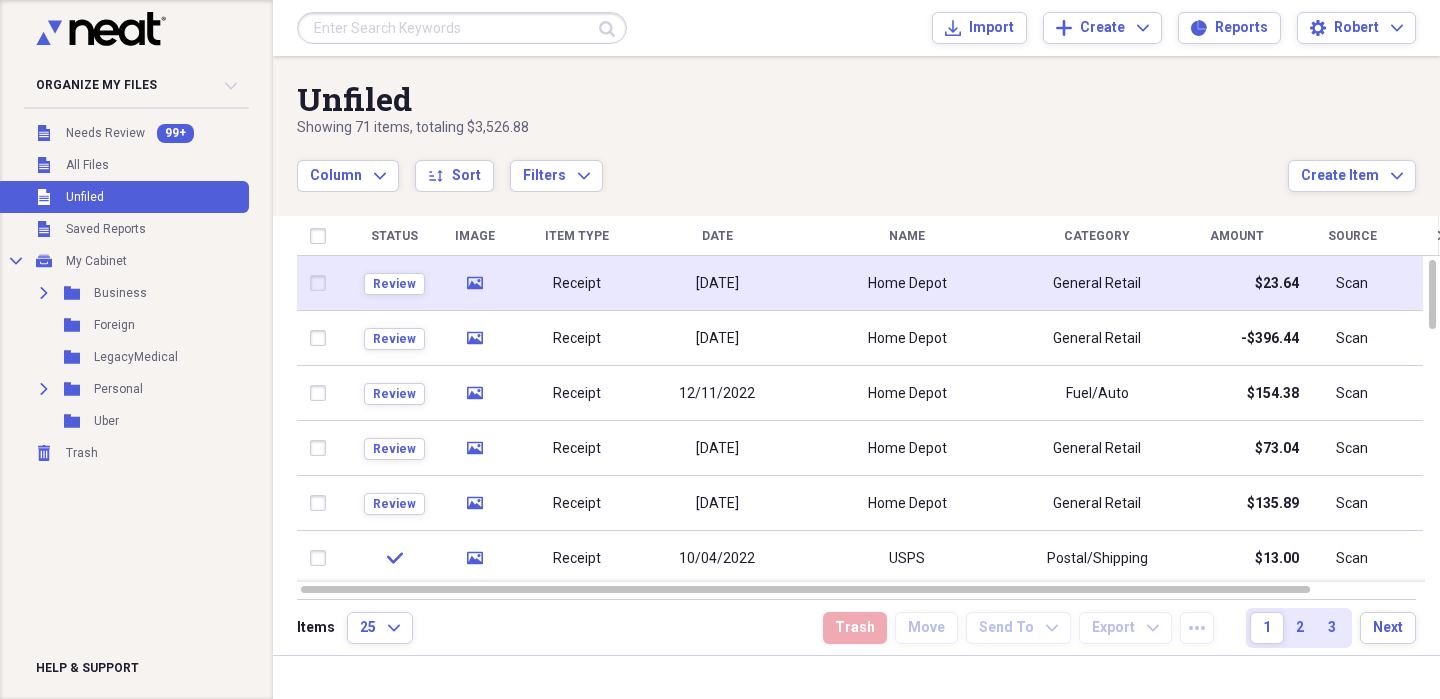 click on "Receipt" at bounding box center [577, 283] 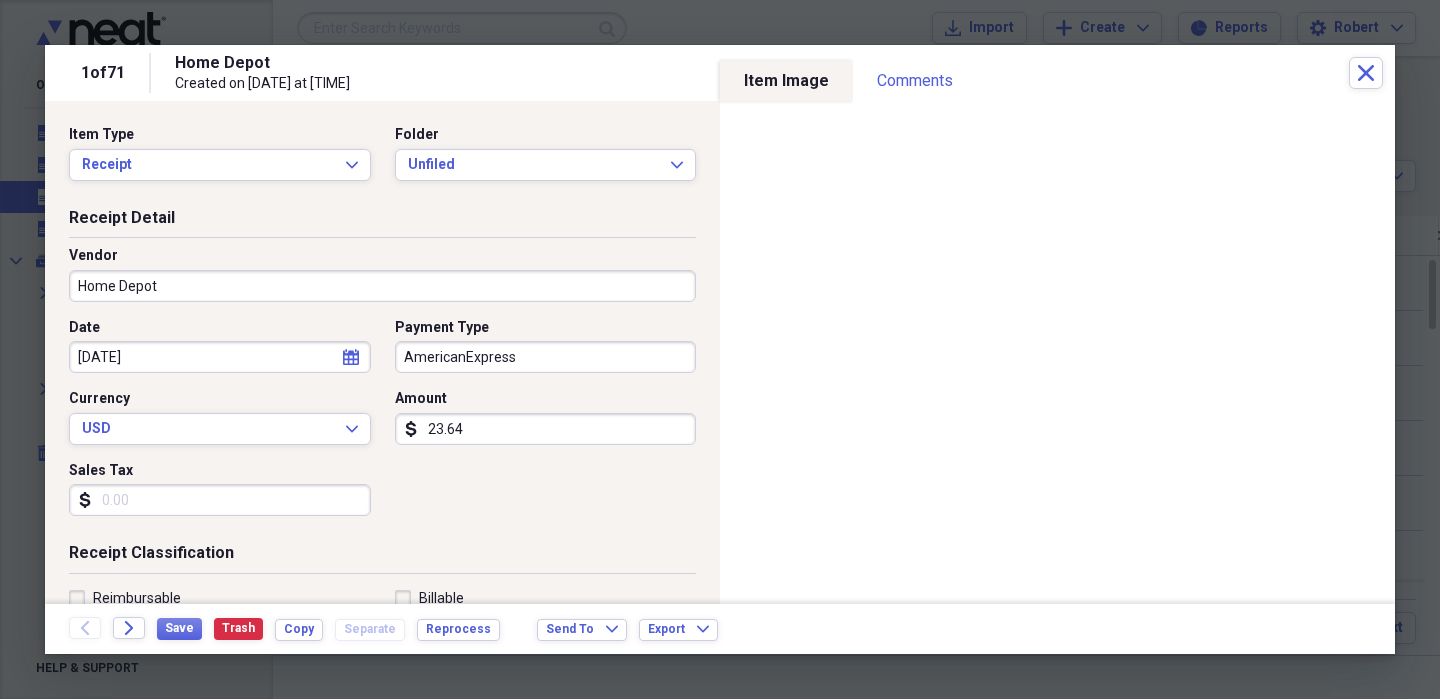 click on "Sales Tax" at bounding box center (220, 500) 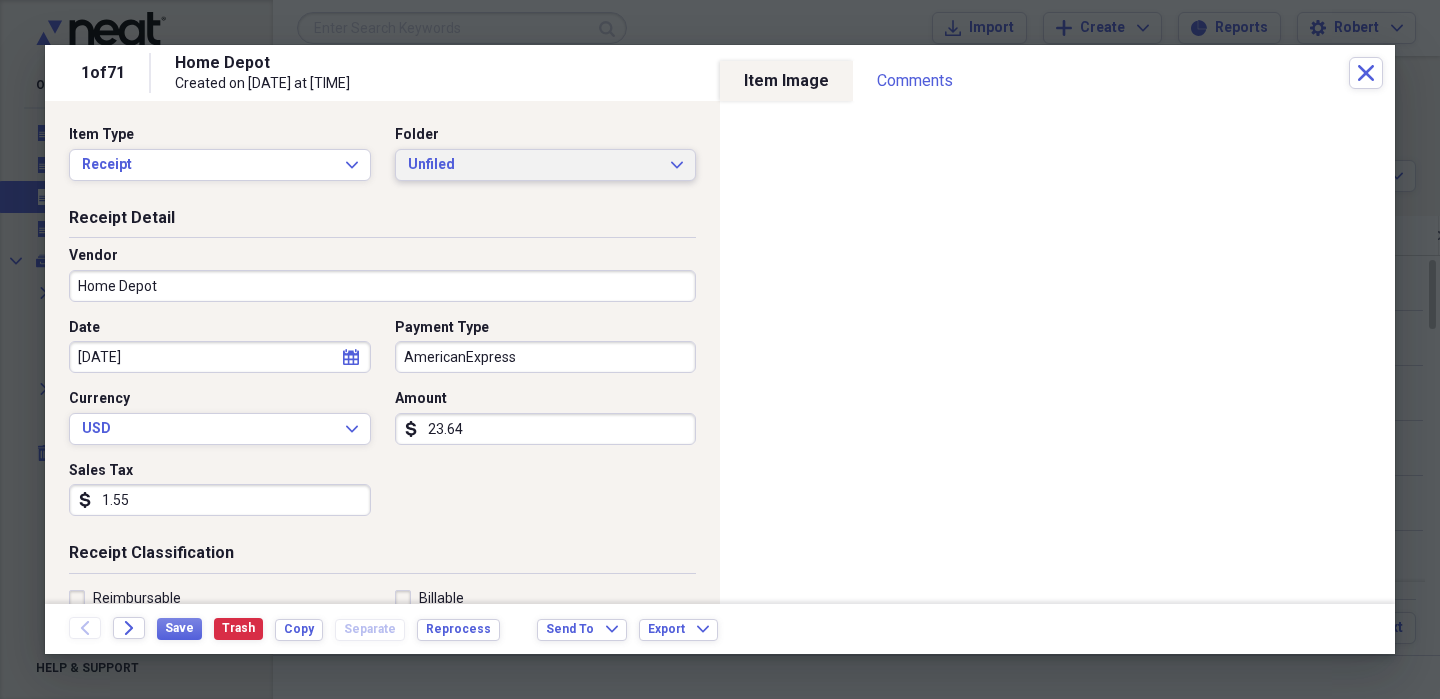 type on "1.55" 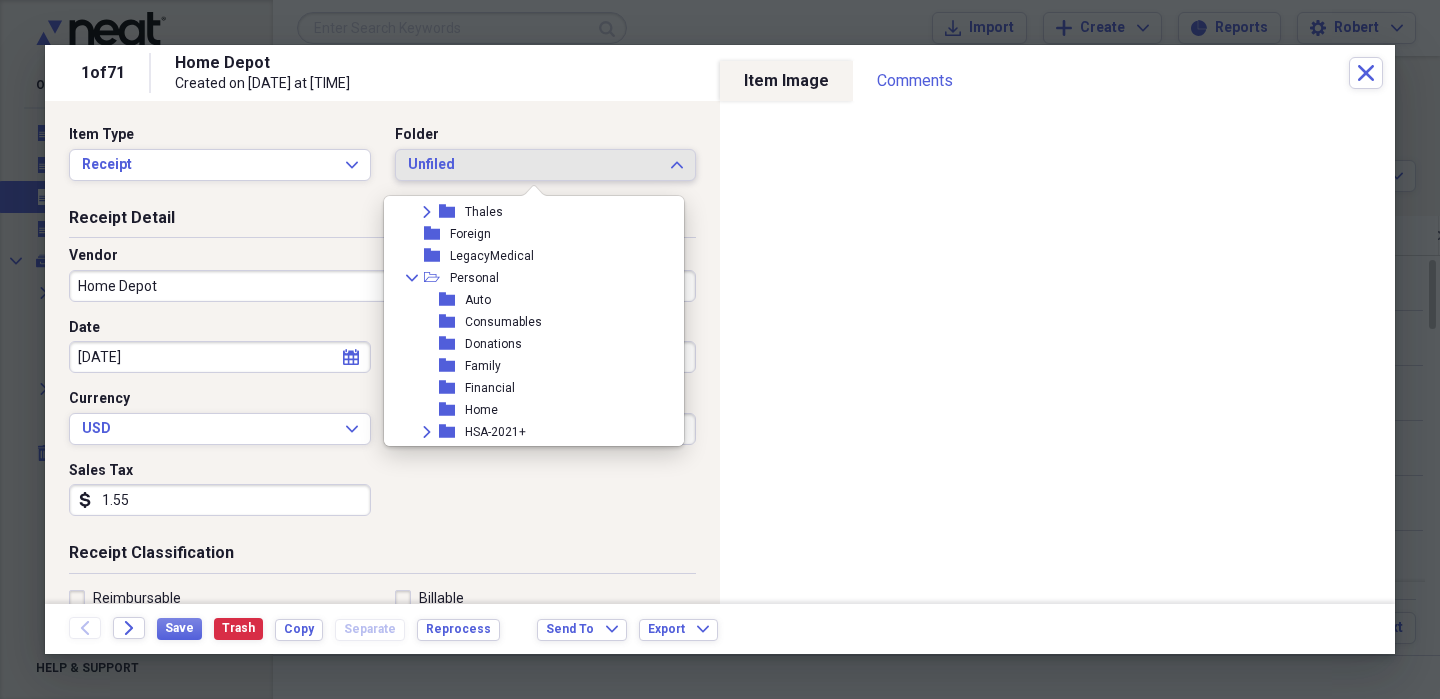 scroll, scrollTop: 276, scrollLeft: 0, axis: vertical 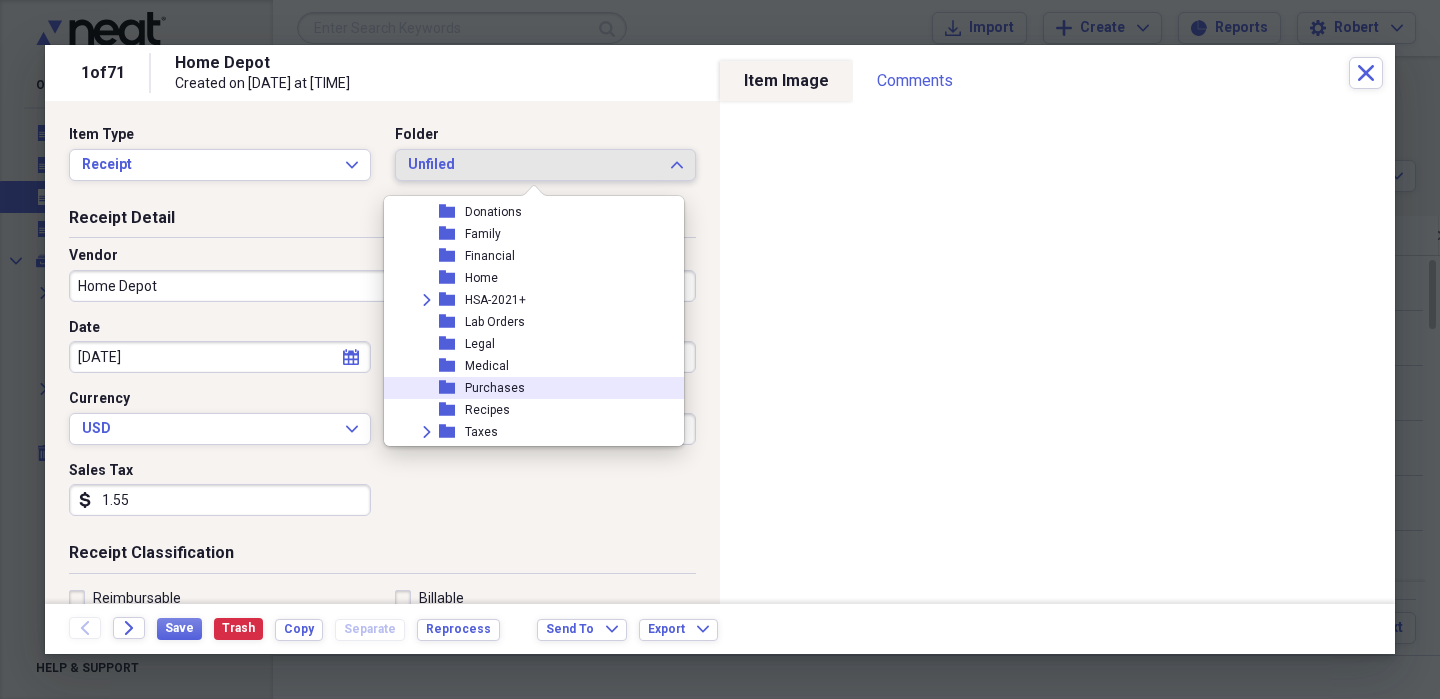 click on "folder Purchases" at bounding box center (526, 388) 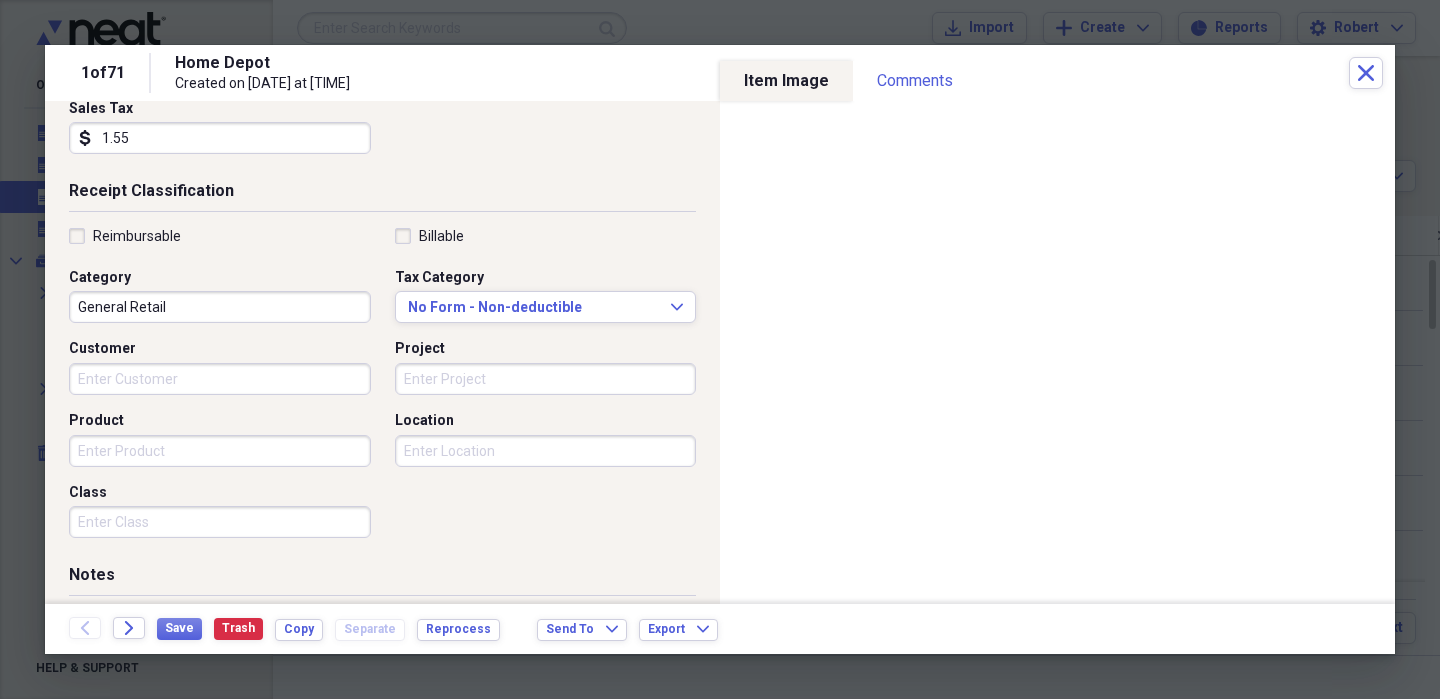 scroll, scrollTop: 364, scrollLeft: 0, axis: vertical 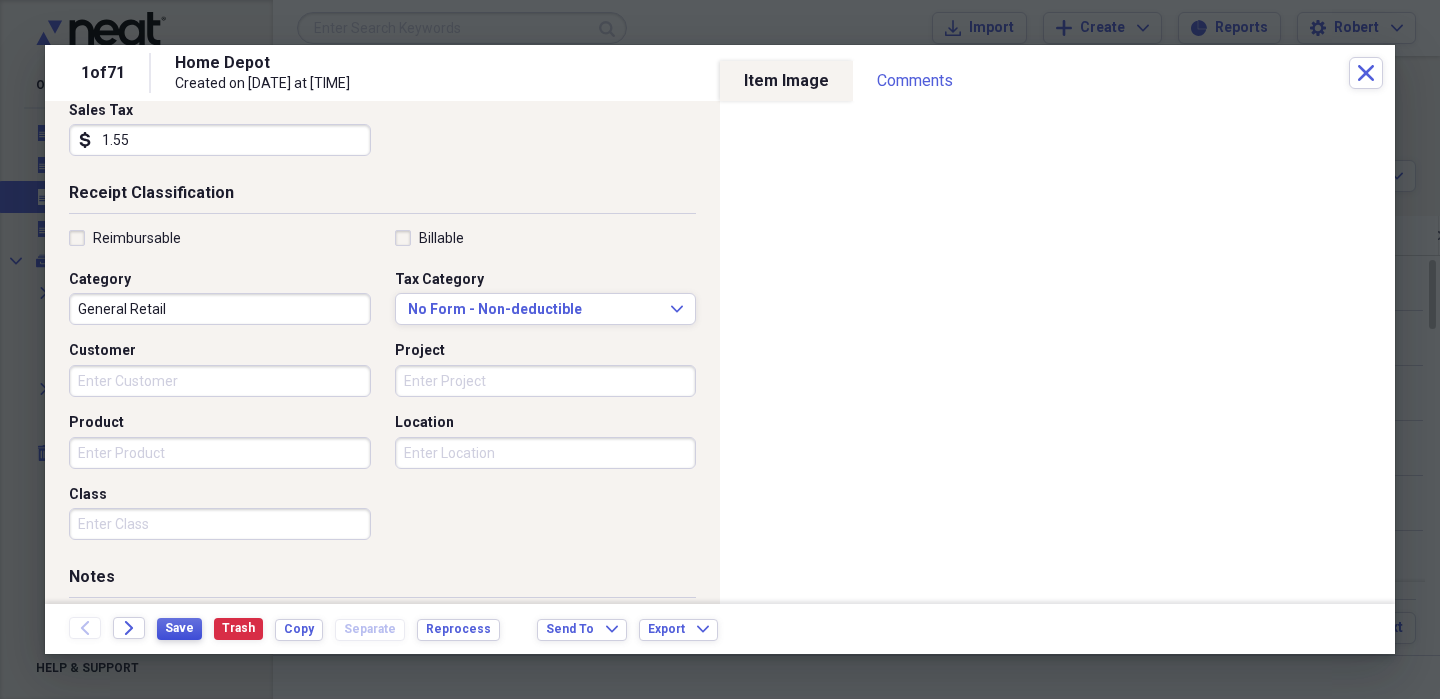 click on "Save" at bounding box center [179, 628] 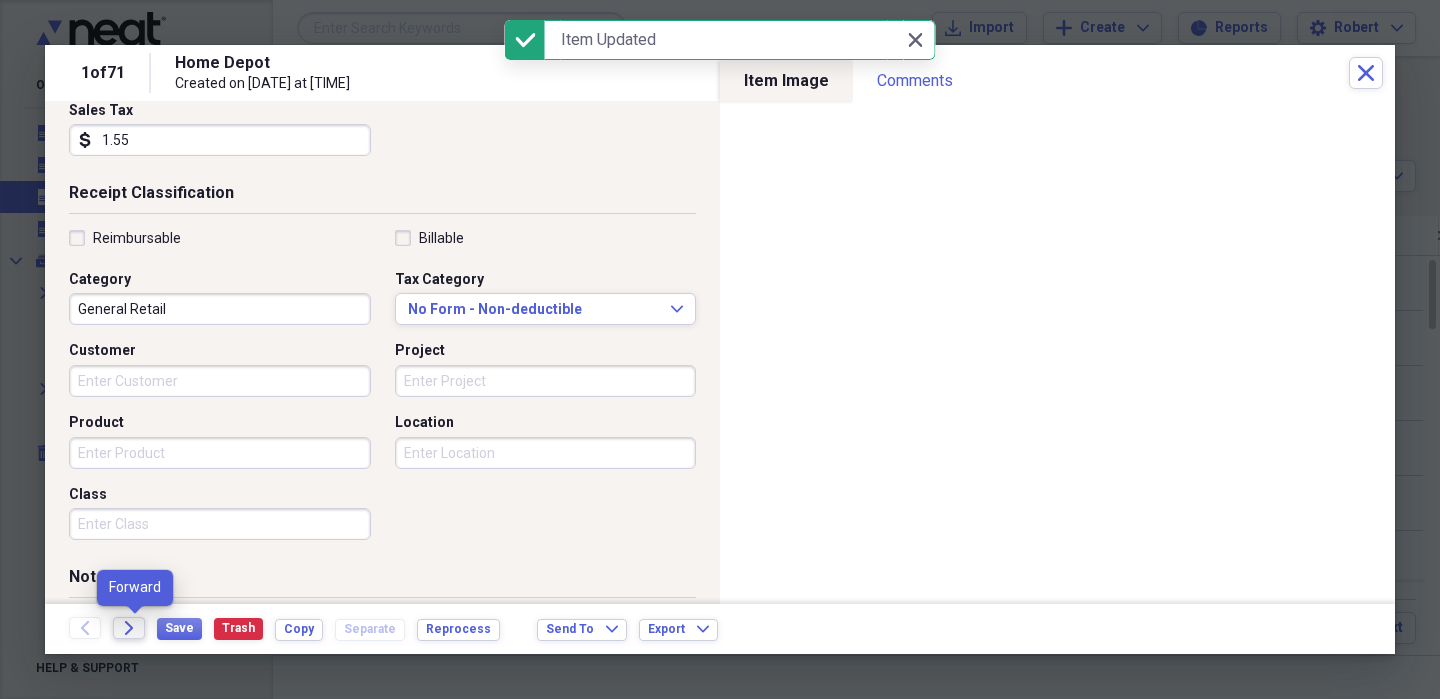 click on "Forward" 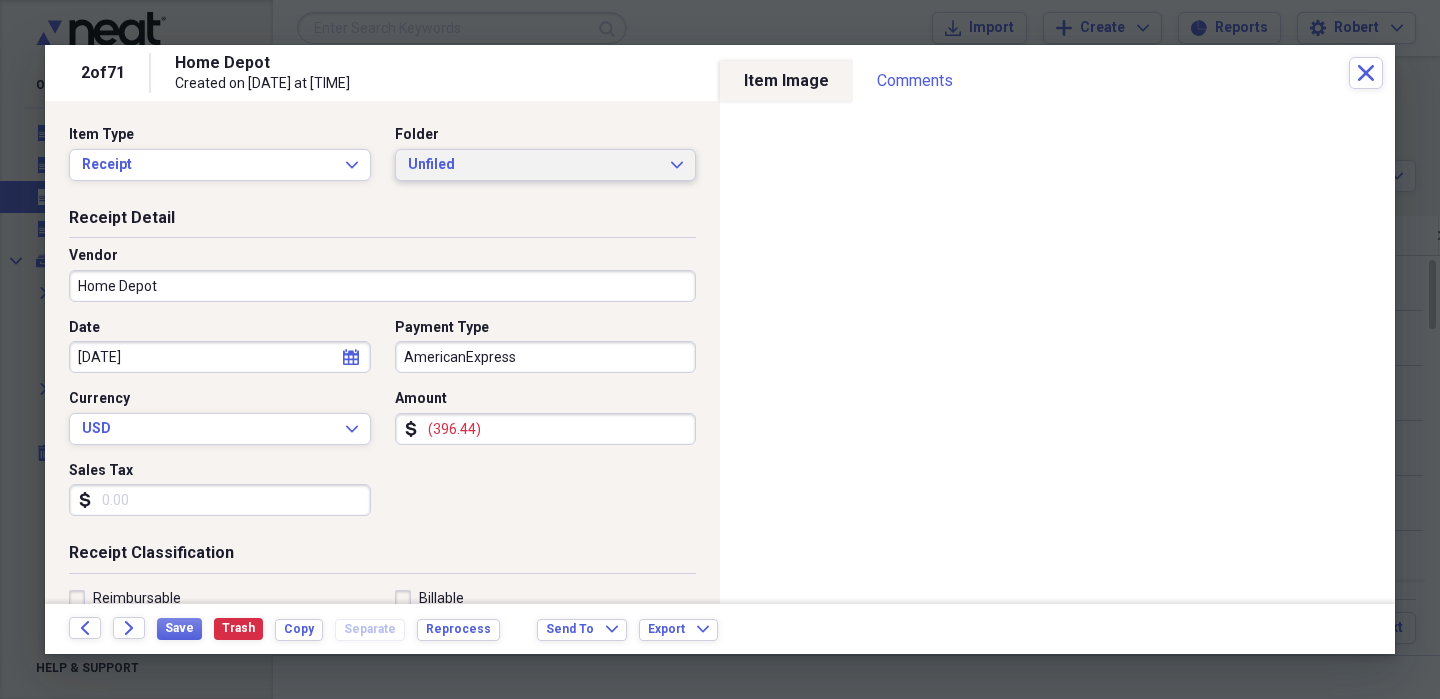 click on "Unfiled" at bounding box center [534, 165] 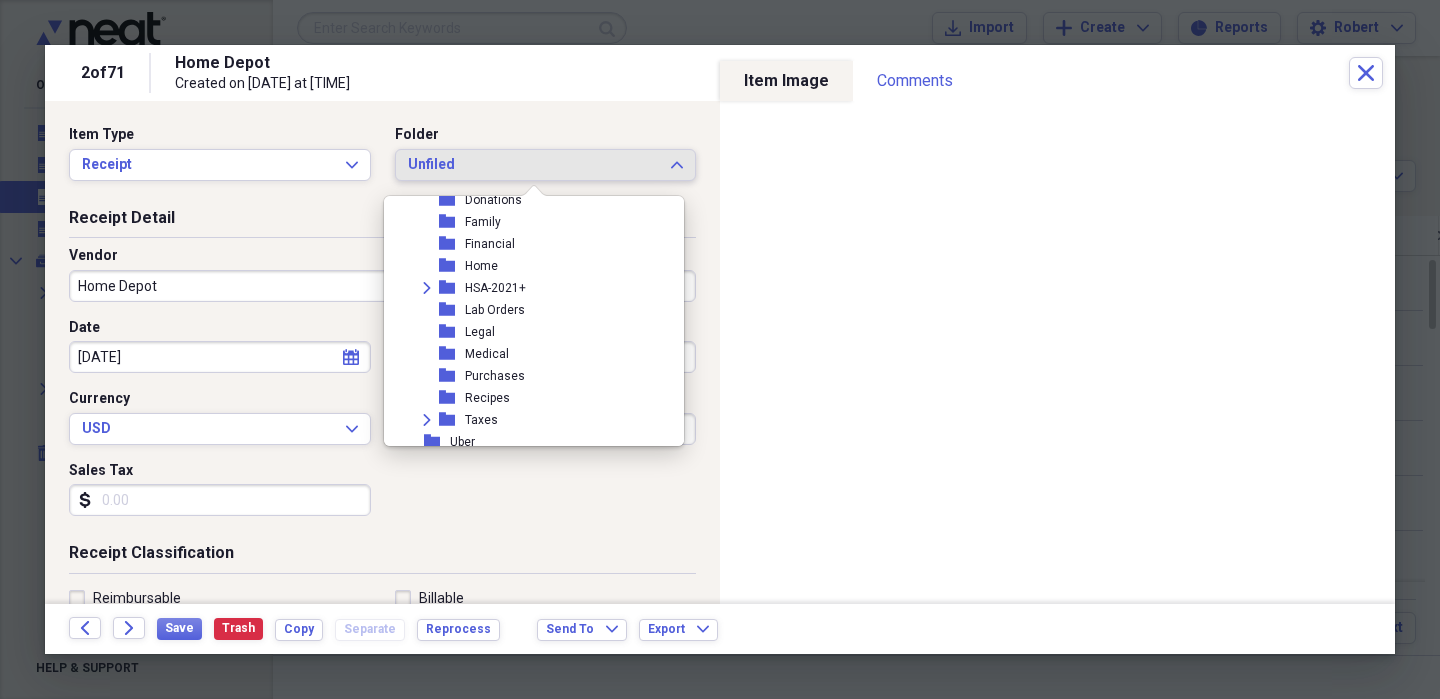 scroll, scrollTop: 398, scrollLeft: 0, axis: vertical 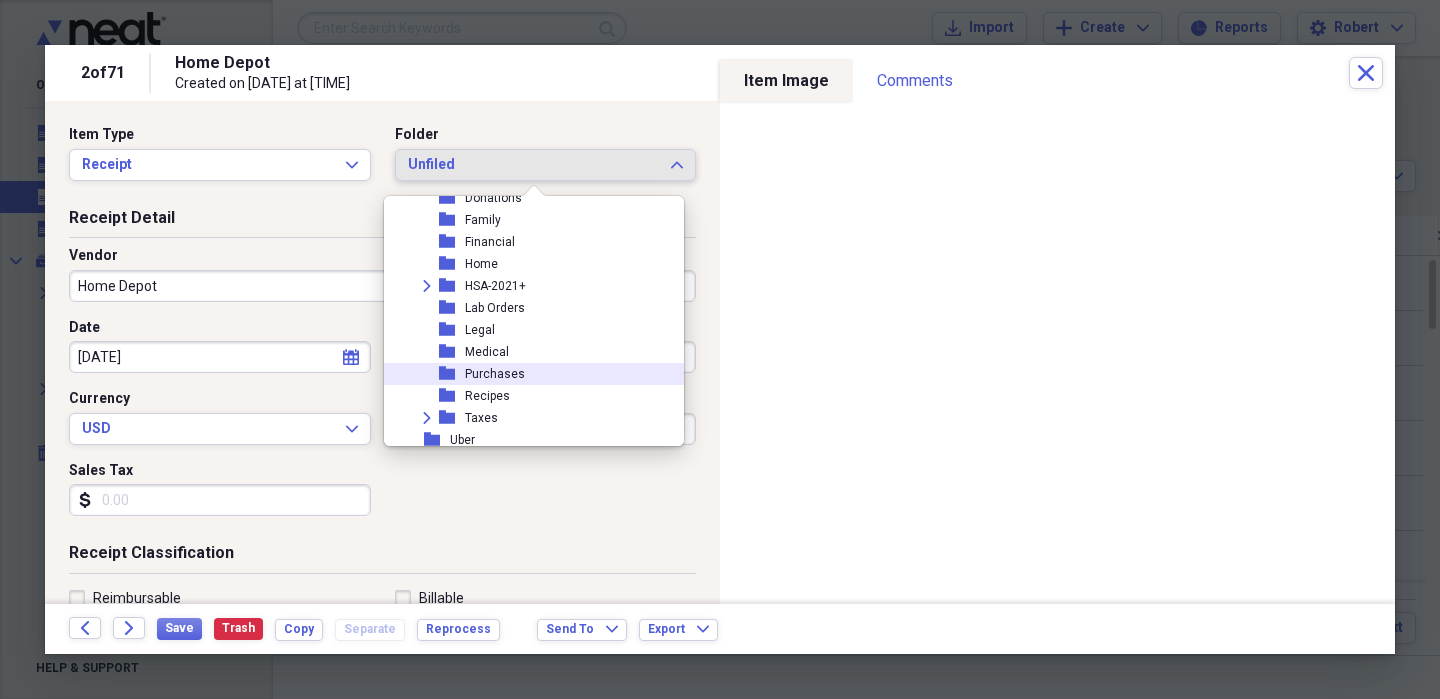 click on "folder Purchases" at bounding box center [526, 374] 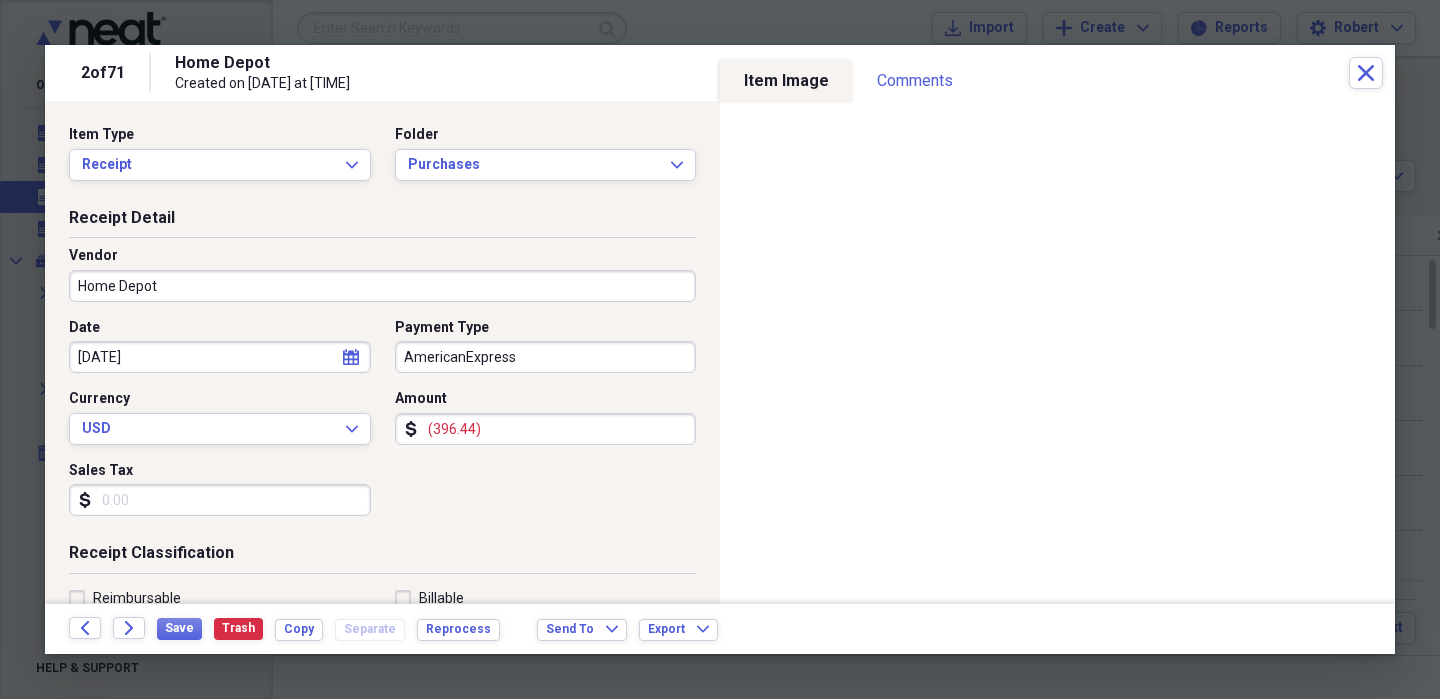 click on "Sales Tax" at bounding box center [220, 500] 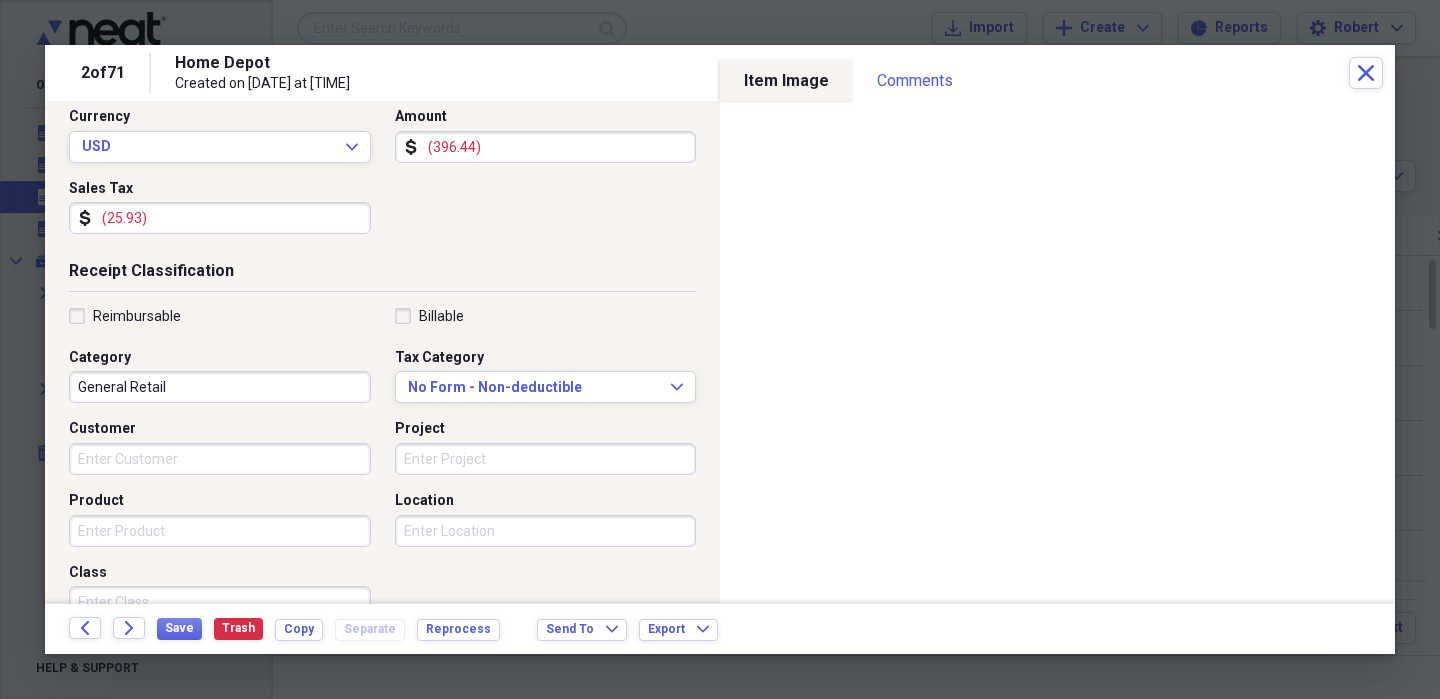 scroll, scrollTop: 287, scrollLeft: 0, axis: vertical 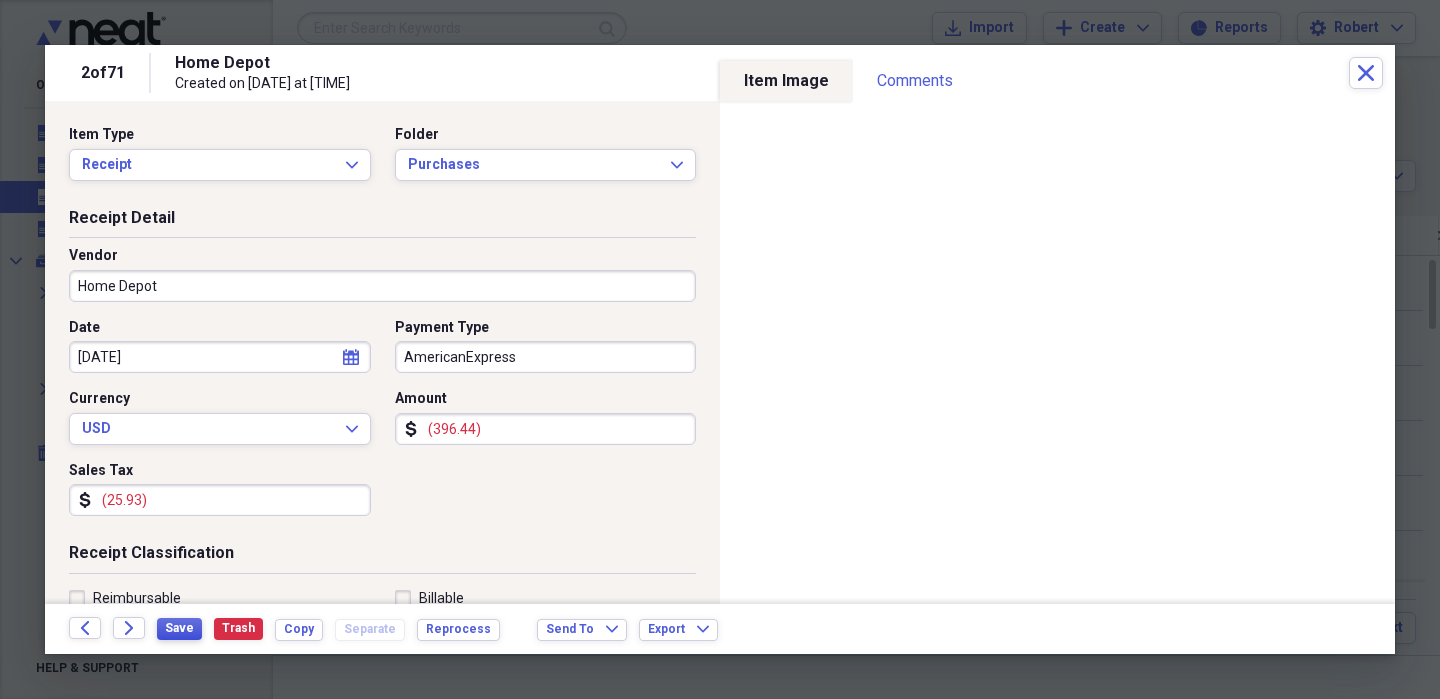 type on "(25.93)" 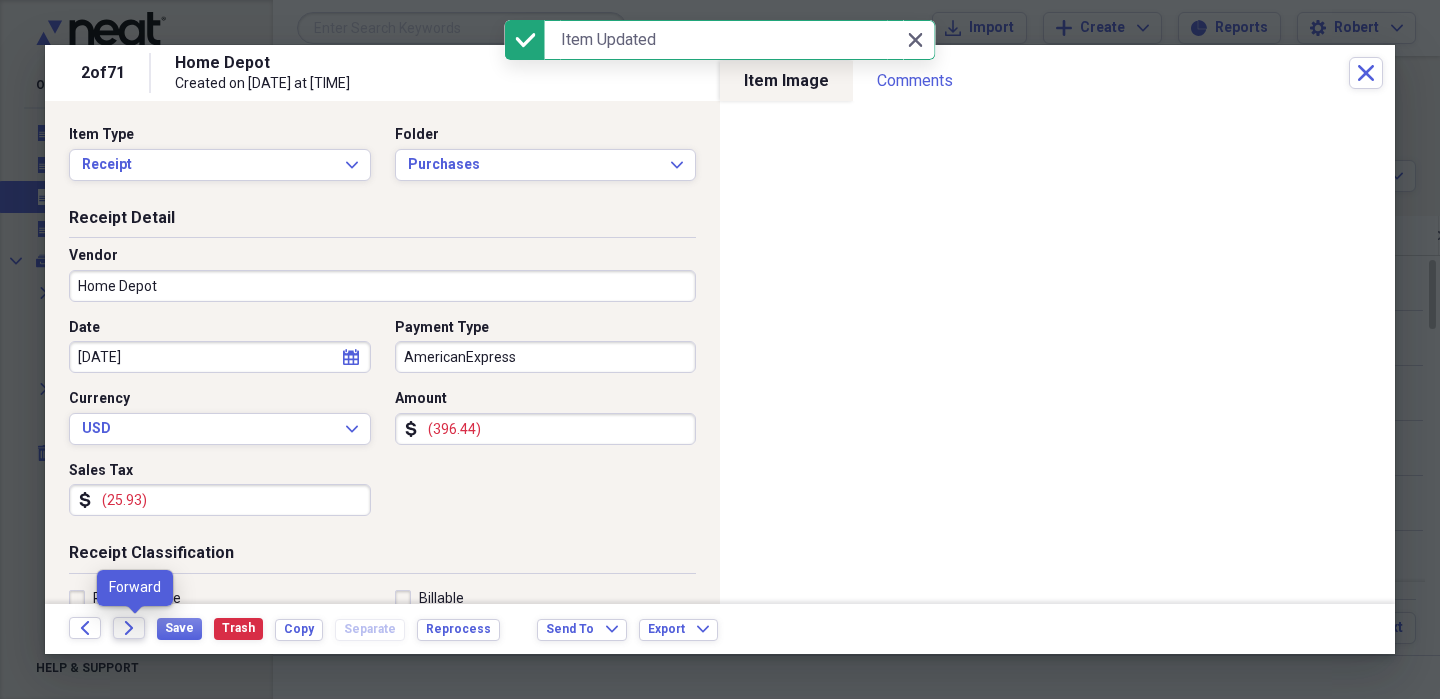 click 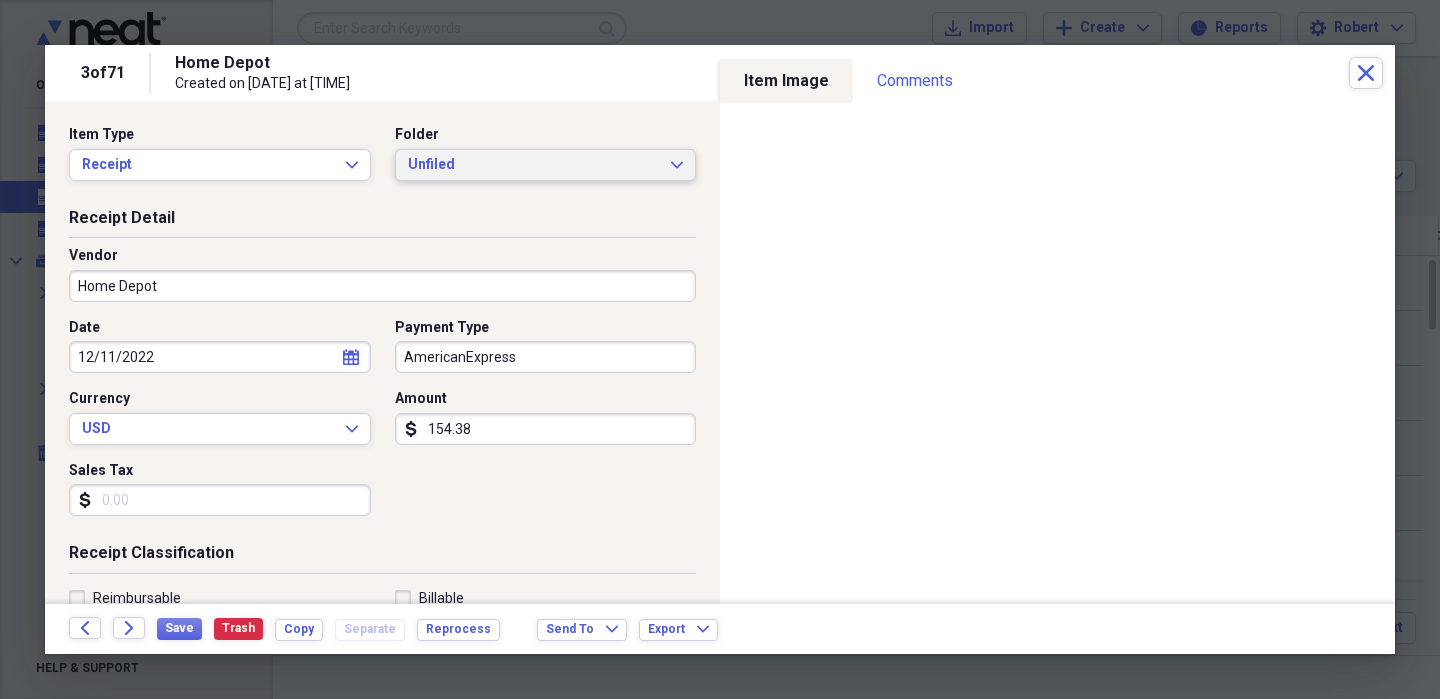 click on "Unfiled" at bounding box center [534, 165] 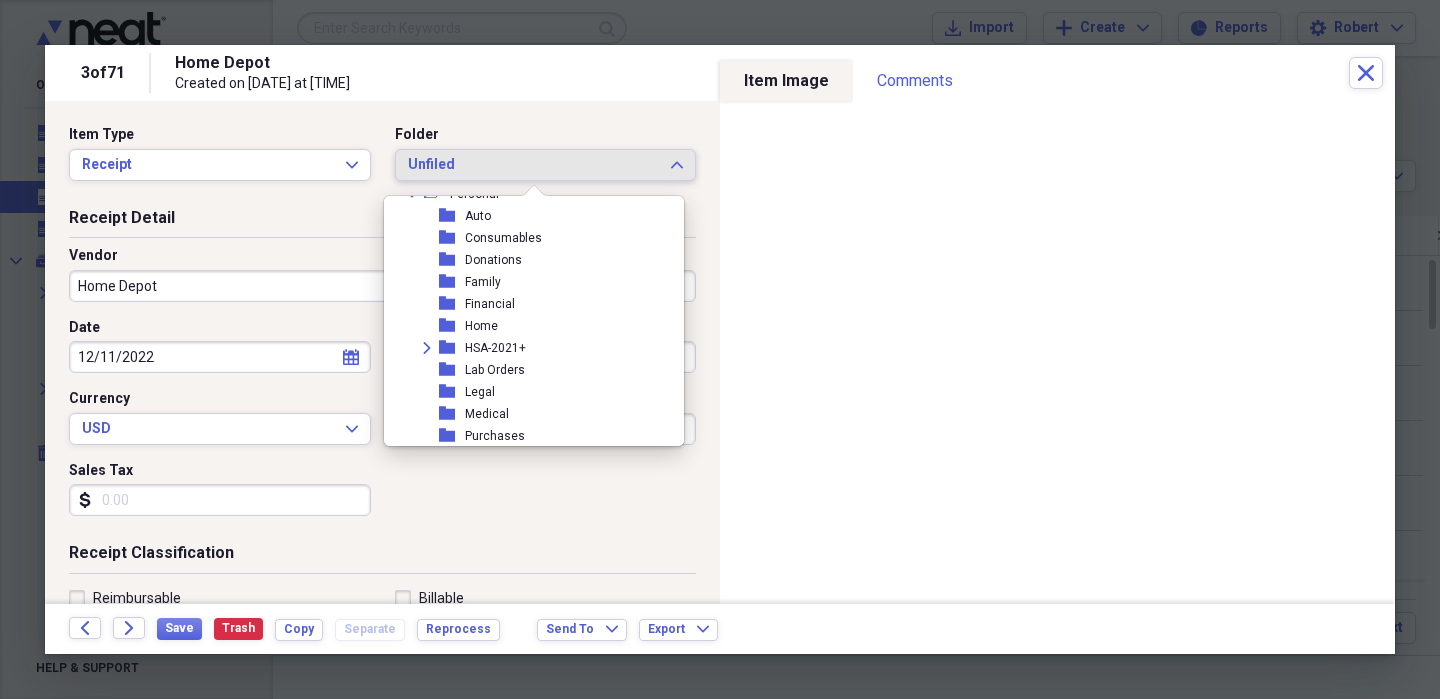 scroll, scrollTop: 341, scrollLeft: 0, axis: vertical 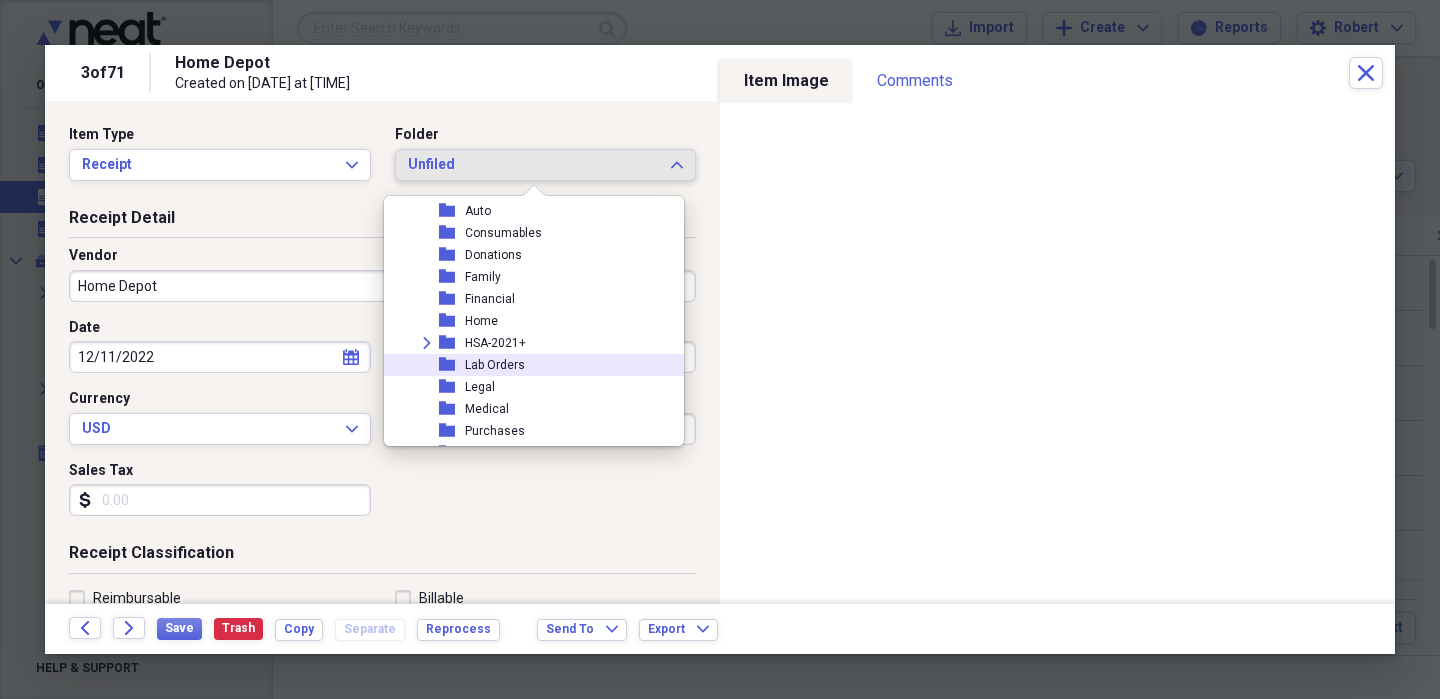 click on "folder Lab Orders" at bounding box center (526, 365) 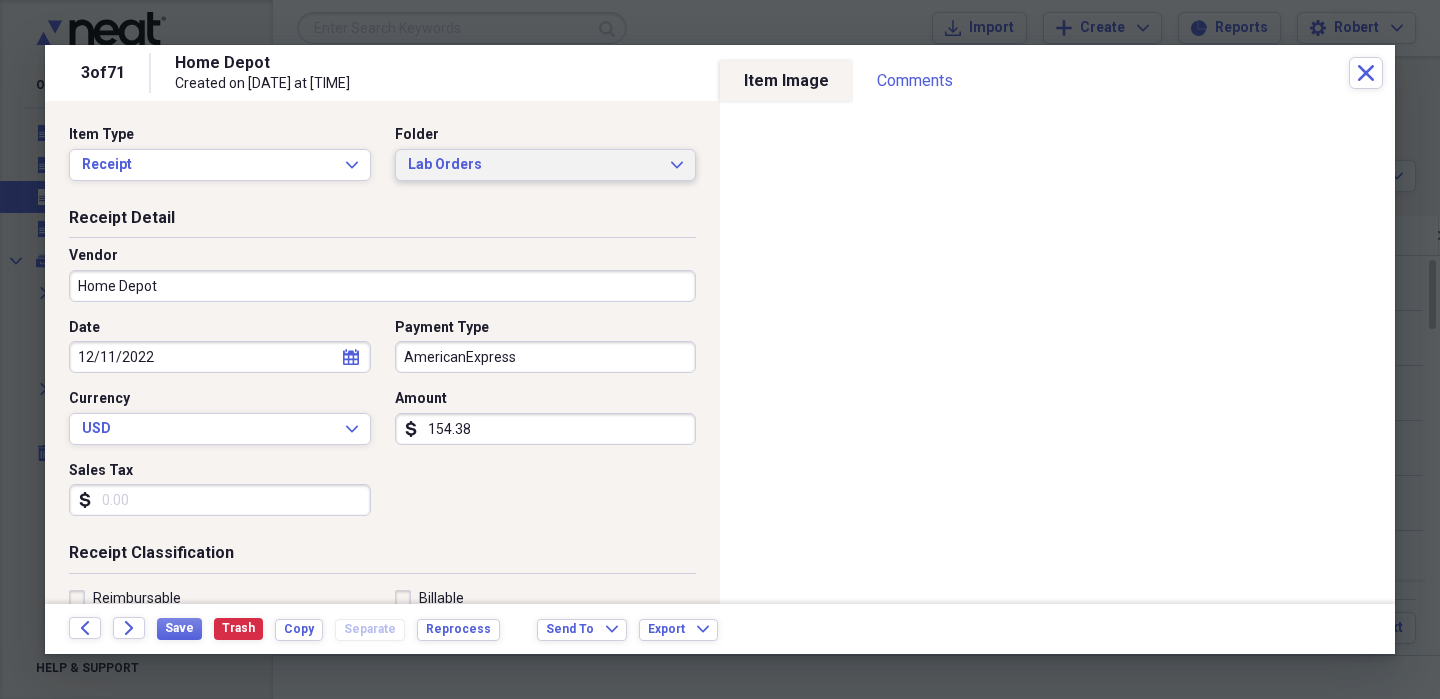 click on "Expand" 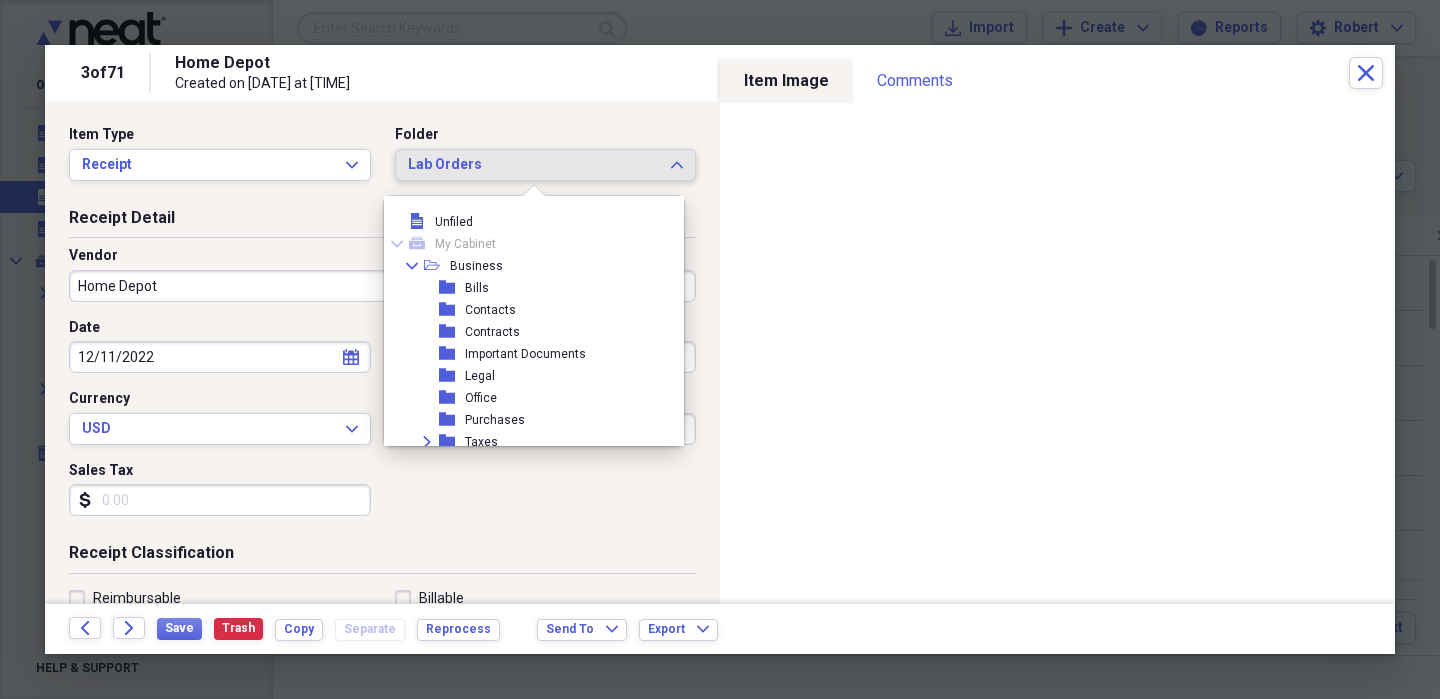 scroll, scrollTop: 385, scrollLeft: 0, axis: vertical 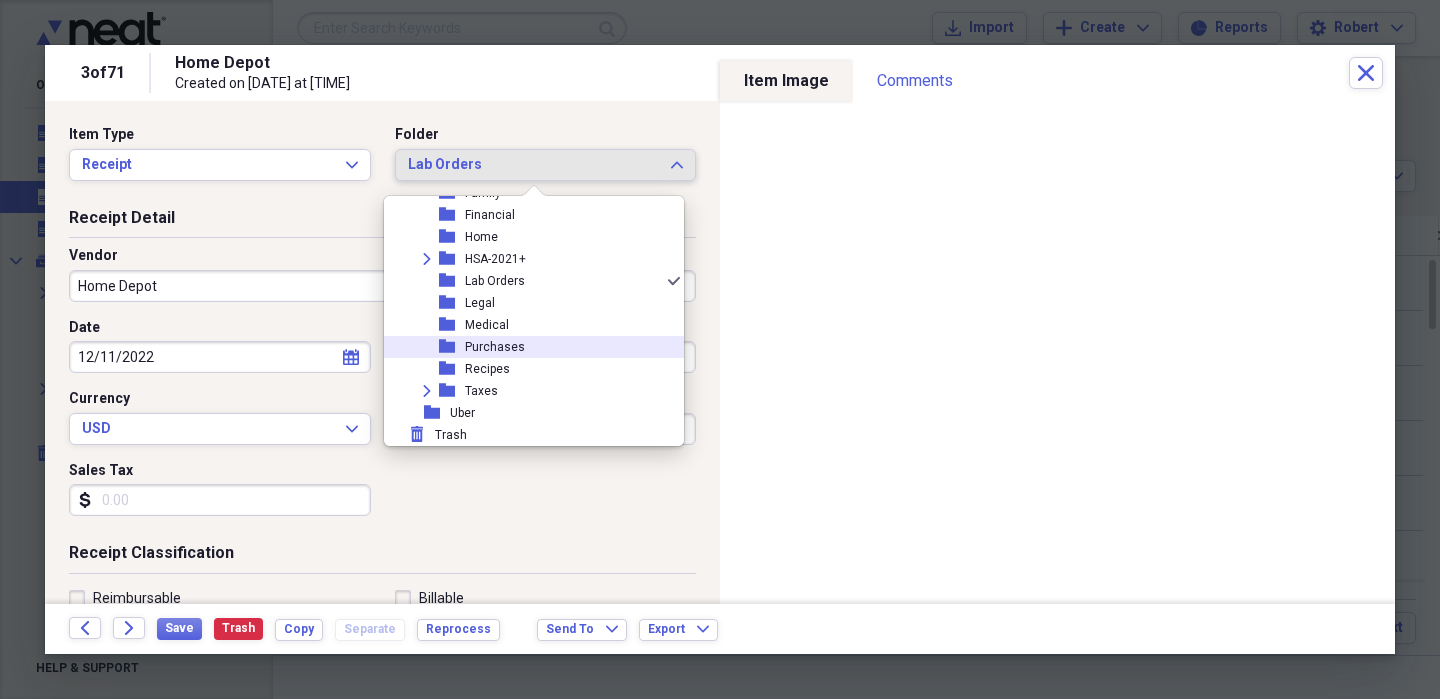 click on "folder Purchases" at bounding box center [526, 347] 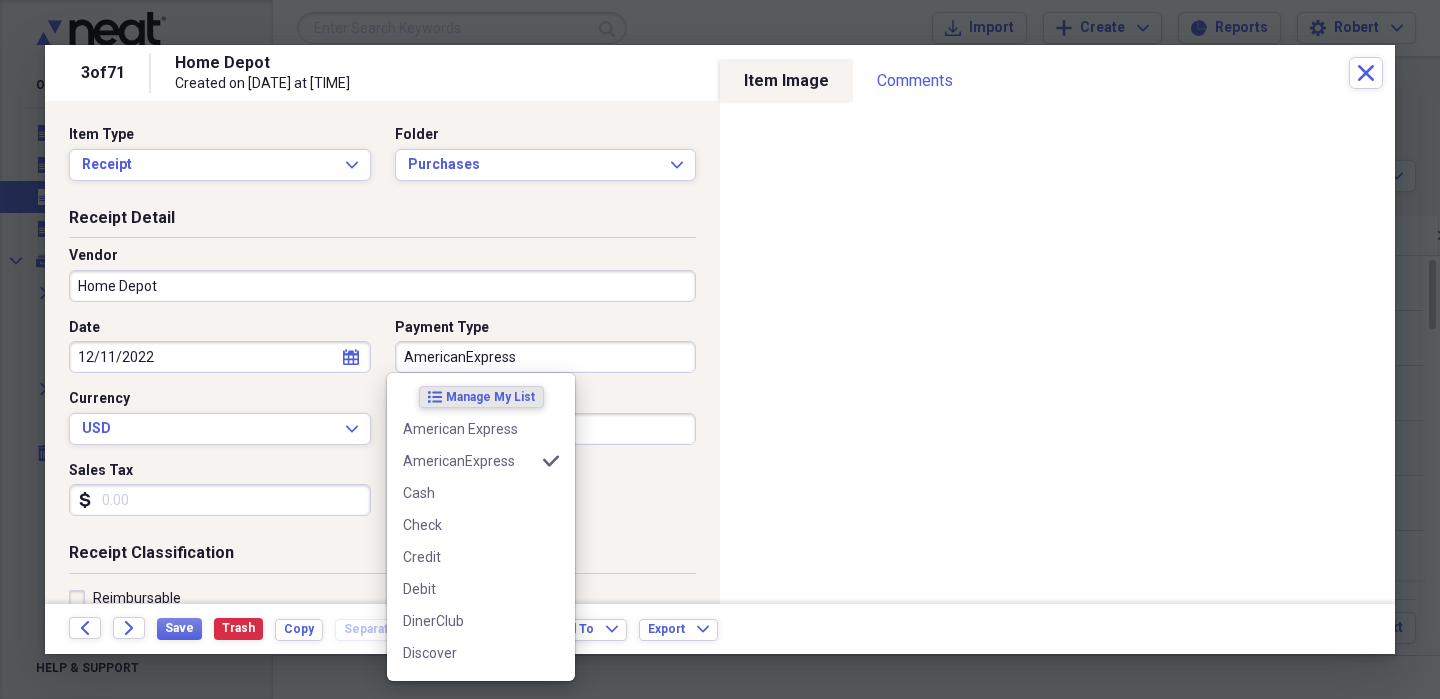 click on "AmericanExpress" at bounding box center [546, 357] 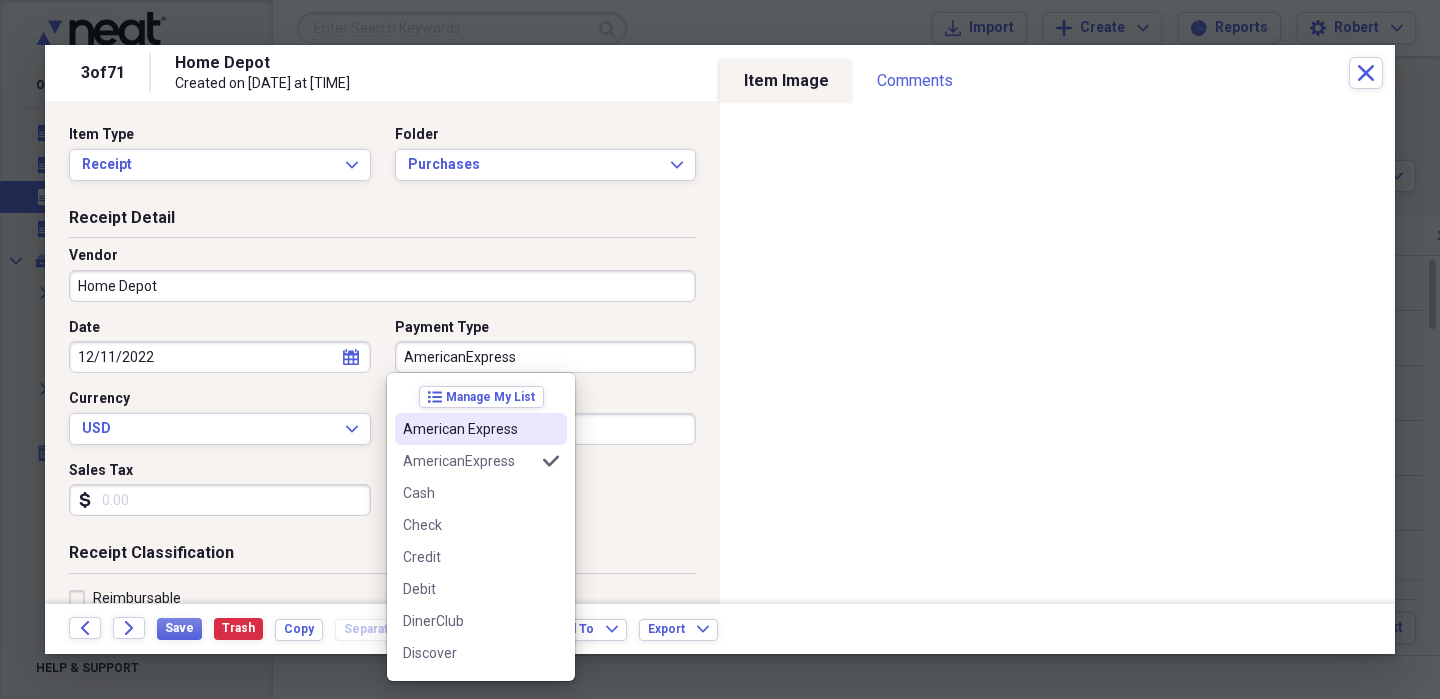 click on "American Express" at bounding box center [481, 429] 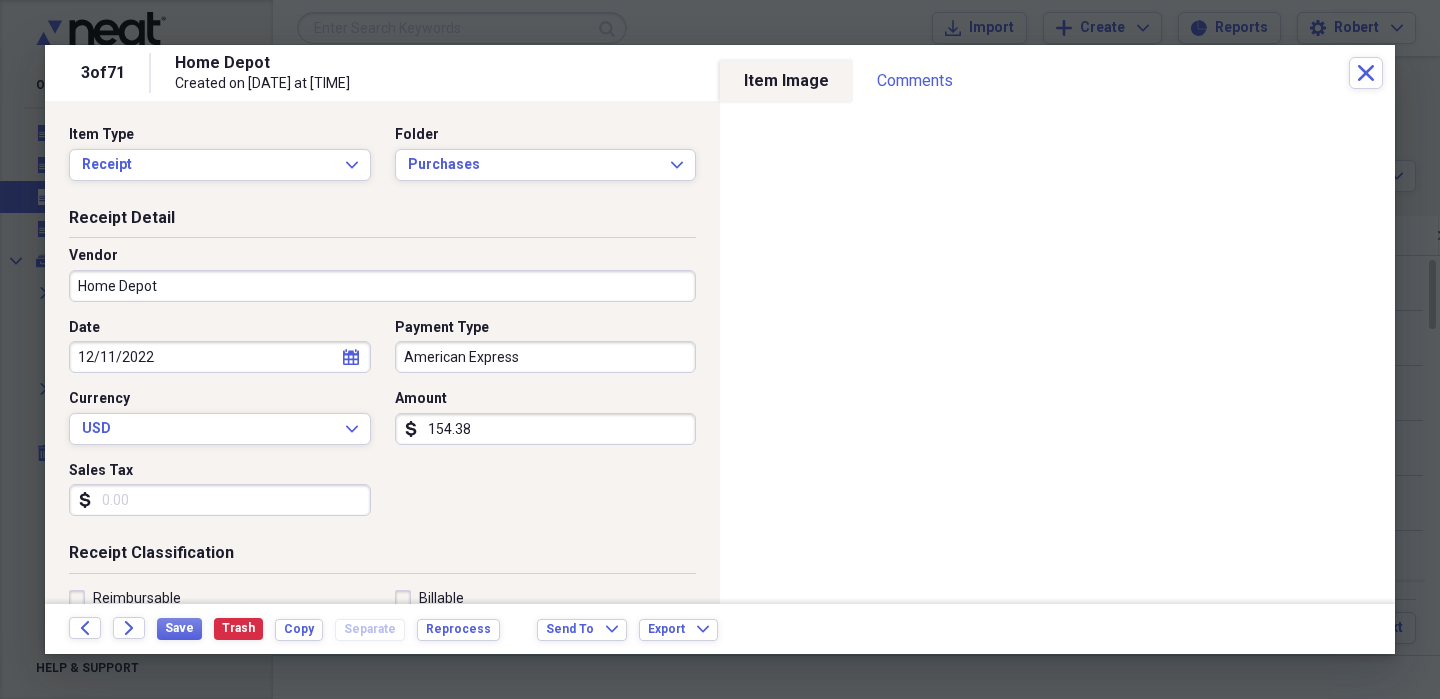 click on "Sales Tax" at bounding box center (220, 500) 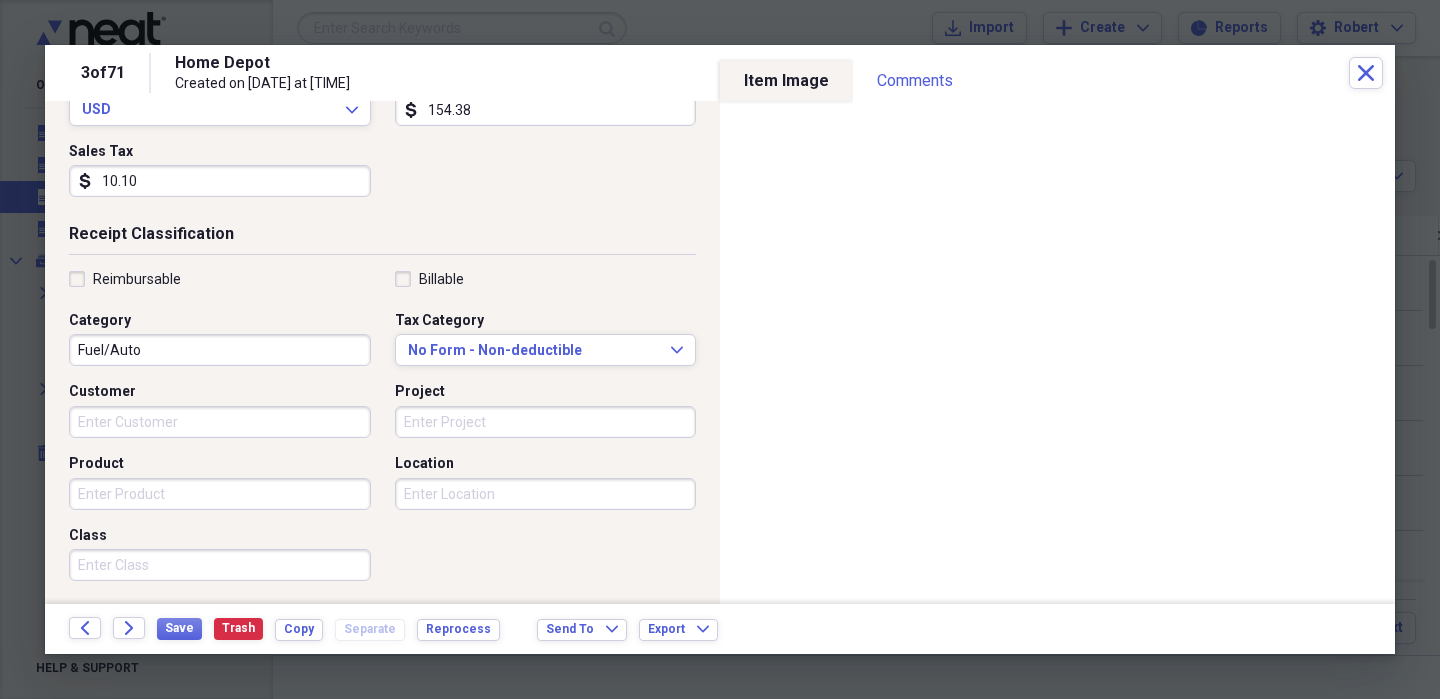 scroll, scrollTop: 327, scrollLeft: 0, axis: vertical 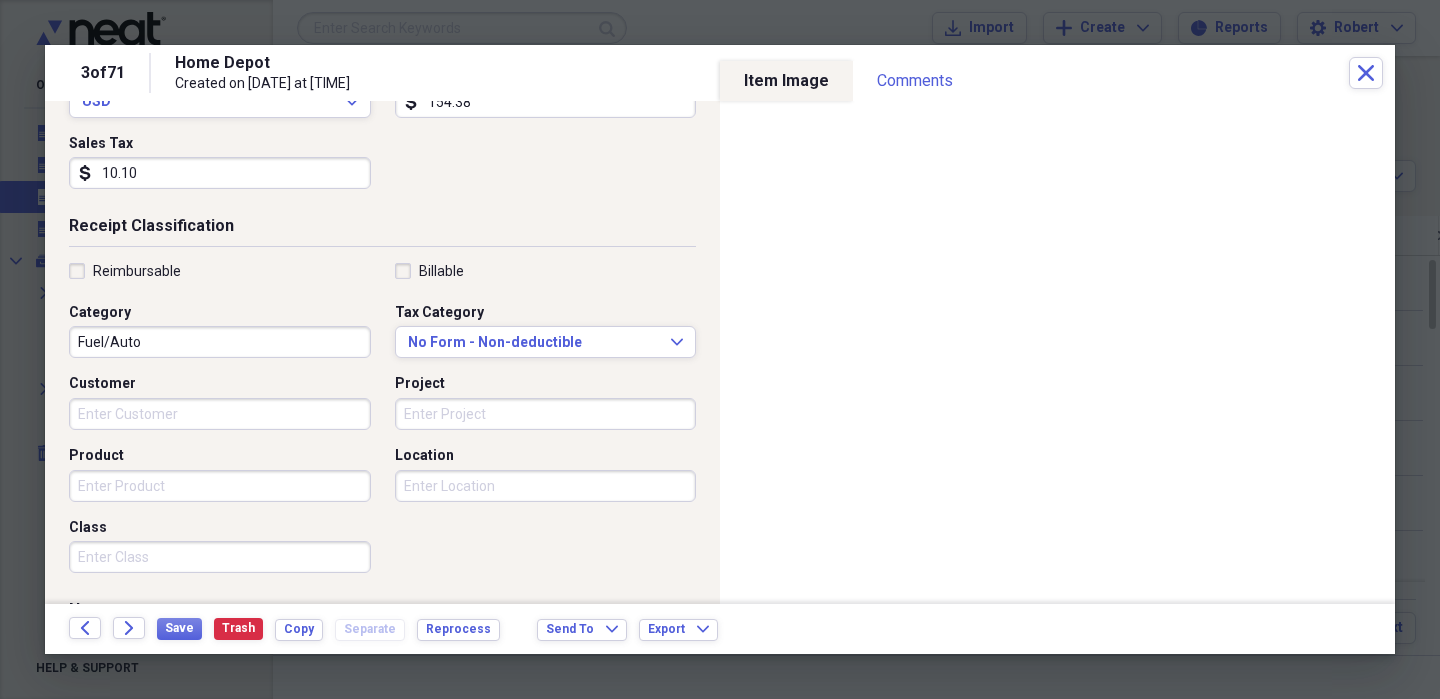 type on "10.10" 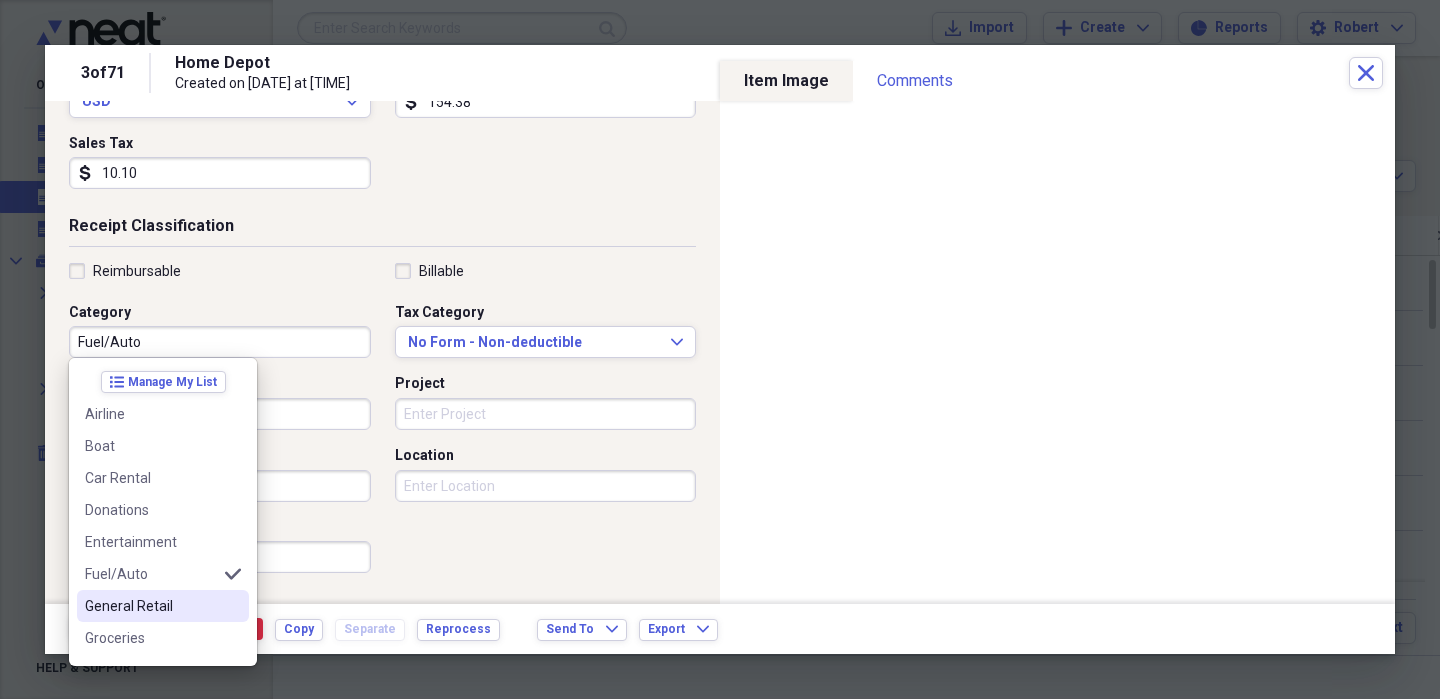 click on "General Retail" at bounding box center (151, 606) 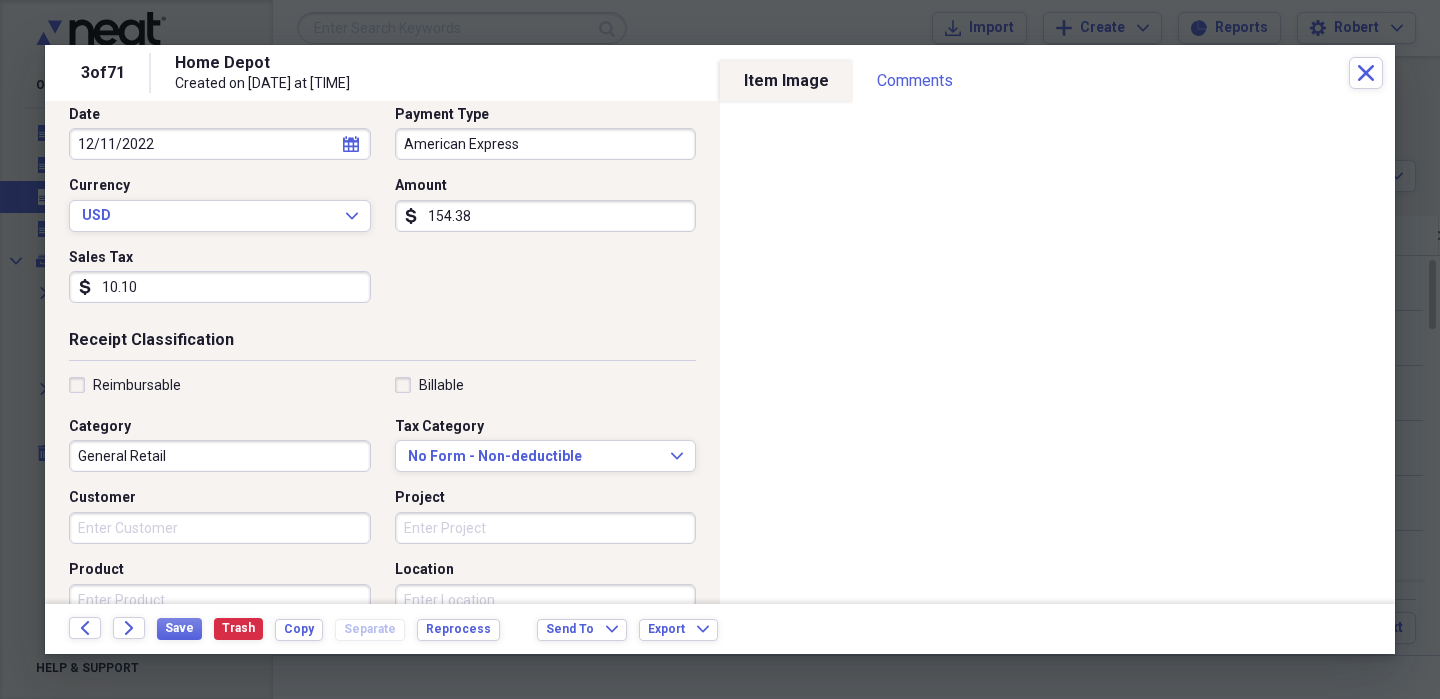 scroll, scrollTop: 311, scrollLeft: 0, axis: vertical 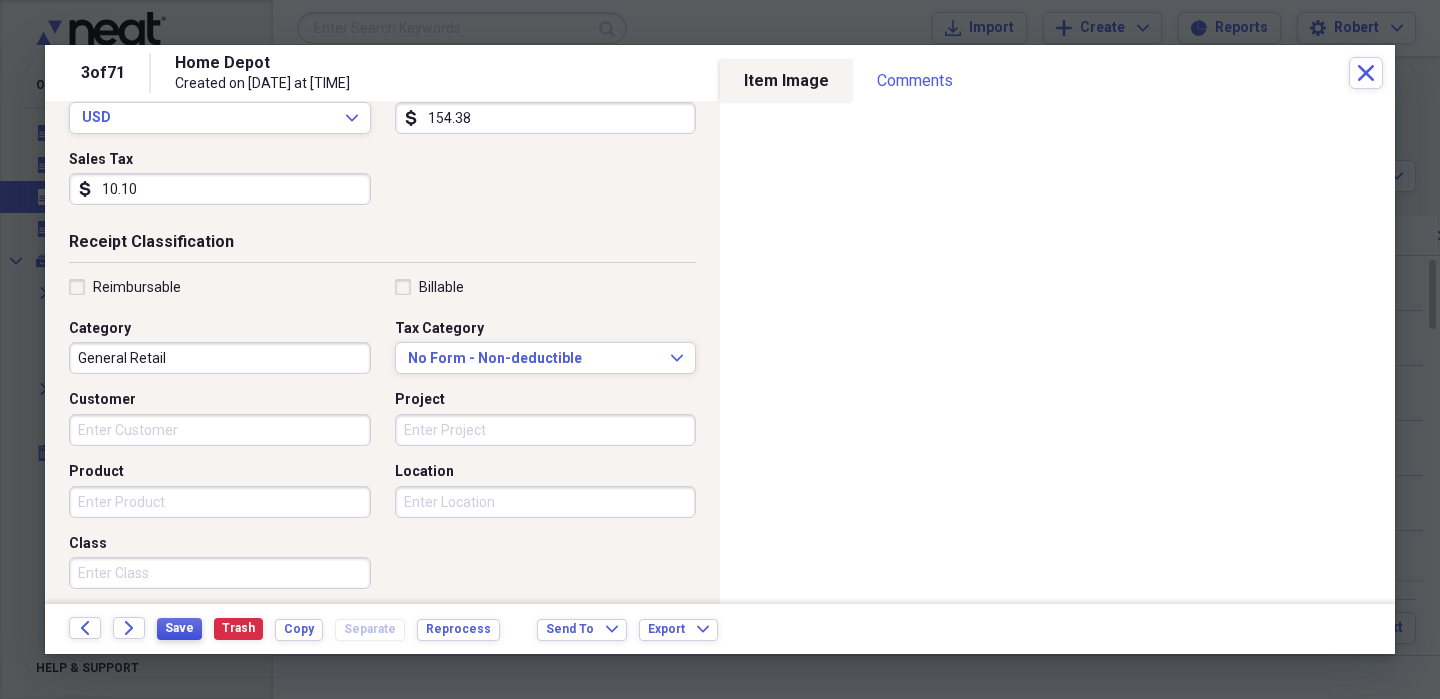 click on "Save" at bounding box center (179, 628) 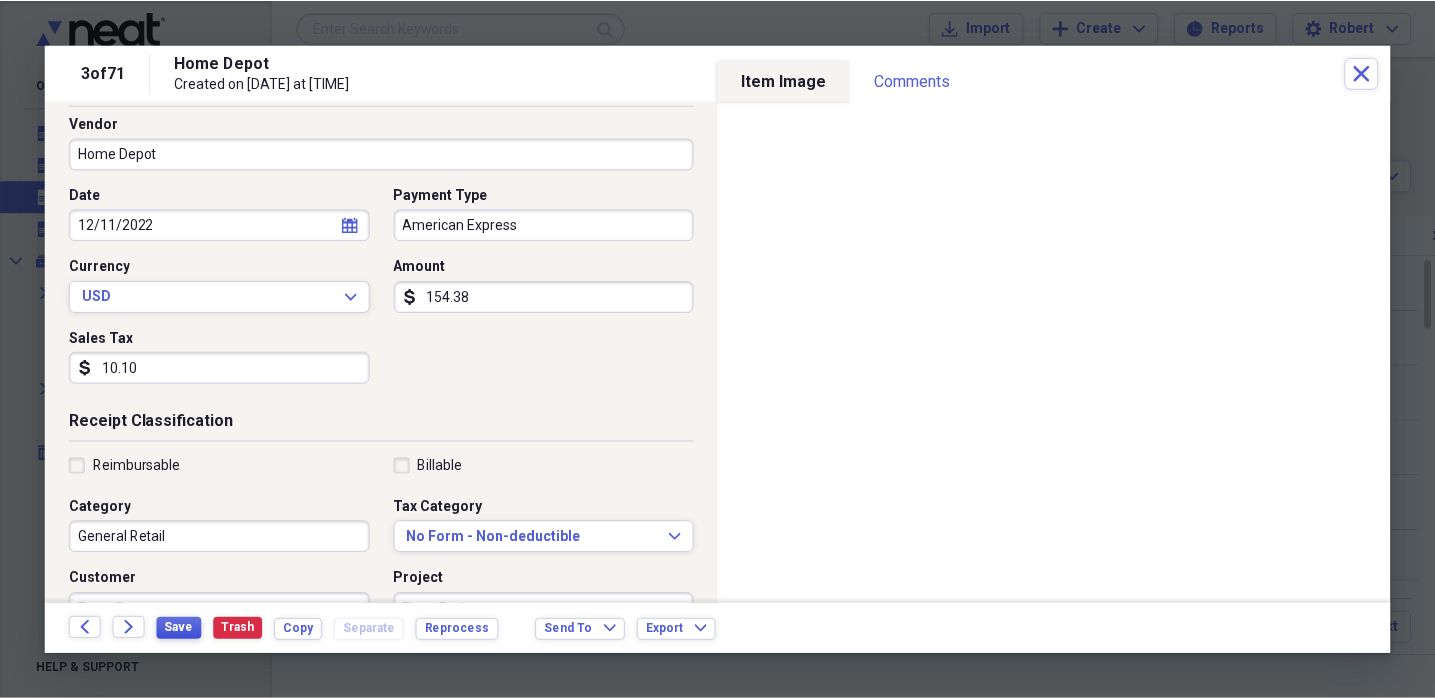 scroll, scrollTop: 167, scrollLeft: 0, axis: vertical 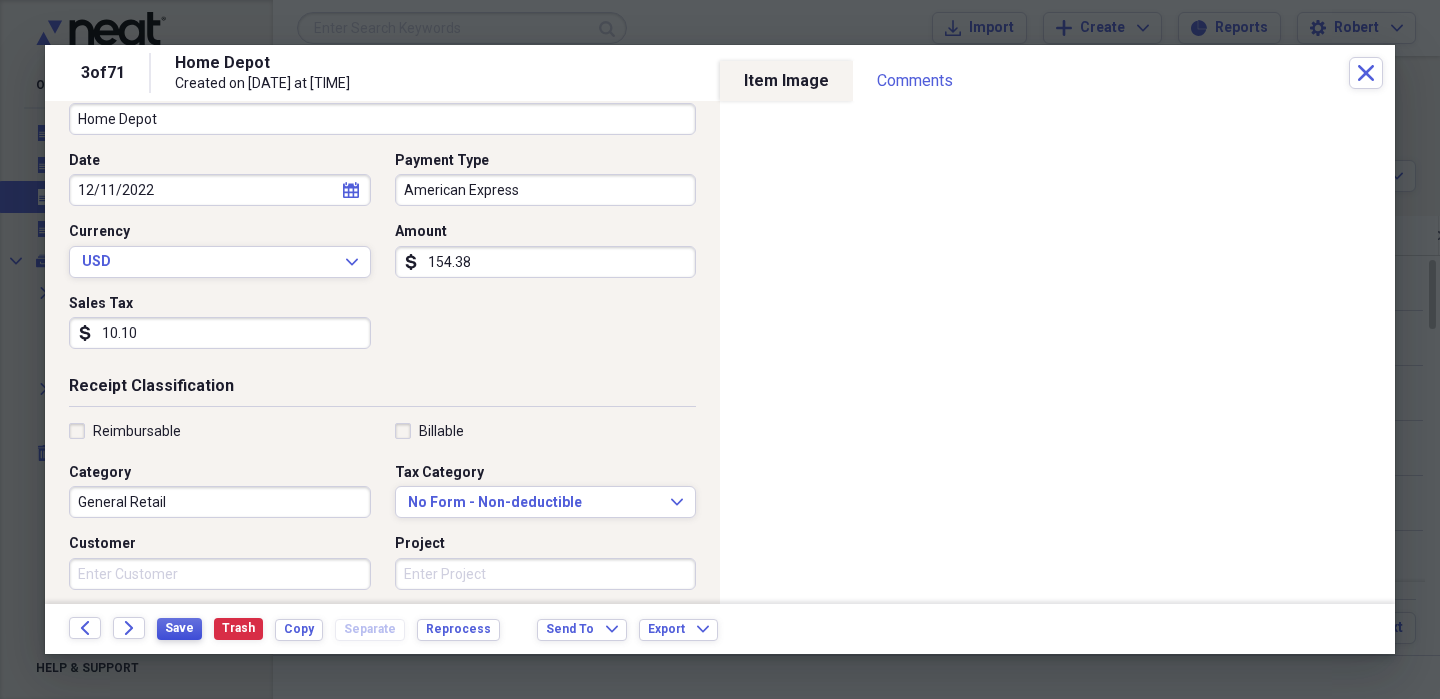 click on "Save" at bounding box center (179, 628) 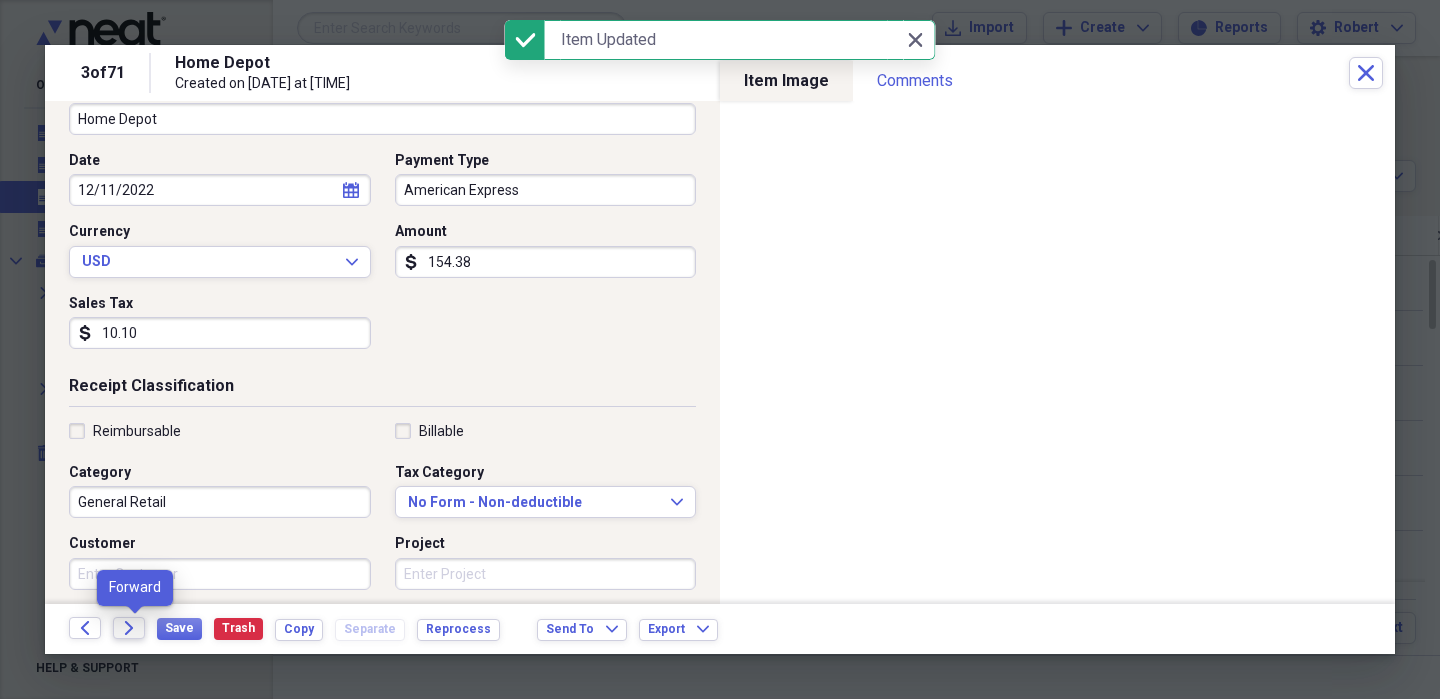 click on "Forward" 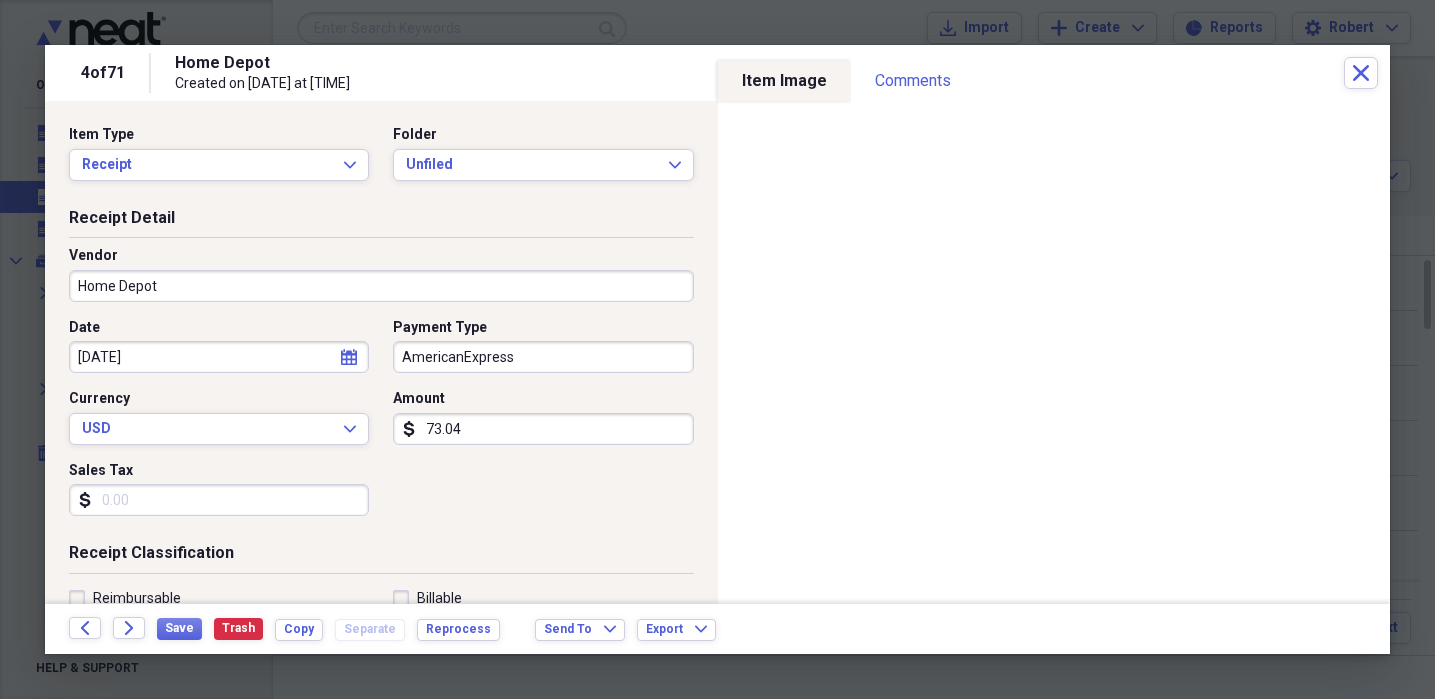 click on "Sales Tax" at bounding box center (219, 500) 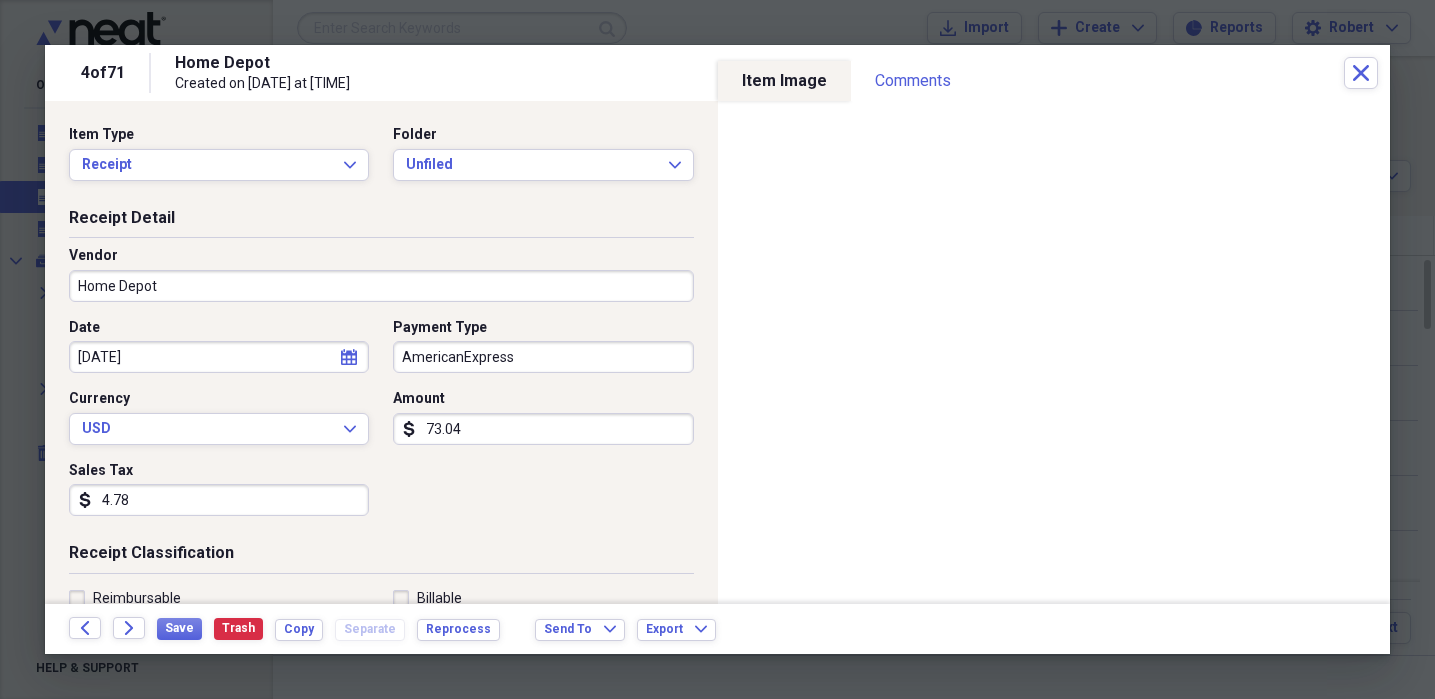 type on "4.78" 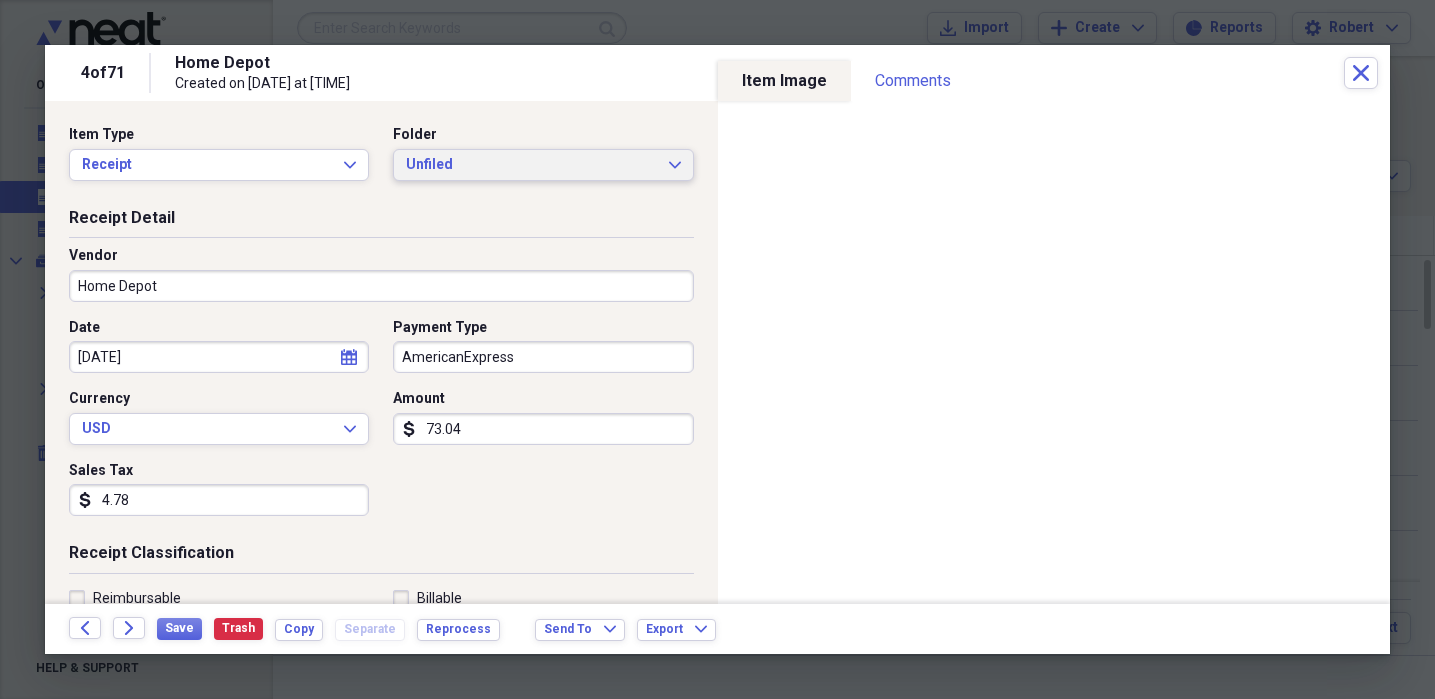 drag, startPoint x: 579, startPoint y: 171, endPoint x: 585, endPoint y: 181, distance: 11.661903 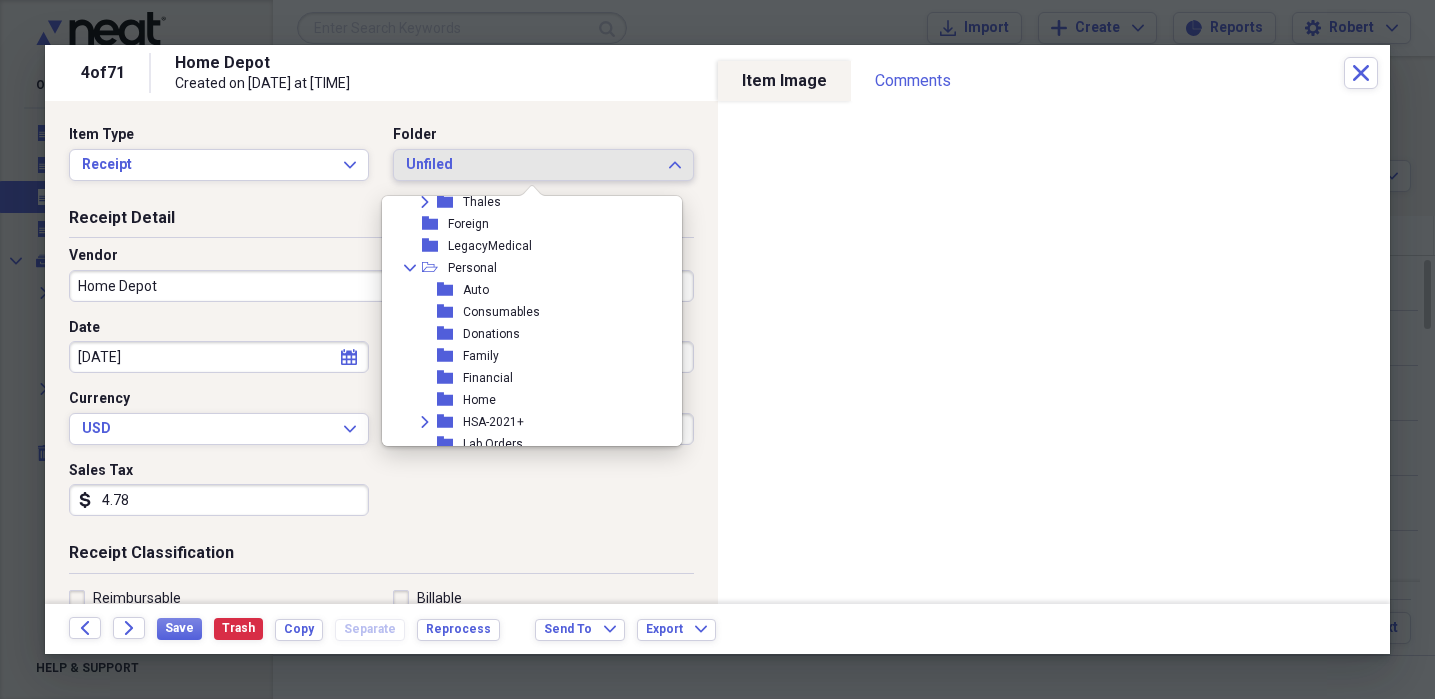 scroll, scrollTop: 309, scrollLeft: 0, axis: vertical 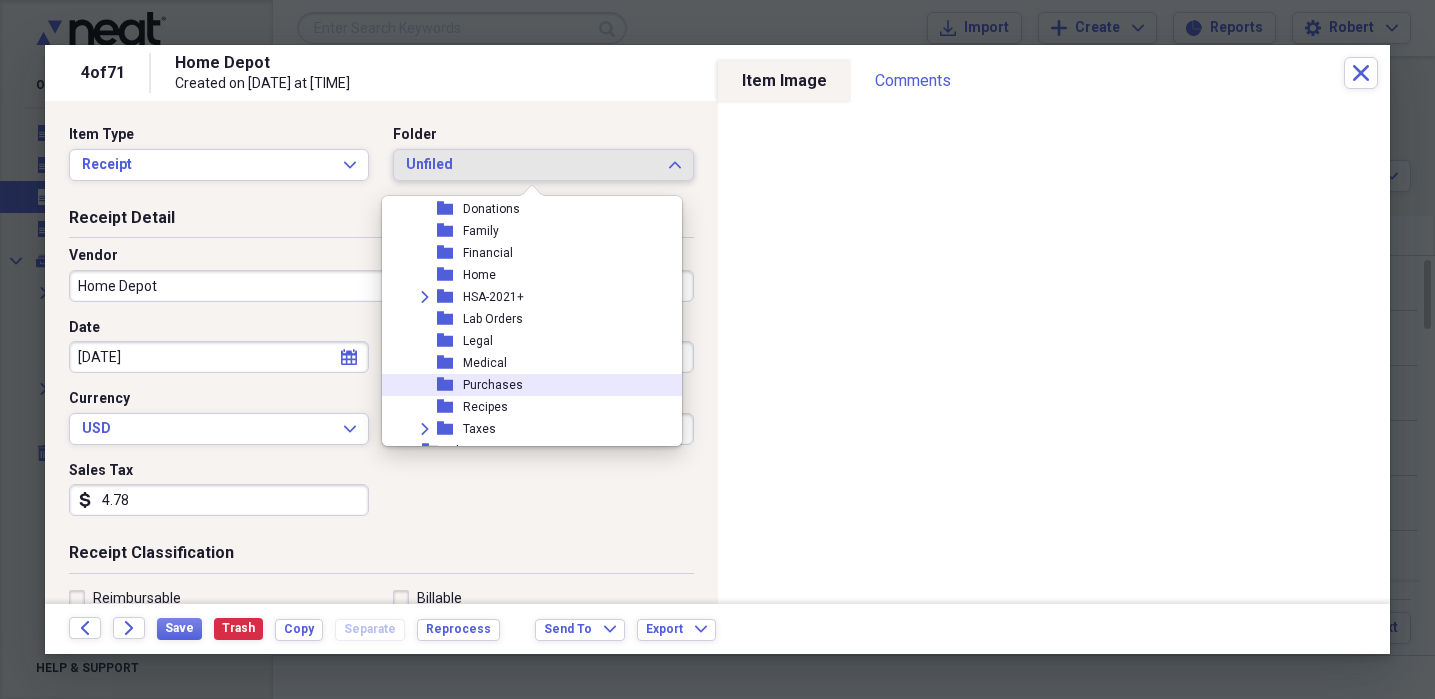 click on "folder Purchases" at bounding box center [524, 385] 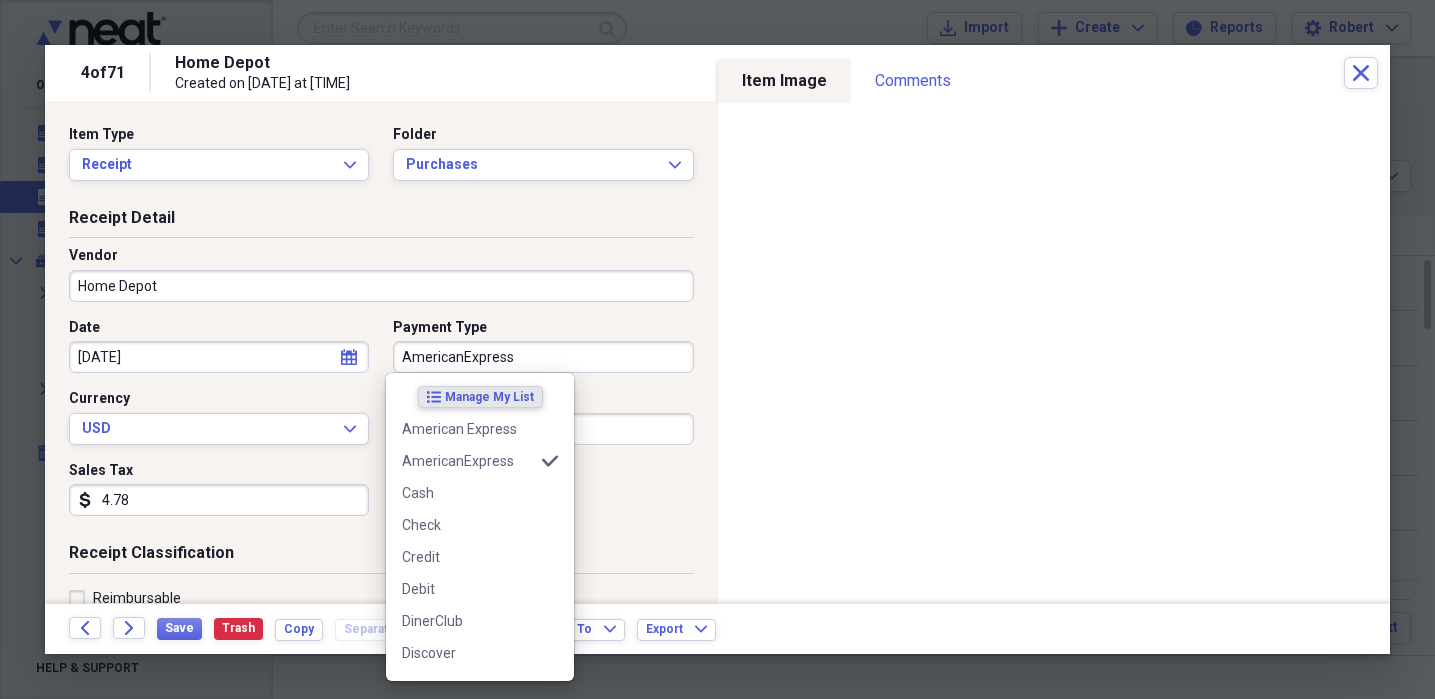 click on "AmericanExpress" at bounding box center (543, 357) 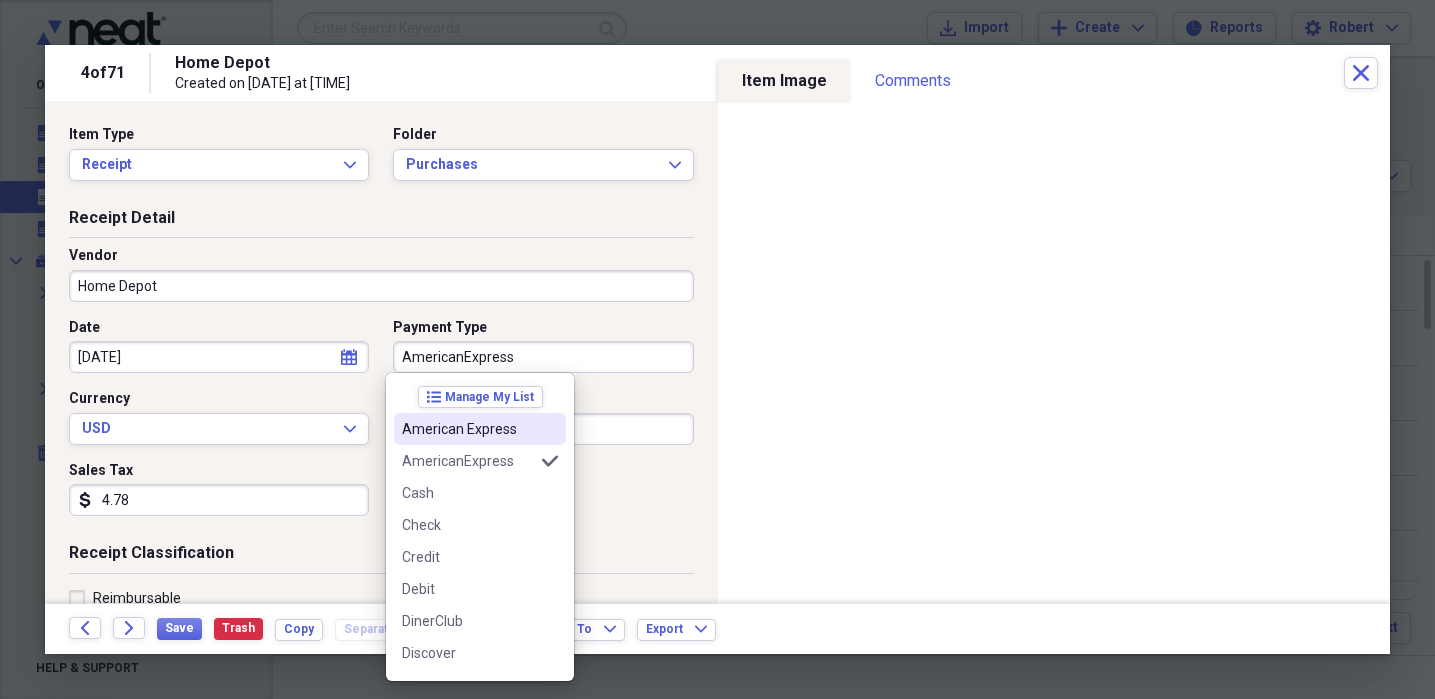 click at bounding box center (550, 429) 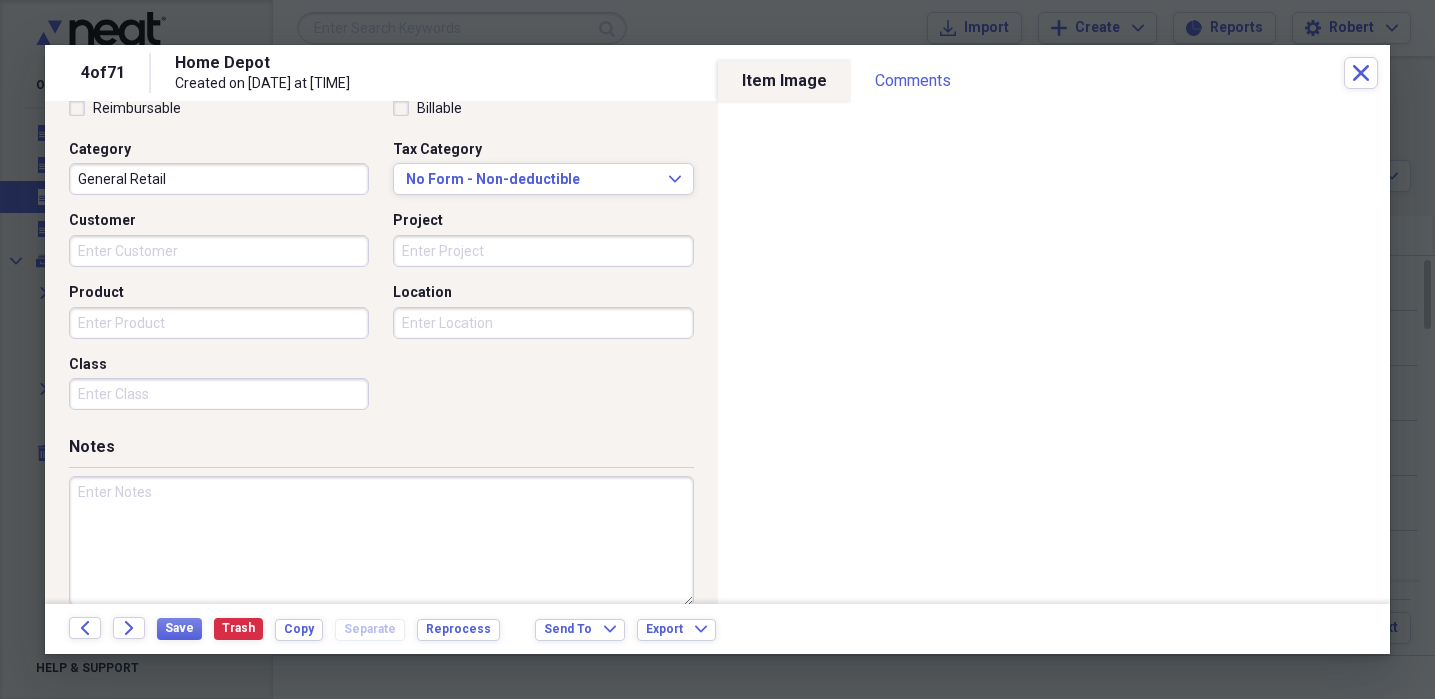 scroll, scrollTop: 500, scrollLeft: 0, axis: vertical 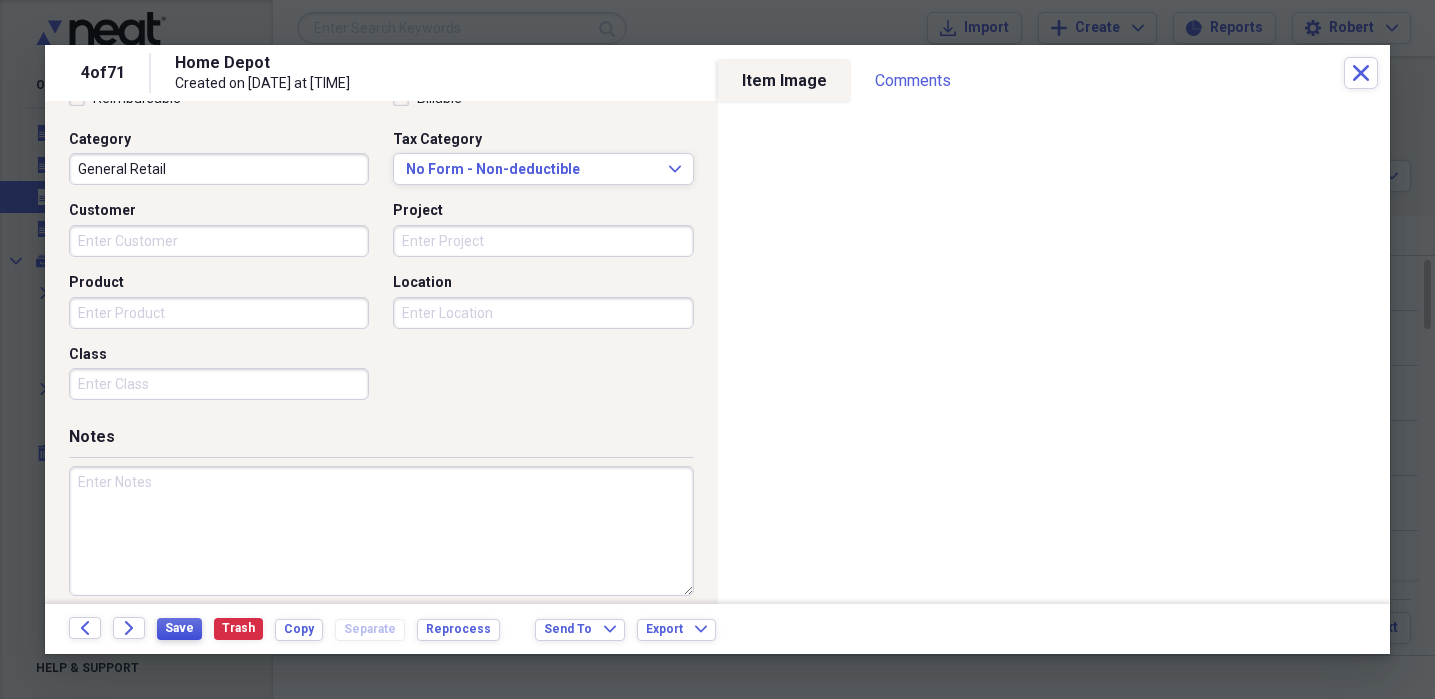 click on "Save" at bounding box center [179, 628] 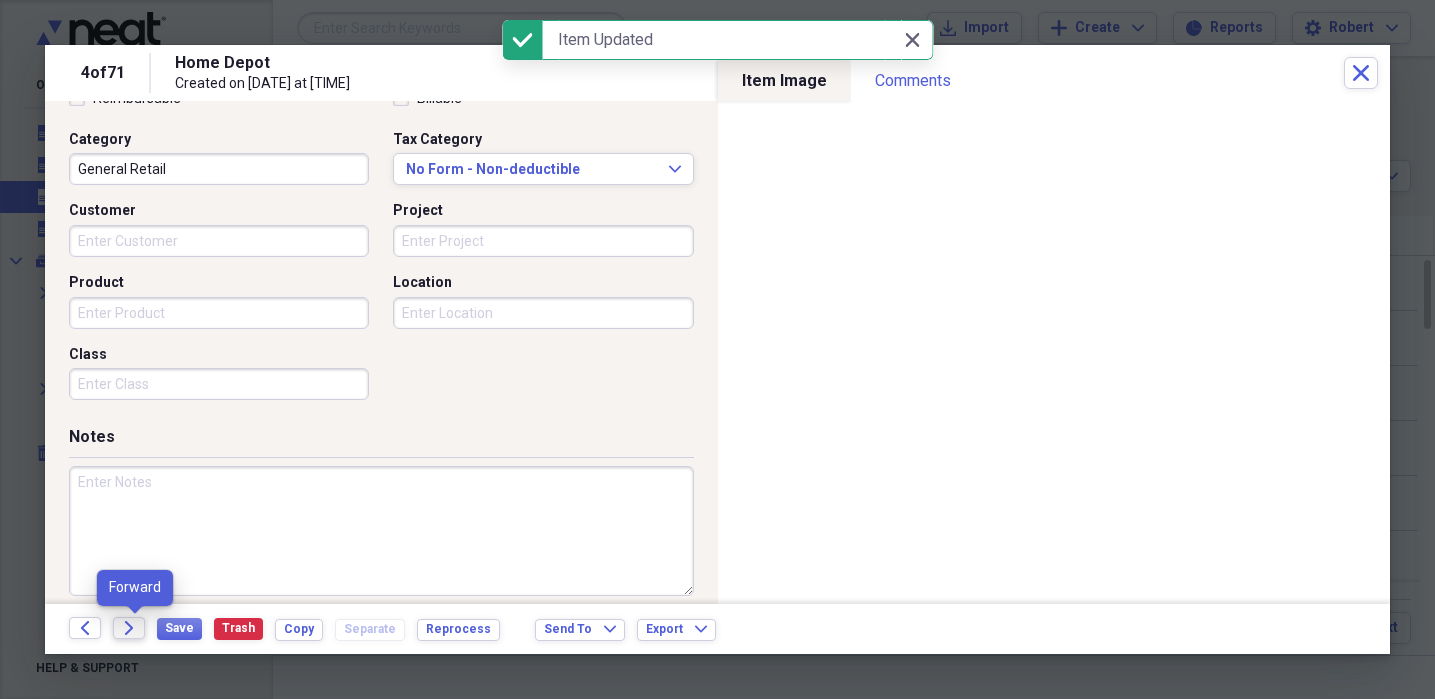 click on "Forward" 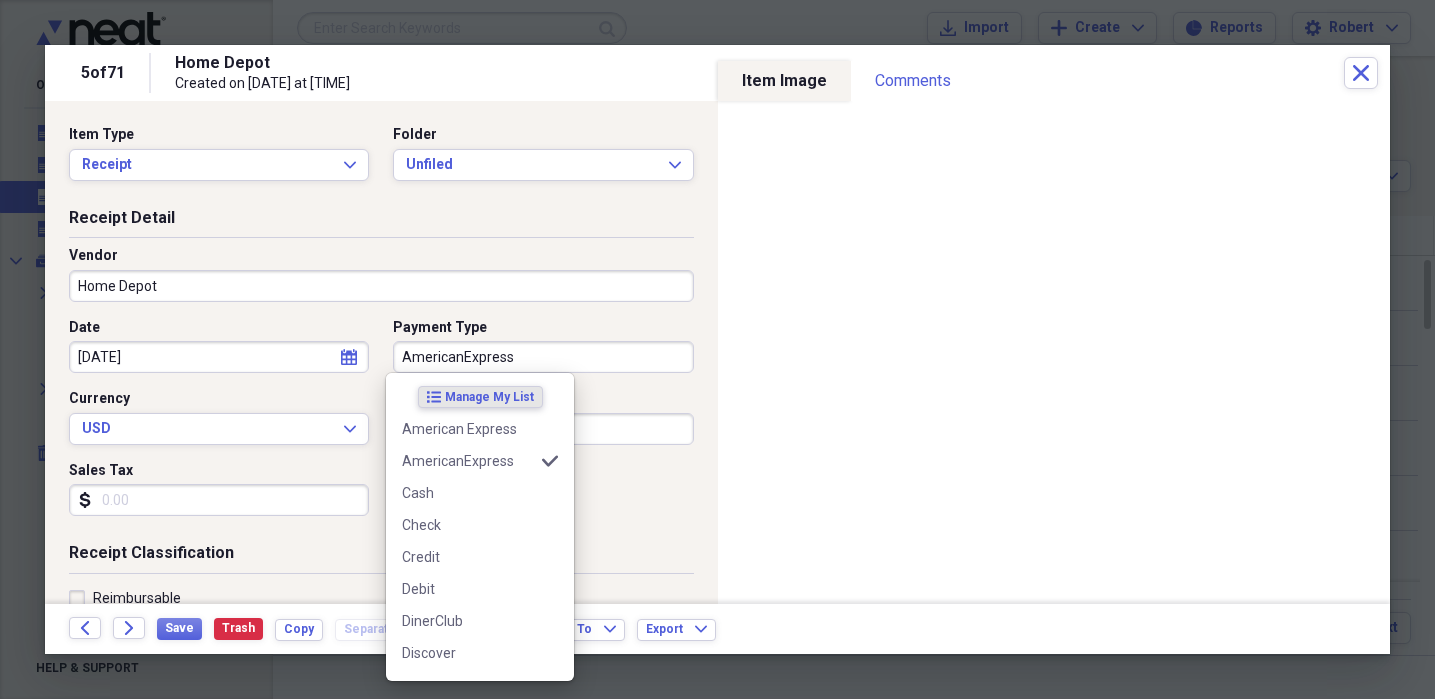 click on "AmericanExpress" at bounding box center (543, 357) 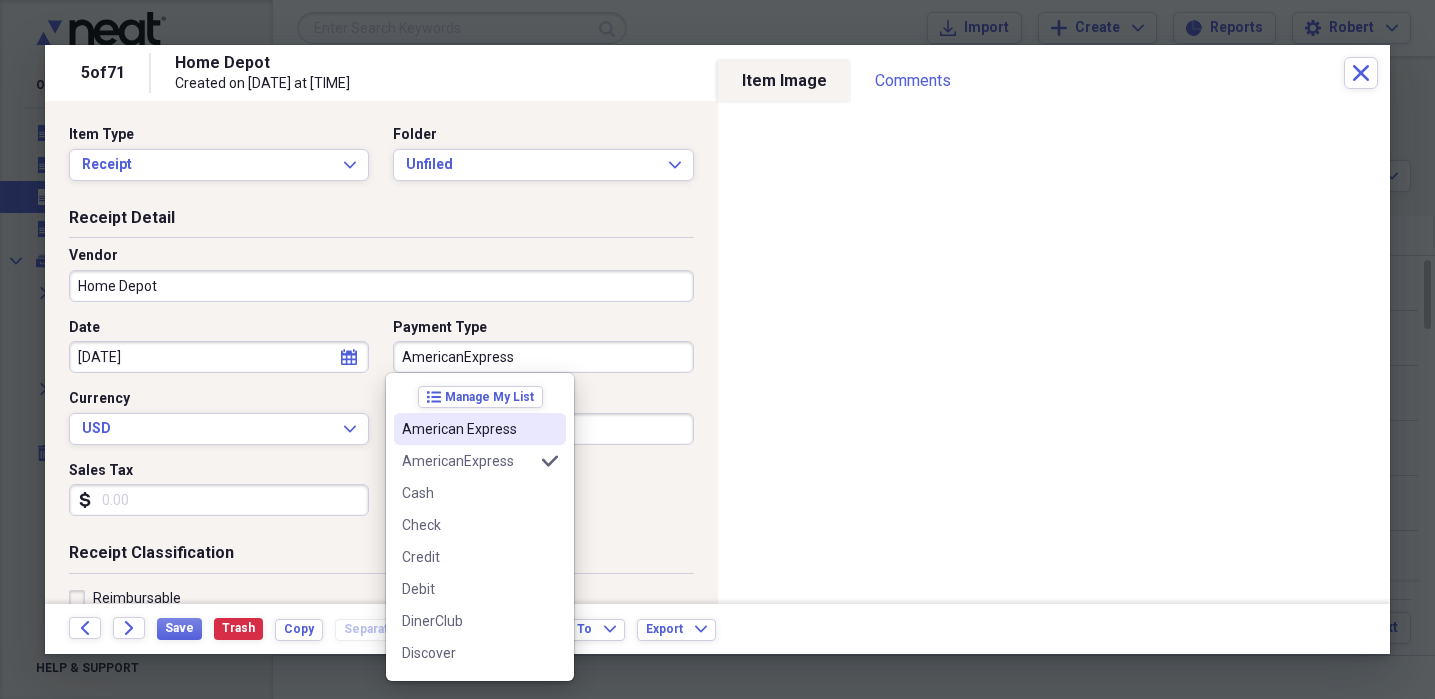click on "American Express" at bounding box center [468, 429] 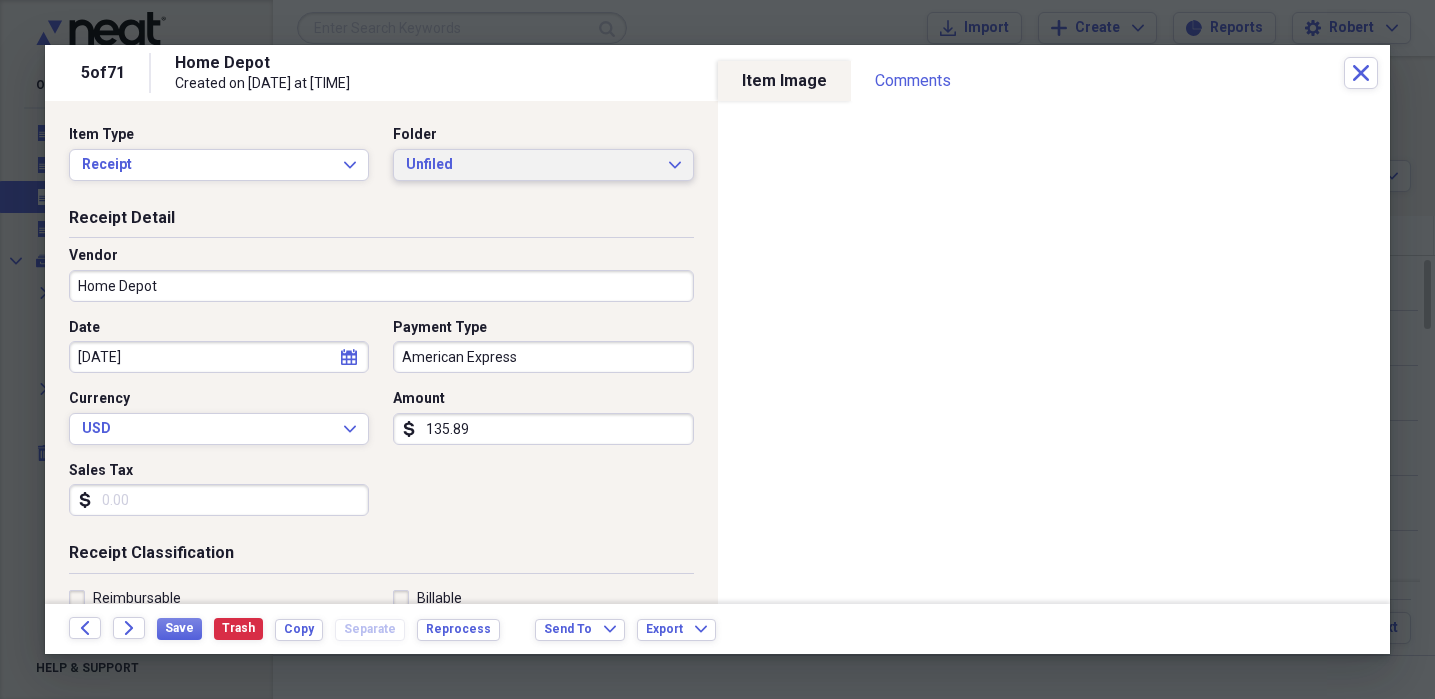 click on "Unfiled" at bounding box center (531, 165) 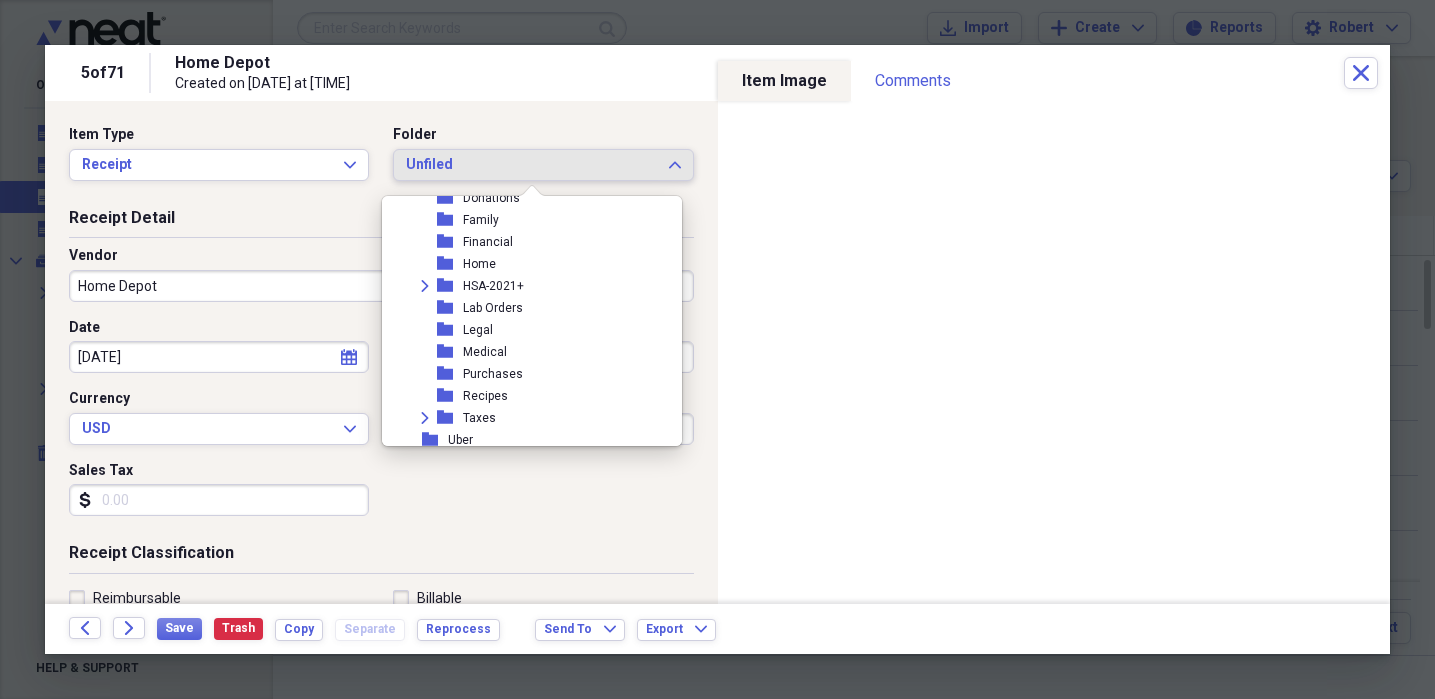 scroll, scrollTop: 401, scrollLeft: 0, axis: vertical 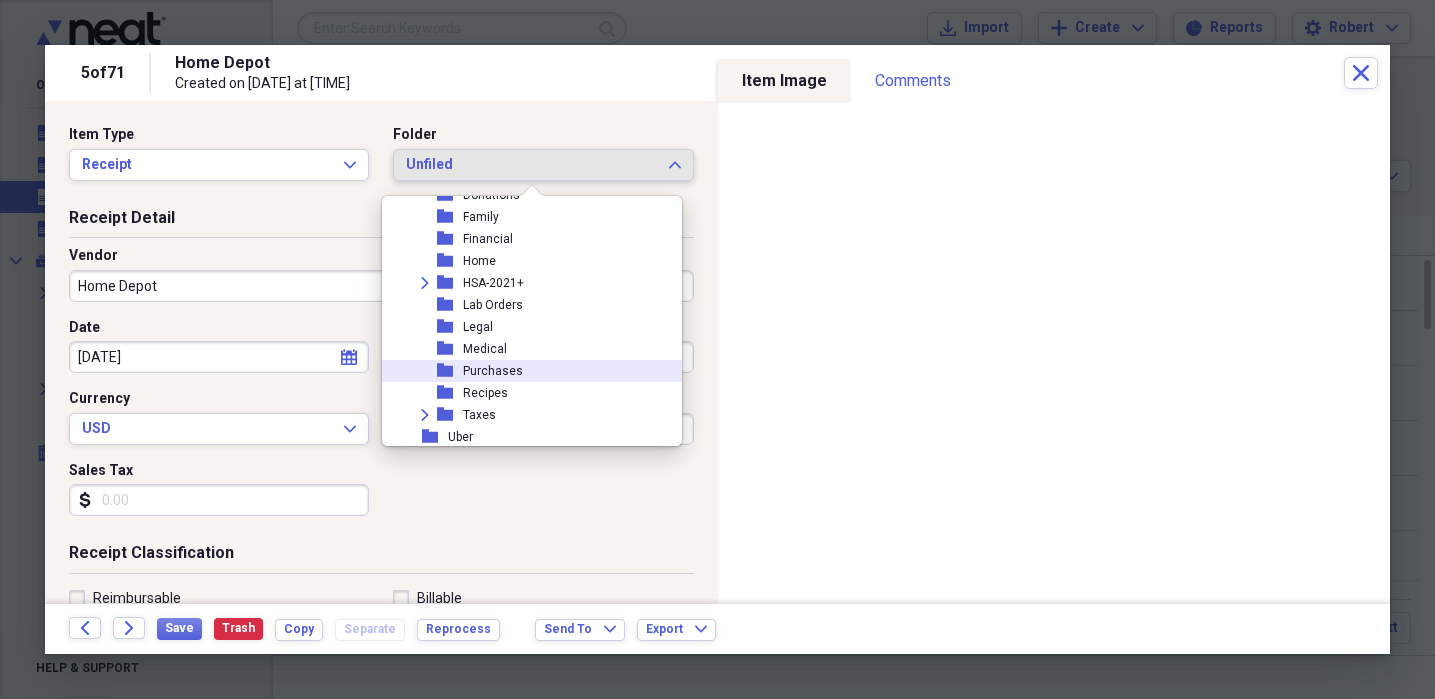 click on "folder Purchases" at bounding box center (524, 371) 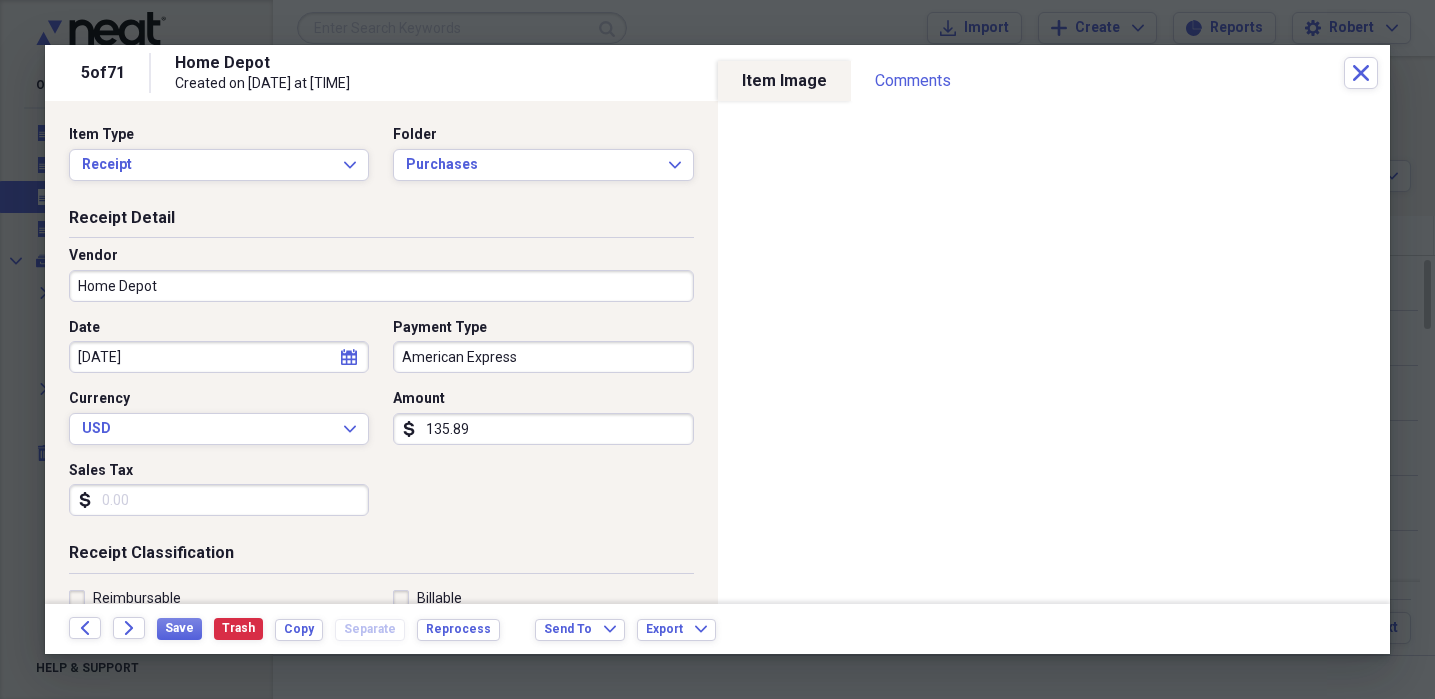 drag, startPoint x: 175, startPoint y: 501, endPoint x: 156, endPoint y: 491, distance: 21.470911 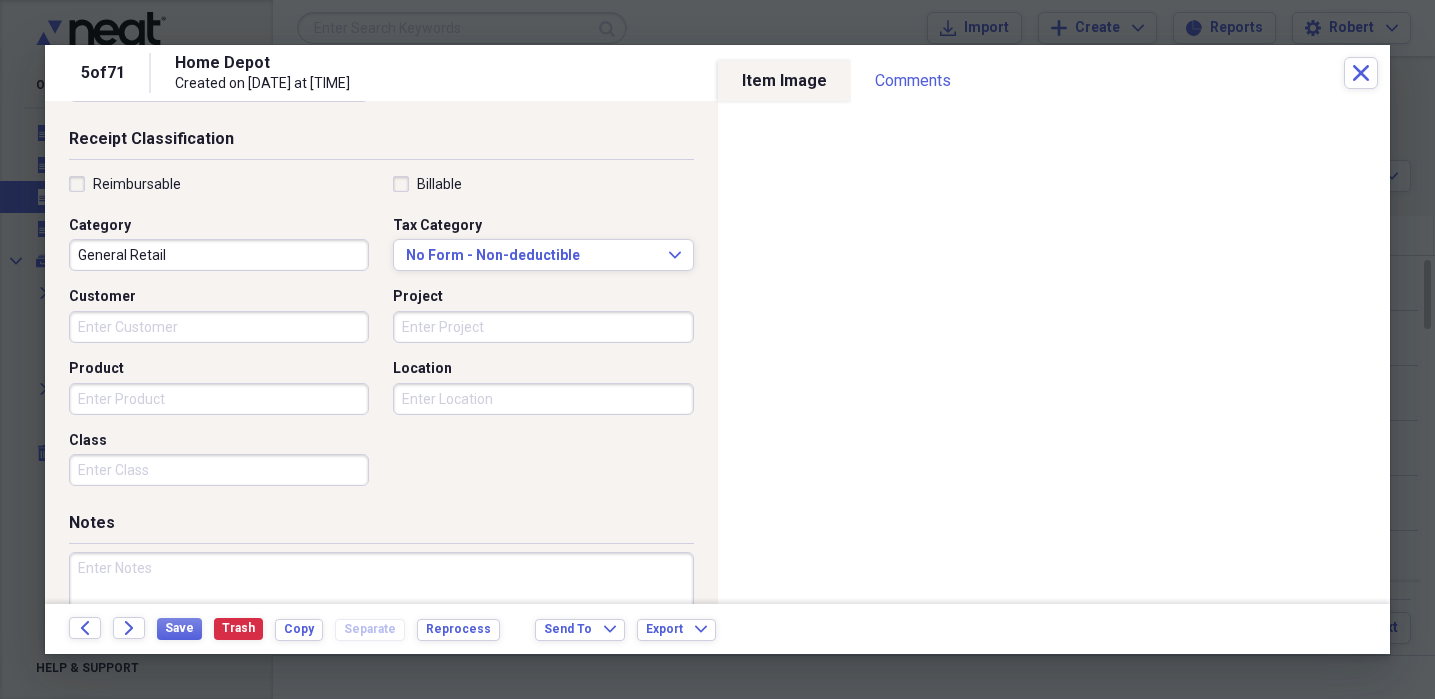 scroll, scrollTop: 415, scrollLeft: 0, axis: vertical 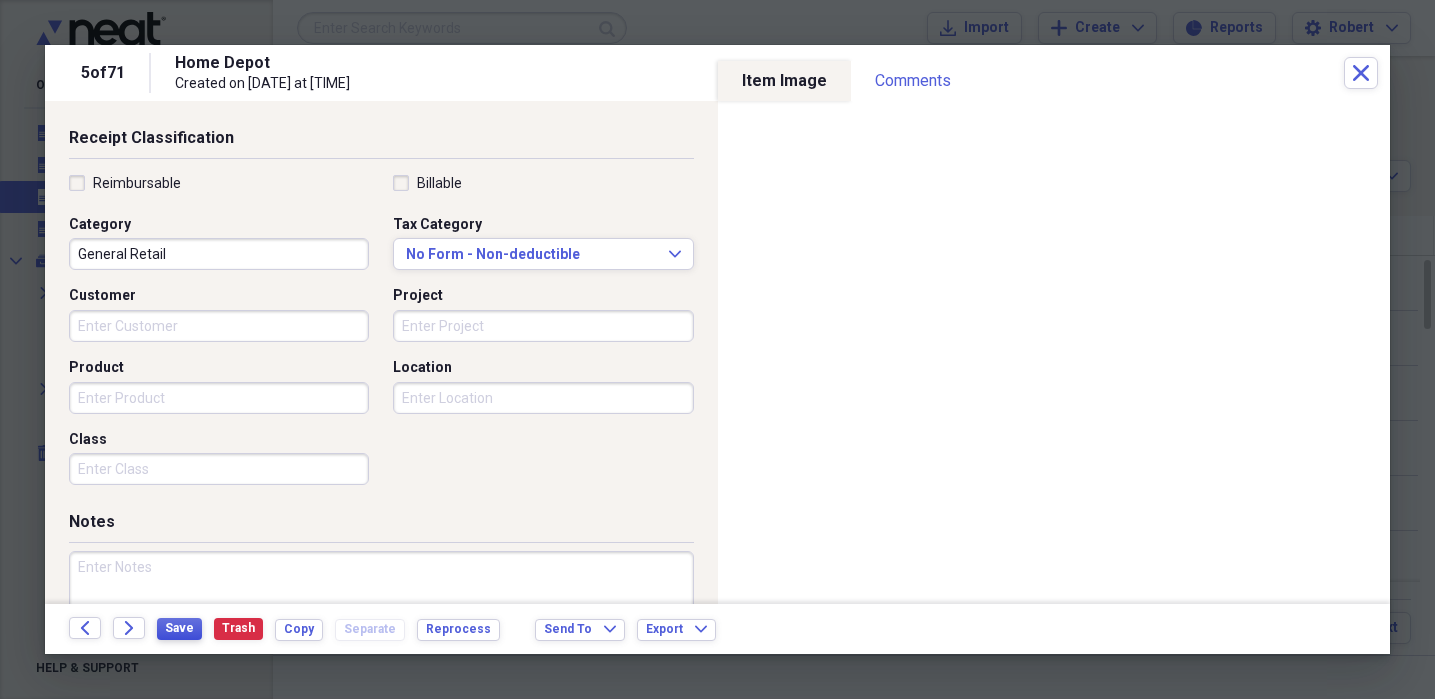 type on "8.89" 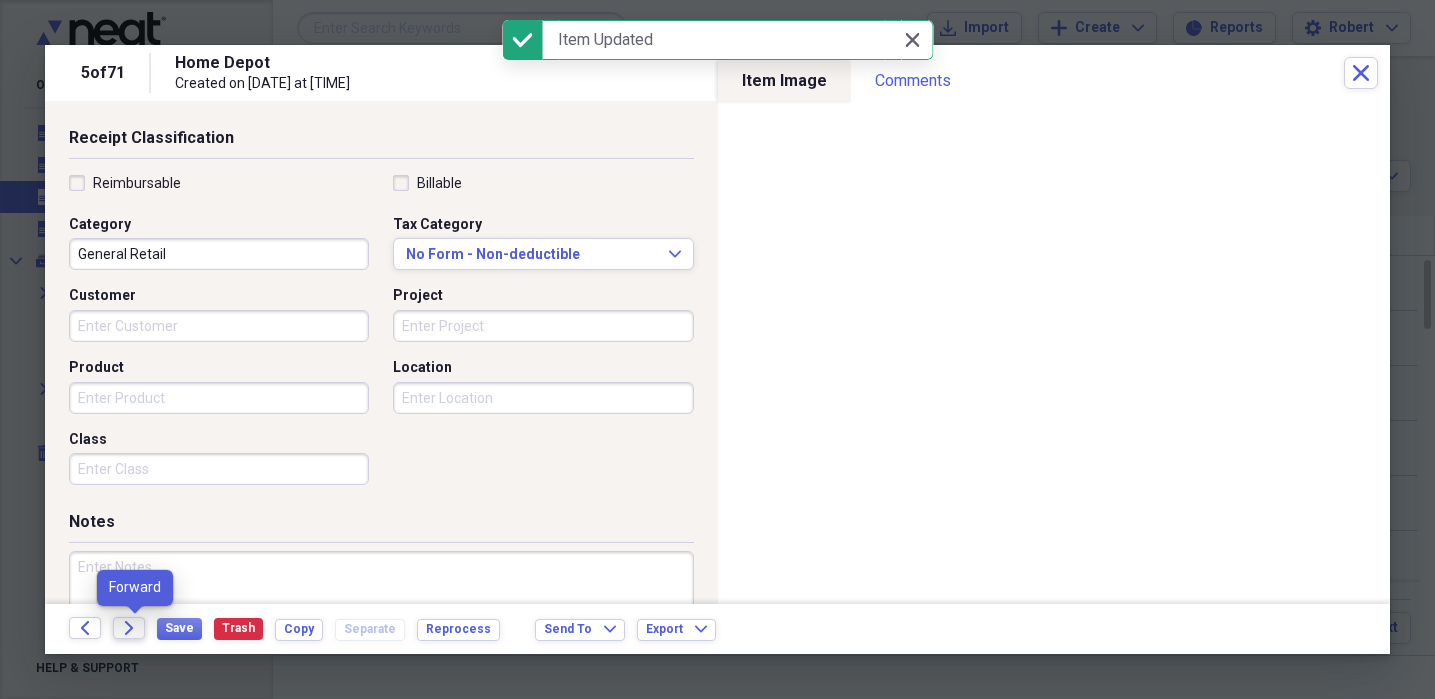 click on "Forward" 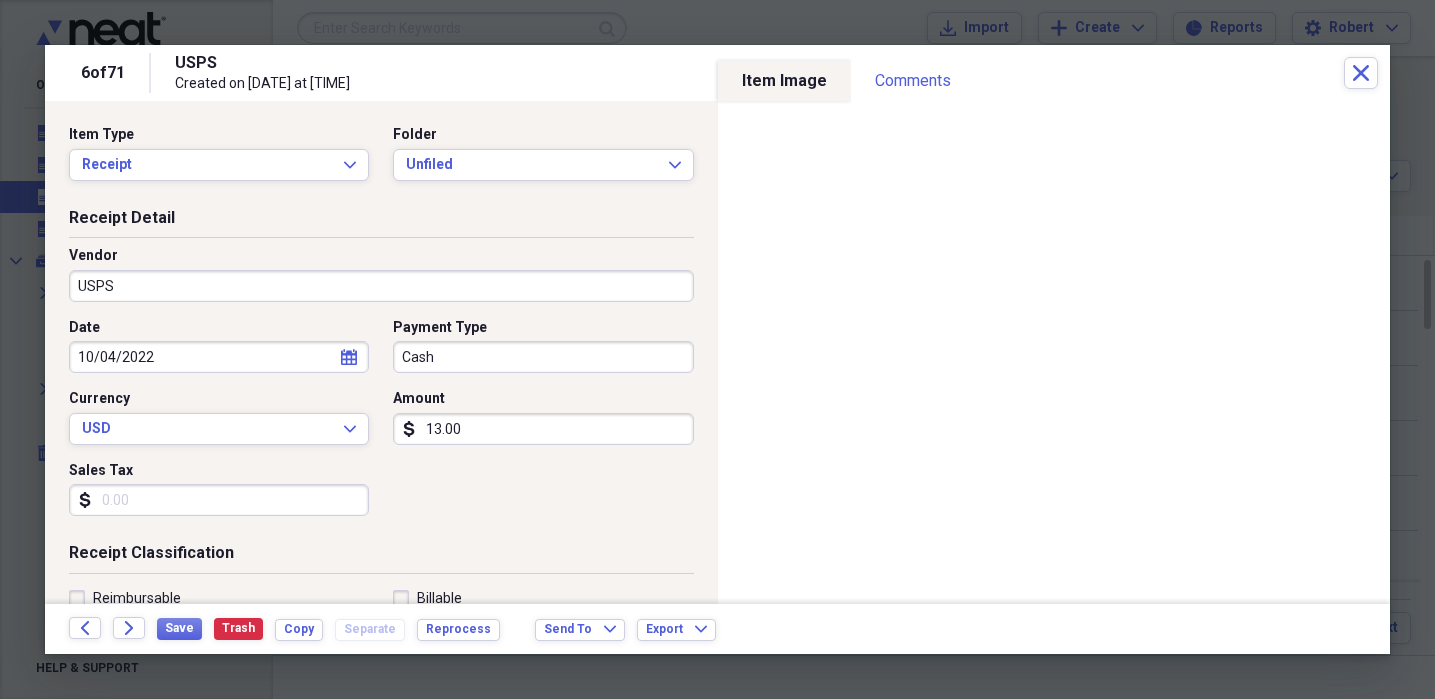 drag, startPoint x: 550, startPoint y: 429, endPoint x: 373, endPoint y: 418, distance: 177.34148 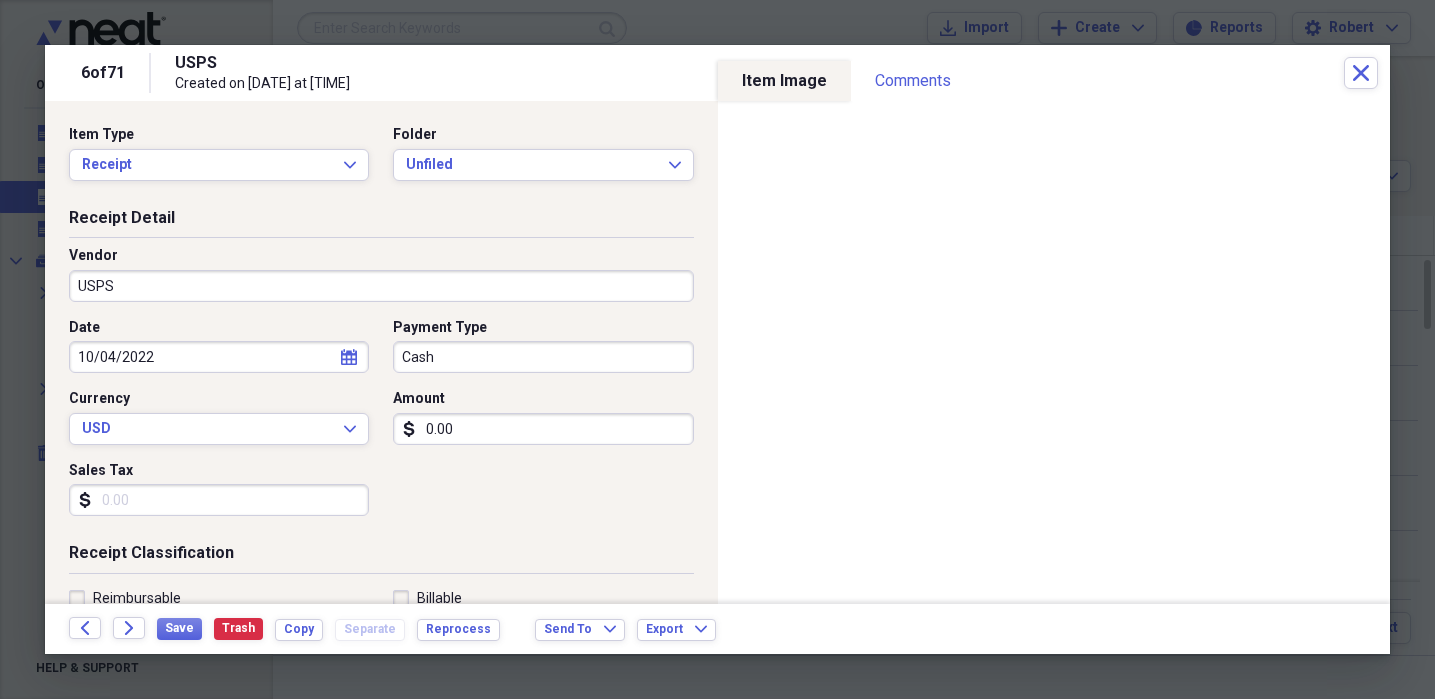 type on "0.00" 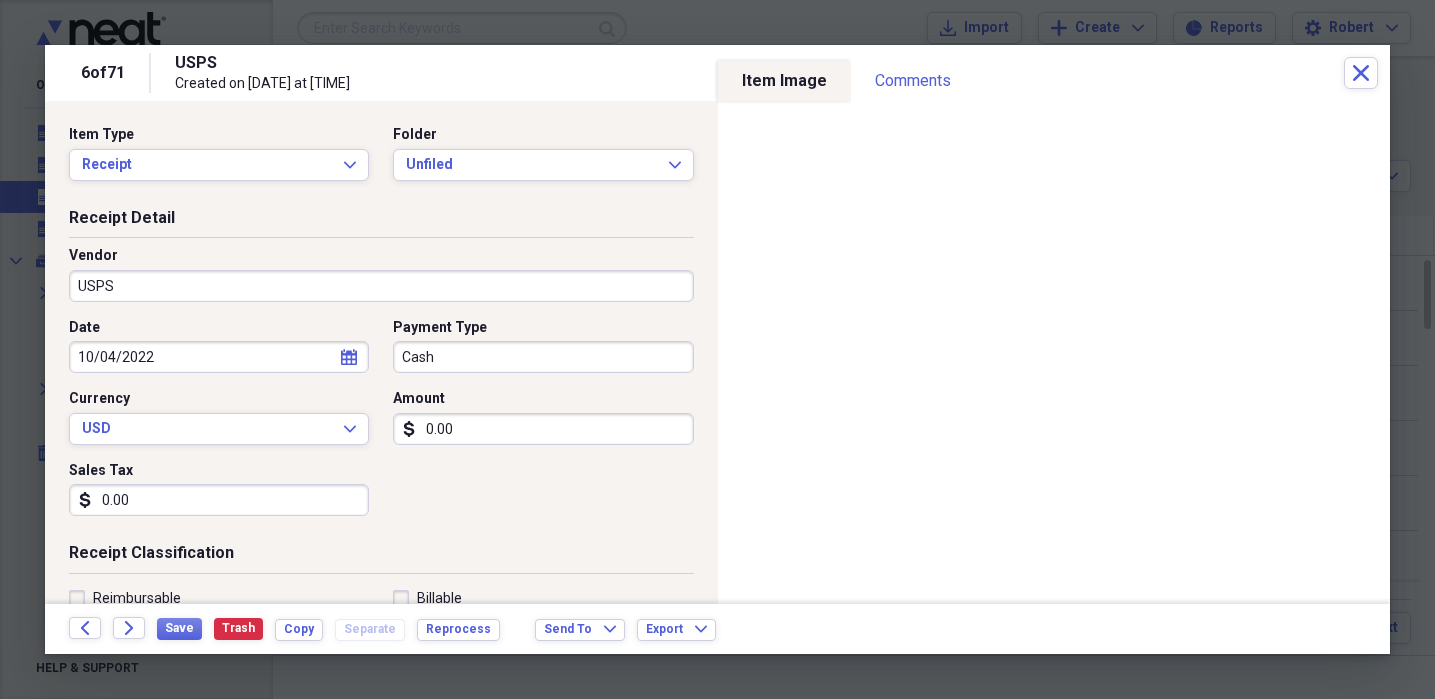 type on "0.00" 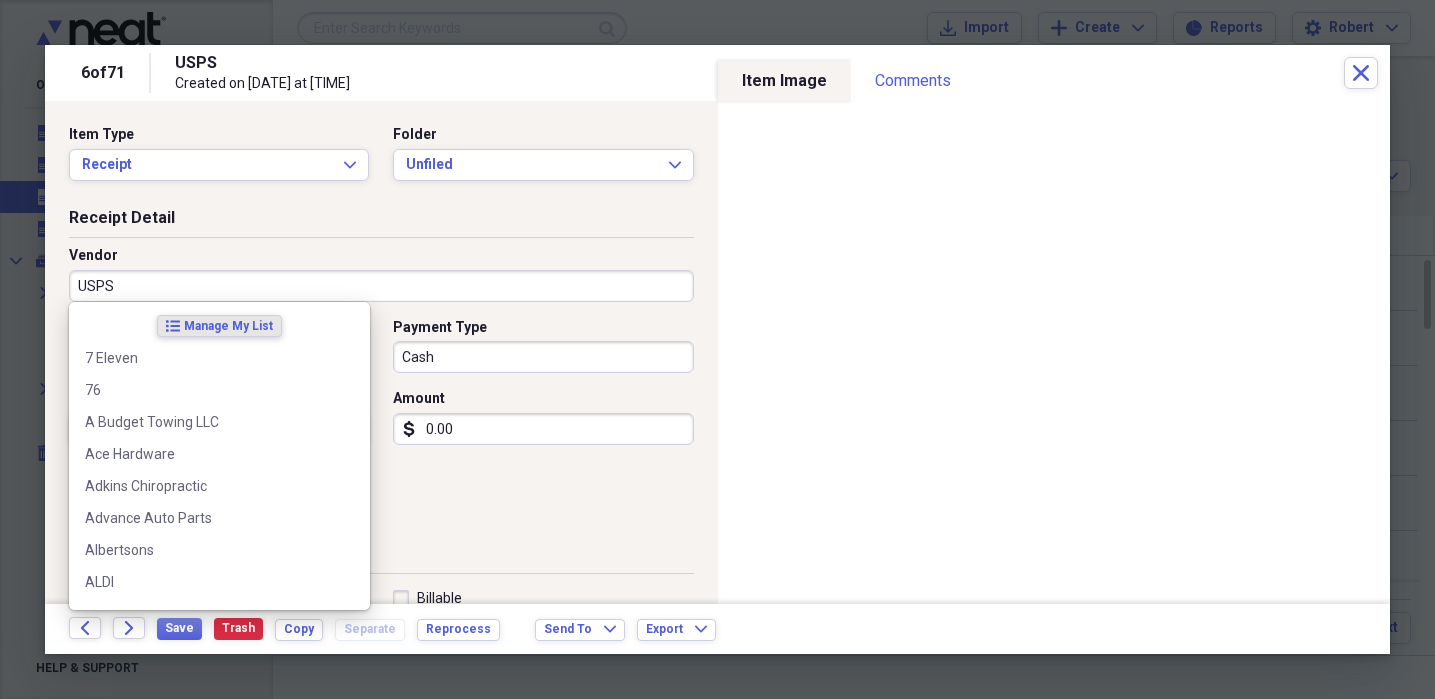 drag, startPoint x: 131, startPoint y: 289, endPoint x: 15, endPoint y: 285, distance: 116.06895 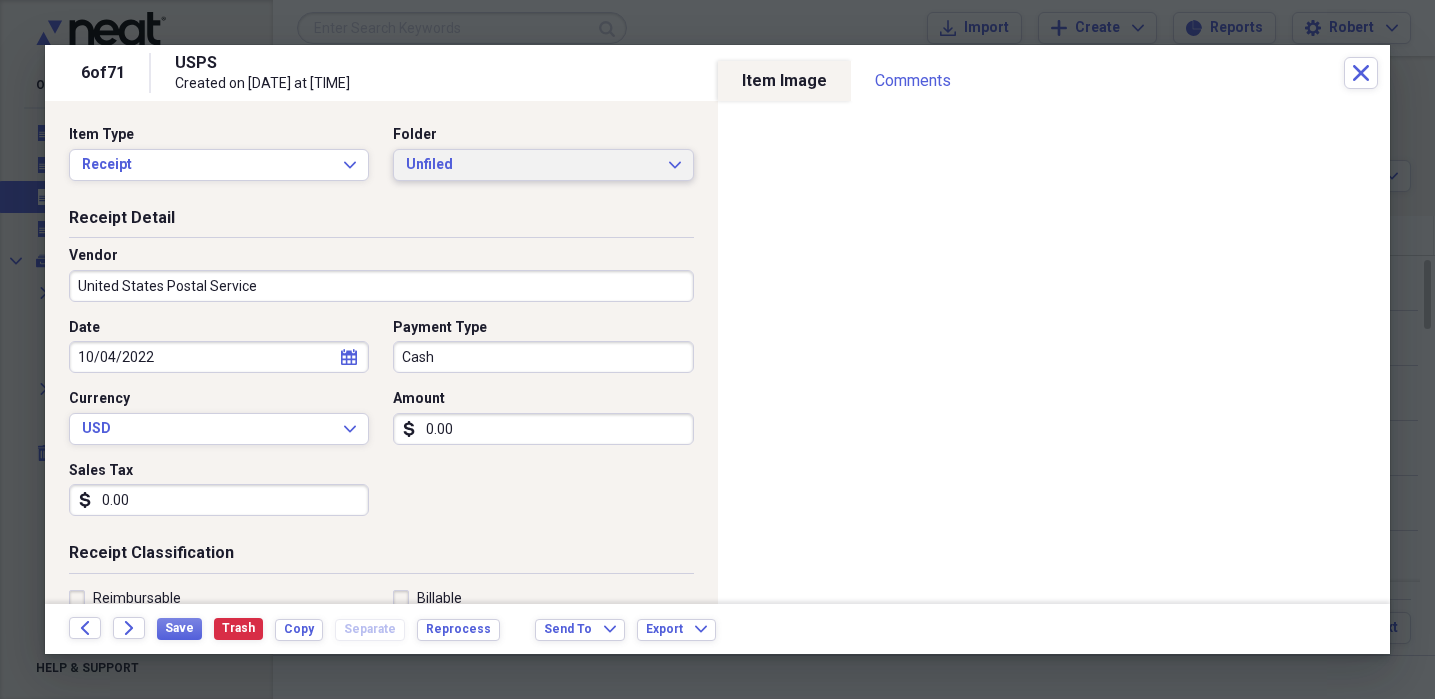 type on "United States Postal Service" 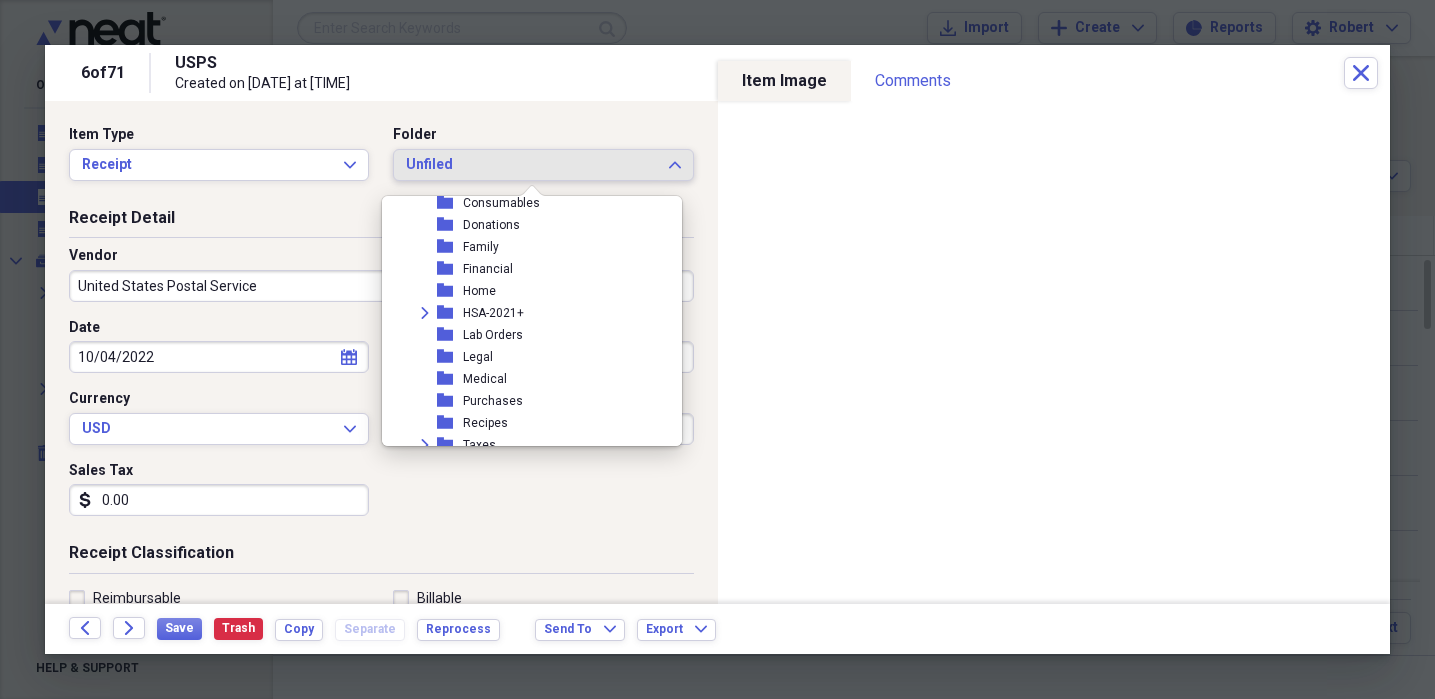 scroll, scrollTop: 382, scrollLeft: 0, axis: vertical 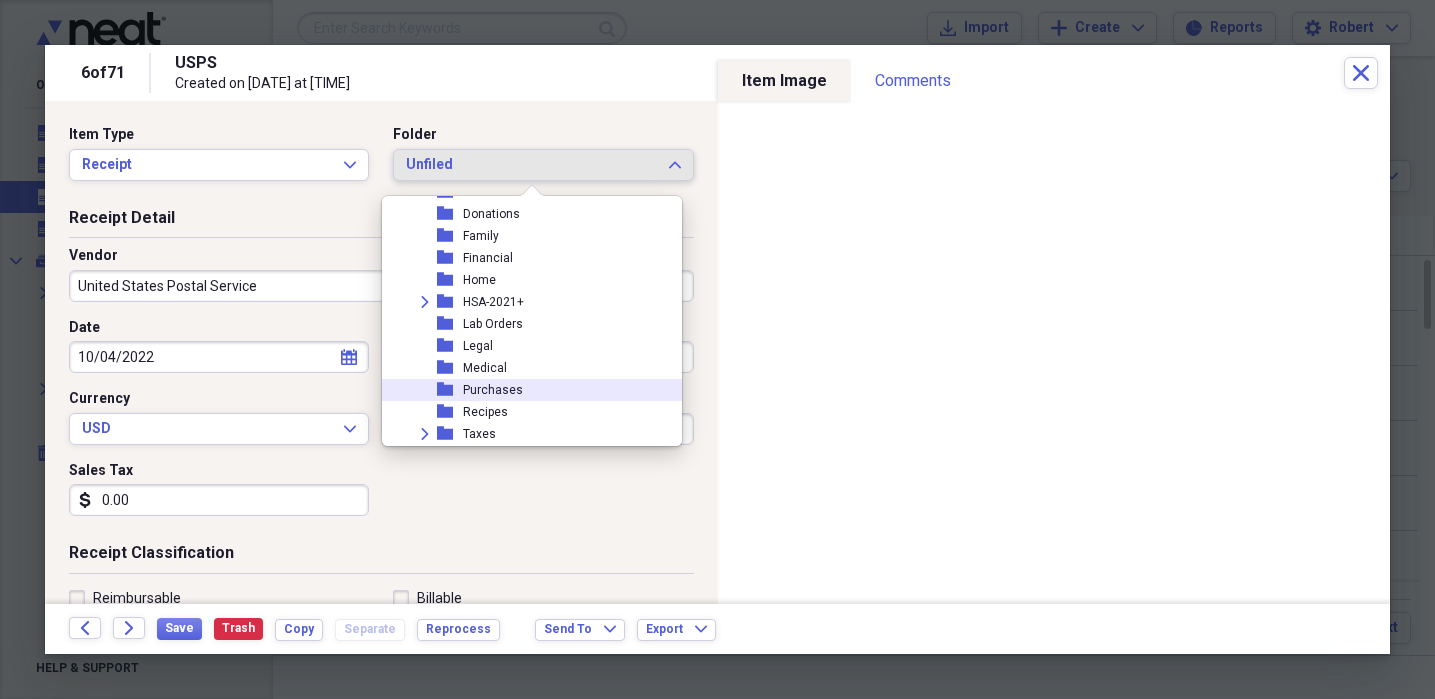 click on "folder Purchases" at bounding box center [524, 390] 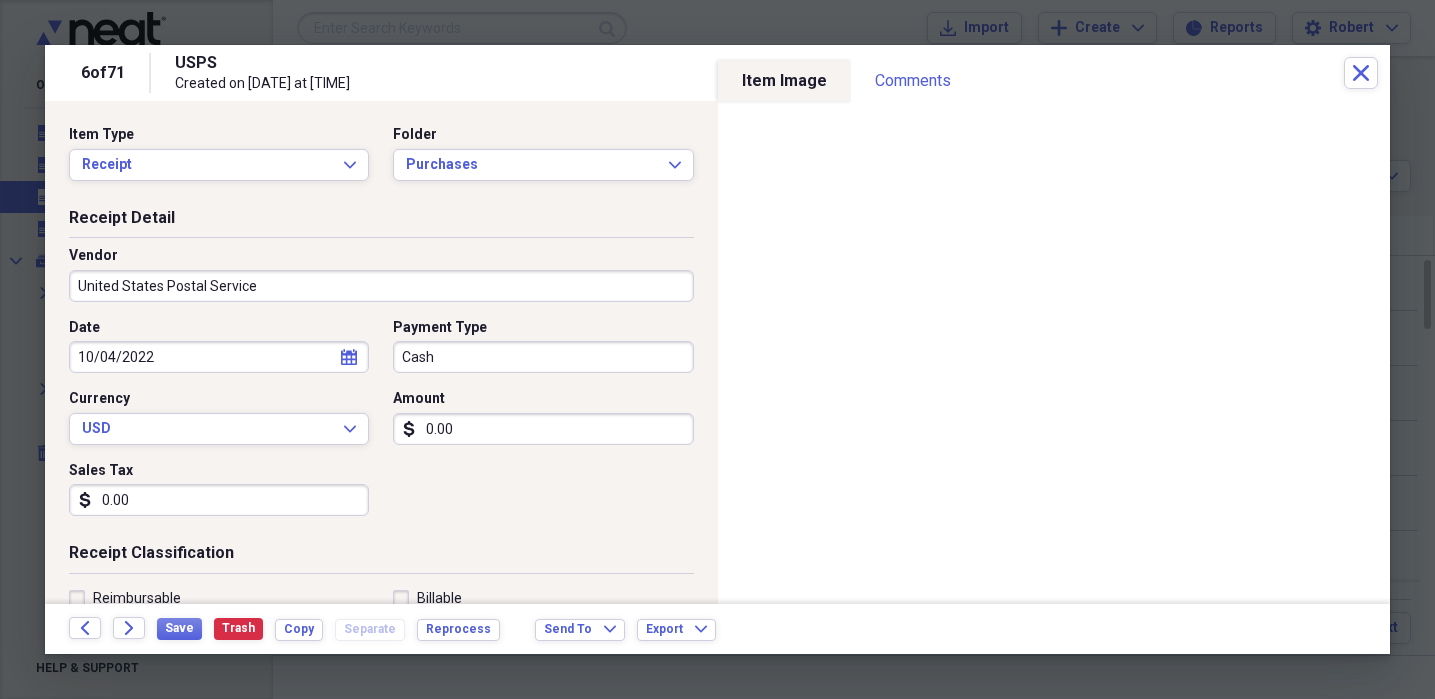 click on "Cash" at bounding box center [543, 357] 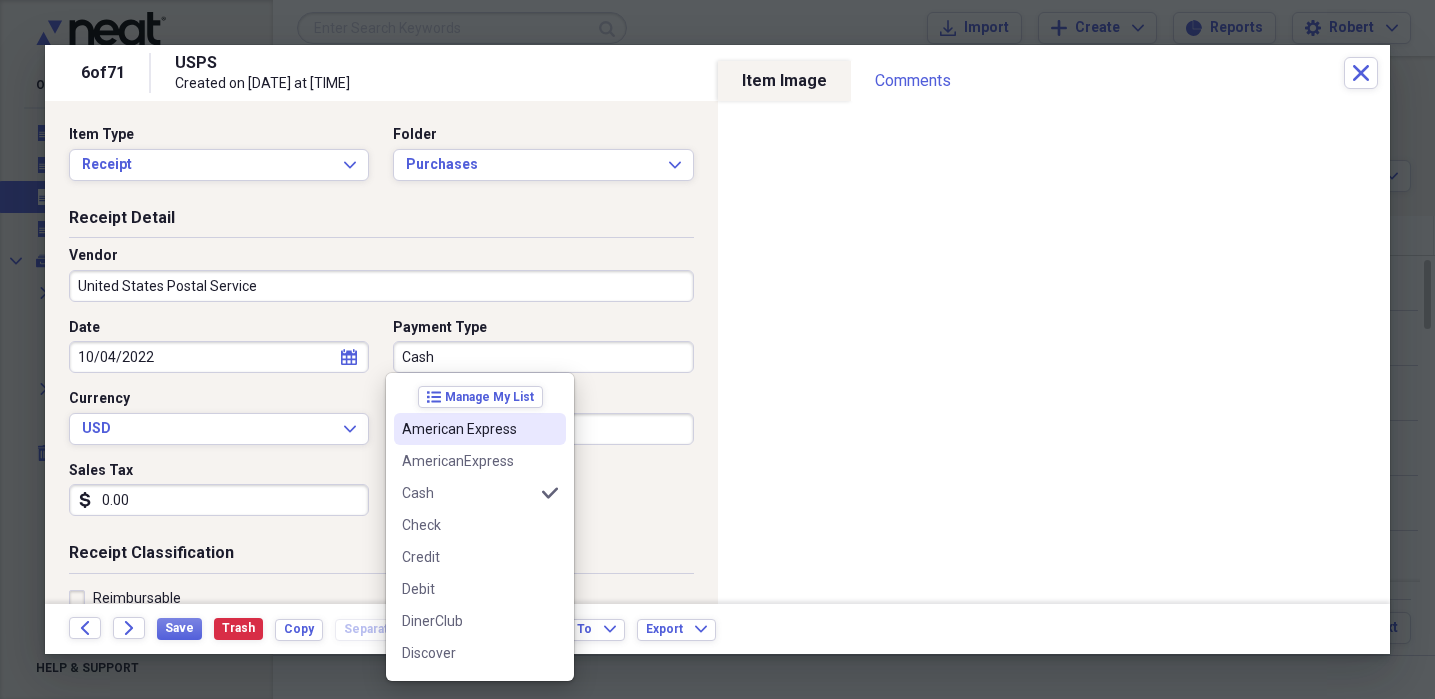 click on "American Express" at bounding box center [480, 429] 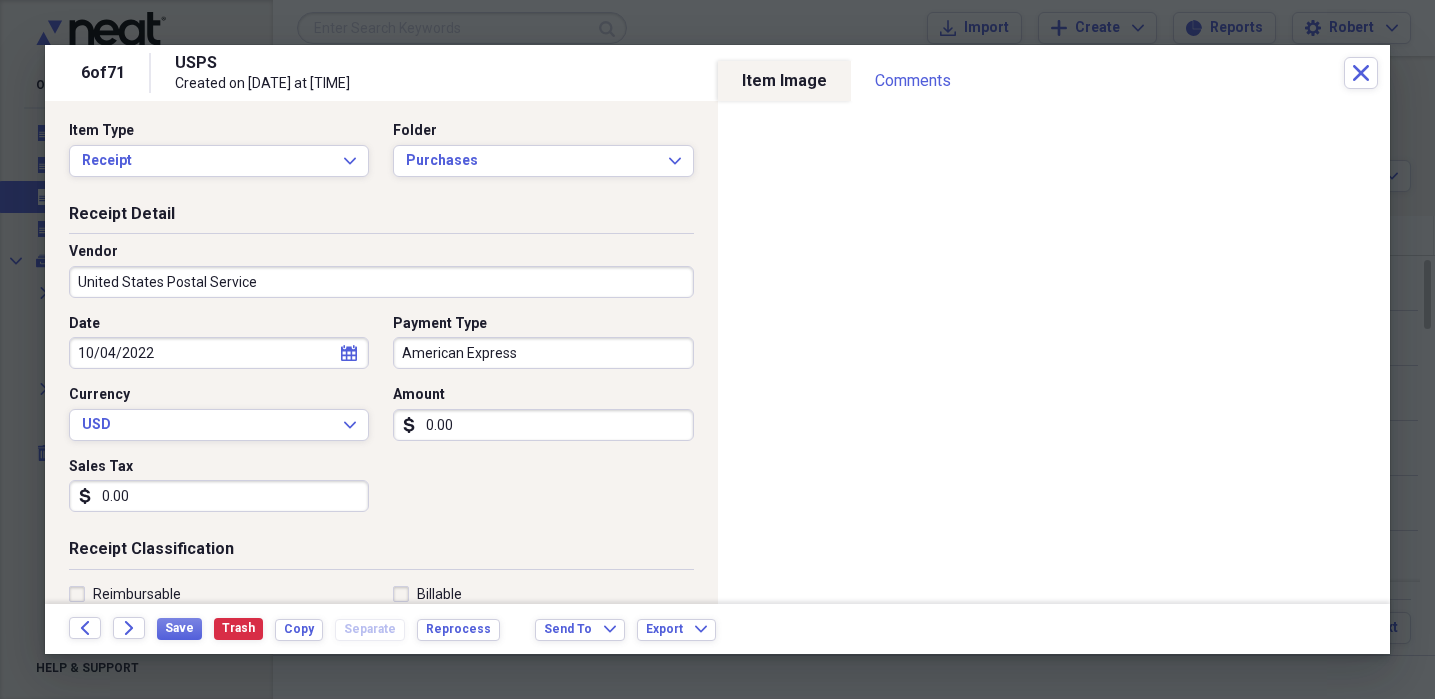 scroll, scrollTop: 0, scrollLeft: 0, axis: both 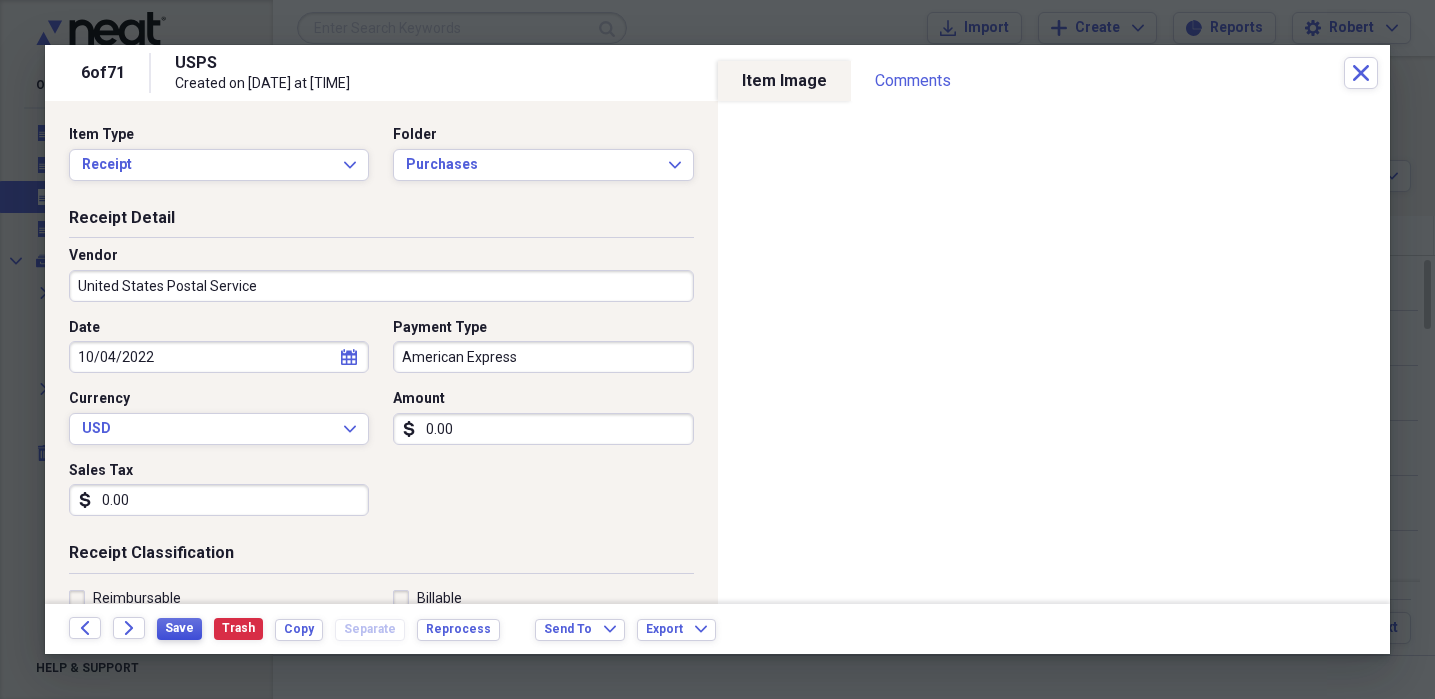 click on "Save" at bounding box center (179, 628) 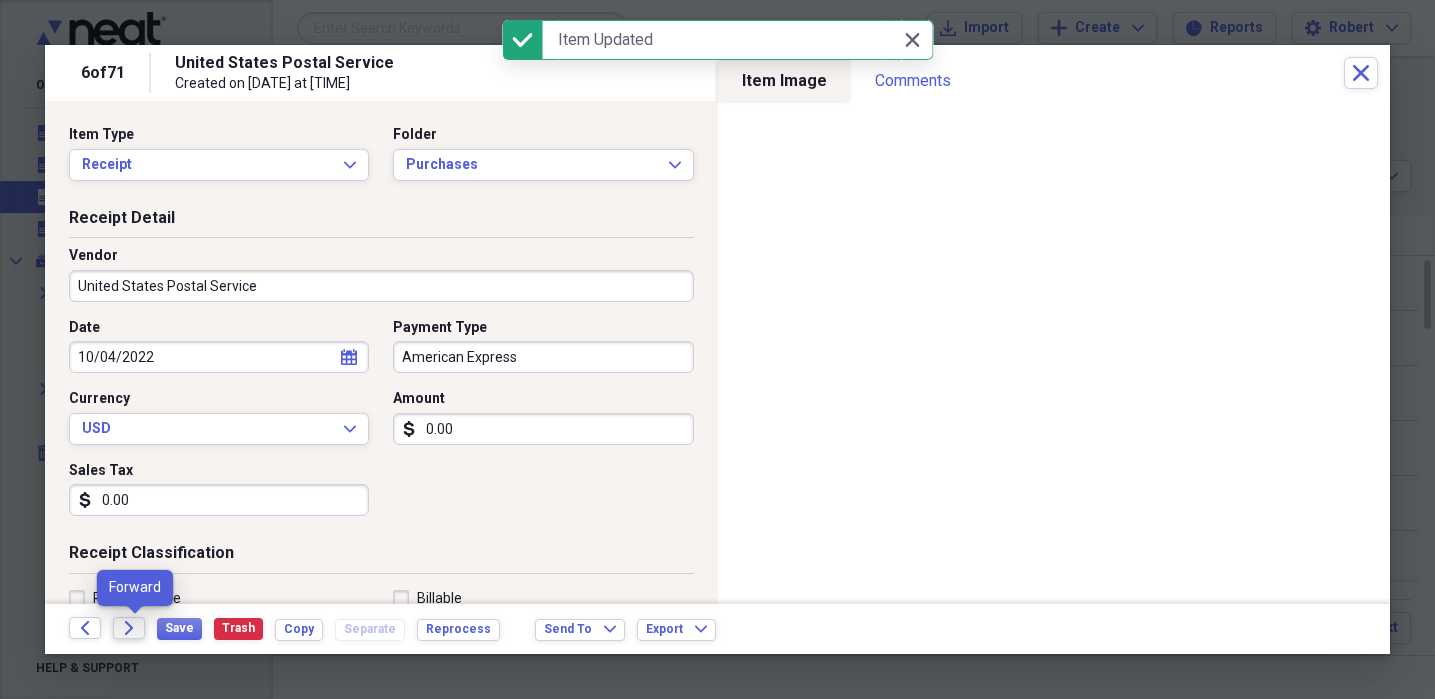 click on "Forward" 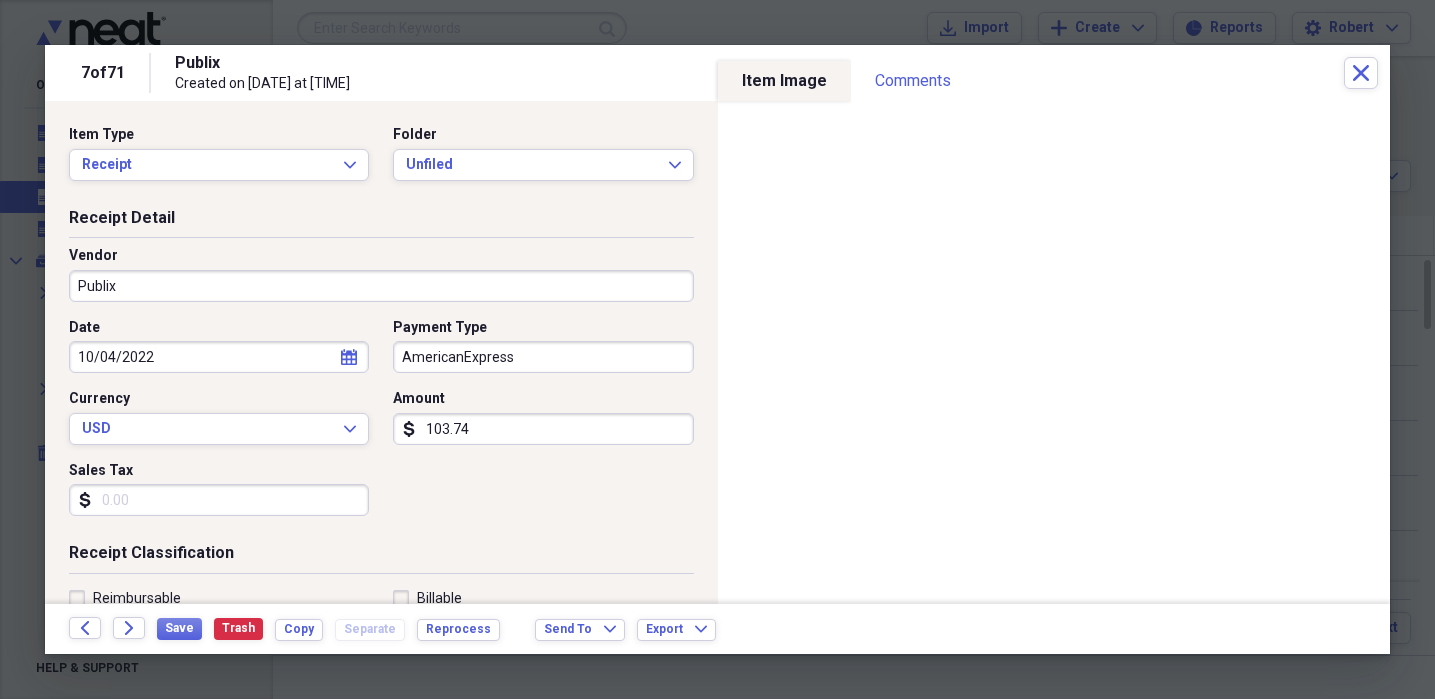 click on "Sales Tax" at bounding box center (219, 500) 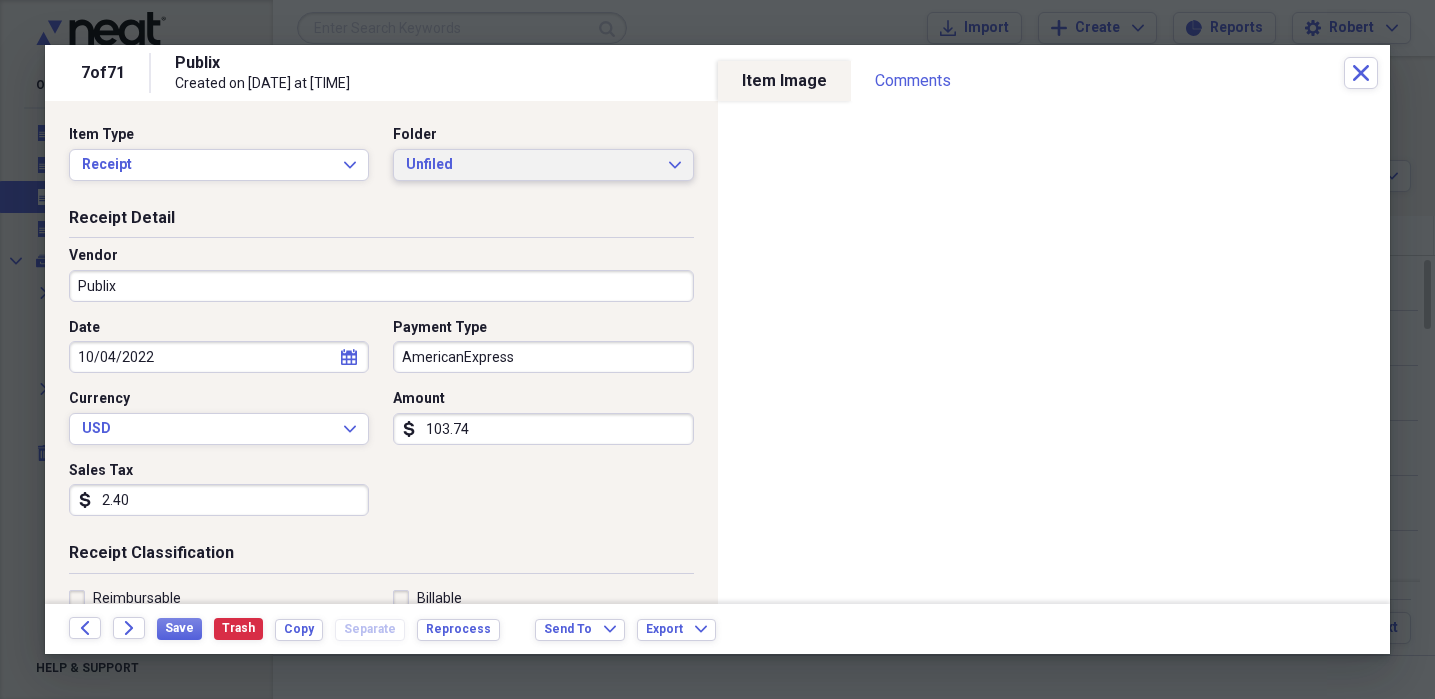 type on "2.40" 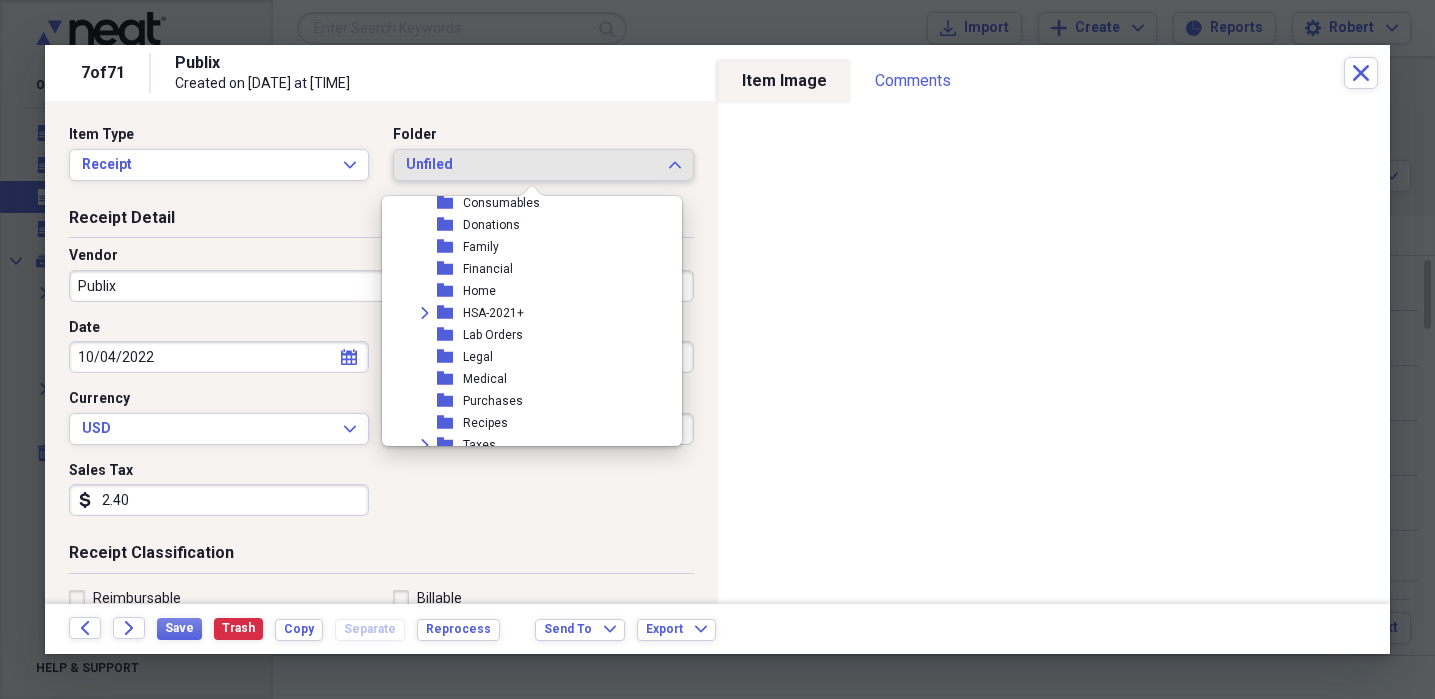 scroll, scrollTop: 379, scrollLeft: 0, axis: vertical 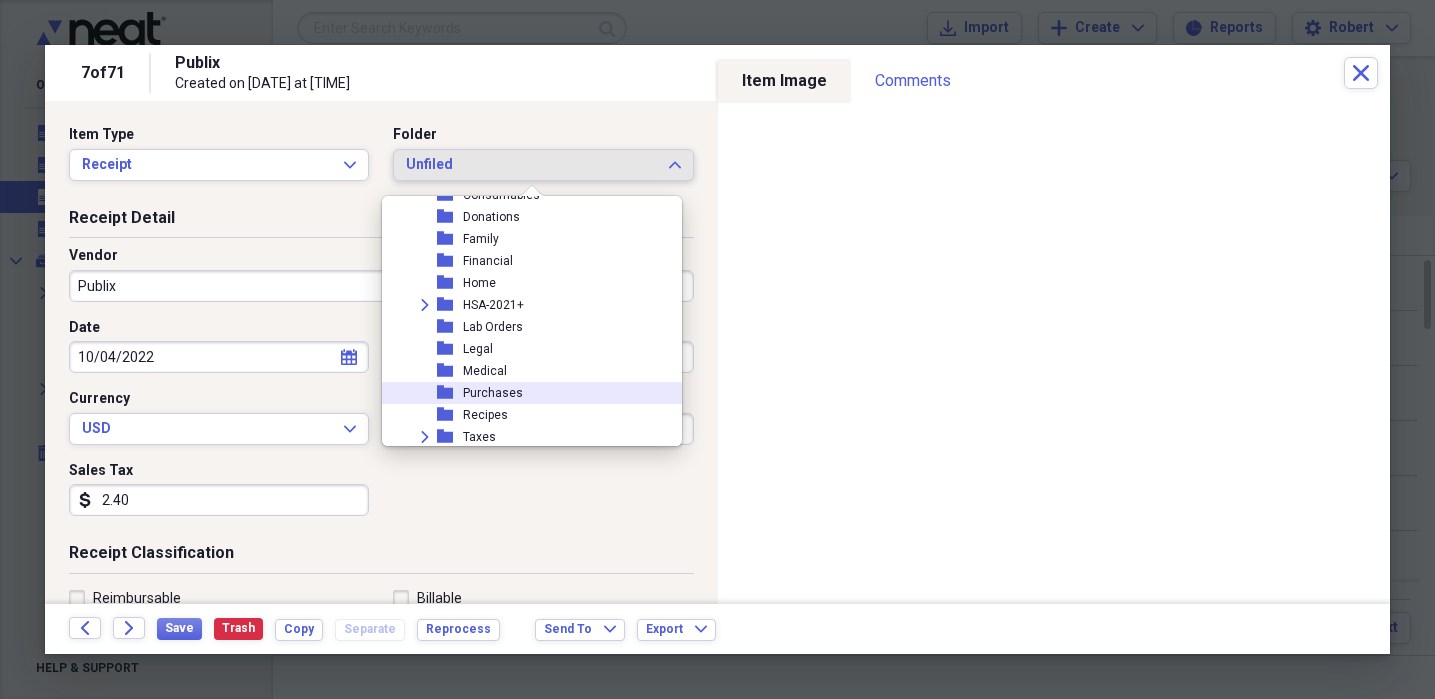 click on "folder Purchases" at bounding box center (524, 393) 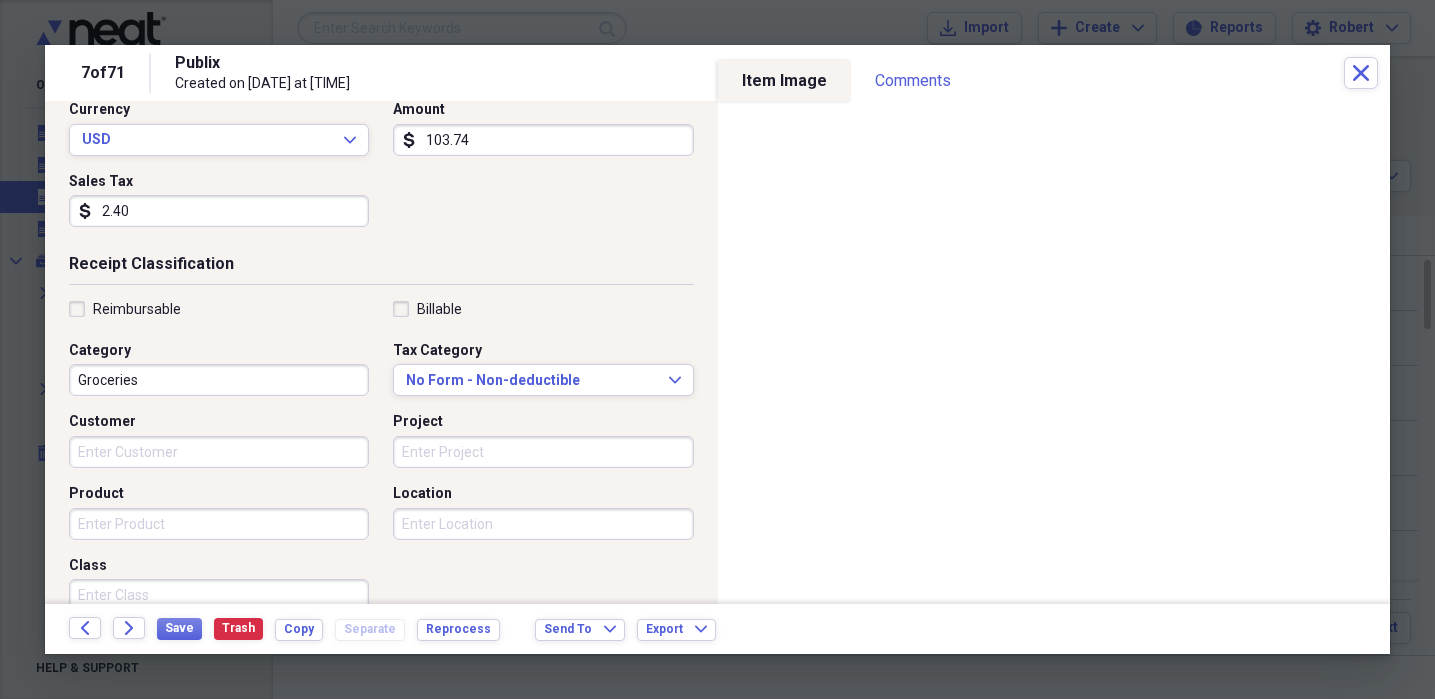 scroll, scrollTop: 293, scrollLeft: 0, axis: vertical 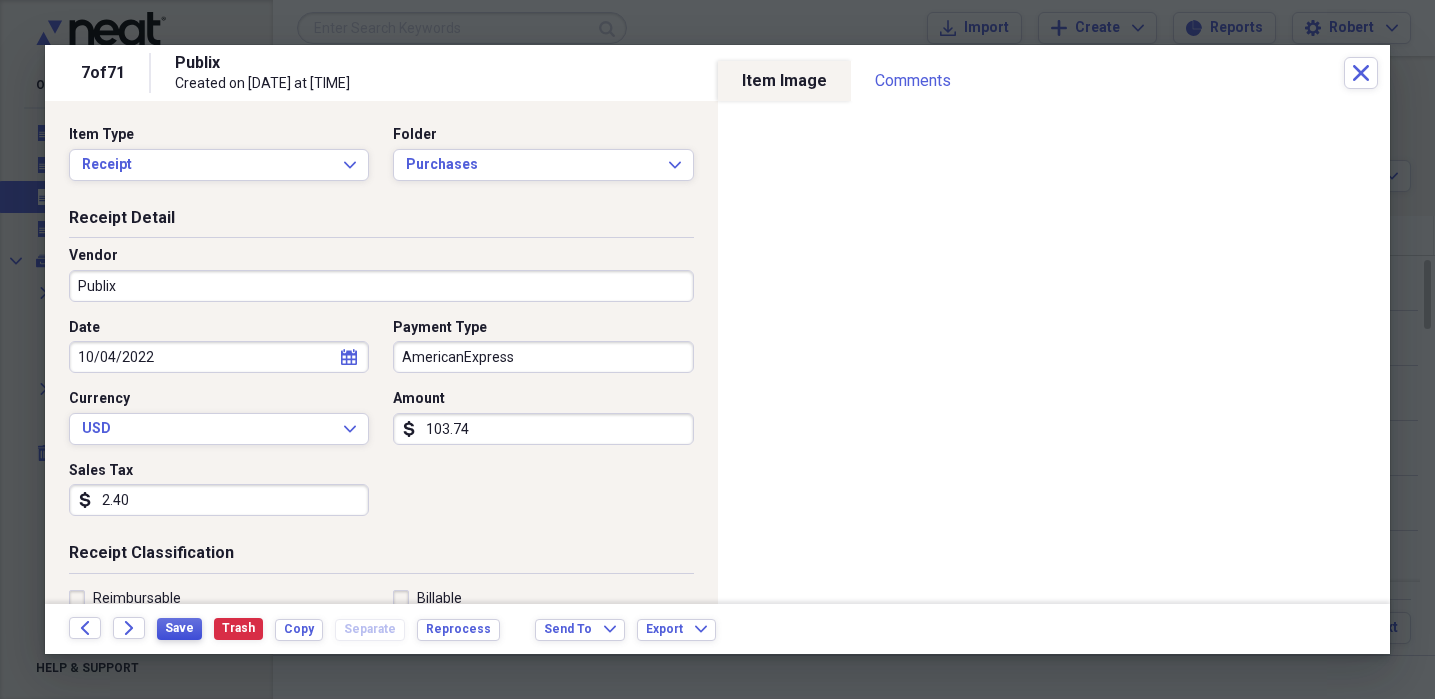 click on "Save" at bounding box center (179, 628) 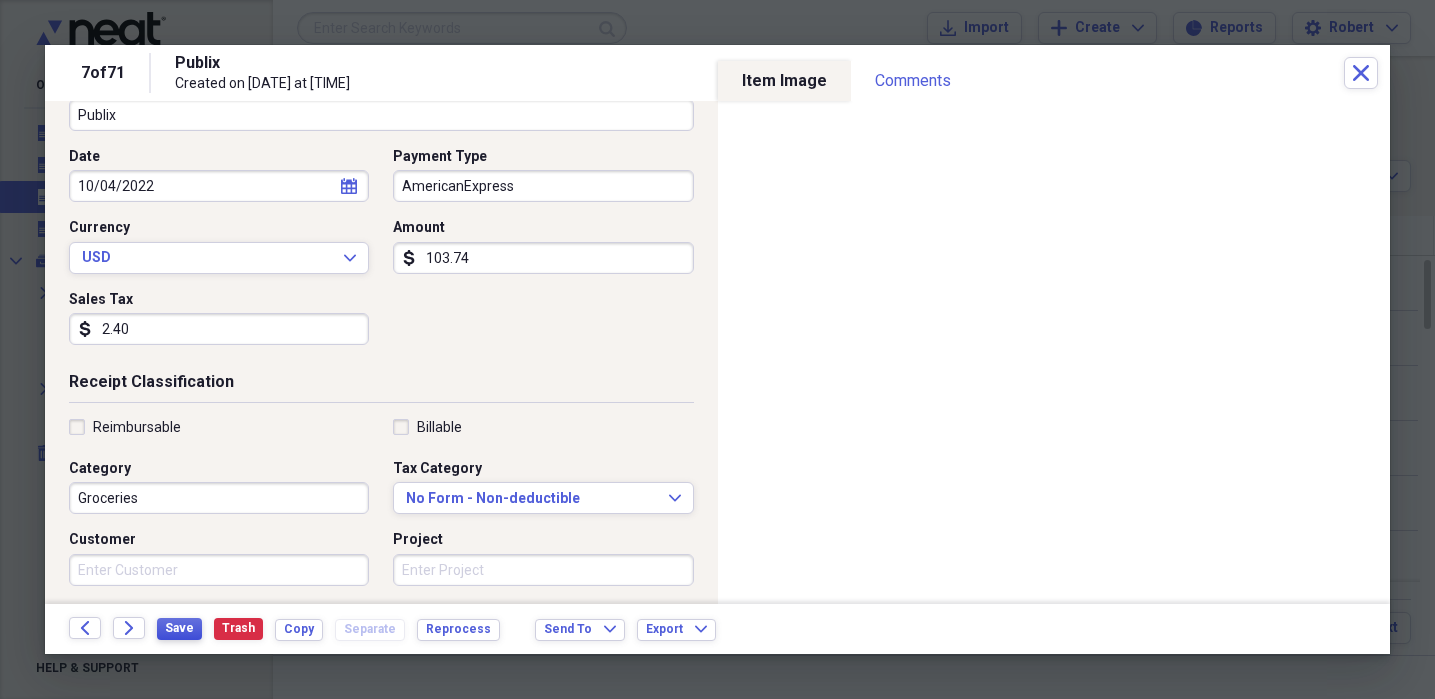 scroll, scrollTop: 159, scrollLeft: 0, axis: vertical 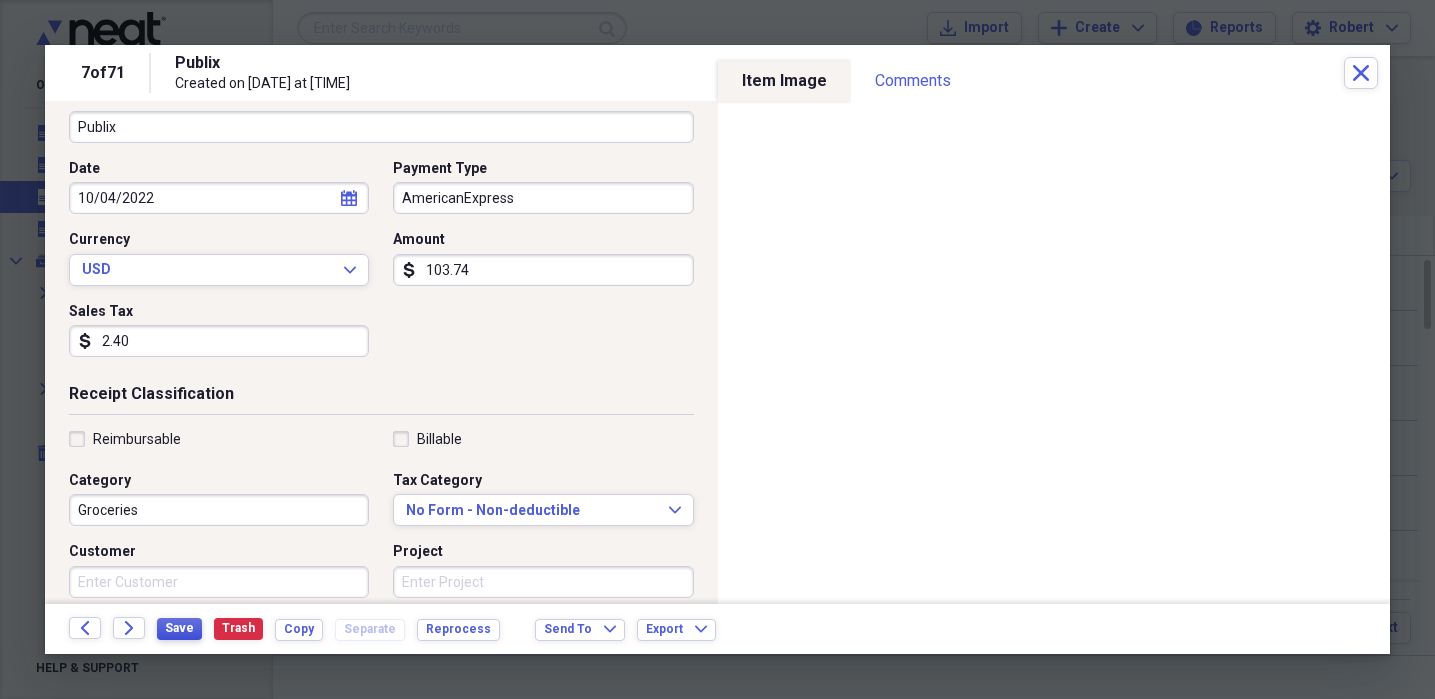 click on "Save" at bounding box center (179, 628) 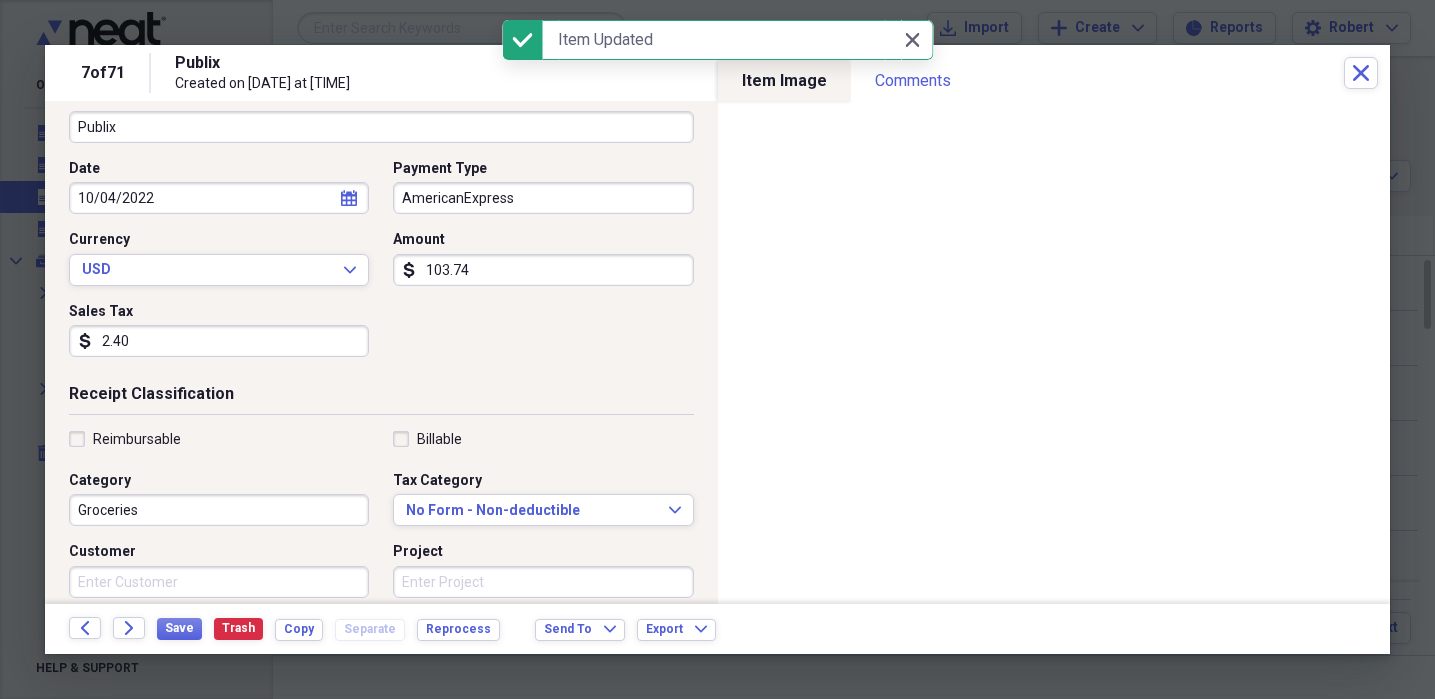 click on "AmericanExpress" at bounding box center [543, 198] 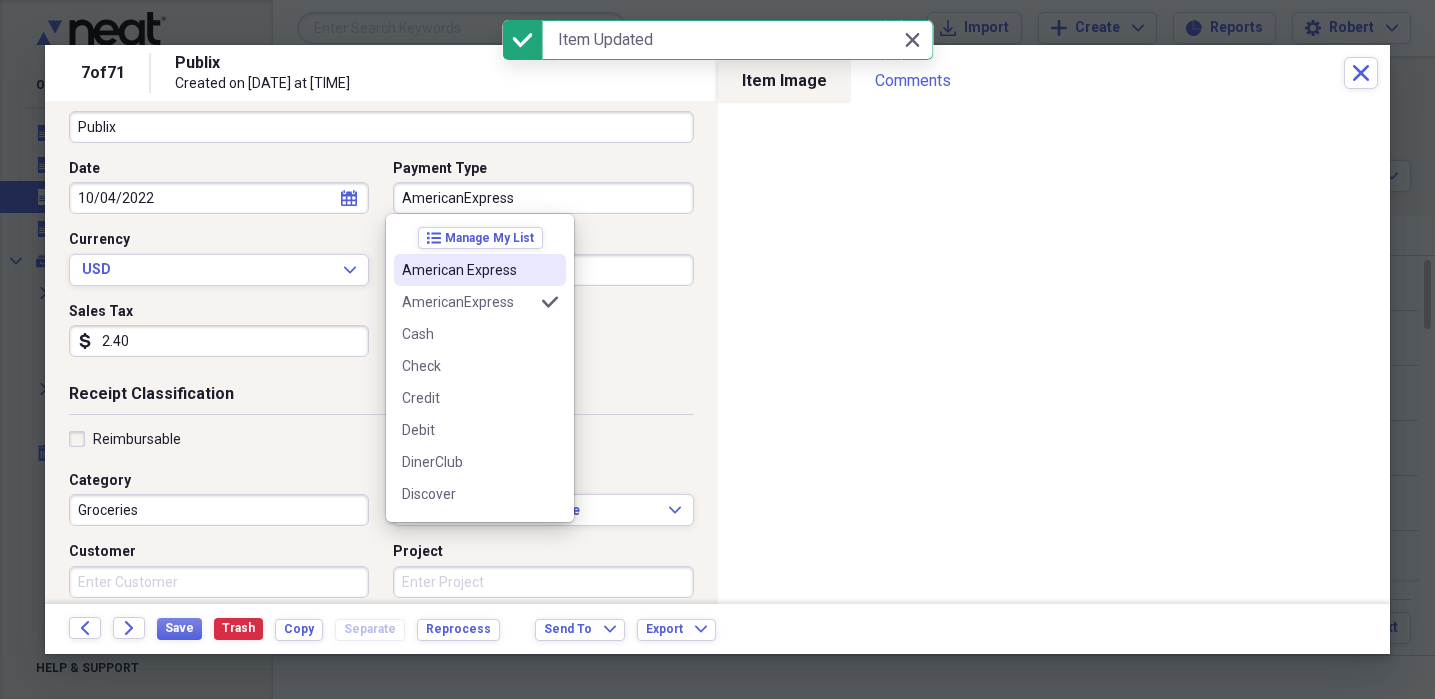 click on "American Express" at bounding box center [468, 270] 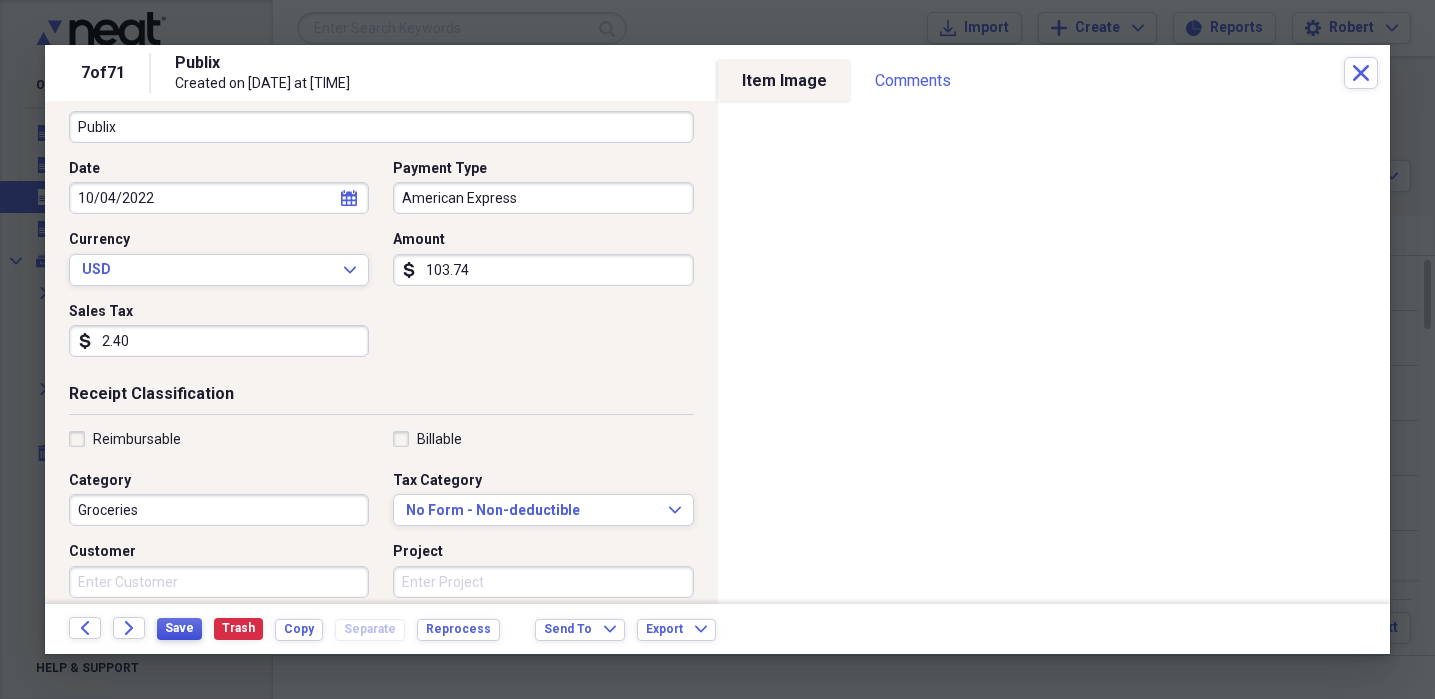click on "Save" at bounding box center [179, 628] 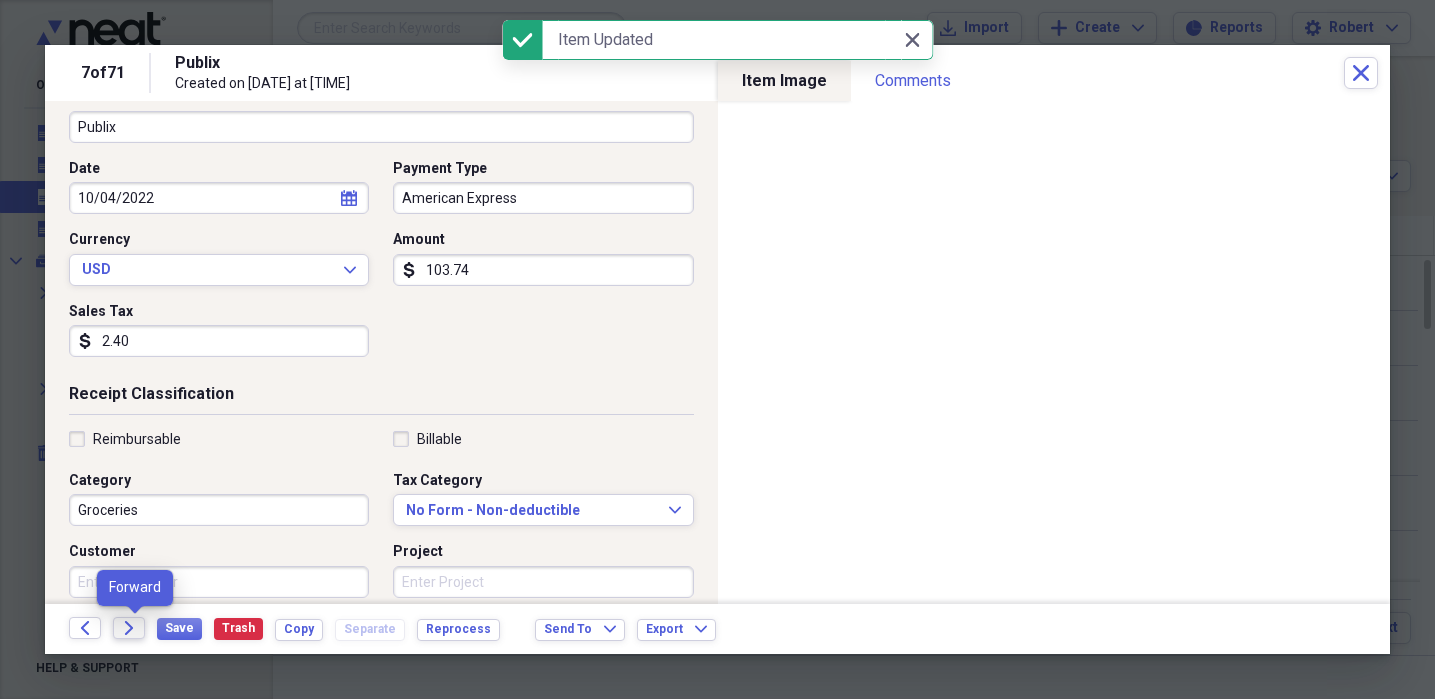 click on "Forward" 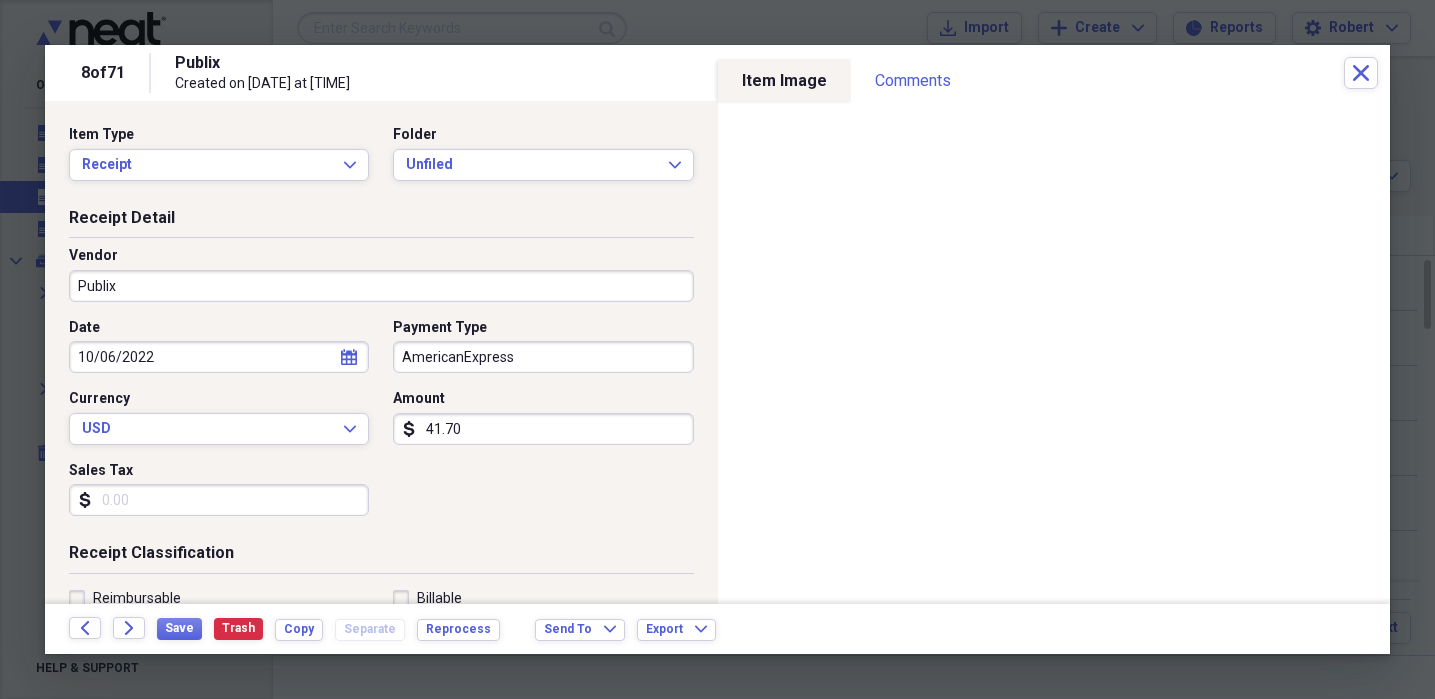 click on "Sales Tax" at bounding box center (219, 500) 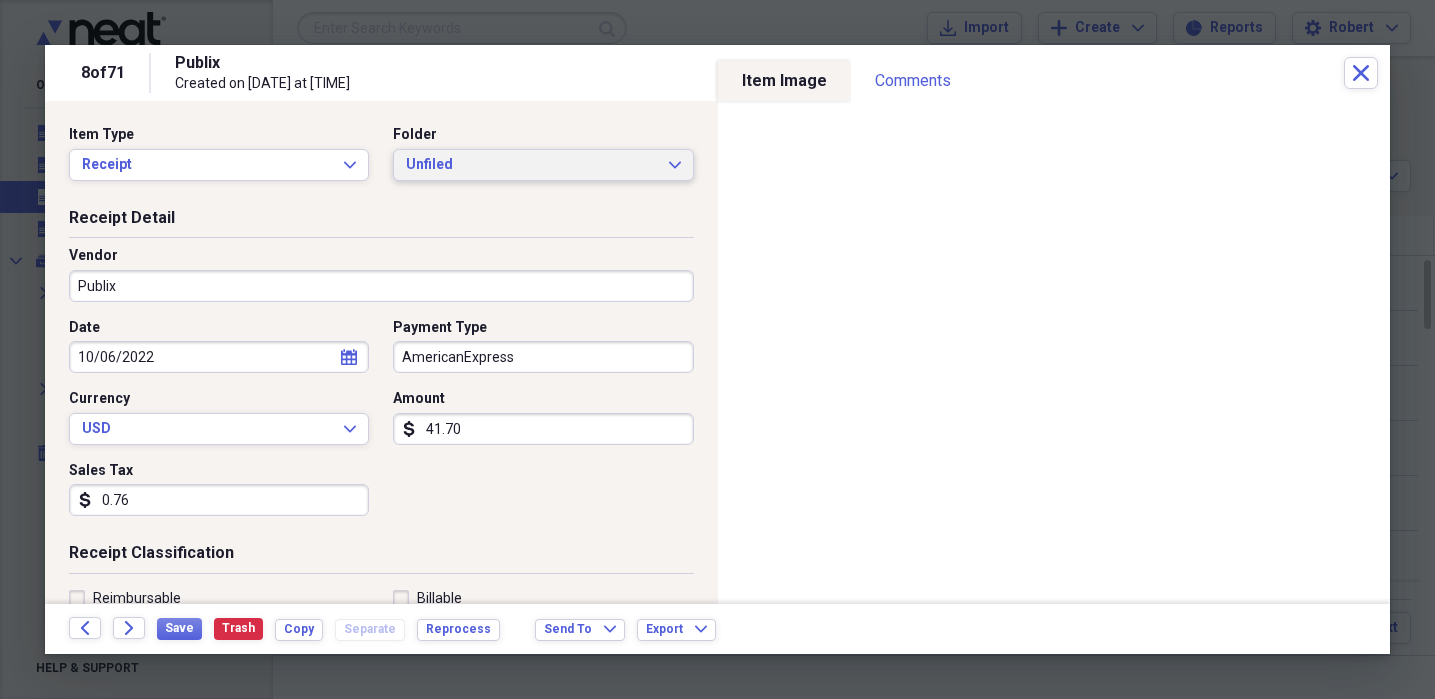 type on "0.76" 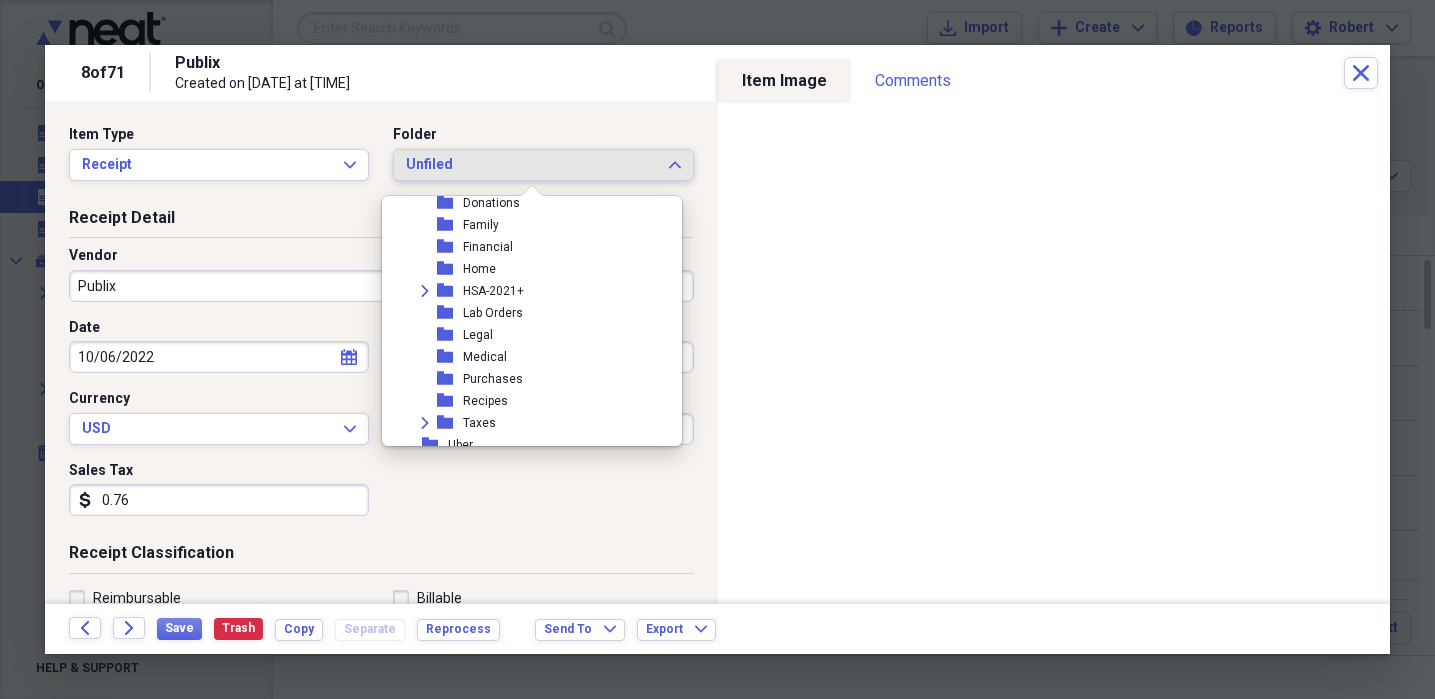 scroll, scrollTop: 404, scrollLeft: 0, axis: vertical 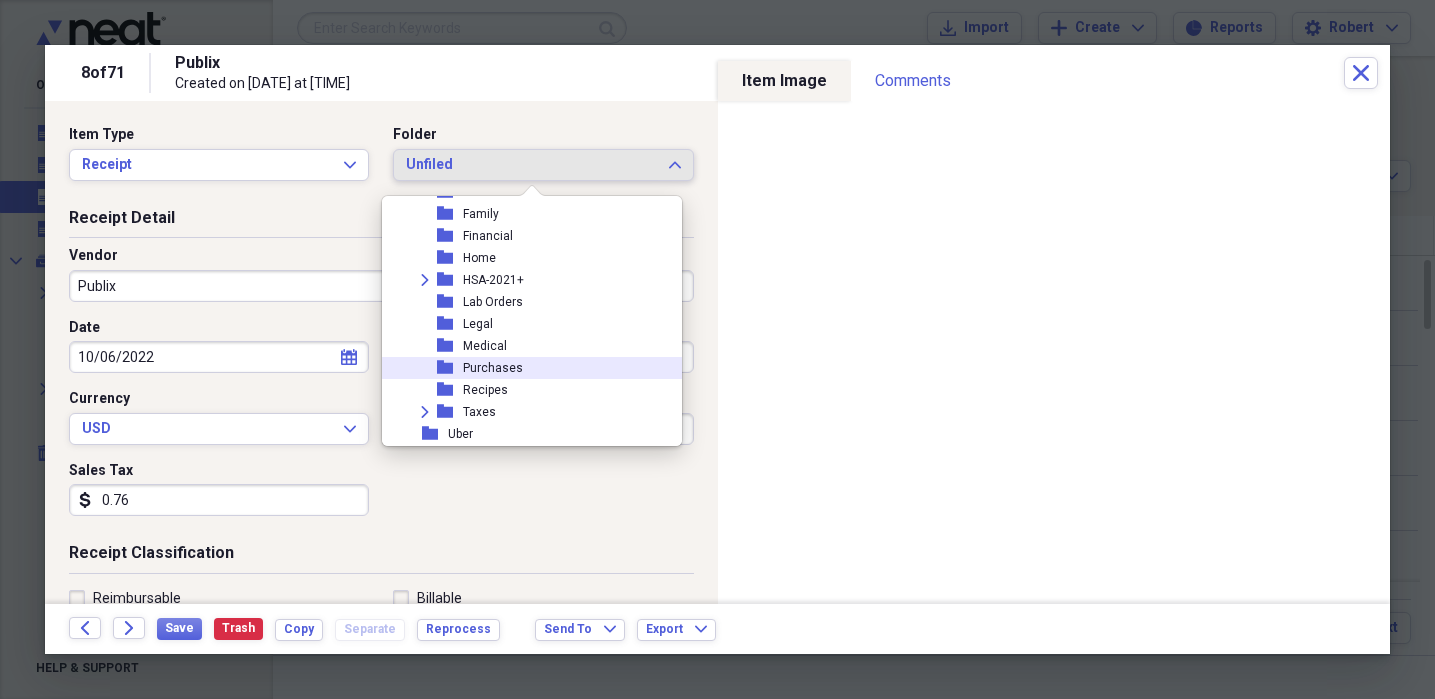 click on "folder Purchases" at bounding box center [524, 368] 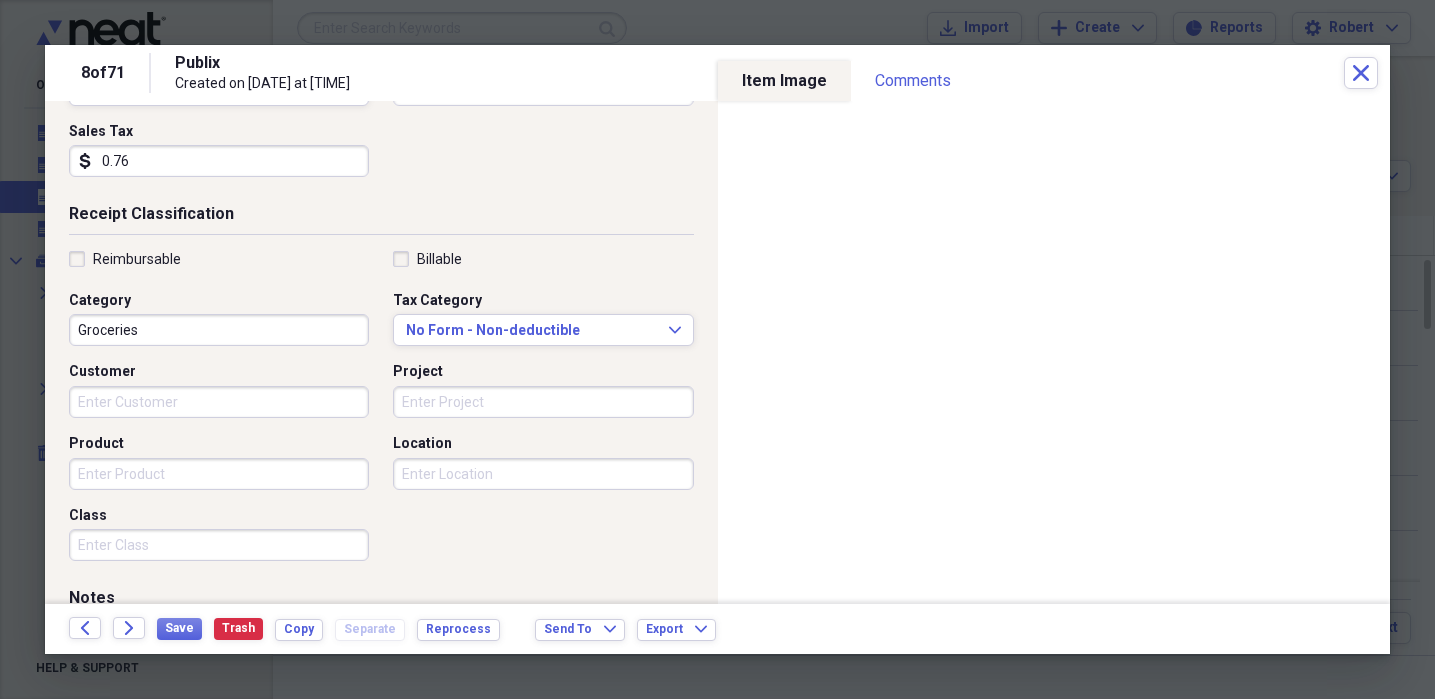 scroll, scrollTop: 343, scrollLeft: 0, axis: vertical 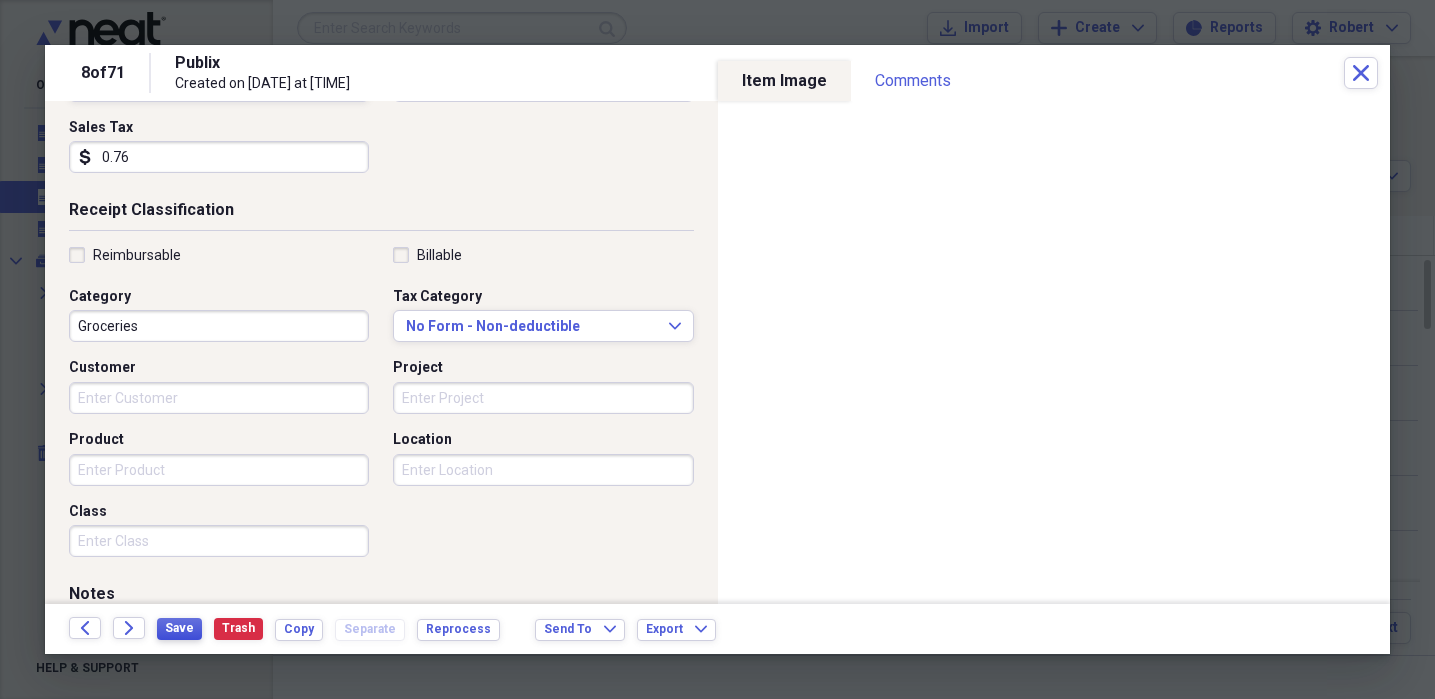 click on "Save" at bounding box center [179, 628] 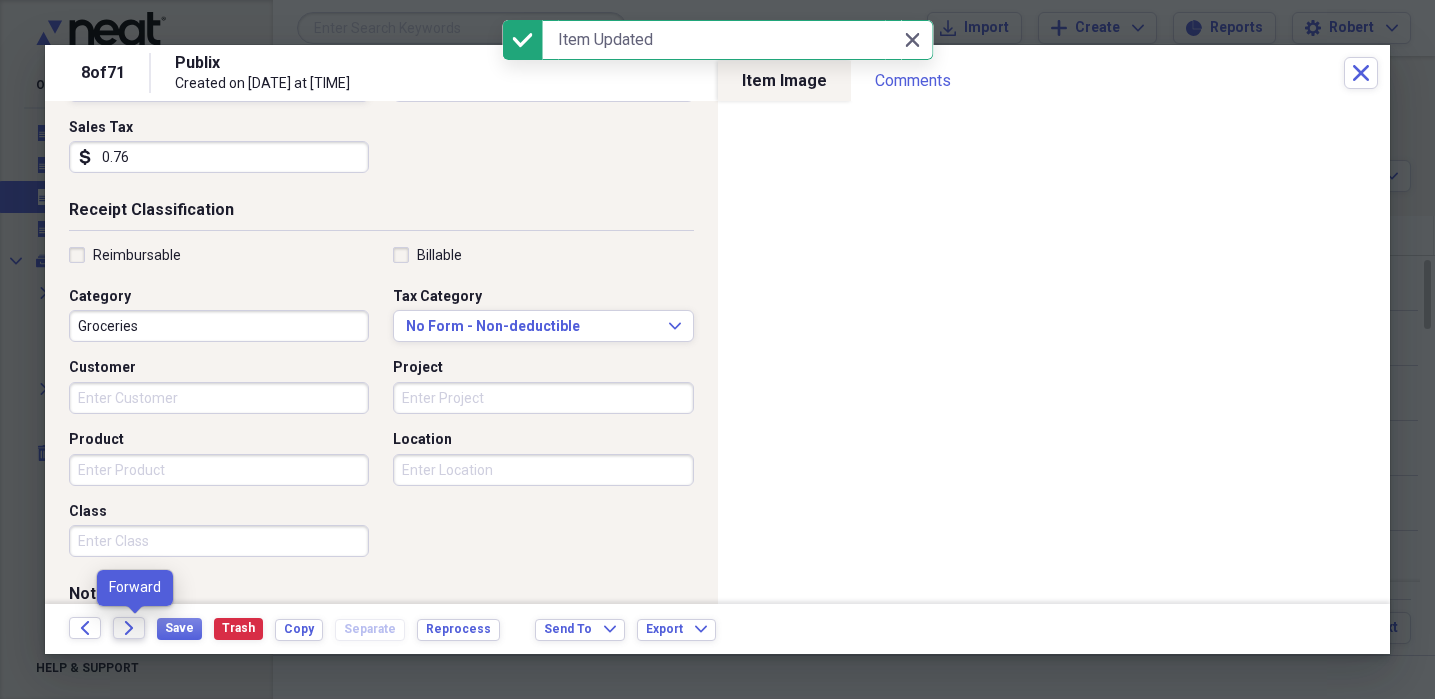 click 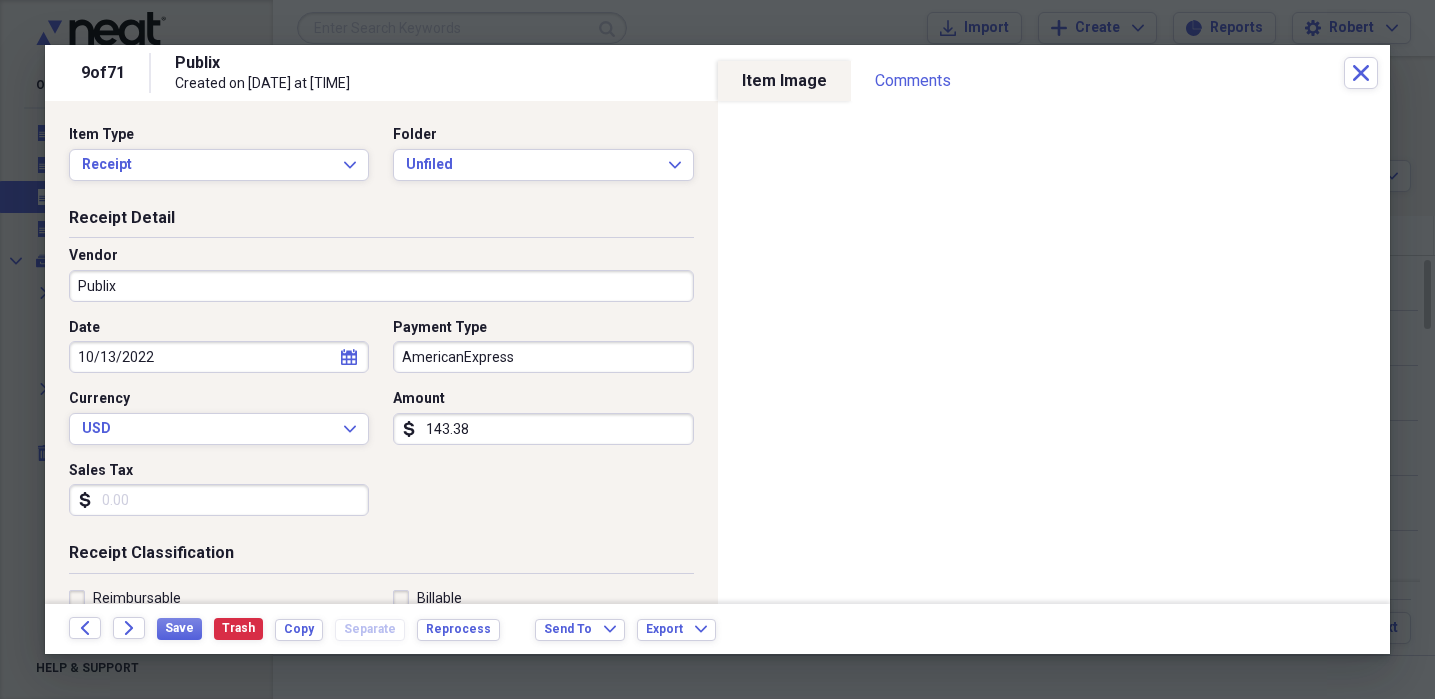 click on "Sales Tax" at bounding box center [219, 500] 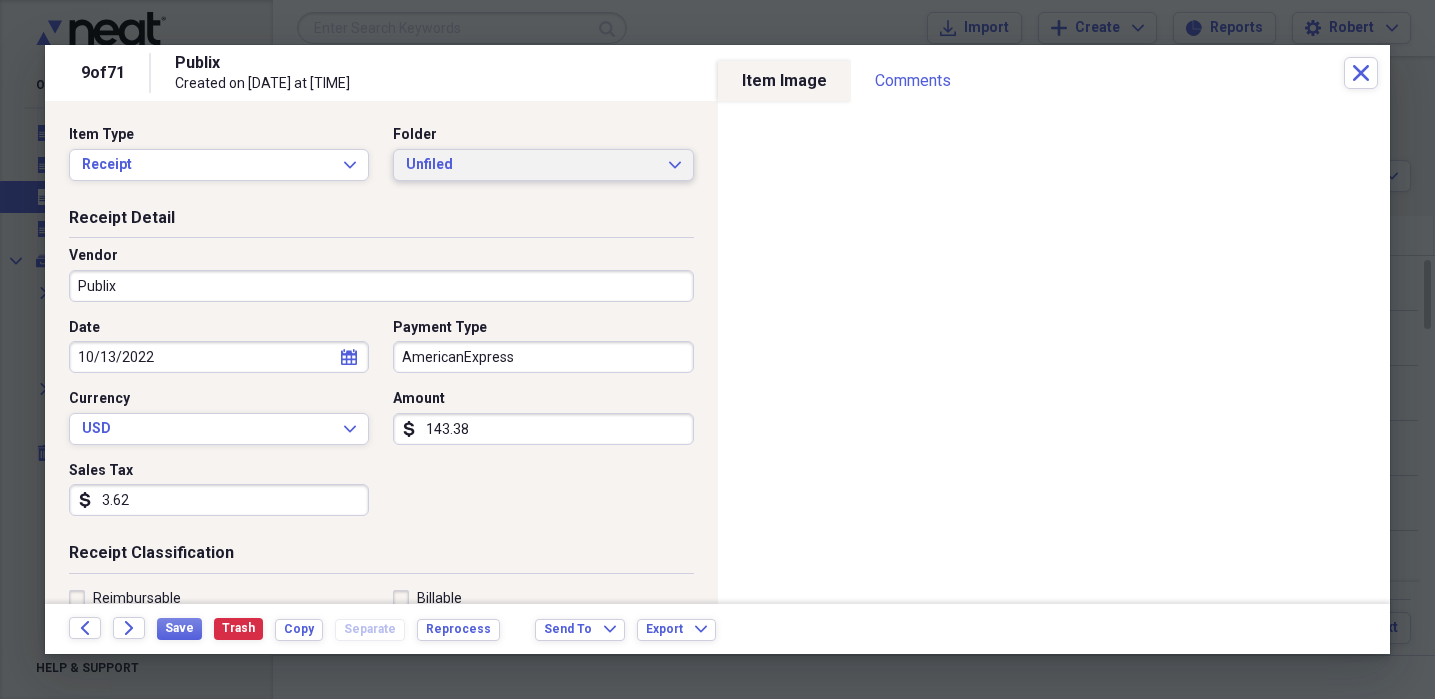 type on "3.62" 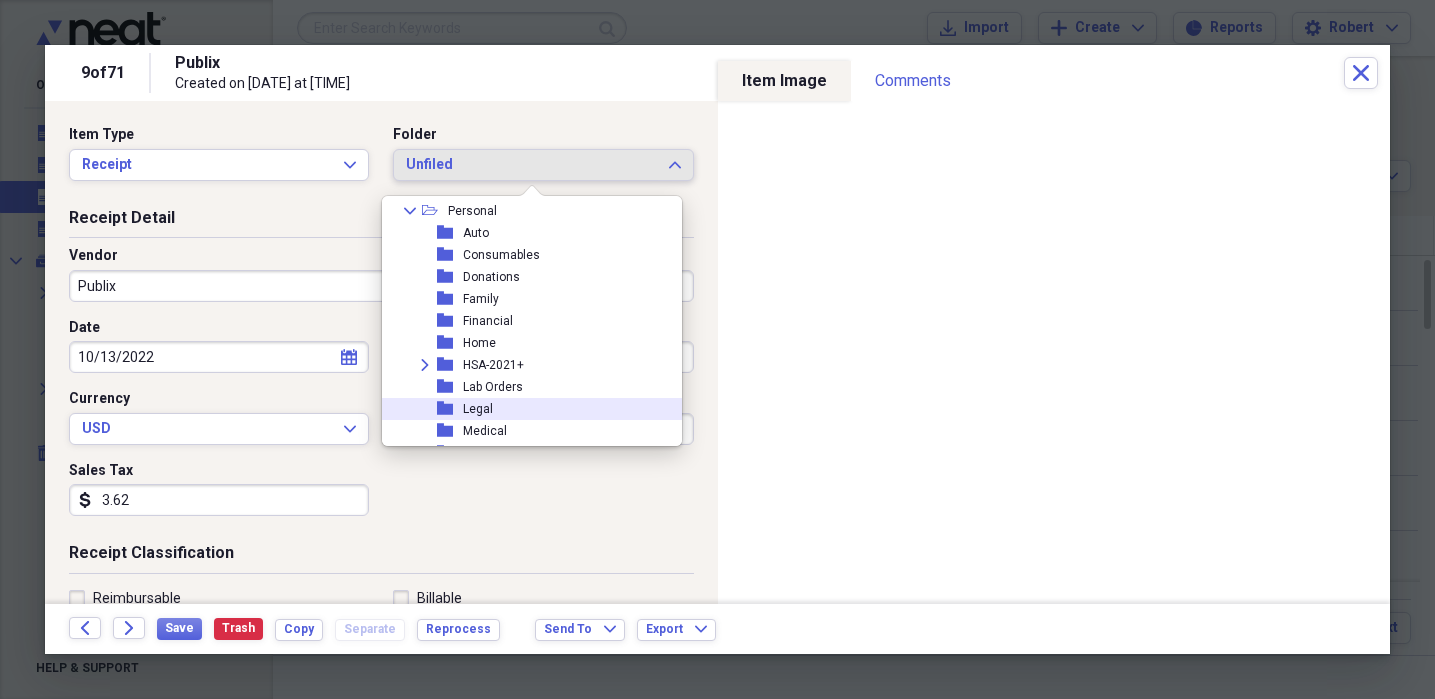 scroll, scrollTop: 363, scrollLeft: 0, axis: vertical 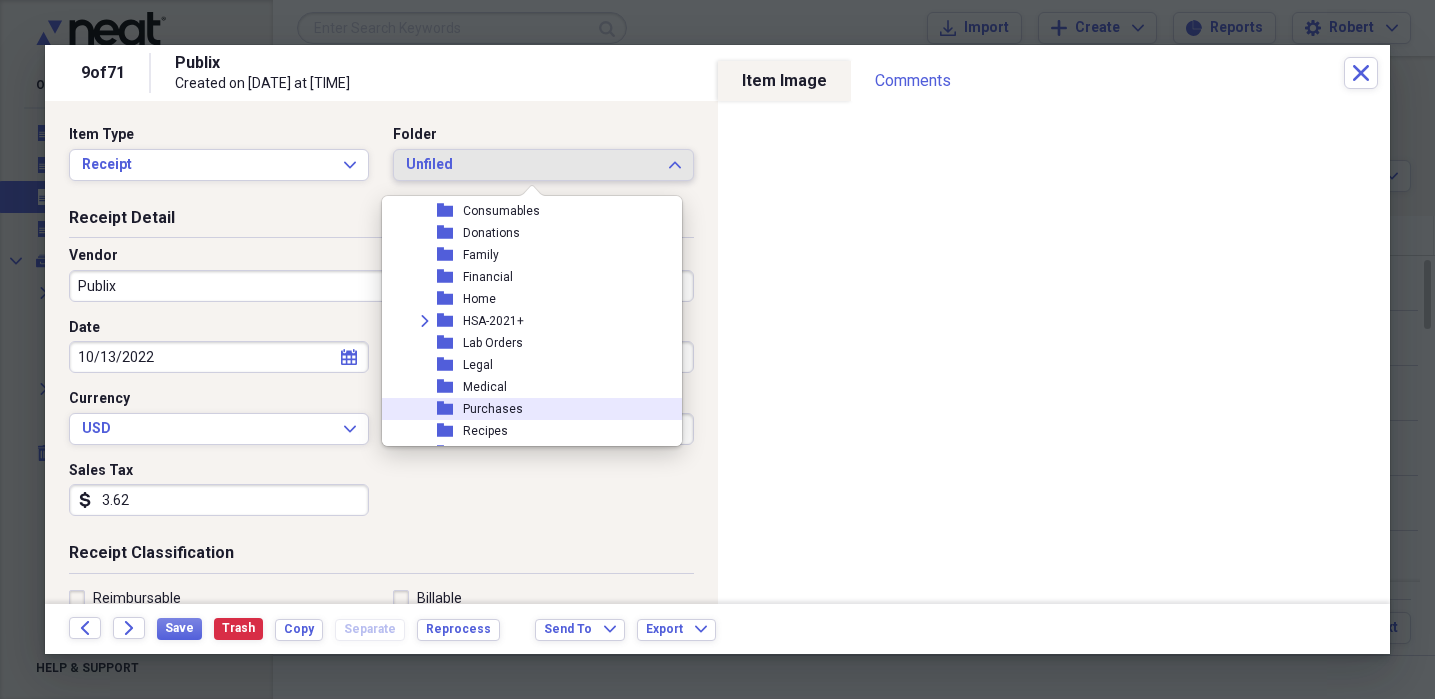 click on "folder Purchases" at bounding box center (524, 409) 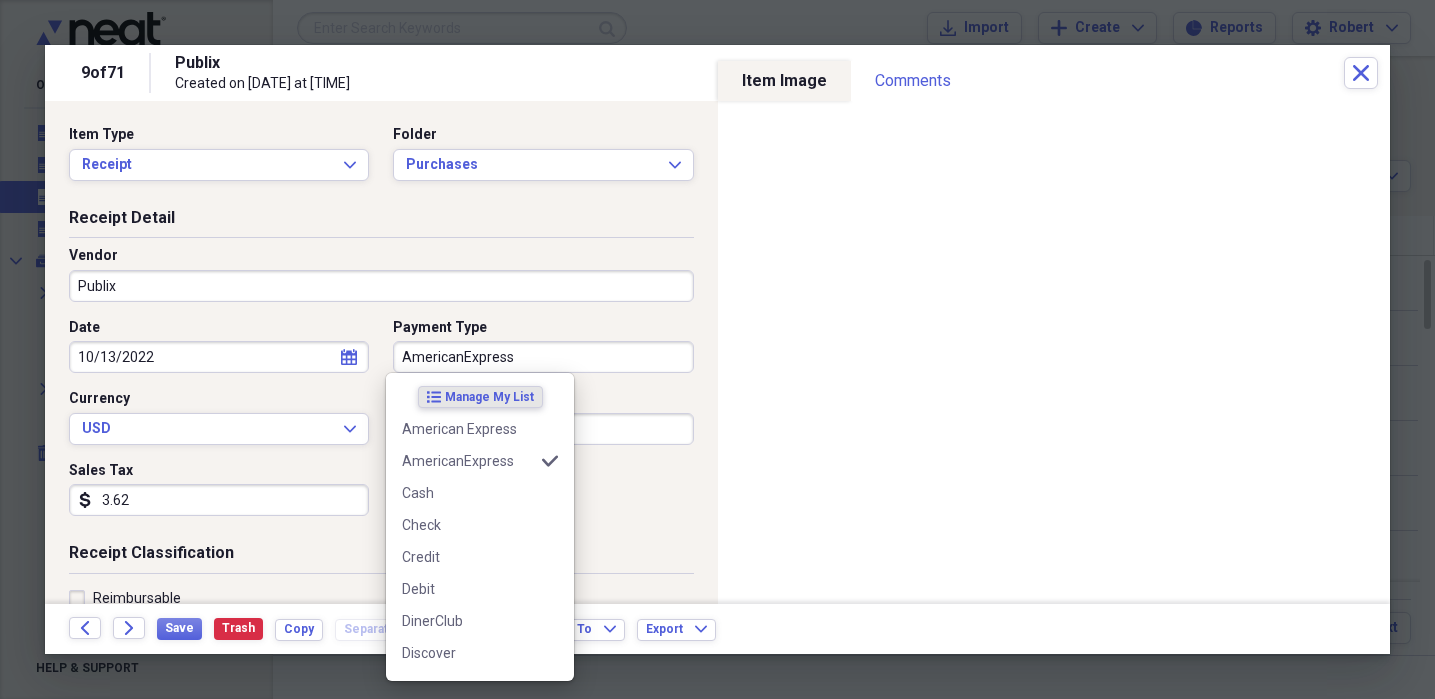 click on "AmericanExpress" at bounding box center [543, 357] 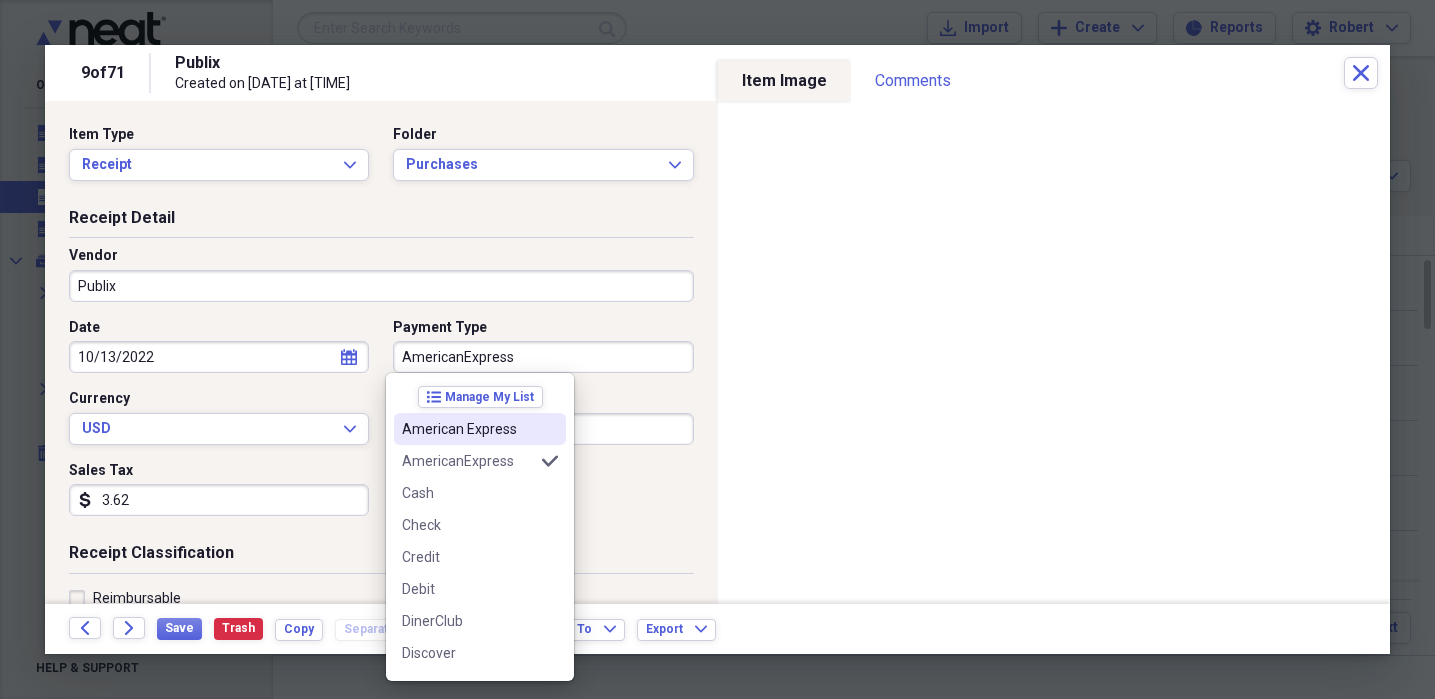click at bounding box center [550, 429] 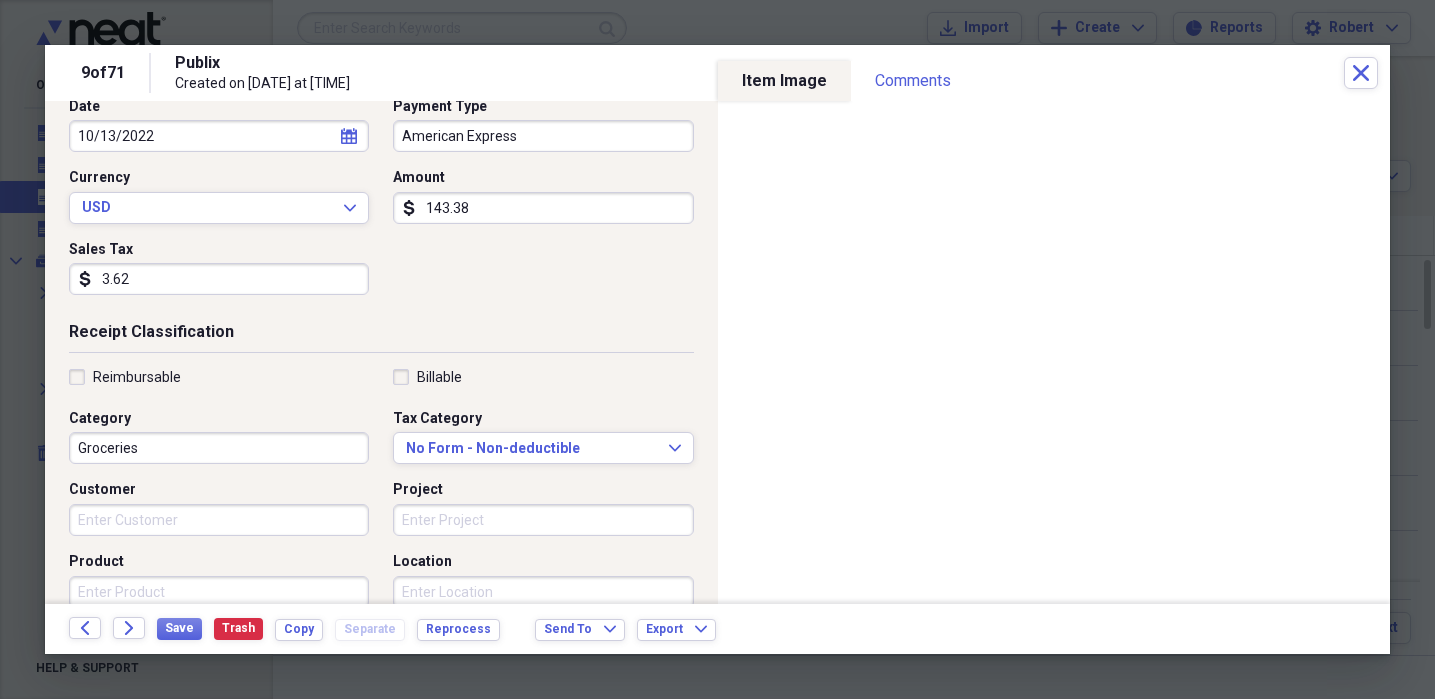 scroll, scrollTop: 222, scrollLeft: 0, axis: vertical 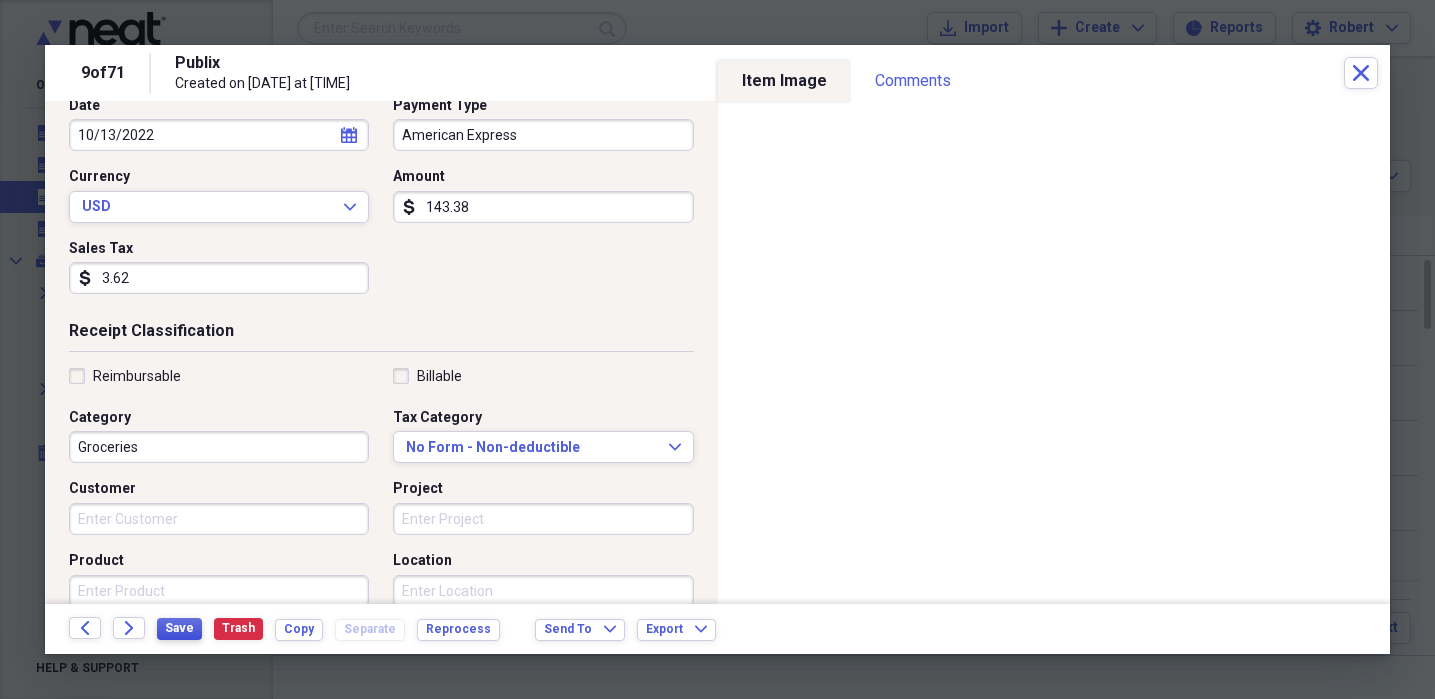click on "Save" at bounding box center [179, 628] 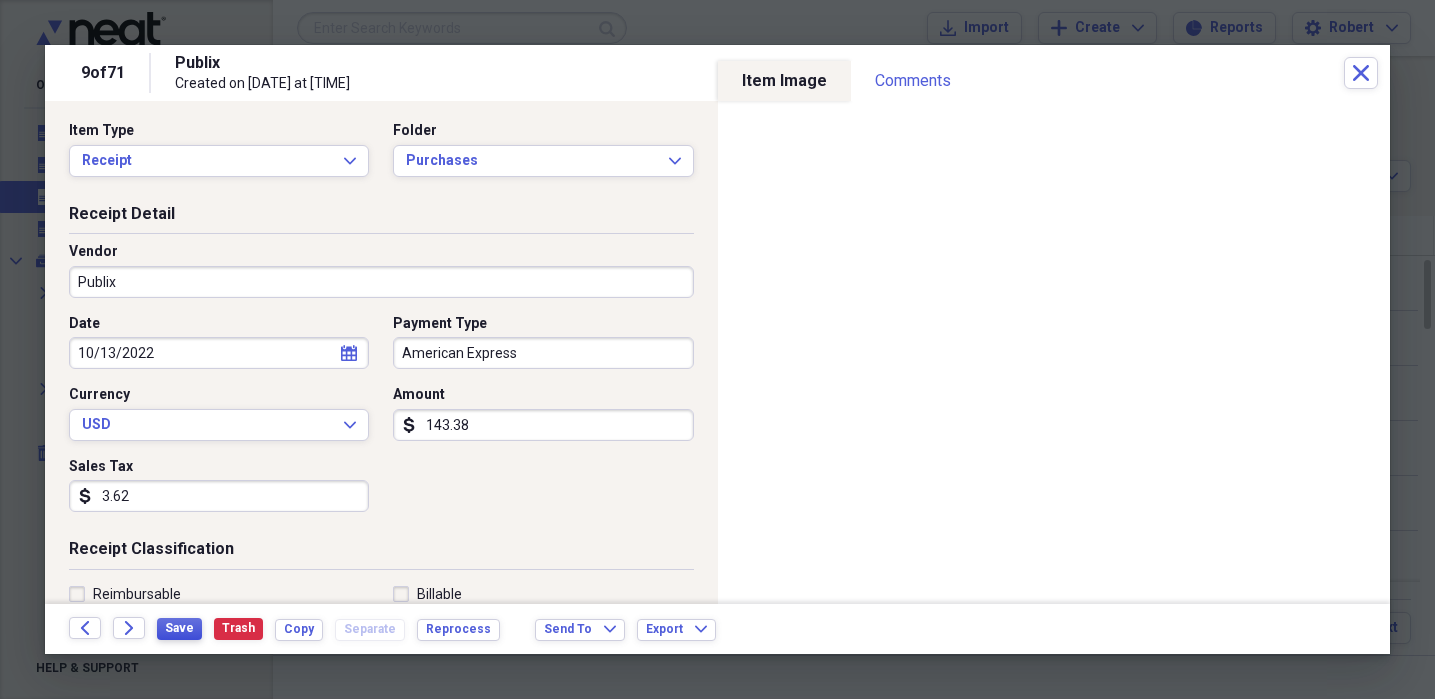 scroll, scrollTop: 0, scrollLeft: 0, axis: both 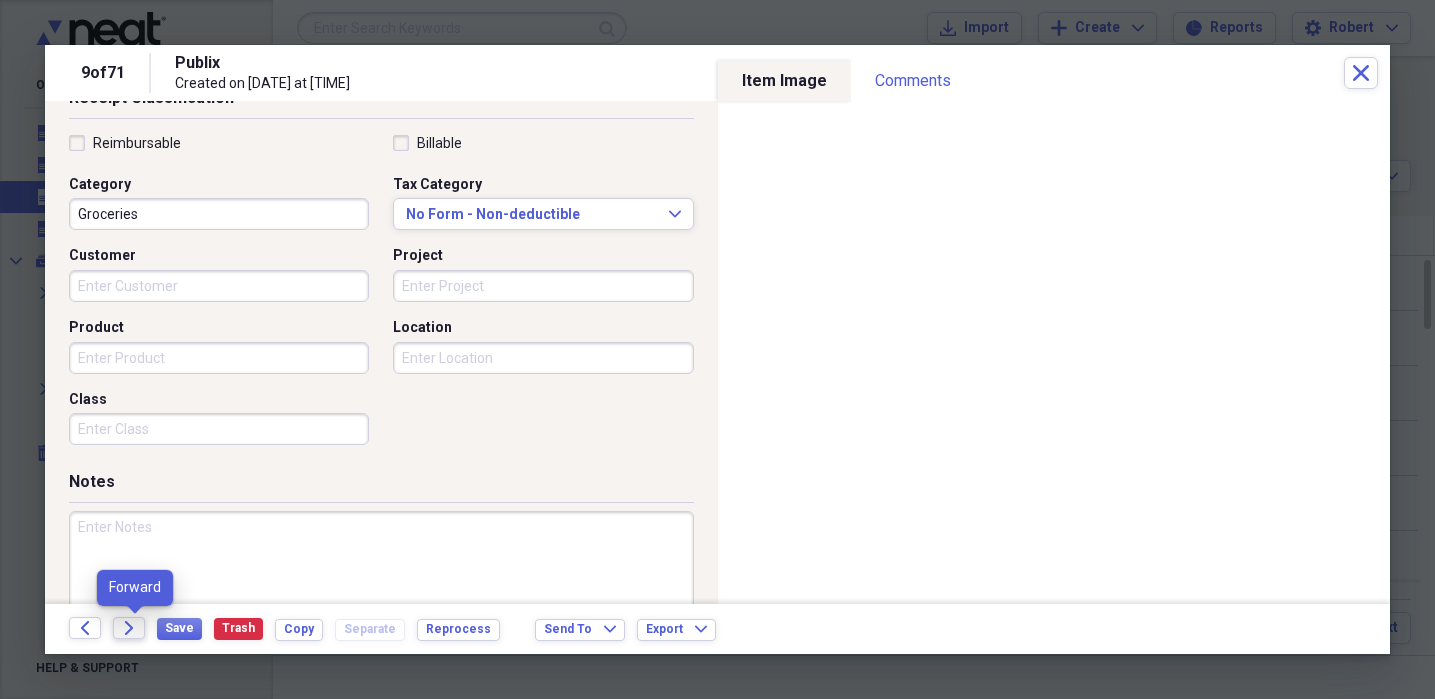 click on "Forward" 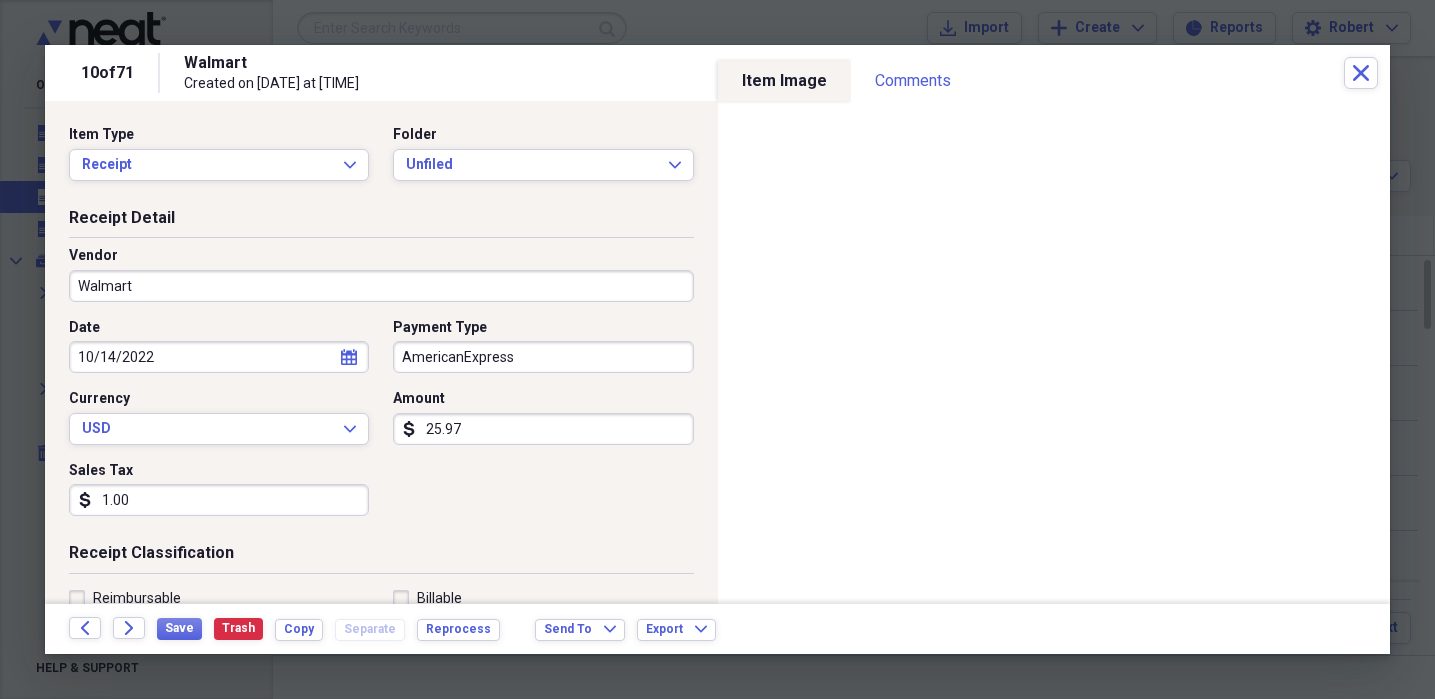 drag, startPoint x: 515, startPoint y: 424, endPoint x: 428, endPoint y: 422, distance: 87.02299 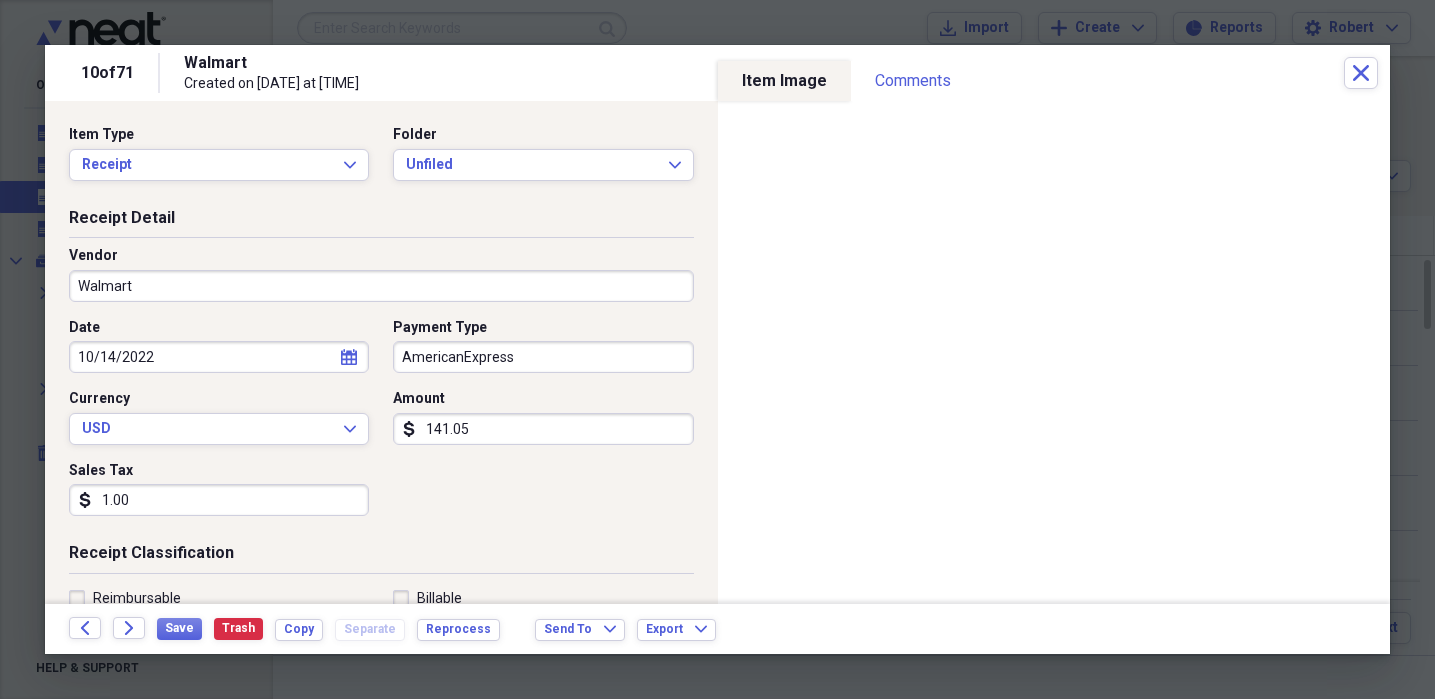 type on "141.05" 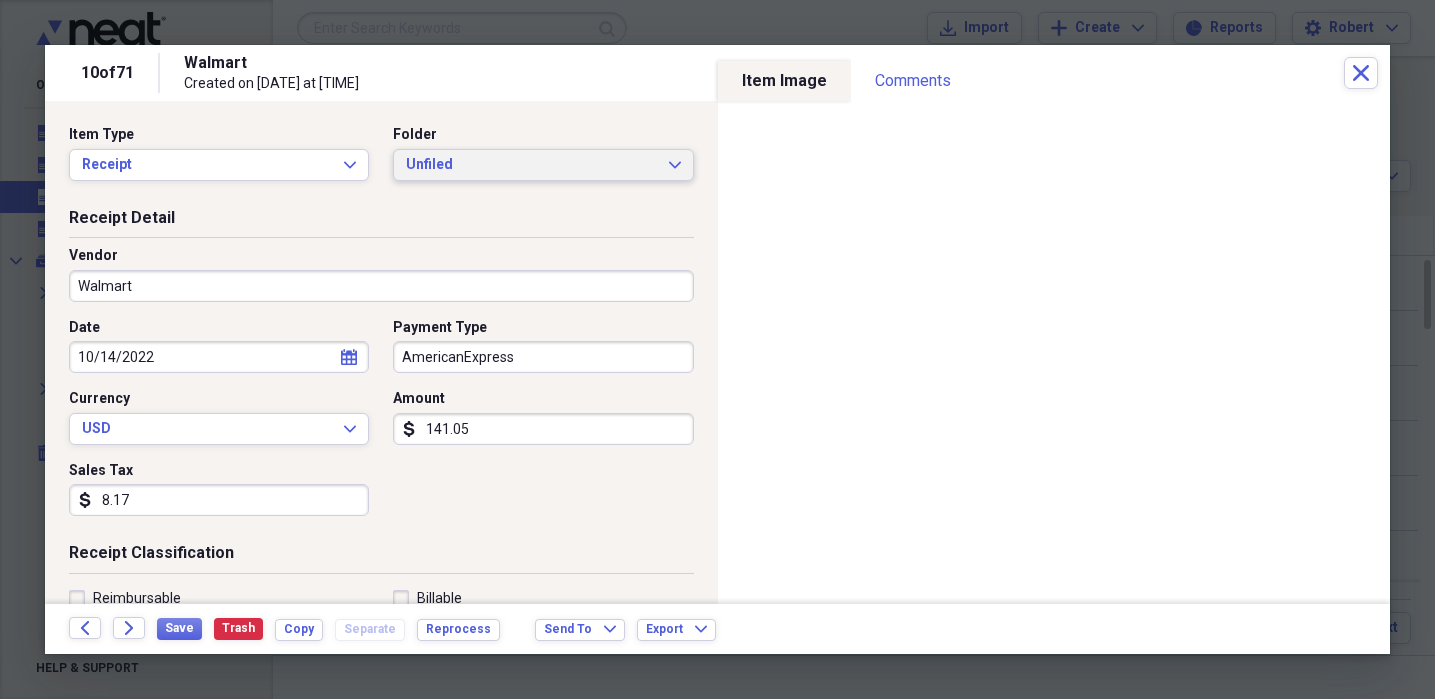 type on "8.17" 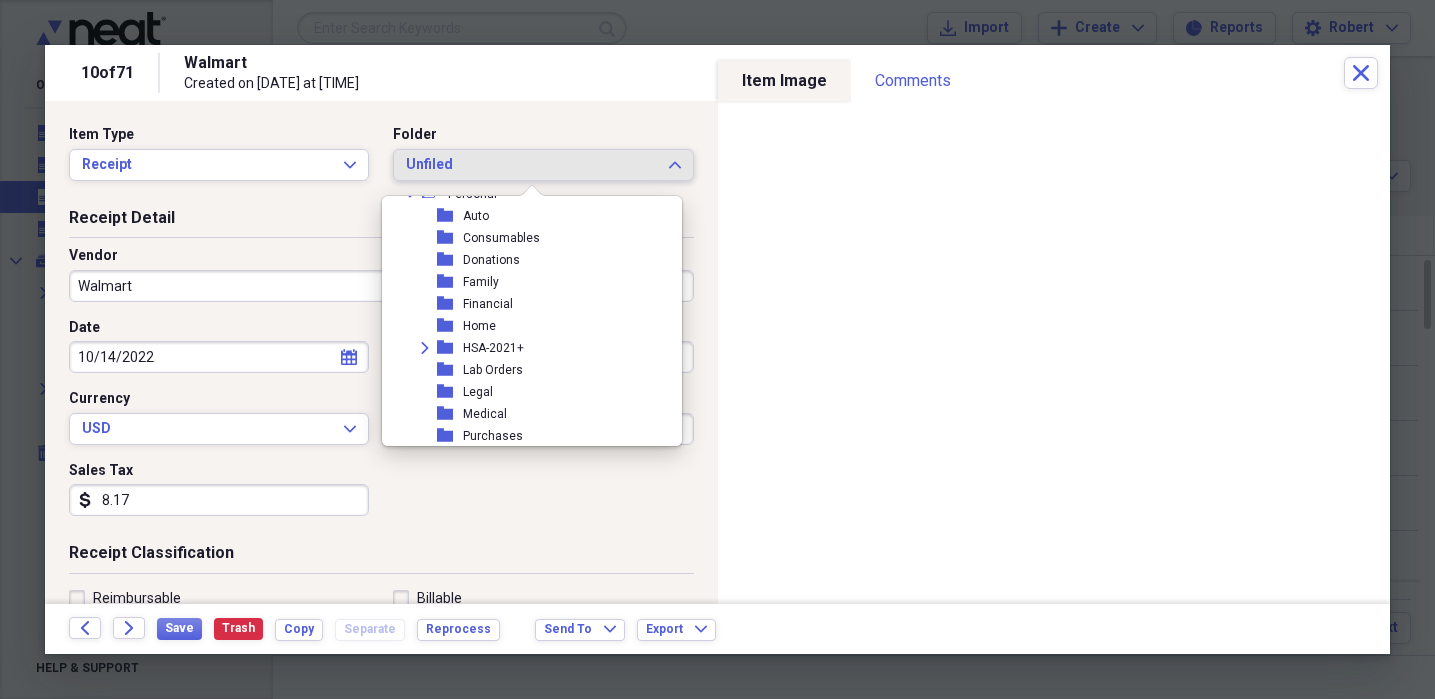 scroll, scrollTop: 341, scrollLeft: 0, axis: vertical 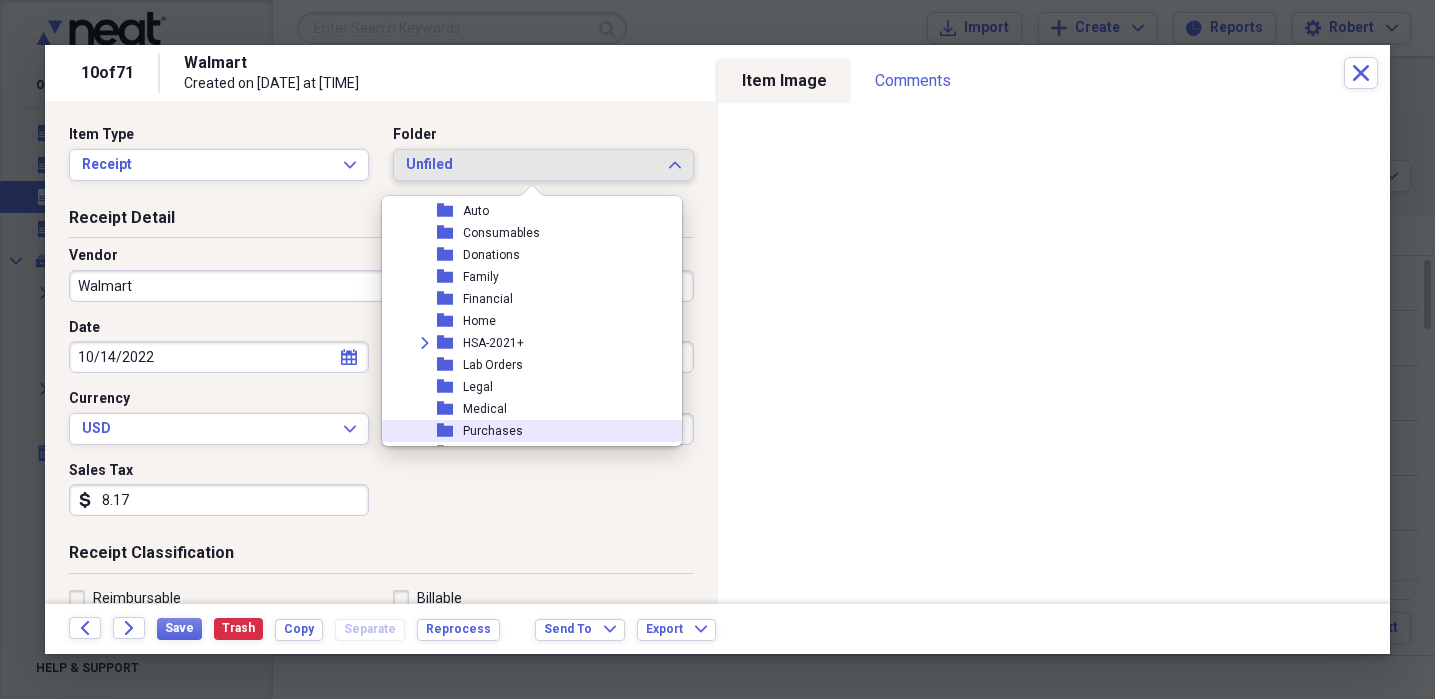 click on "folder Purchases" at bounding box center [524, 431] 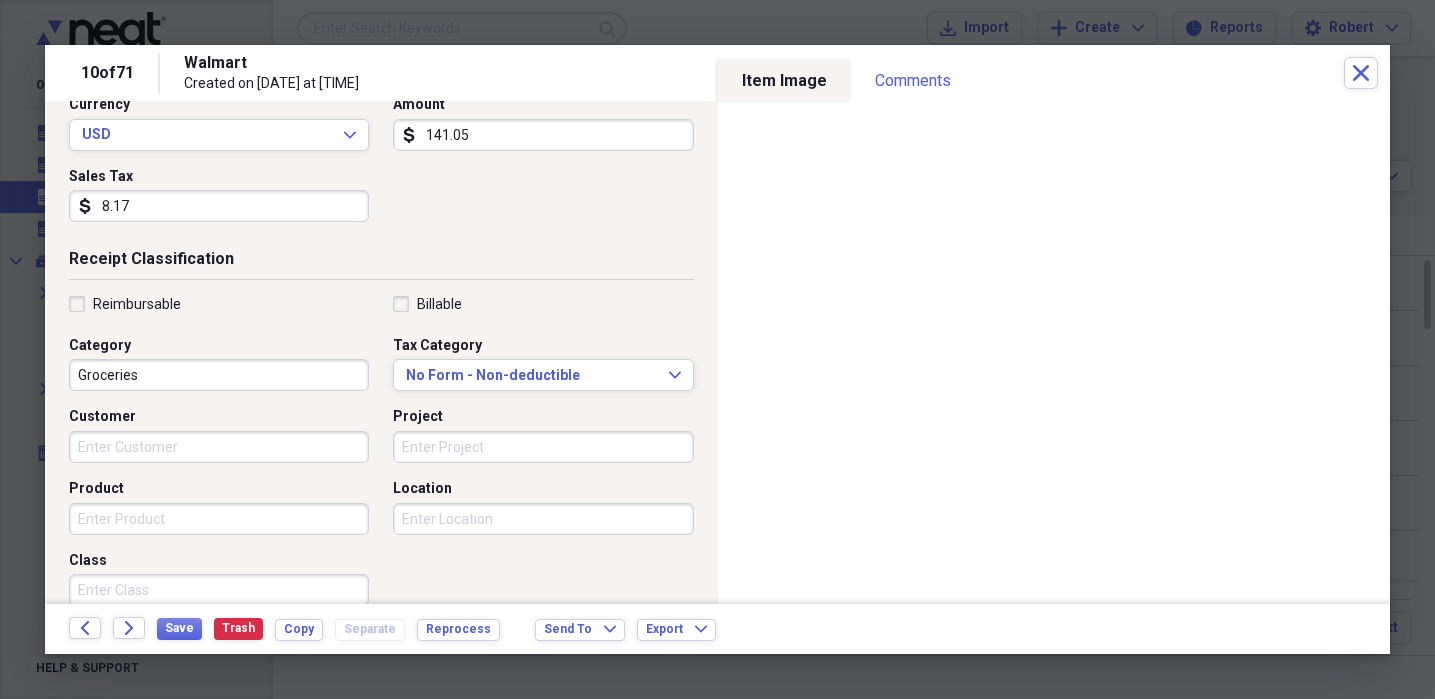 scroll, scrollTop: 315, scrollLeft: 0, axis: vertical 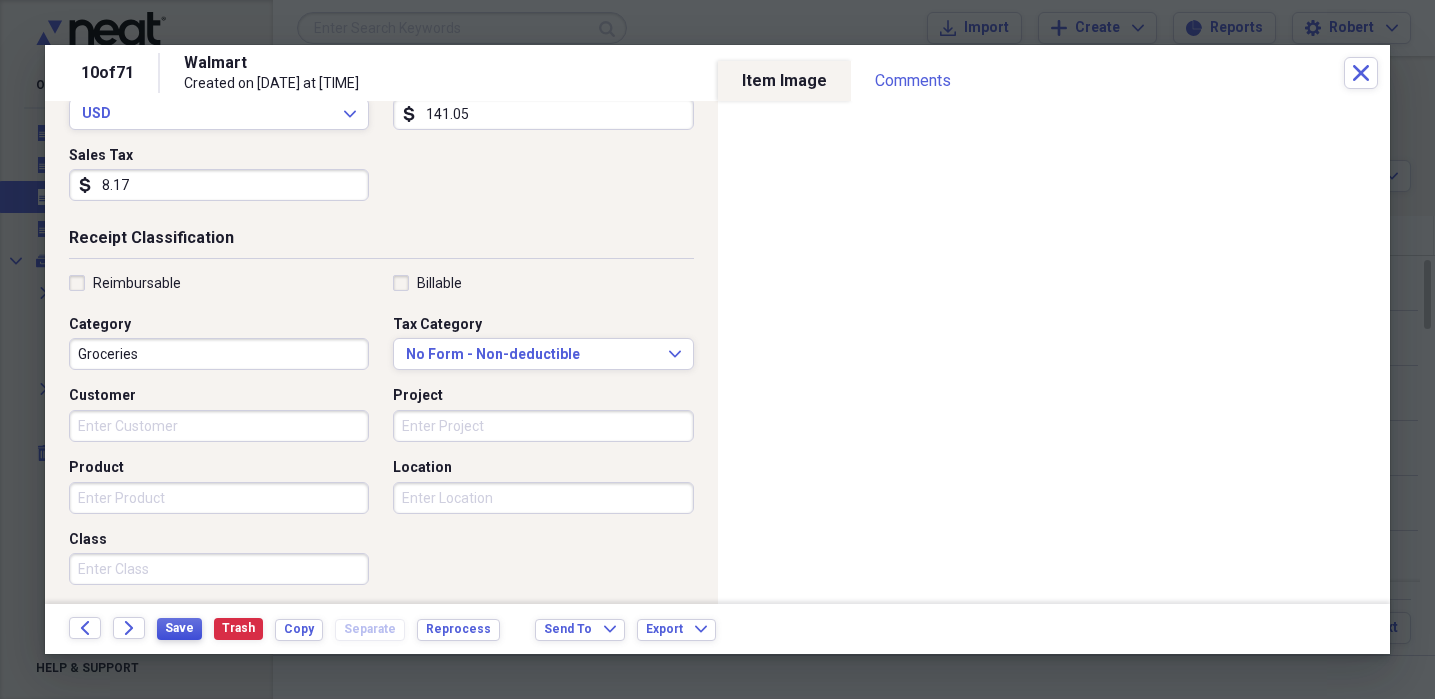 click on "Save" at bounding box center (179, 629) 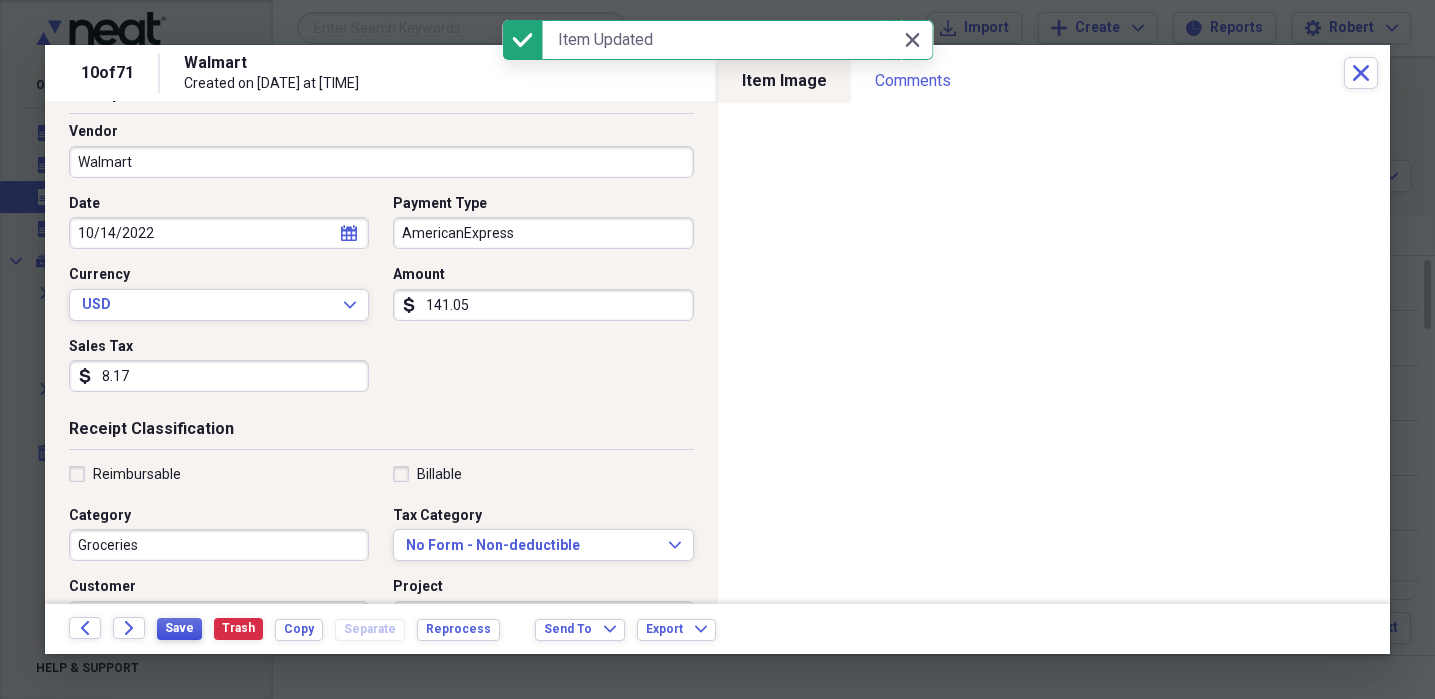 scroll, scrollTop: 120, scrollLeft: 0, axis: vertical 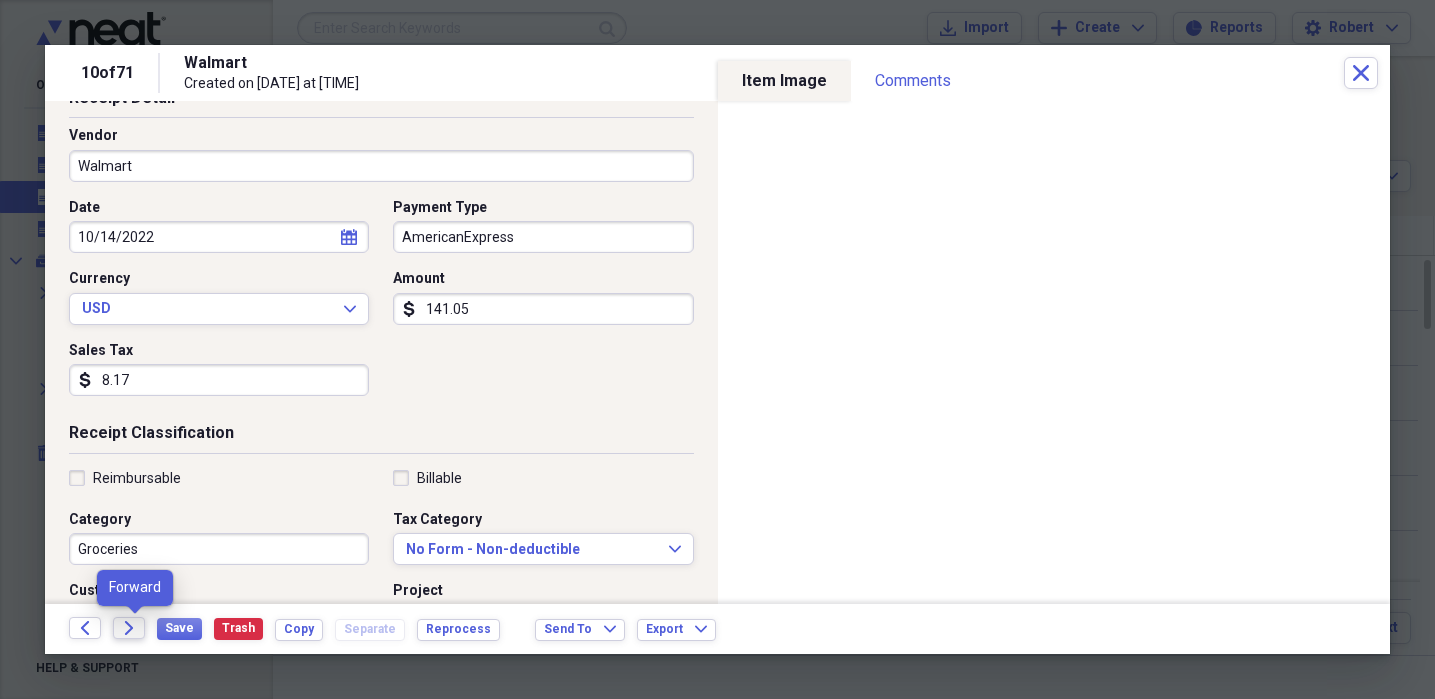 click on "Forward" 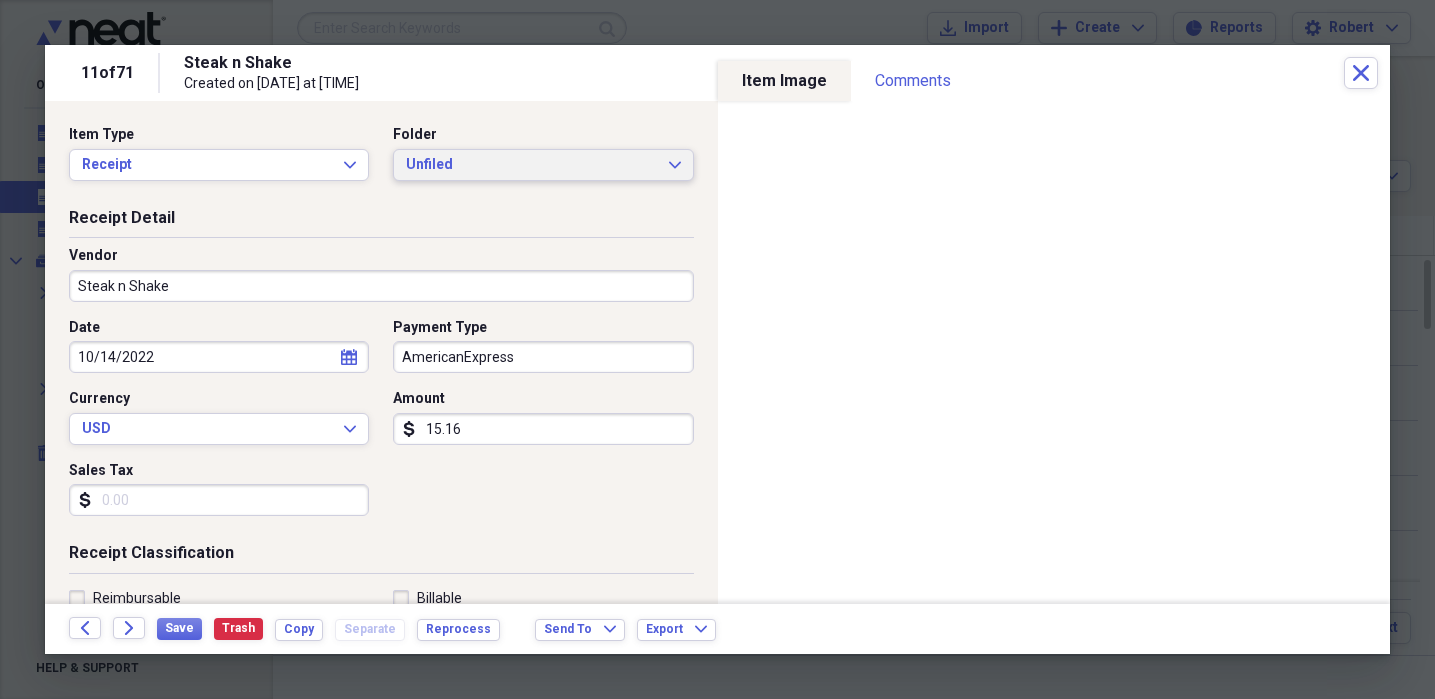 click on "Unfiled" at bounding box center [531, 165] 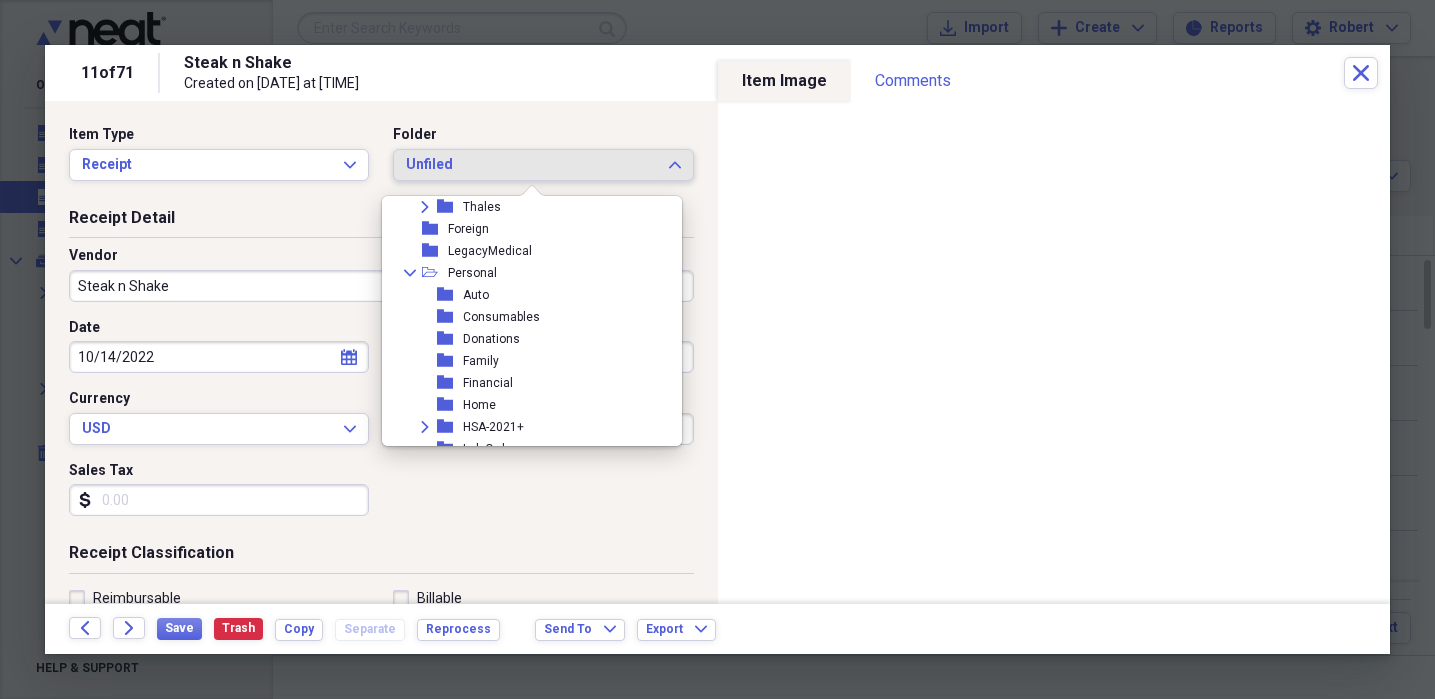 scroll, scrollTop: 260, scrollLeft: 0, axis: vertical 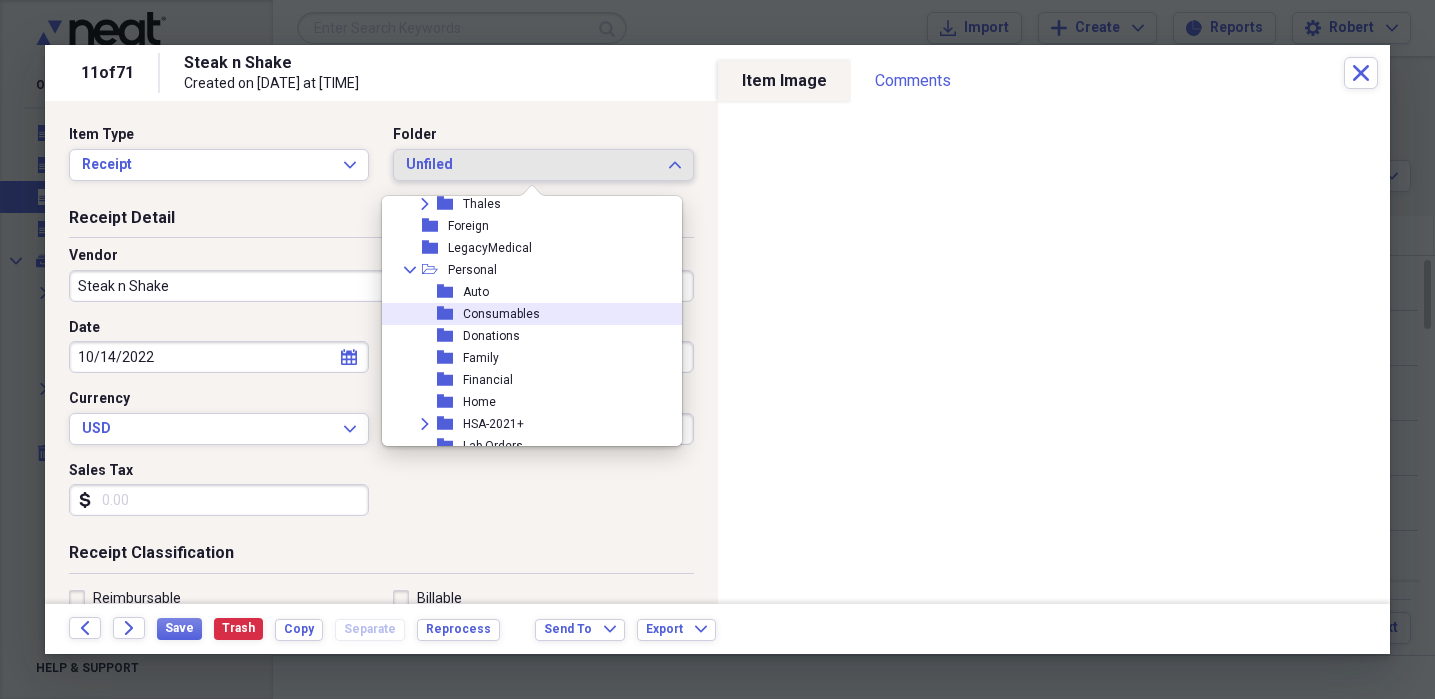 click on "folder Consumables" at bounding box center [524, 314] 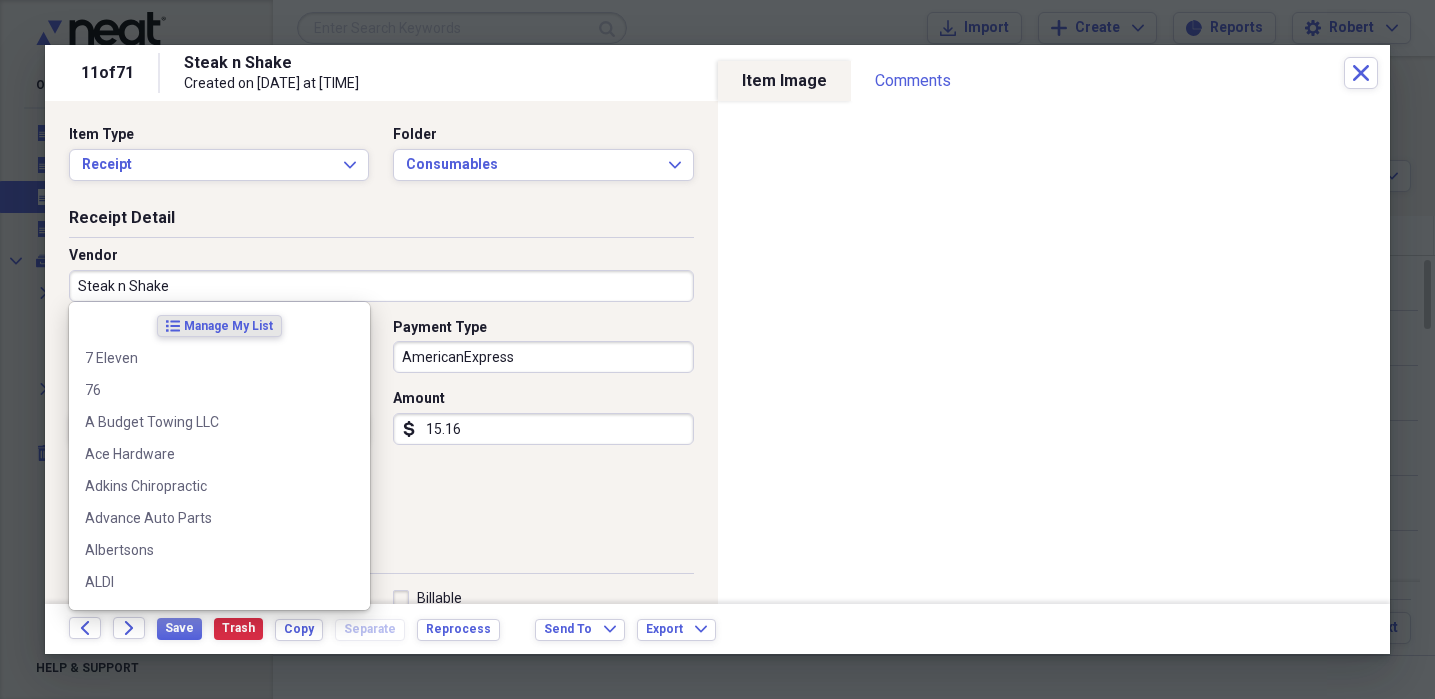 click on "Steak n Shake" at bounding box center (381, 286) 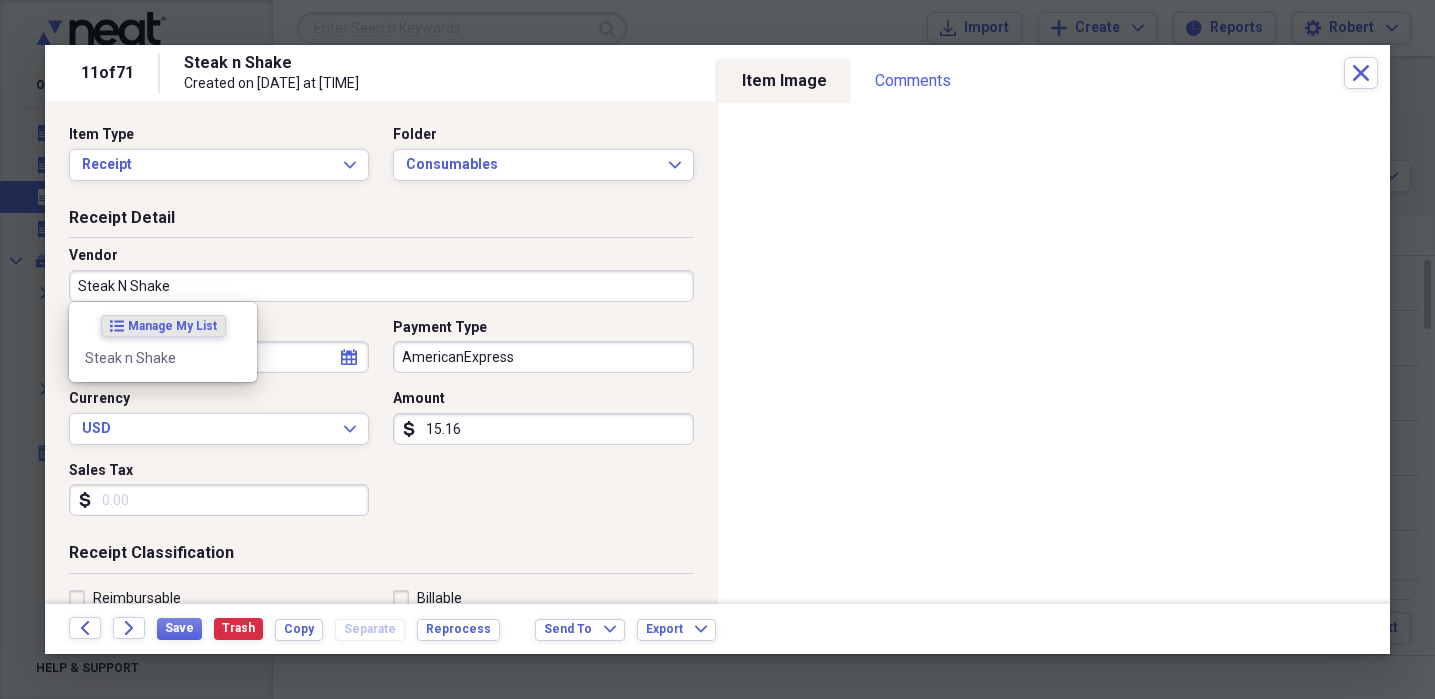 click on "Steak N Shake" at bounding box center [381, 286] 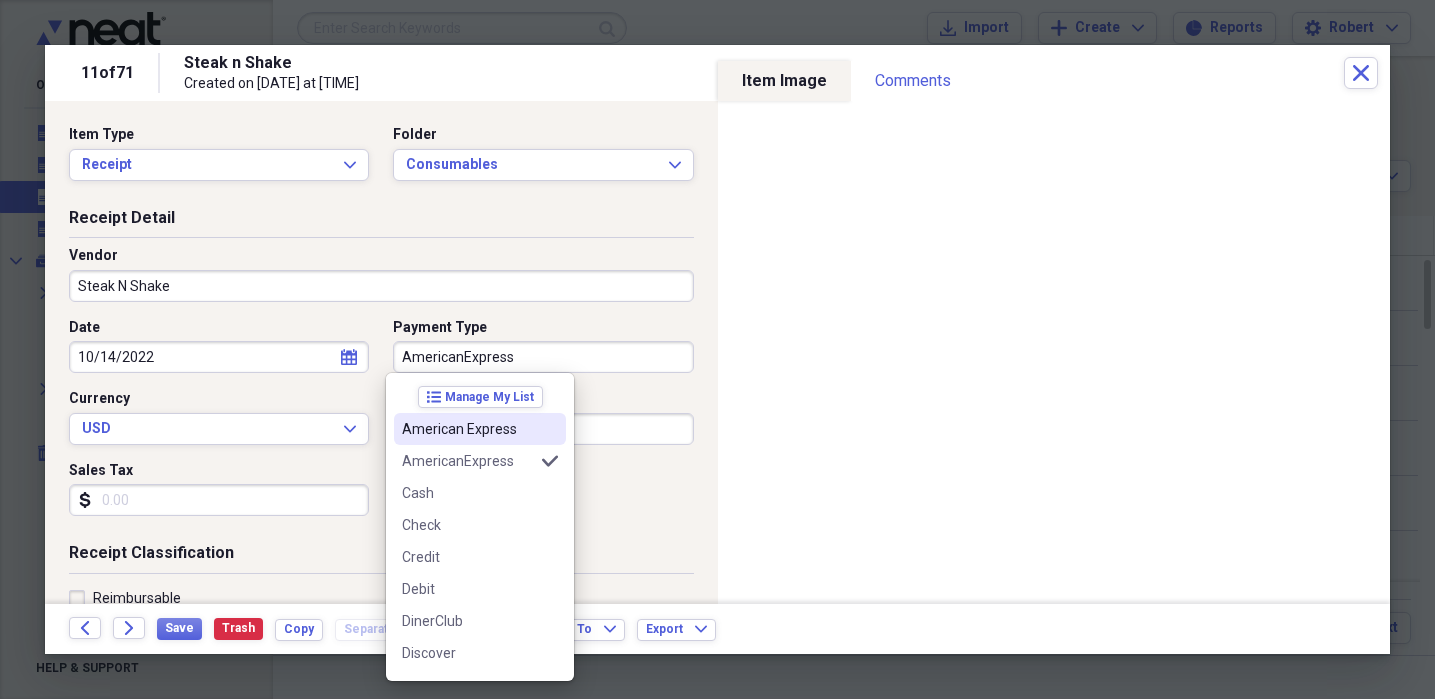 click on "American Express" at bounding box center [468, 429] 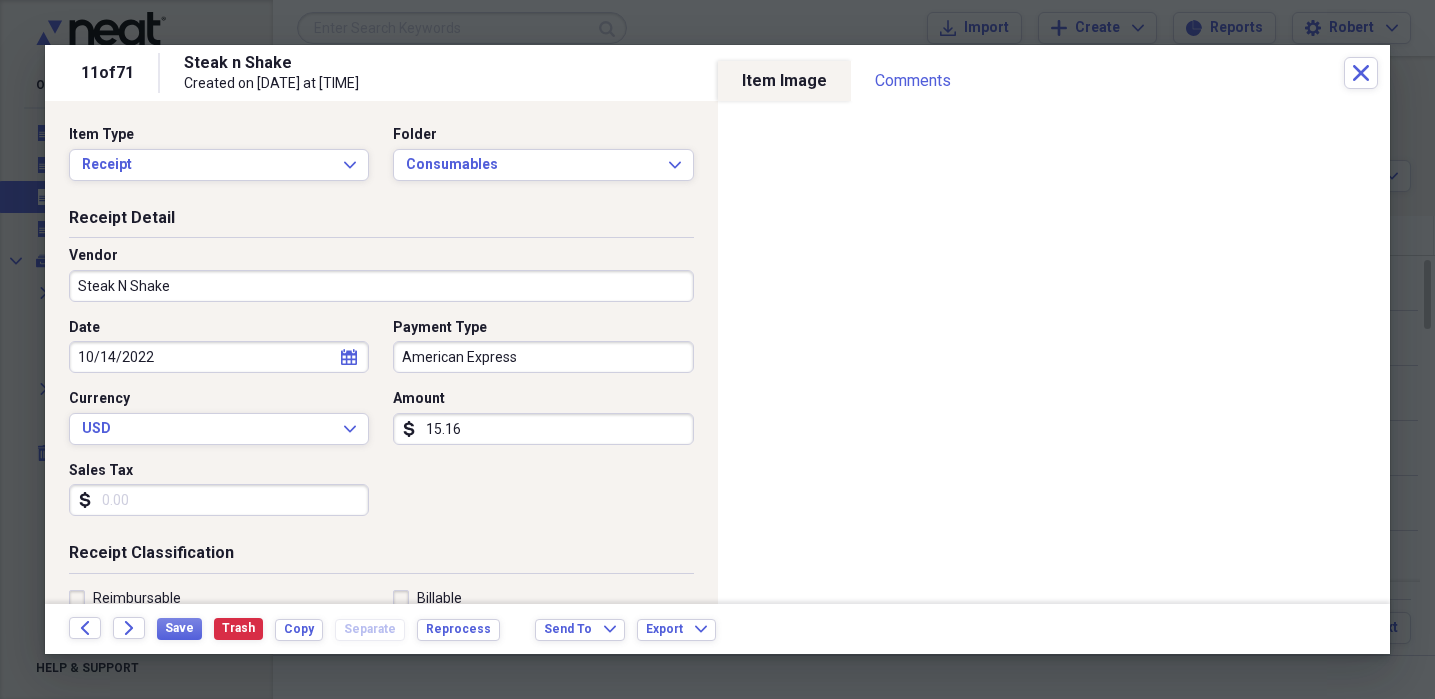 click on "Sales Tax" at bounding box center (219, 500) 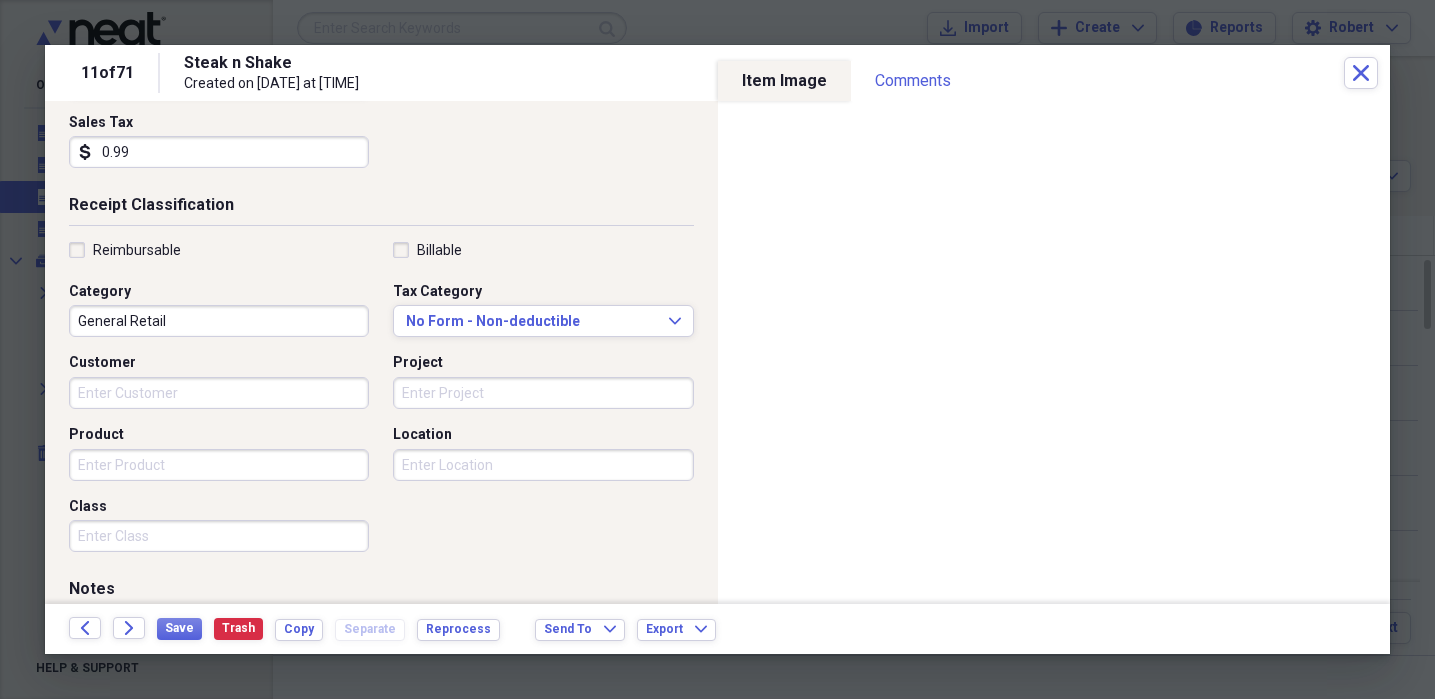 scroll, scrollTop: 349, scrollLeft: 0, axis: vertical 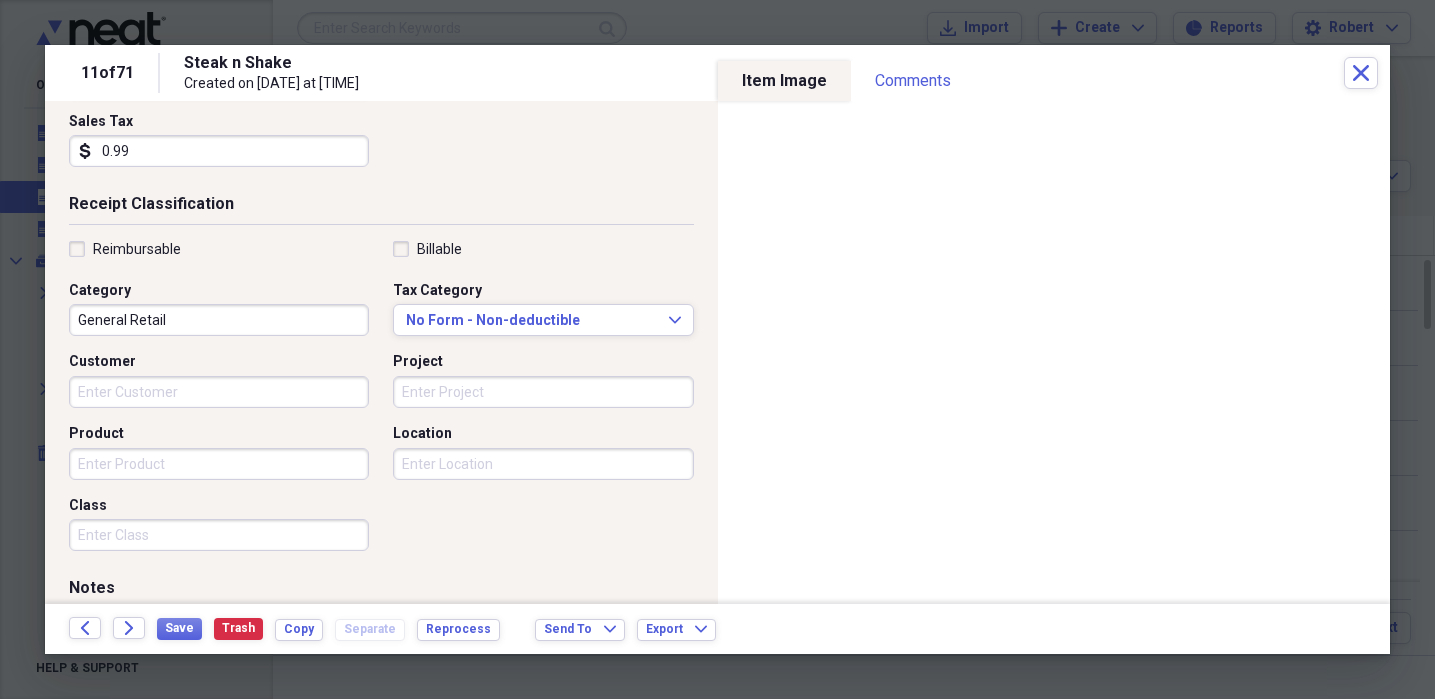 type on "0.99" 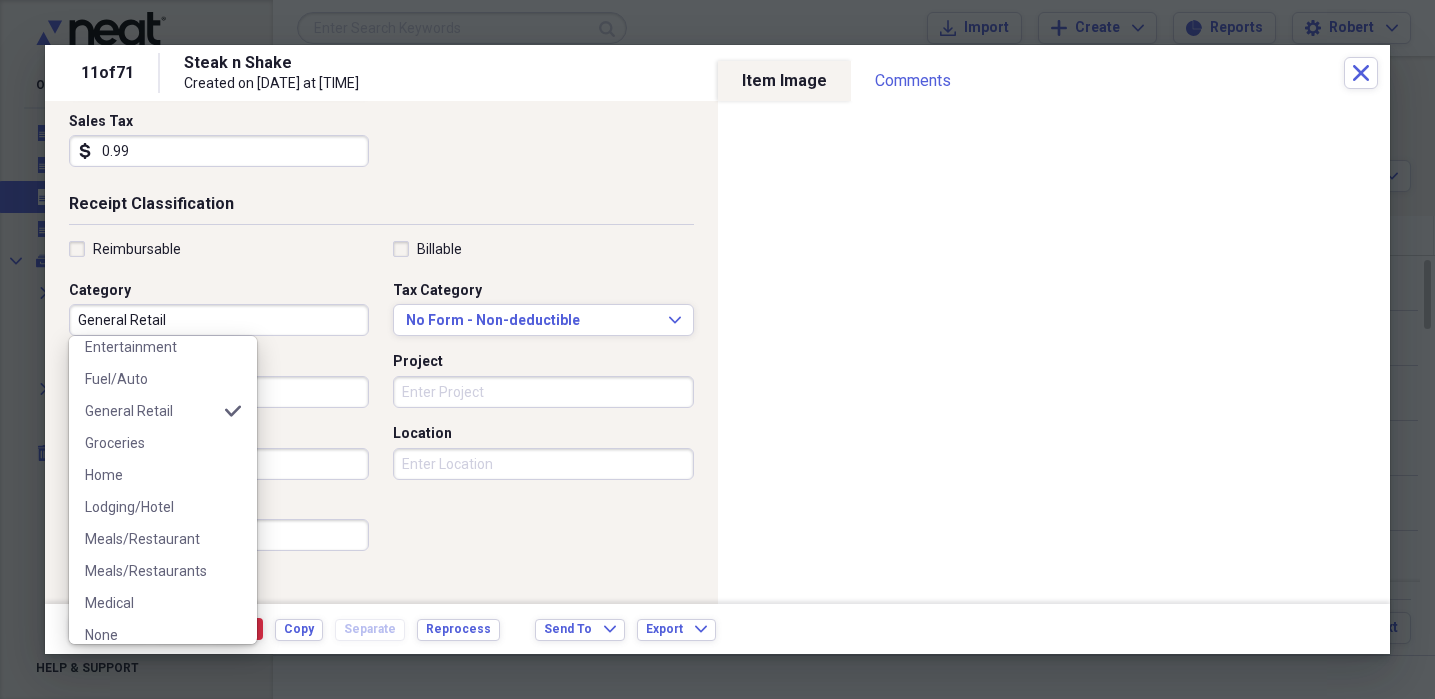 scroll, scrollTop: 171, scrollLeft: 0, axis: vertical 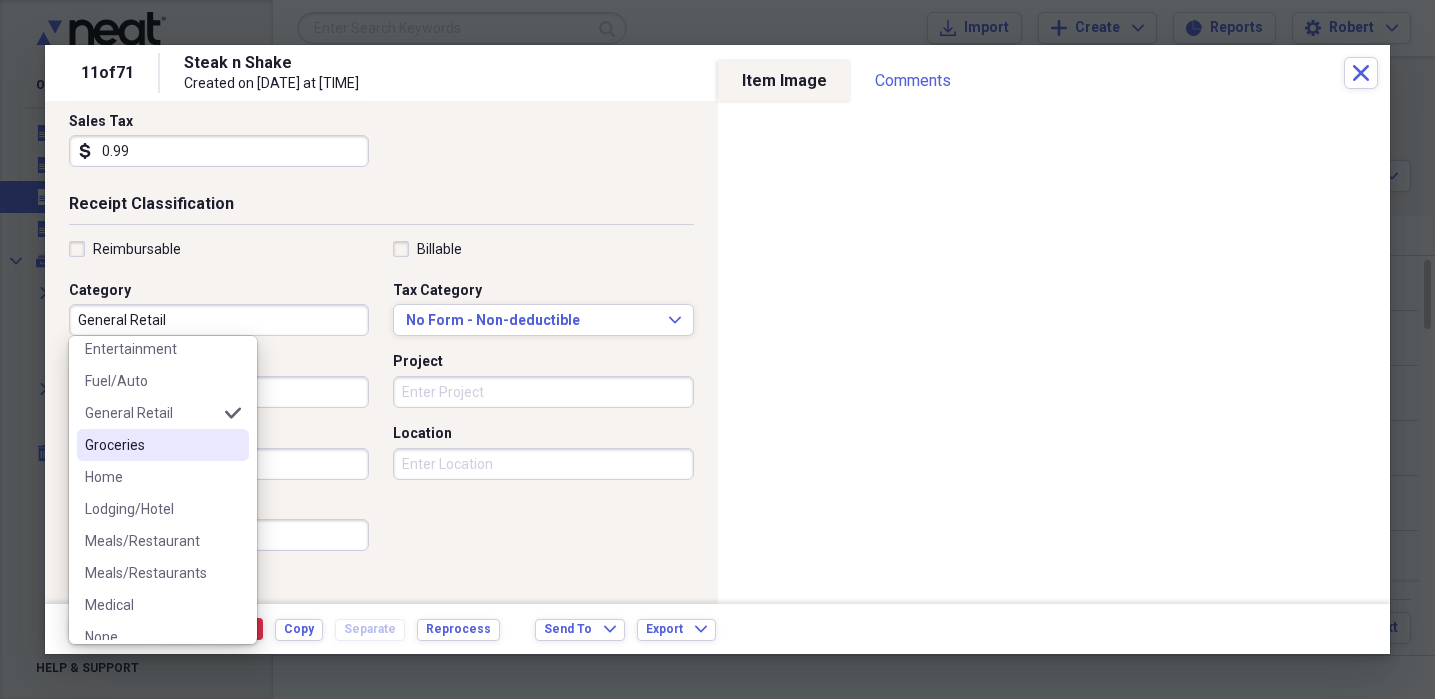 click on "Groceries" at bounding box center [151, 445] 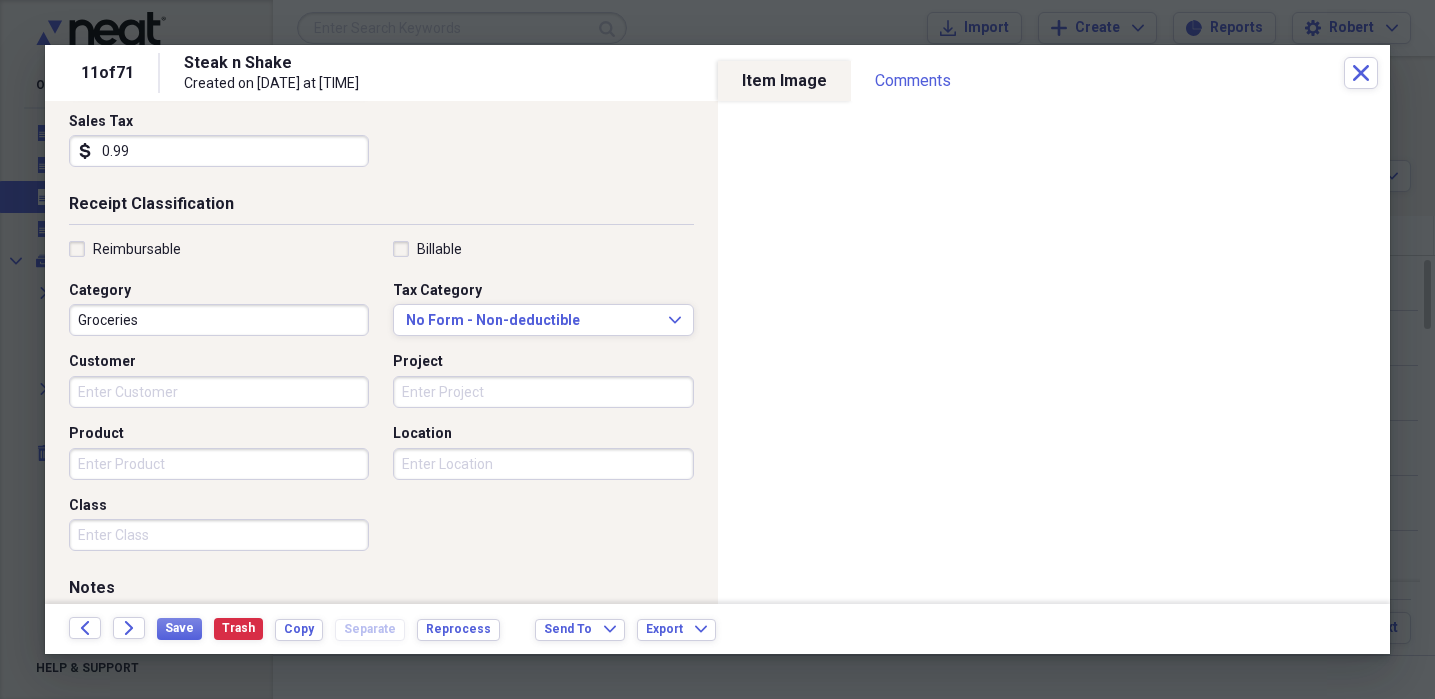 click on "Groceries" at bounding box center (219, 320) 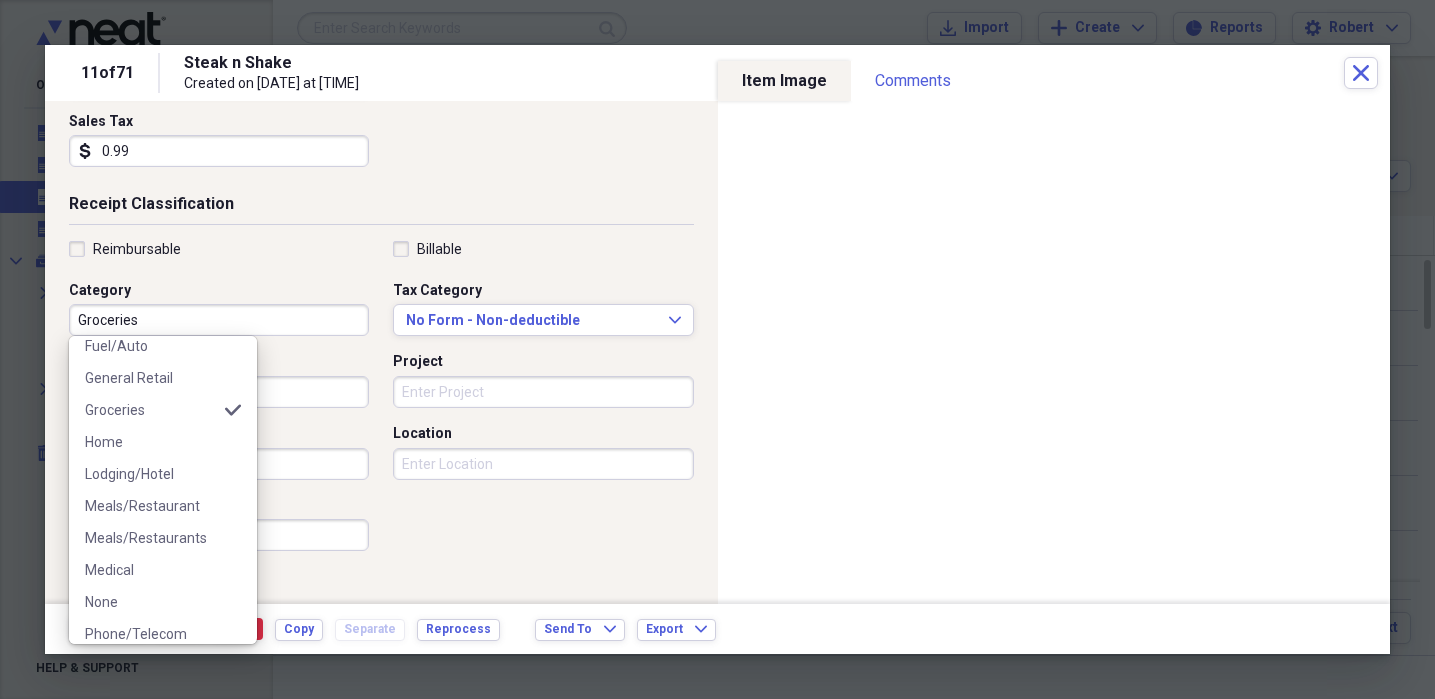 scroll, scrollTop: 208, scrollLeft: 0, axis: vertical 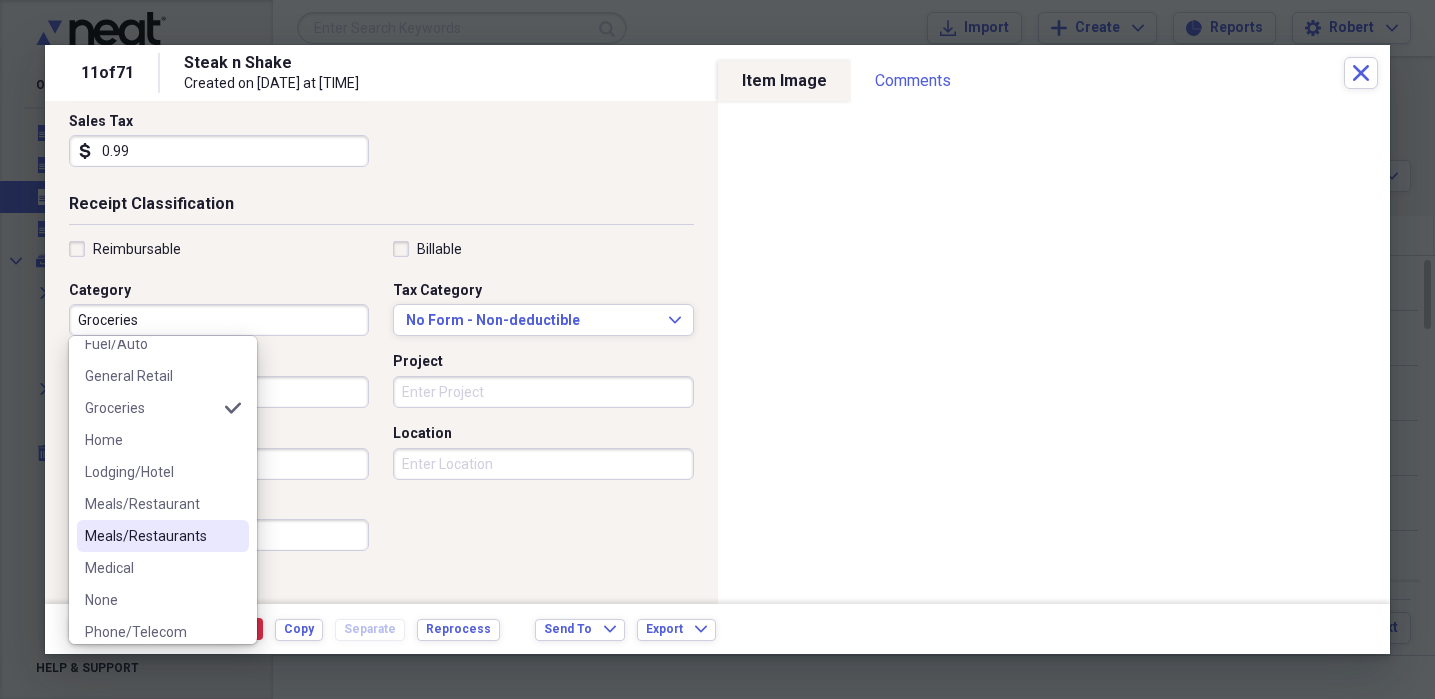 click on "Meals/Restaurants" at bounding box center (151, 536) 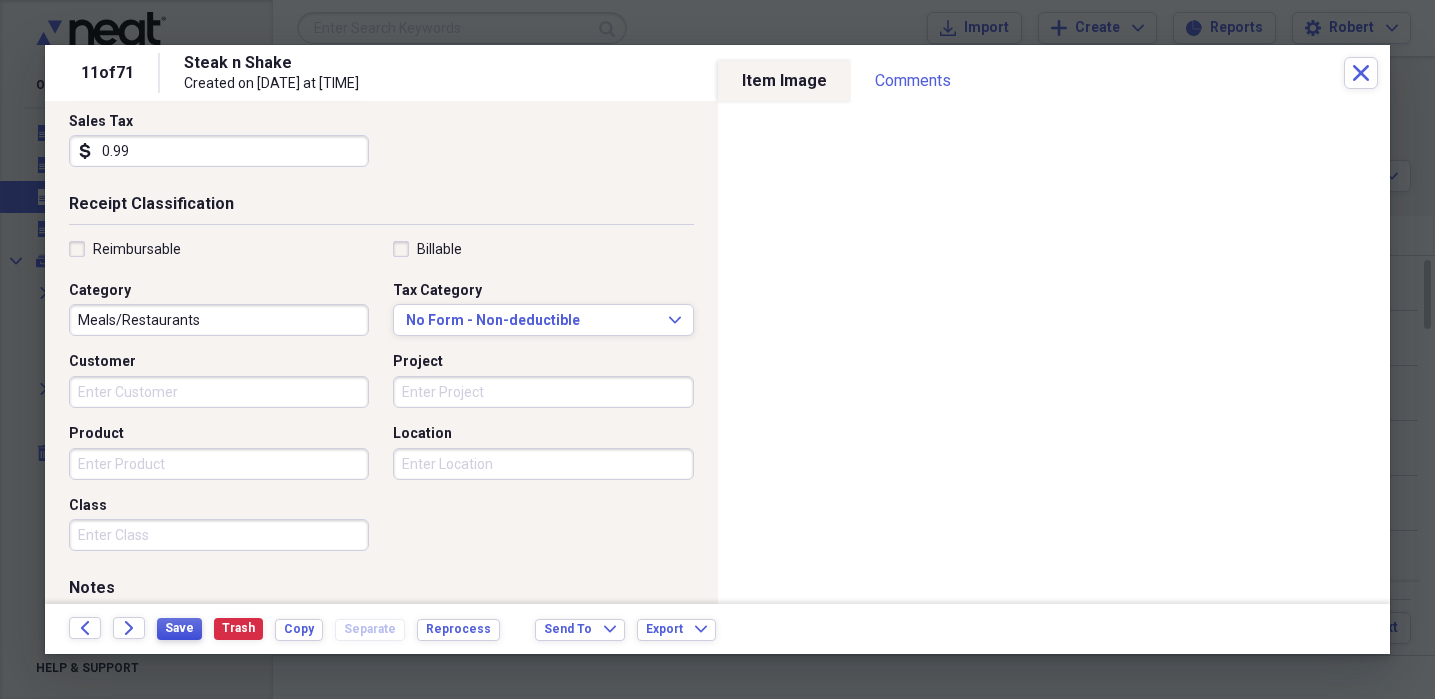 click on "Save" at bounding box center [179, 628] 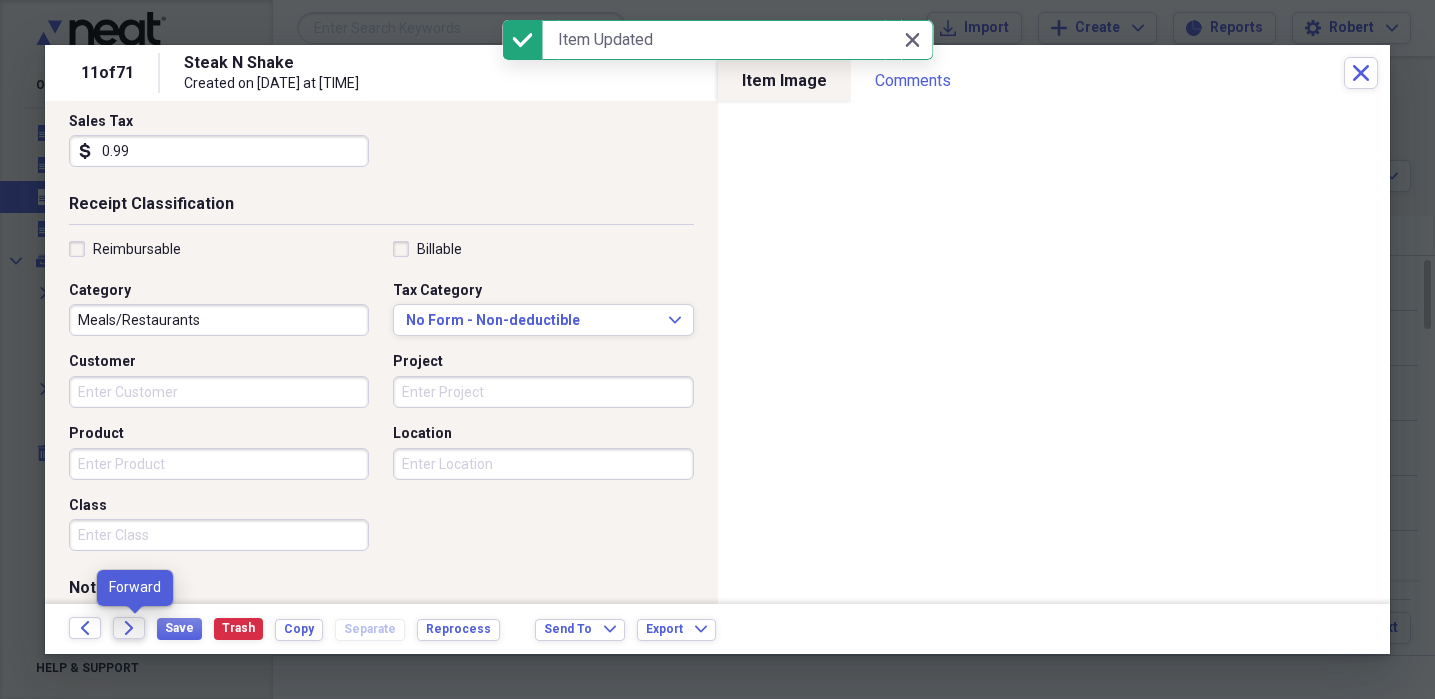 click on "Forward" 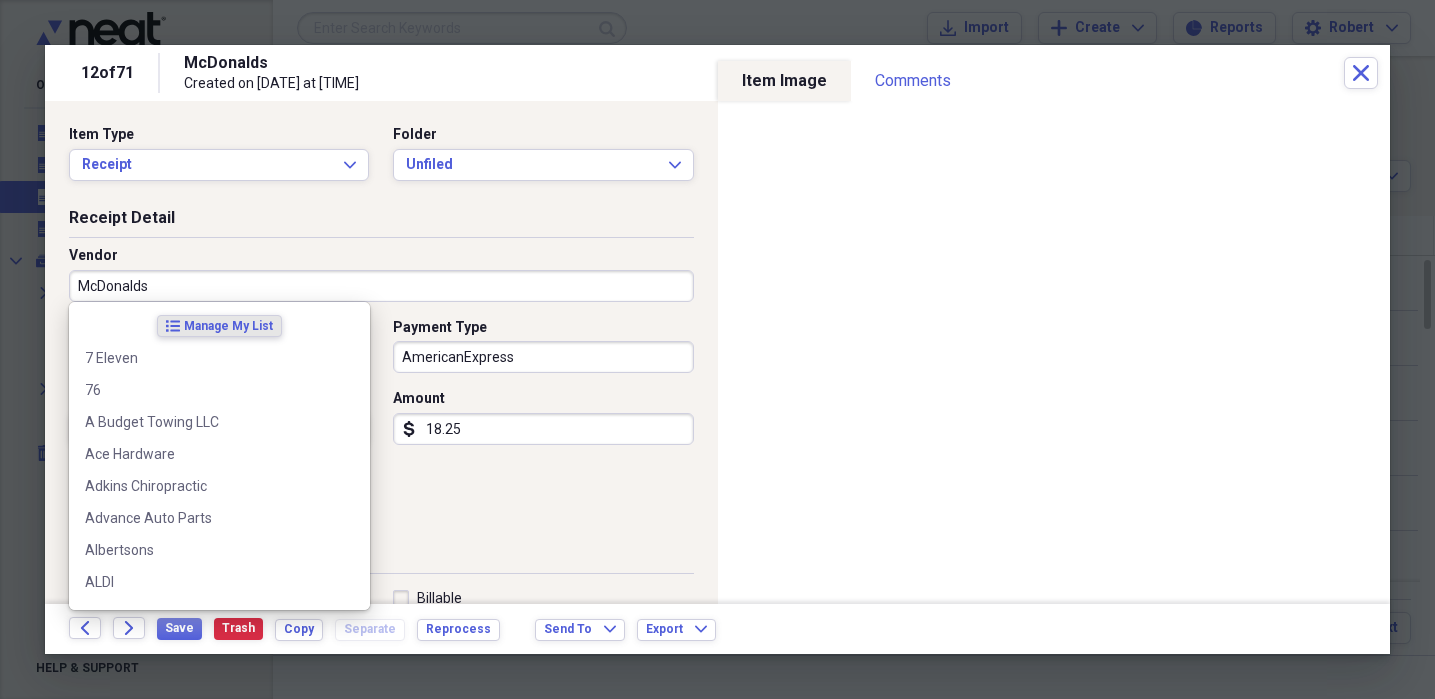 click on "McDonalds" at bounding box center (381, 286) 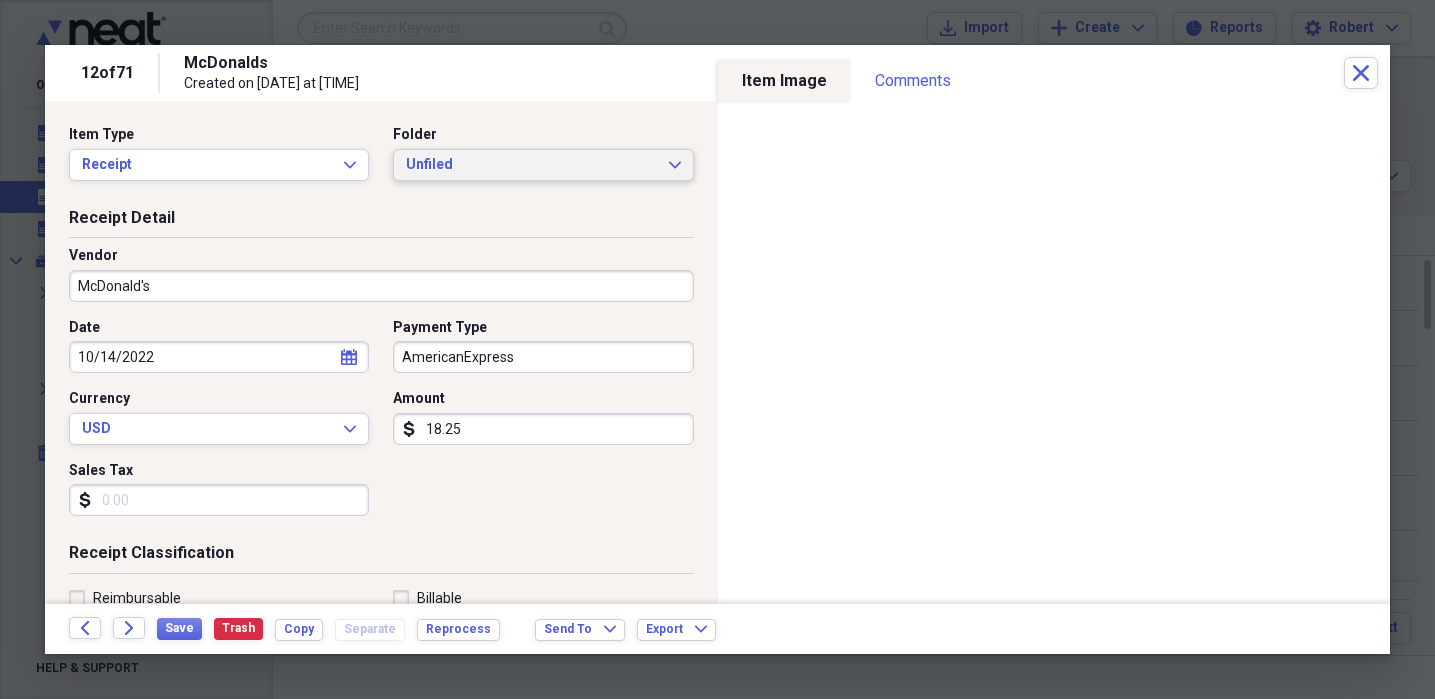 type on "McDonald's" 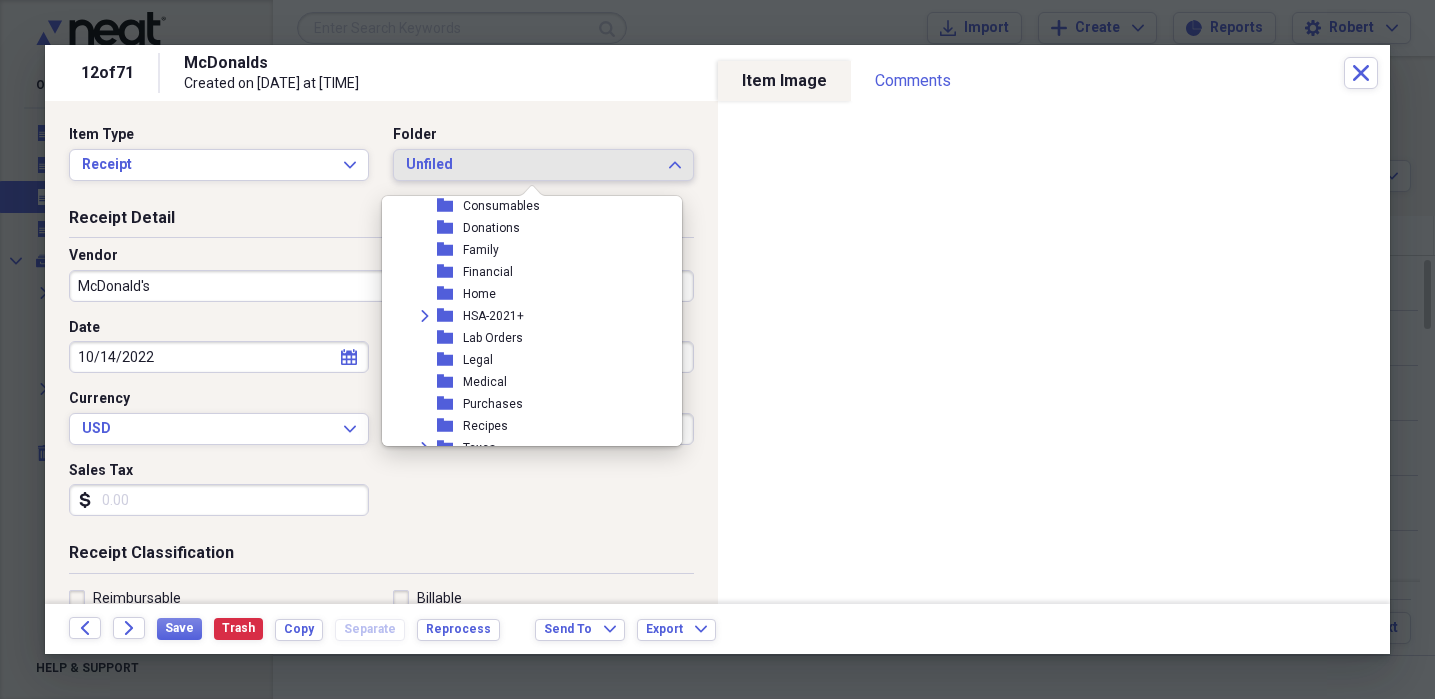 scroll, scrollTop: 371, scrollLeft: 0, axis: vertical 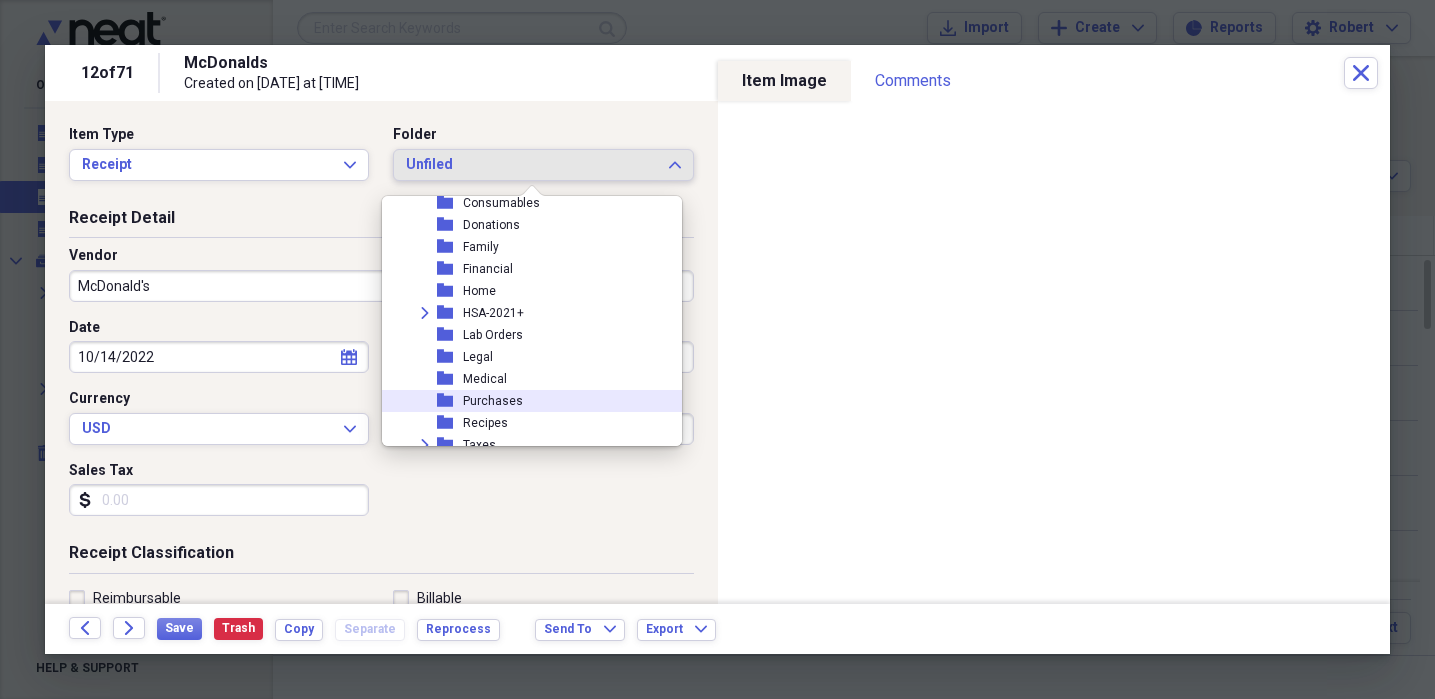 click on "folder Purchases" at bounding box center (524, 401) 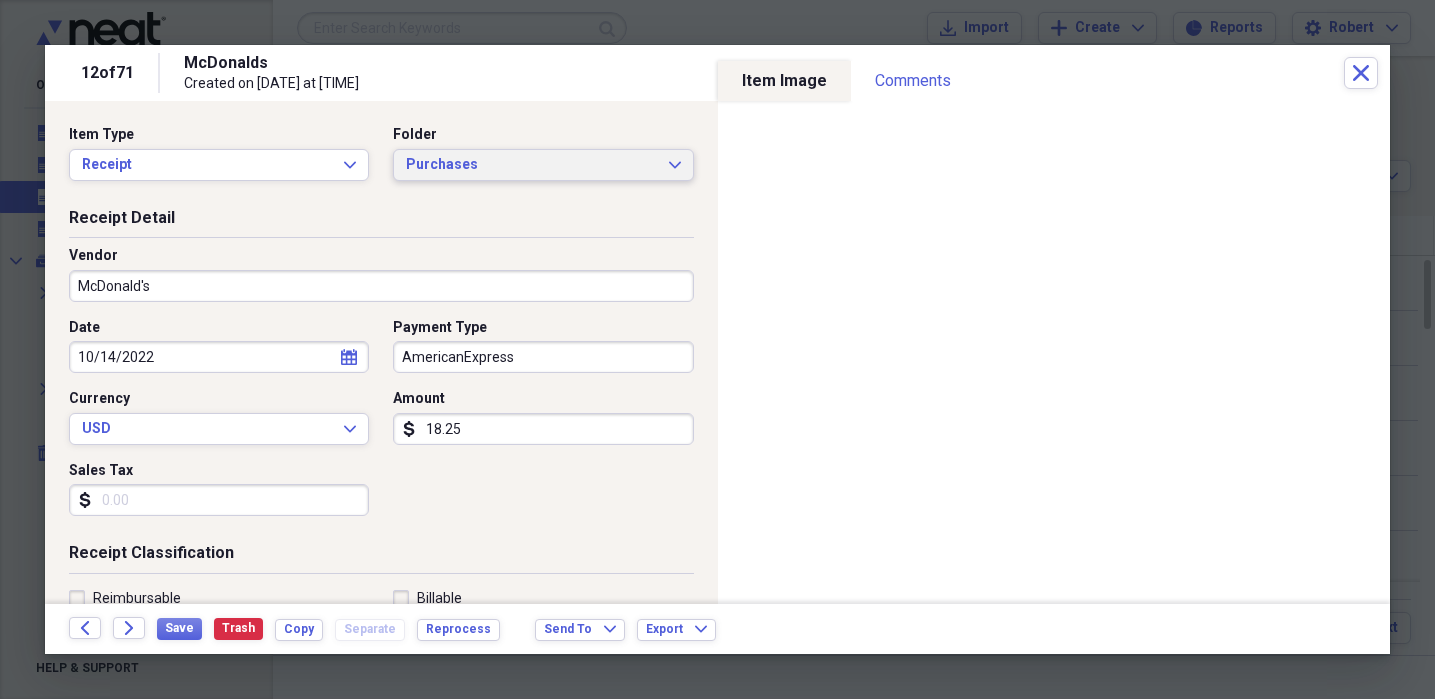click on "Expand" 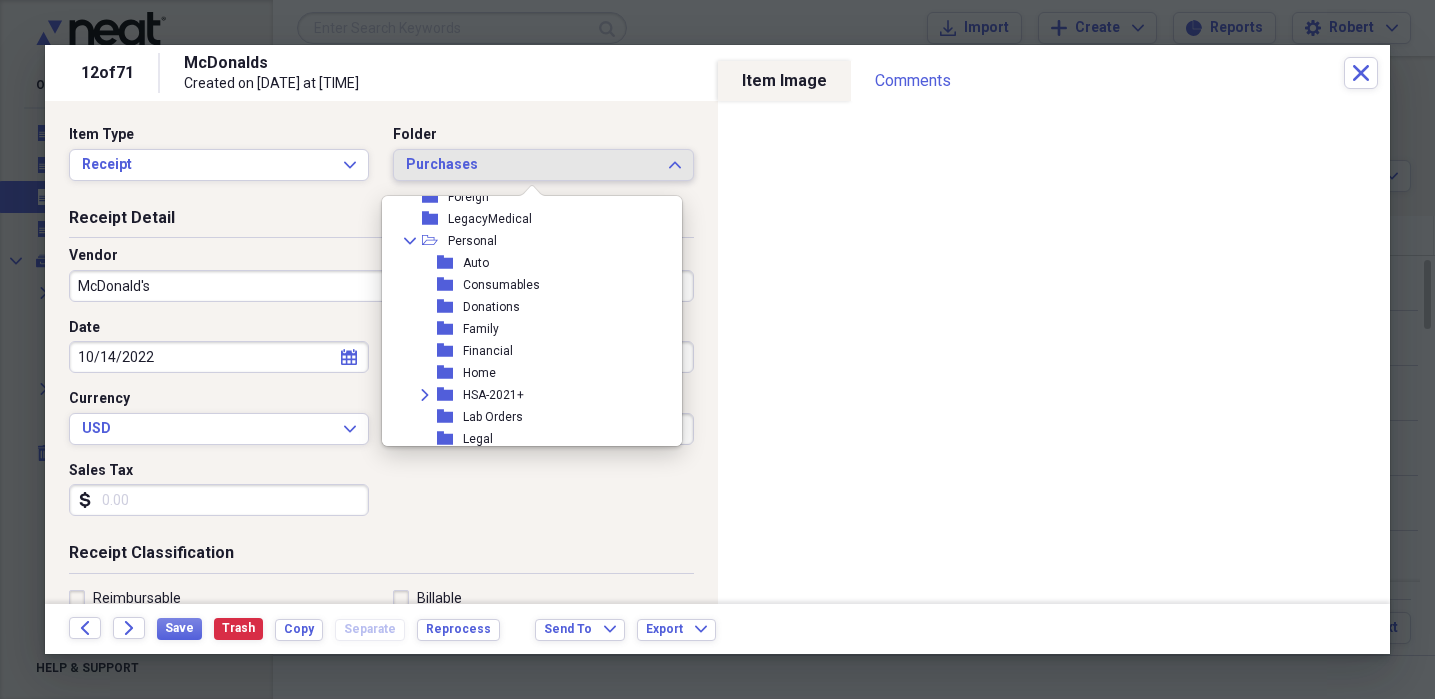 scroll, scrollTop: 282, scrollLeft: 0, axis: vertical 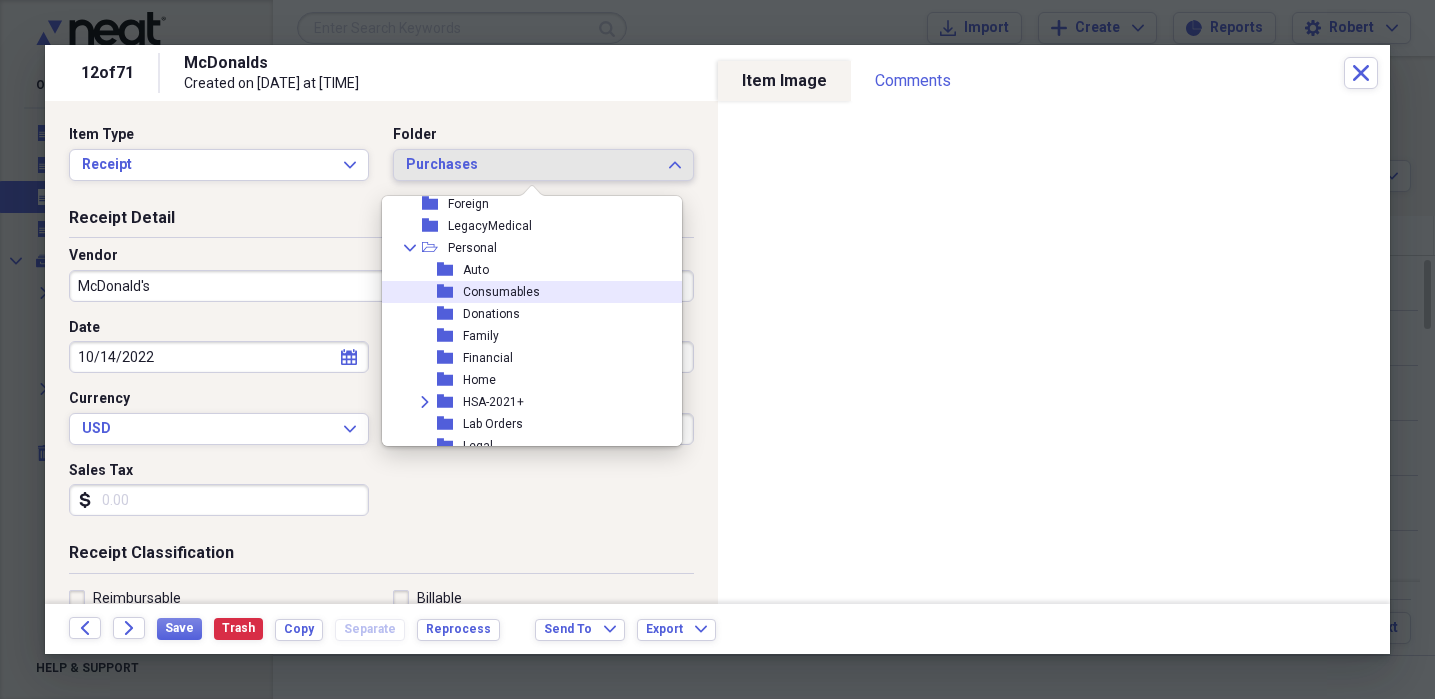 click on "folder Consumables" at bounding box center (524, 292) 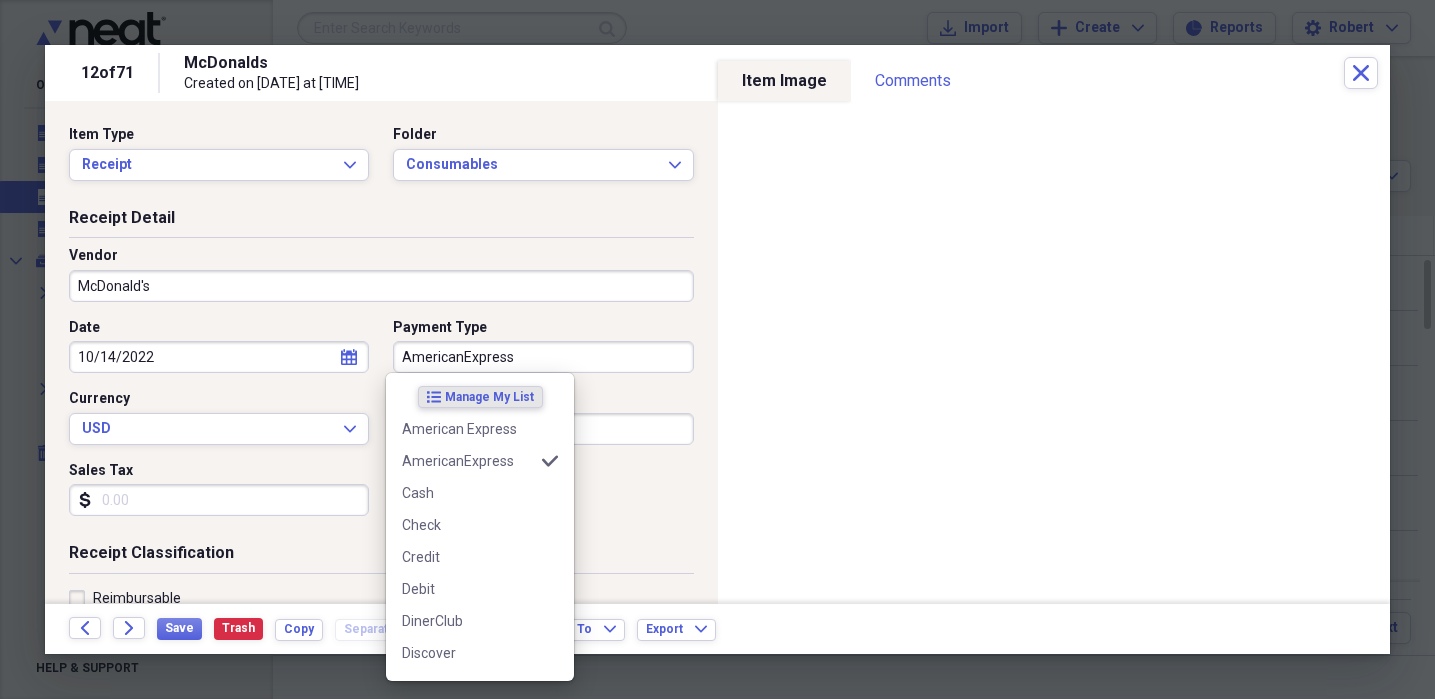 click on "AmericanExpress" at bounding box center (543, 357) 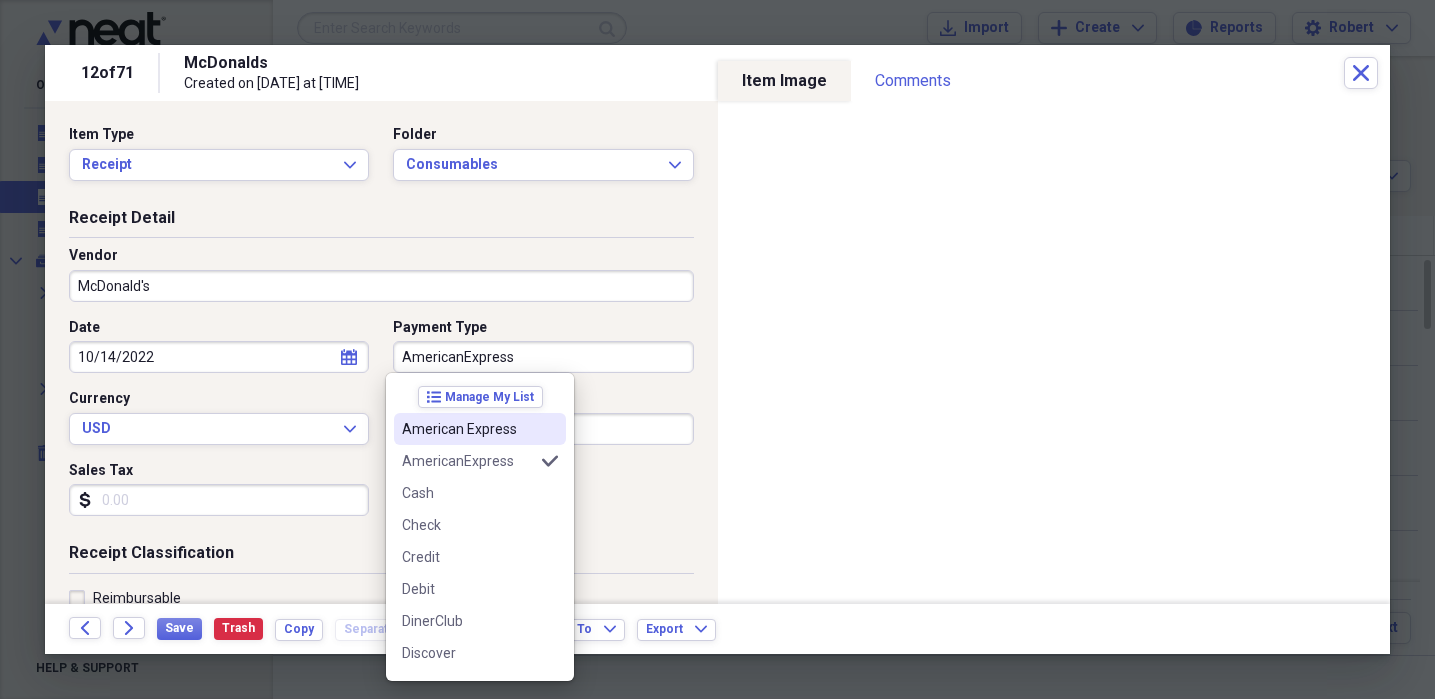 click on "American Express" at bounding box center [468, 429] 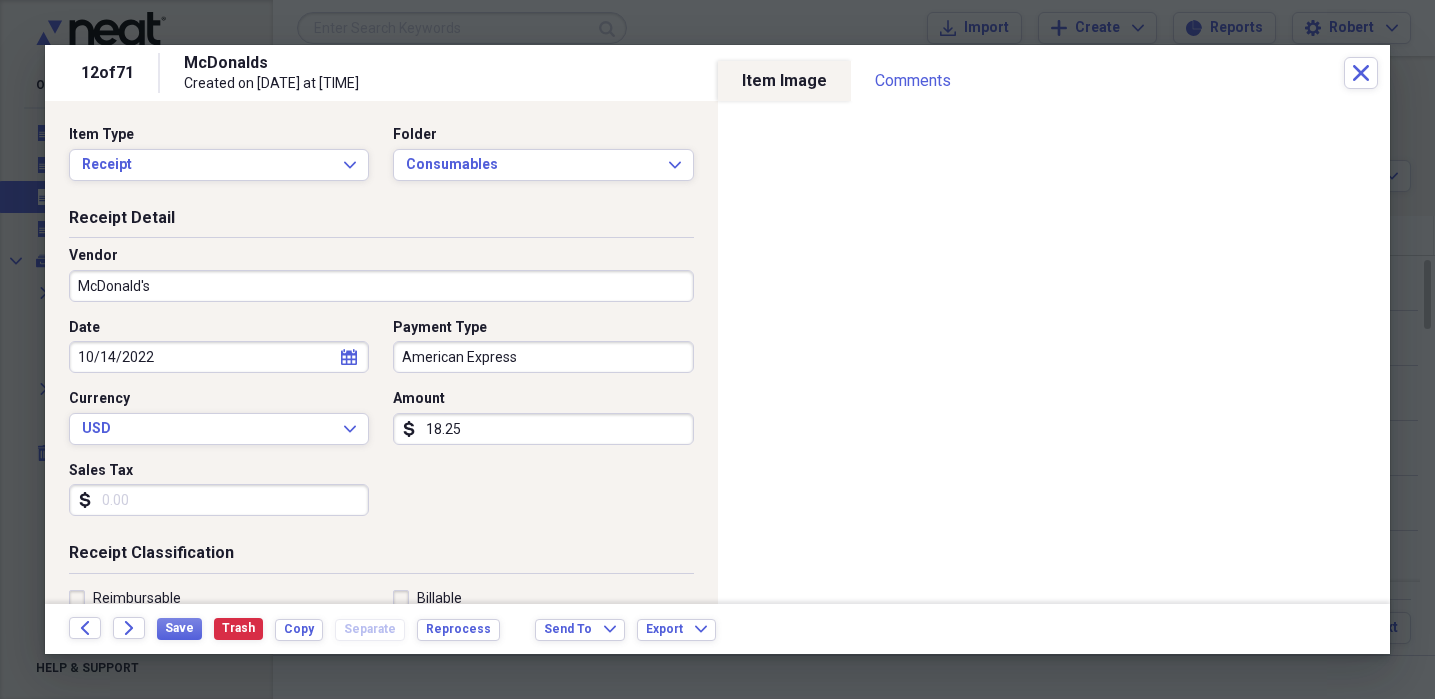 drag, startPoint x: 143, startPoint y: 497, endPoint x: 153, endPoint y: 489, distance: 12.806249 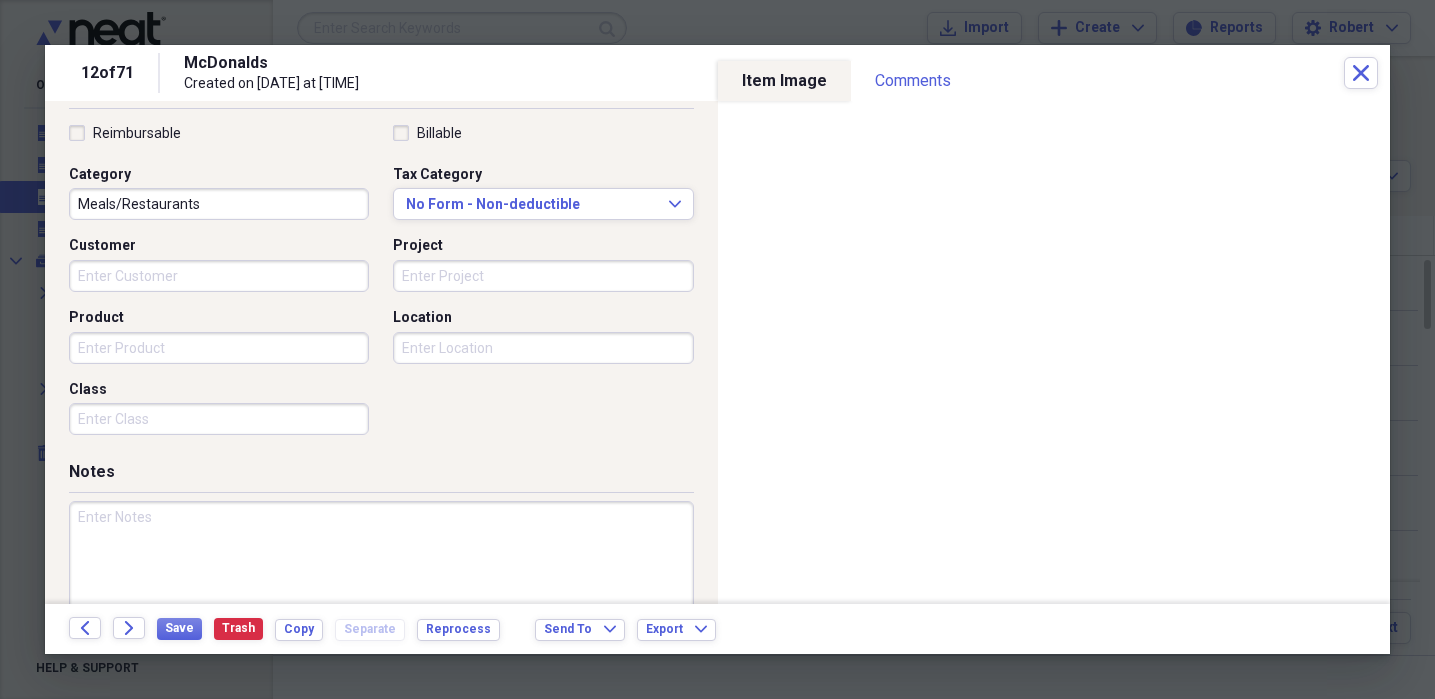 scroll, scrollTop: 467, scrollLeft: 0, axis: vertical 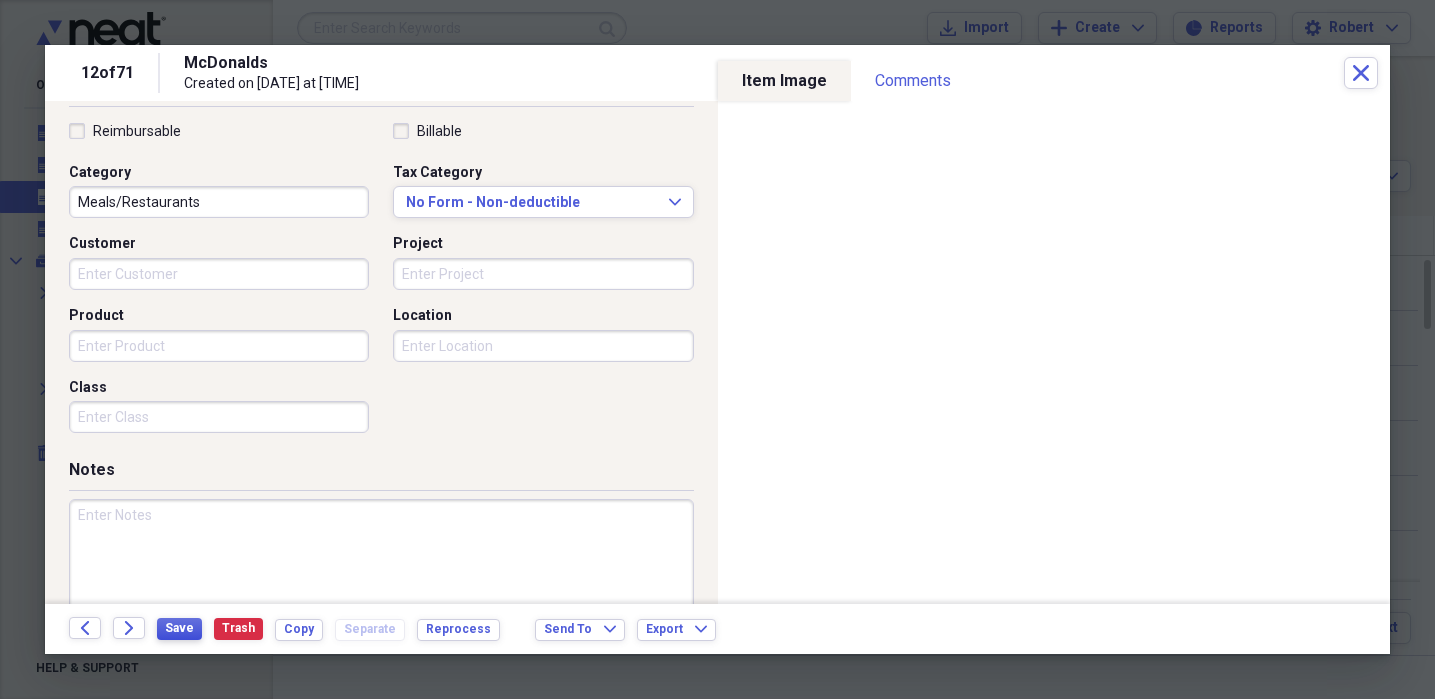 type on "1.19" 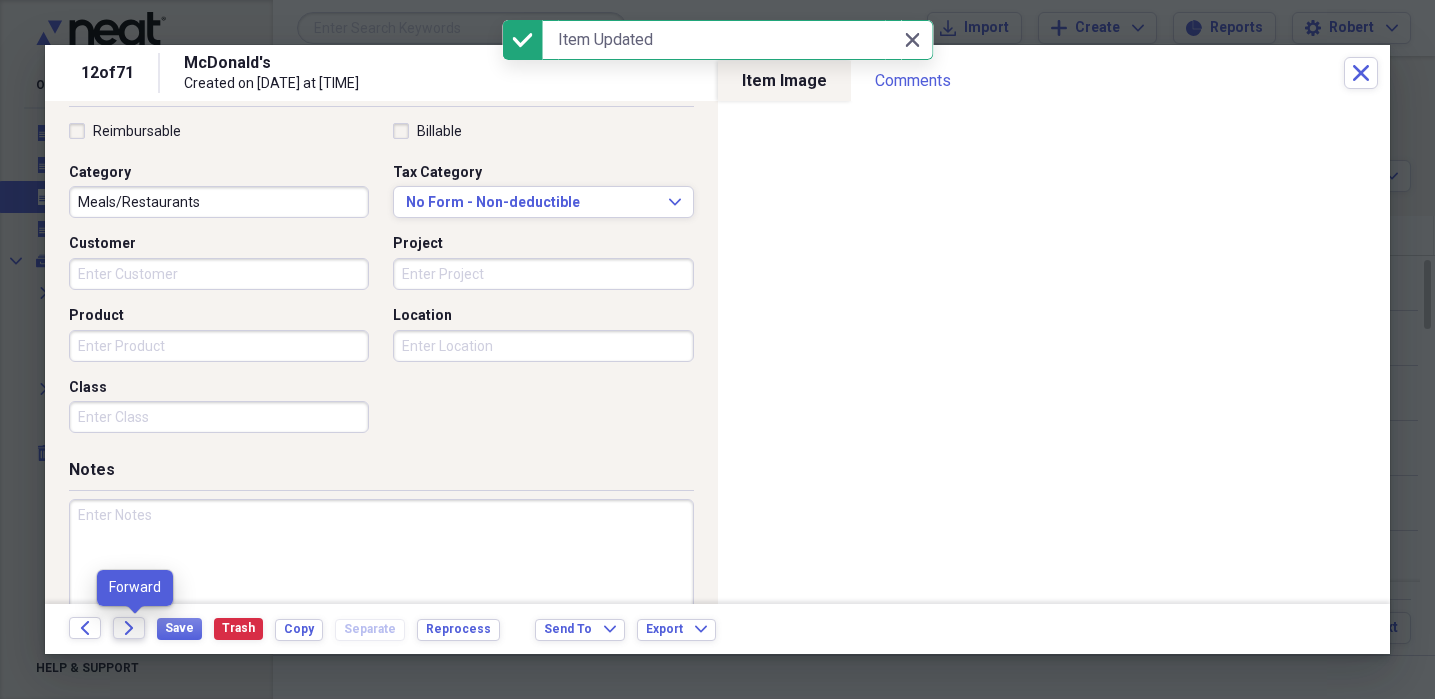 click on "Forward" 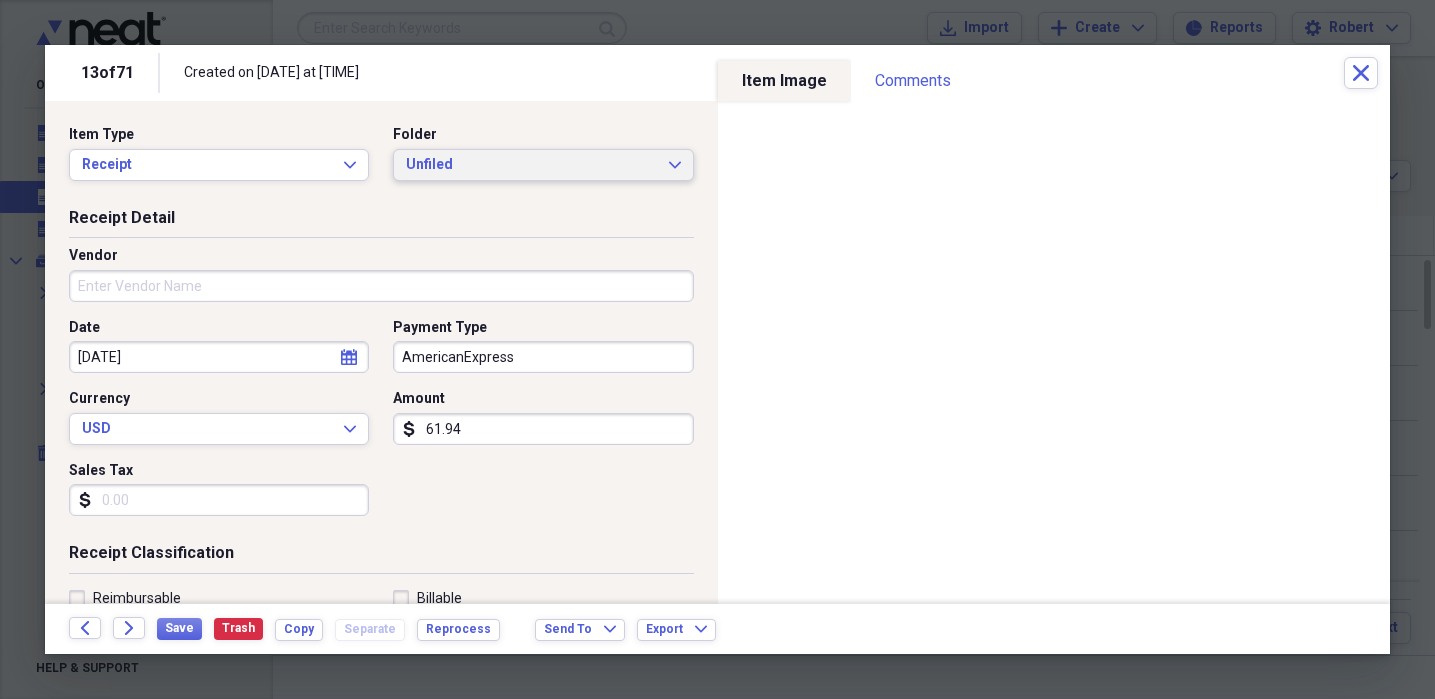 click on "Unfiled Expand" at bounding box center [543, 165] 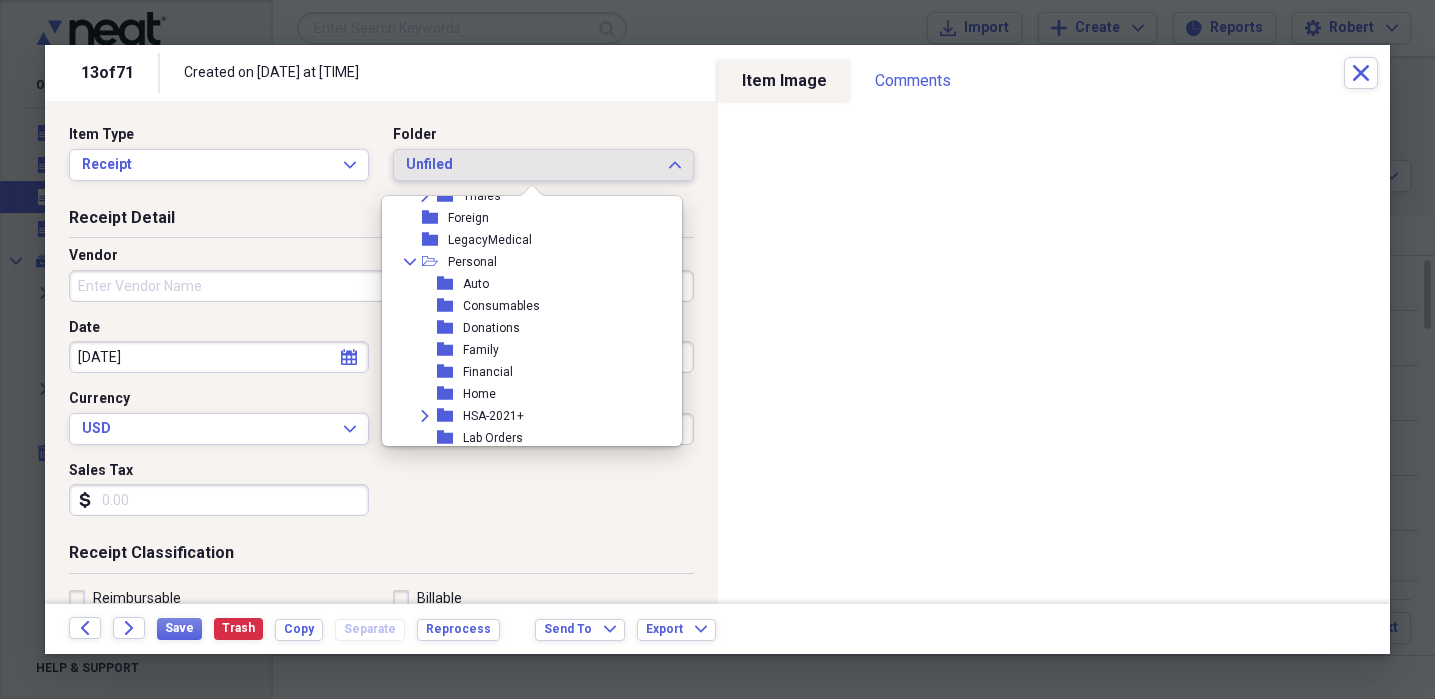scroll, scrollTop: 271, scrollLeft: 0, axis: vertical 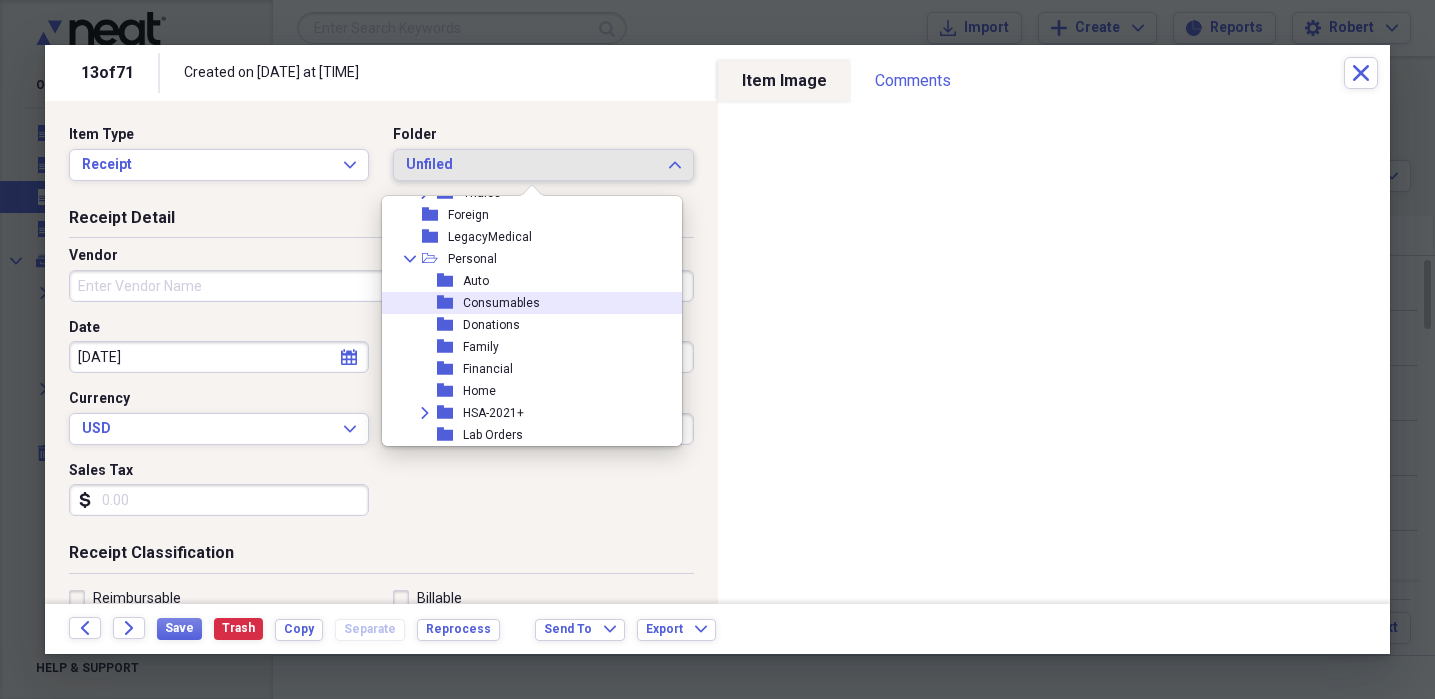 click on "folder Consumables" at bounding box center [524, 303] 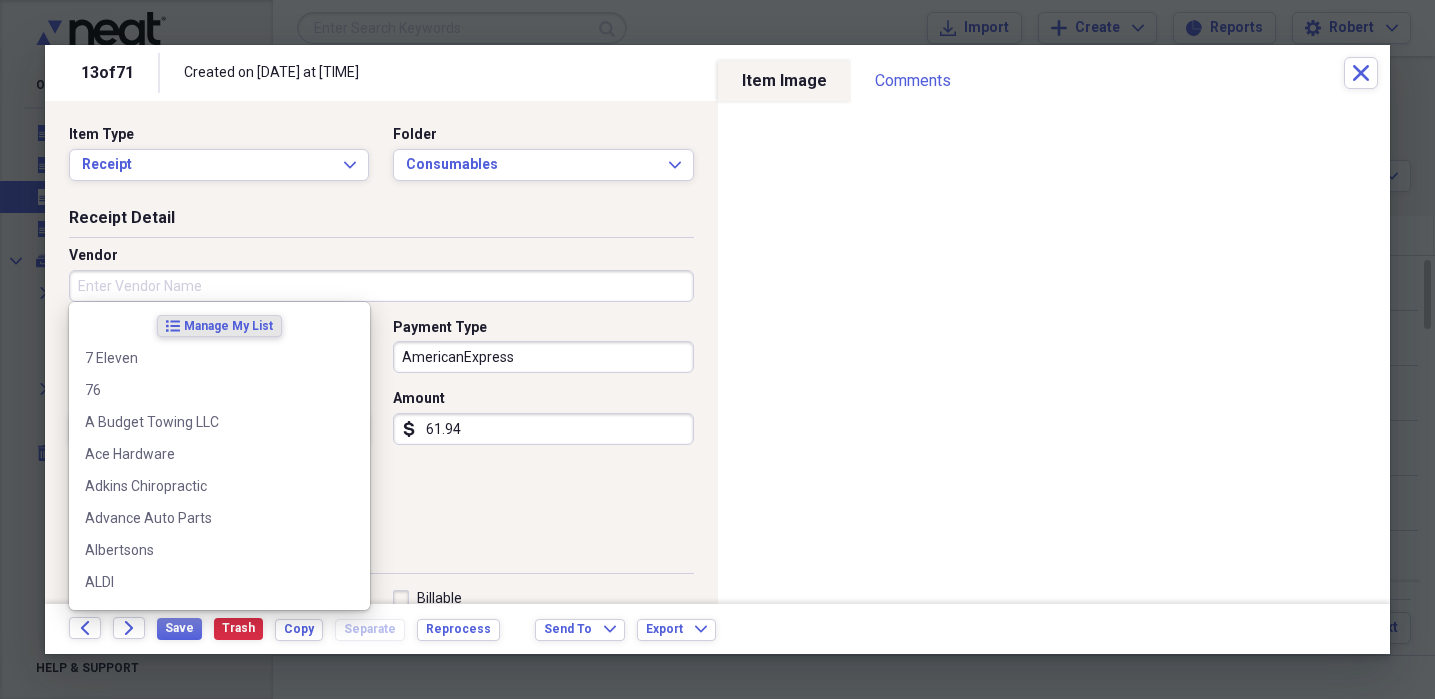 click on "Vendor" at bounding box center [381, 286] 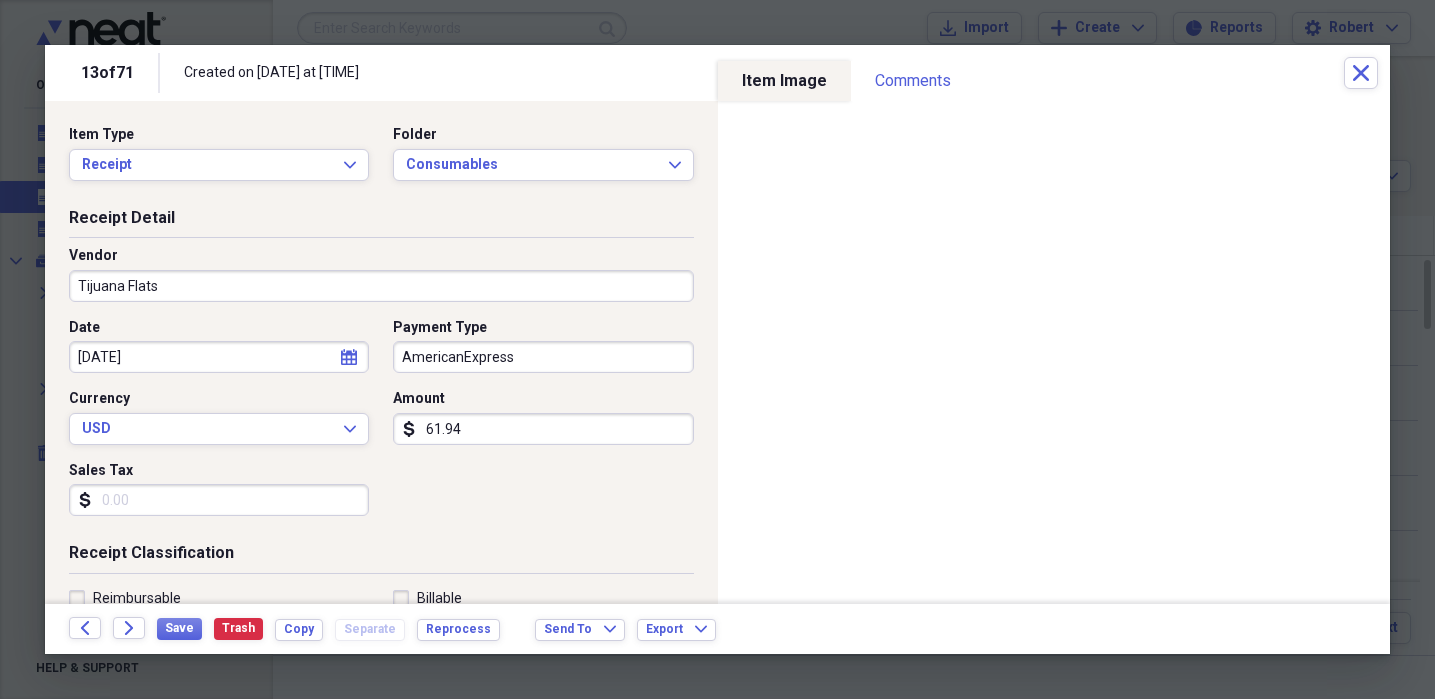 type on "Tijuana Flats" 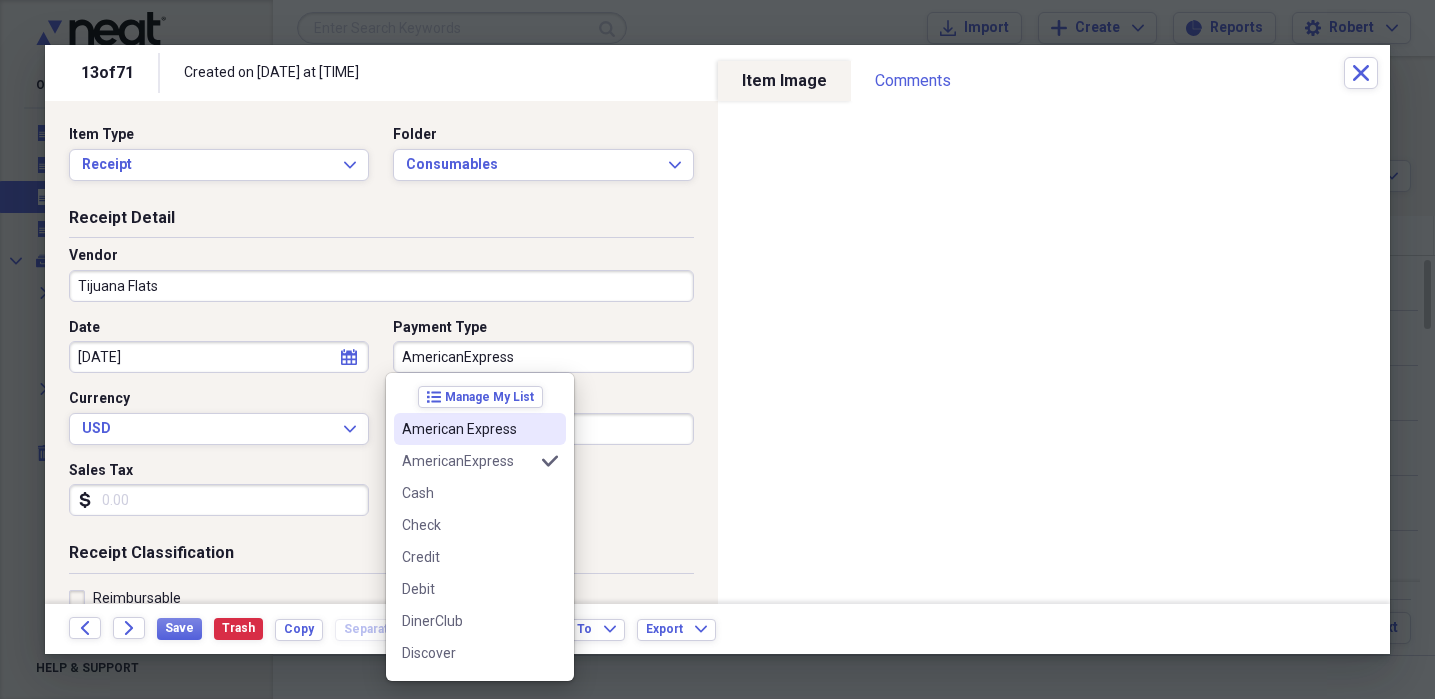 click on "American Express" at bounding box center [468, 429] 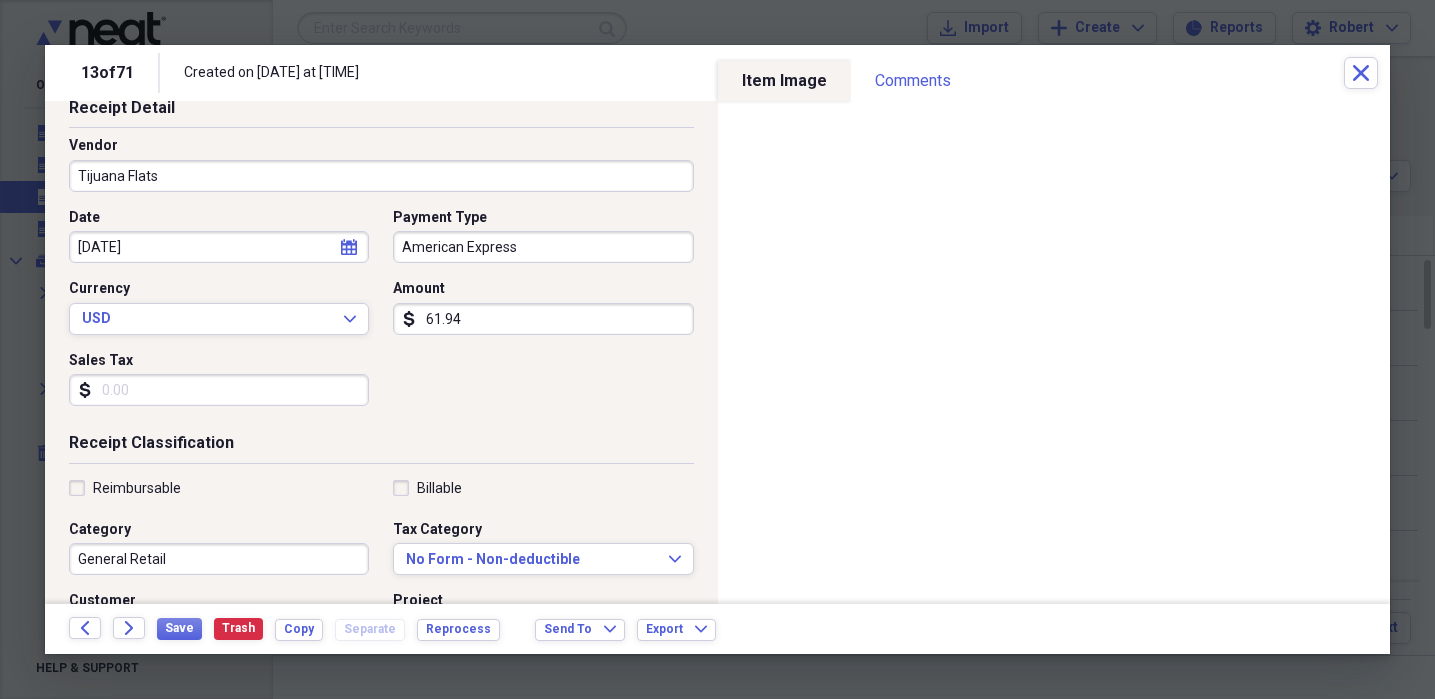 scroll, scrollTop: 128, scrollLeft: 0, axis: vertical 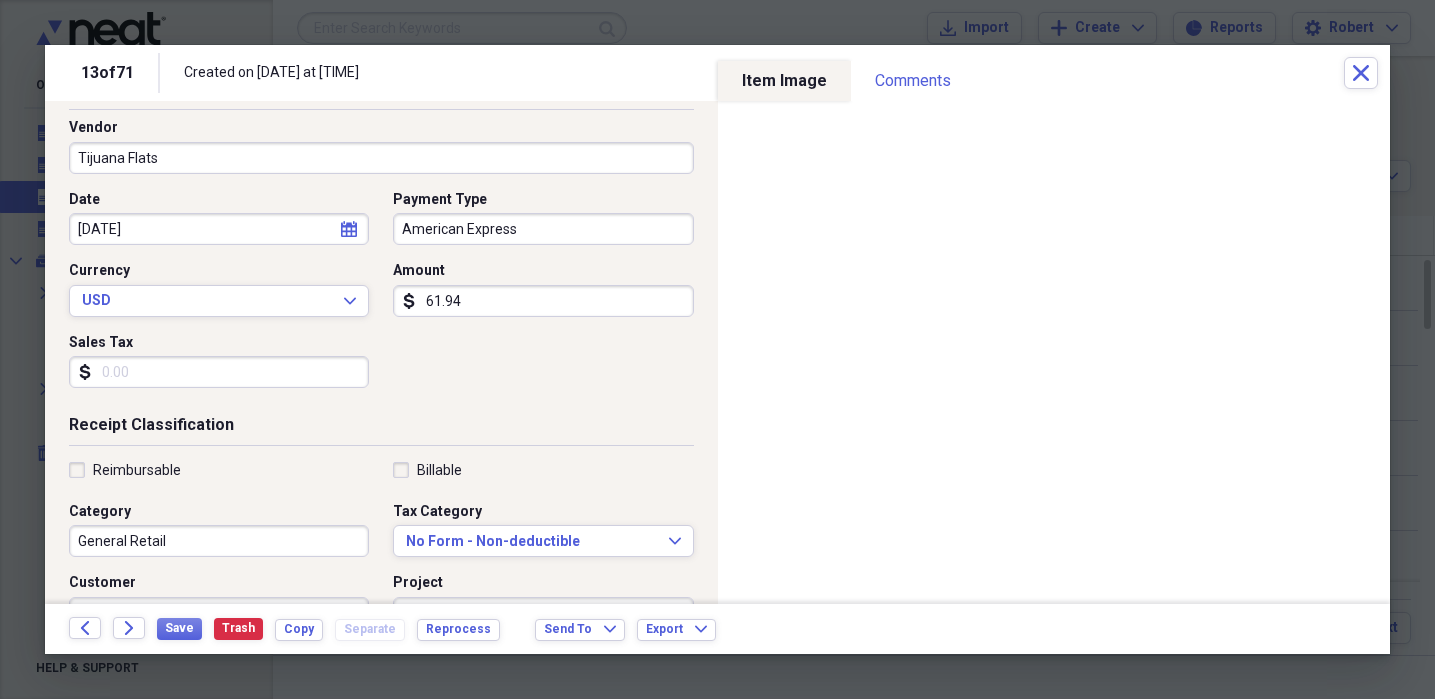 click on "Sales Tax" at bounding box center (219, 372) 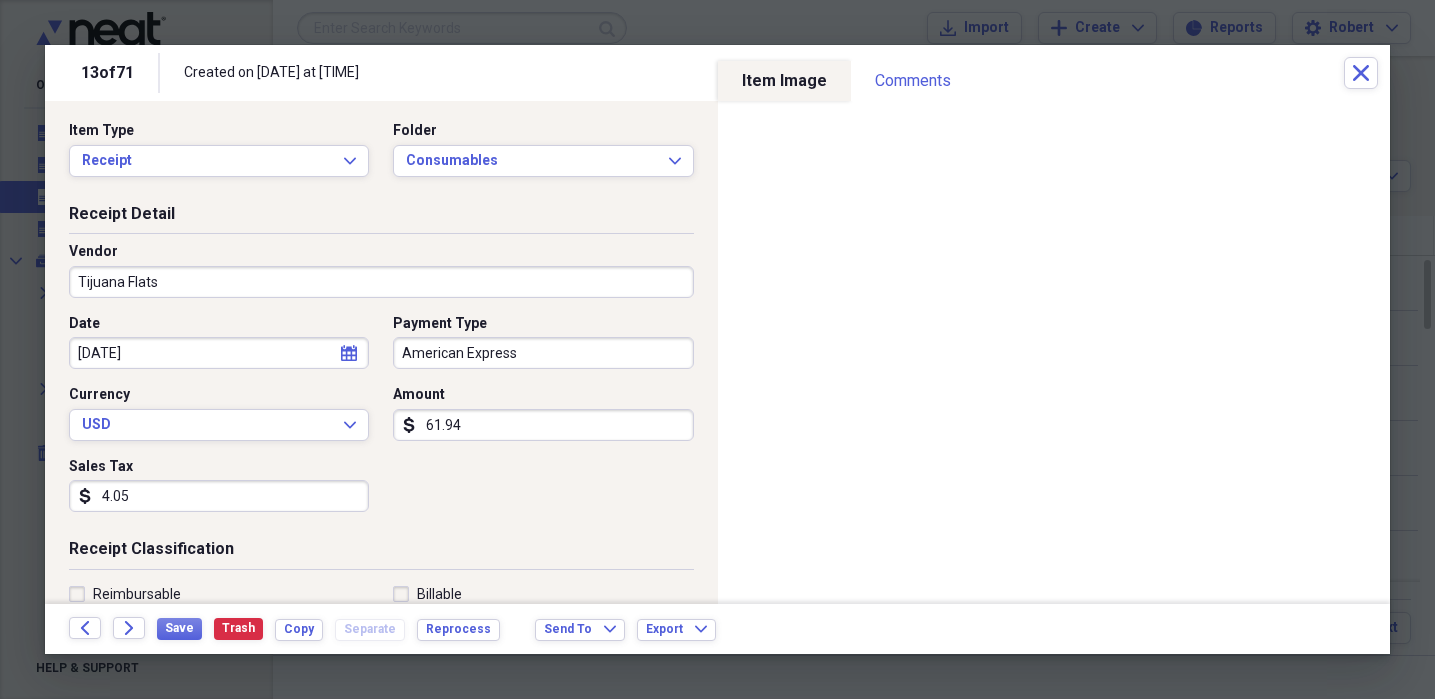 scroll, scrollTop: 0, scrollLeft: 0, axis: both 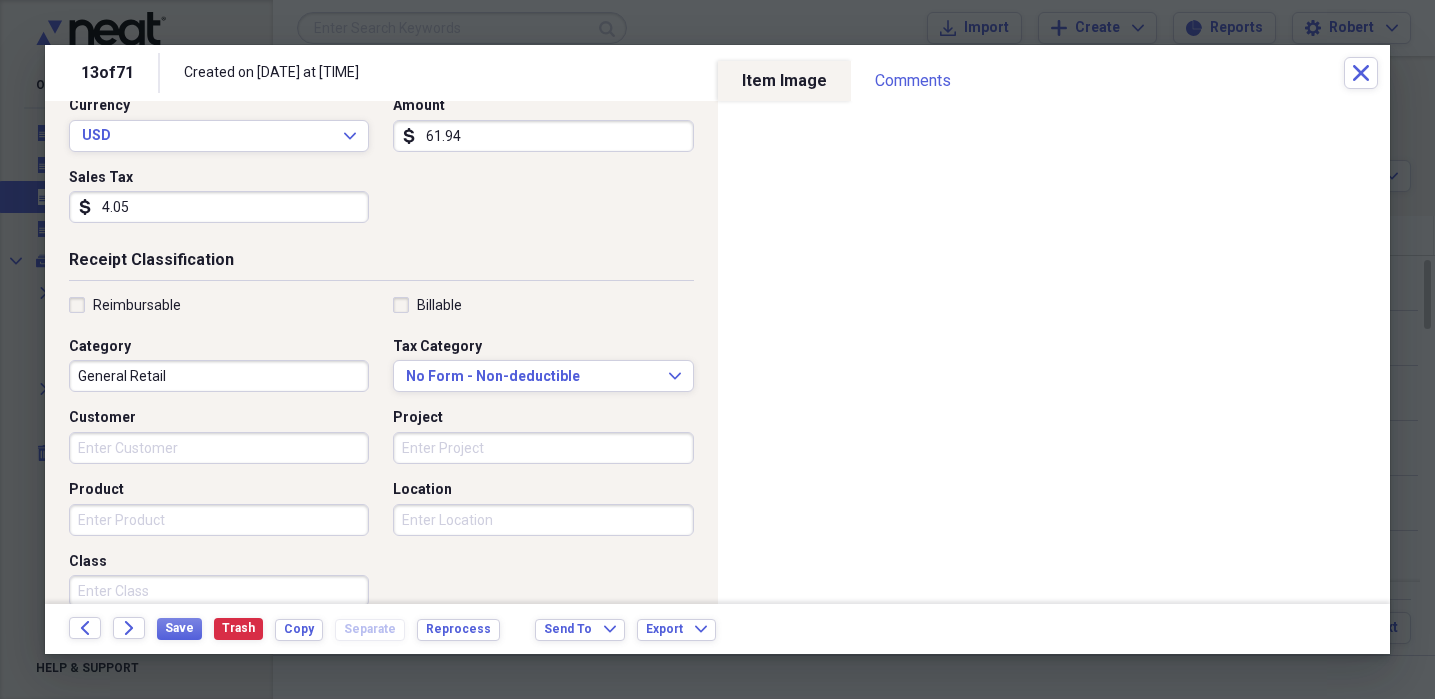 type on "4.05" 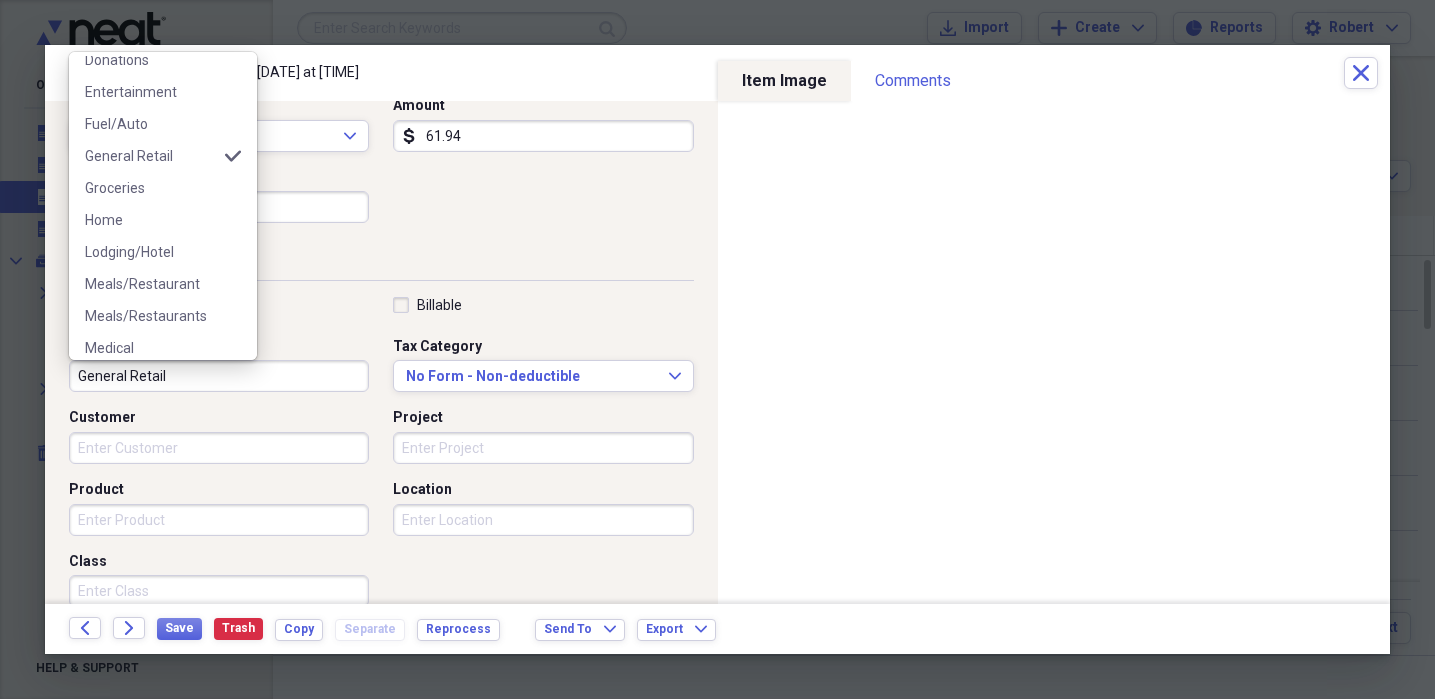 scroll, scrollTop: 174, scrollLeft: 0, axis: vertical 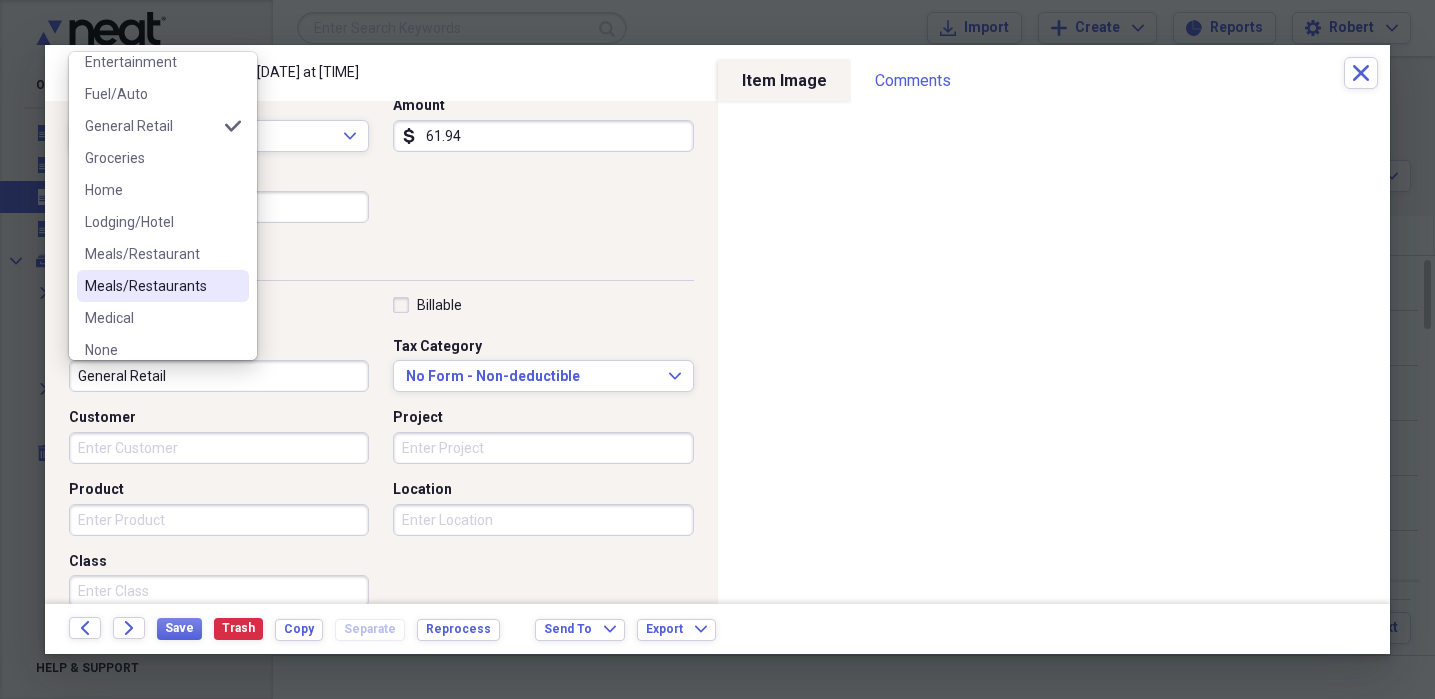 click on "Meals/Restaurants" at bounding box center [163, 286] 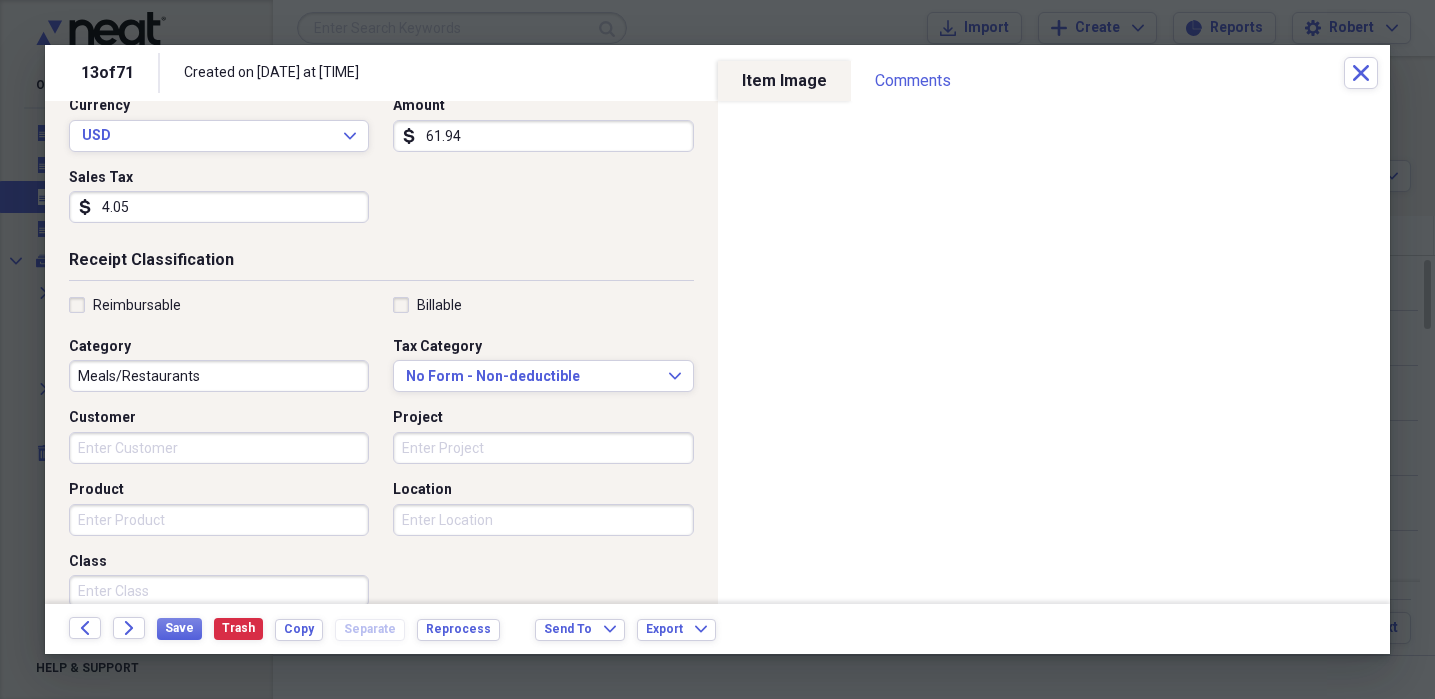 click on "Meals/Restaurants" at bounding box center (219, 376) 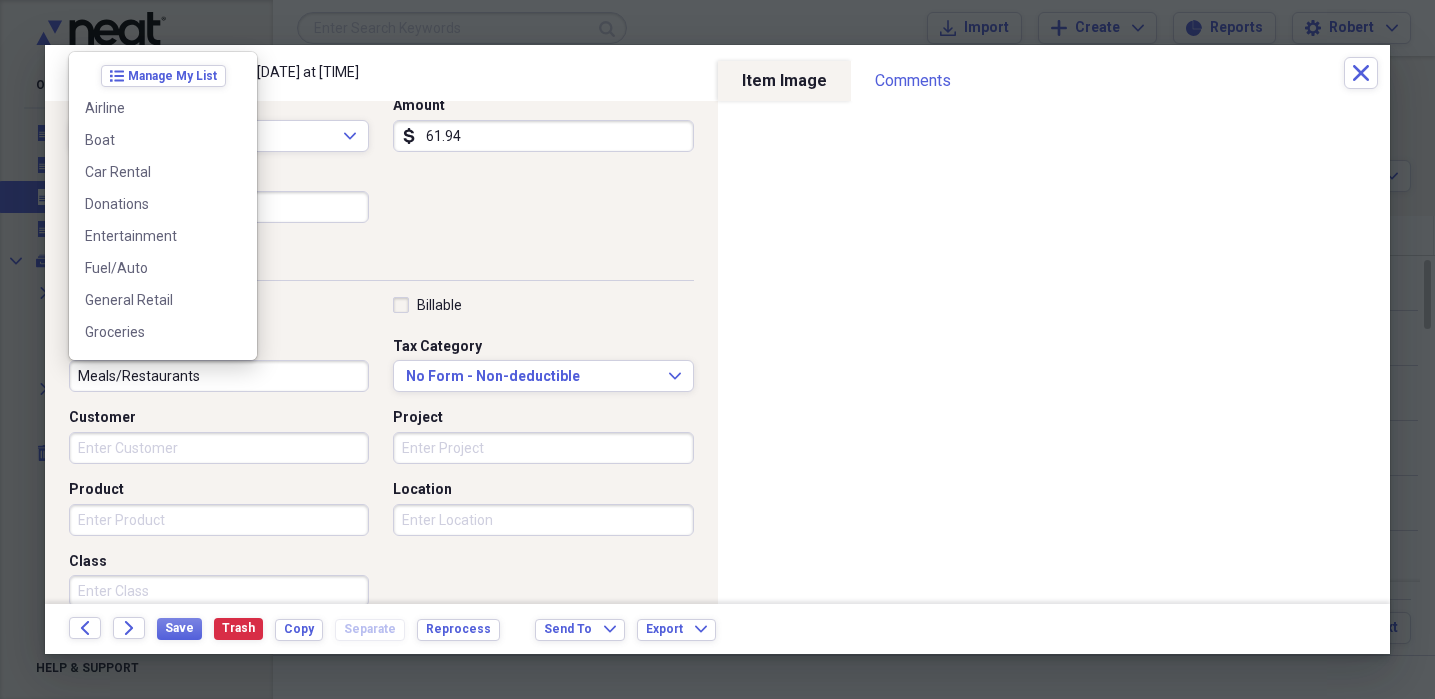 scroll, scrollTop: 156, scrollLeft: 0, axis: vertical 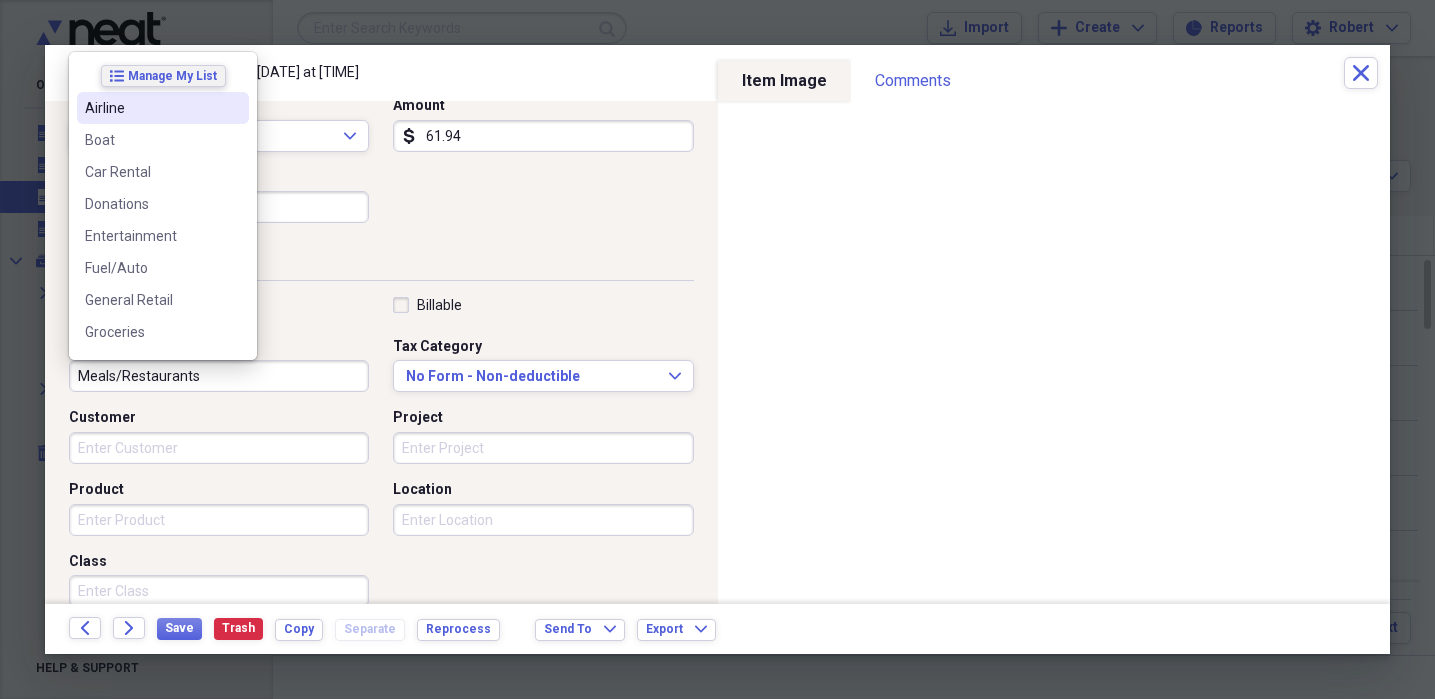 click on "Manage My List" at bounding box center (172, 76) 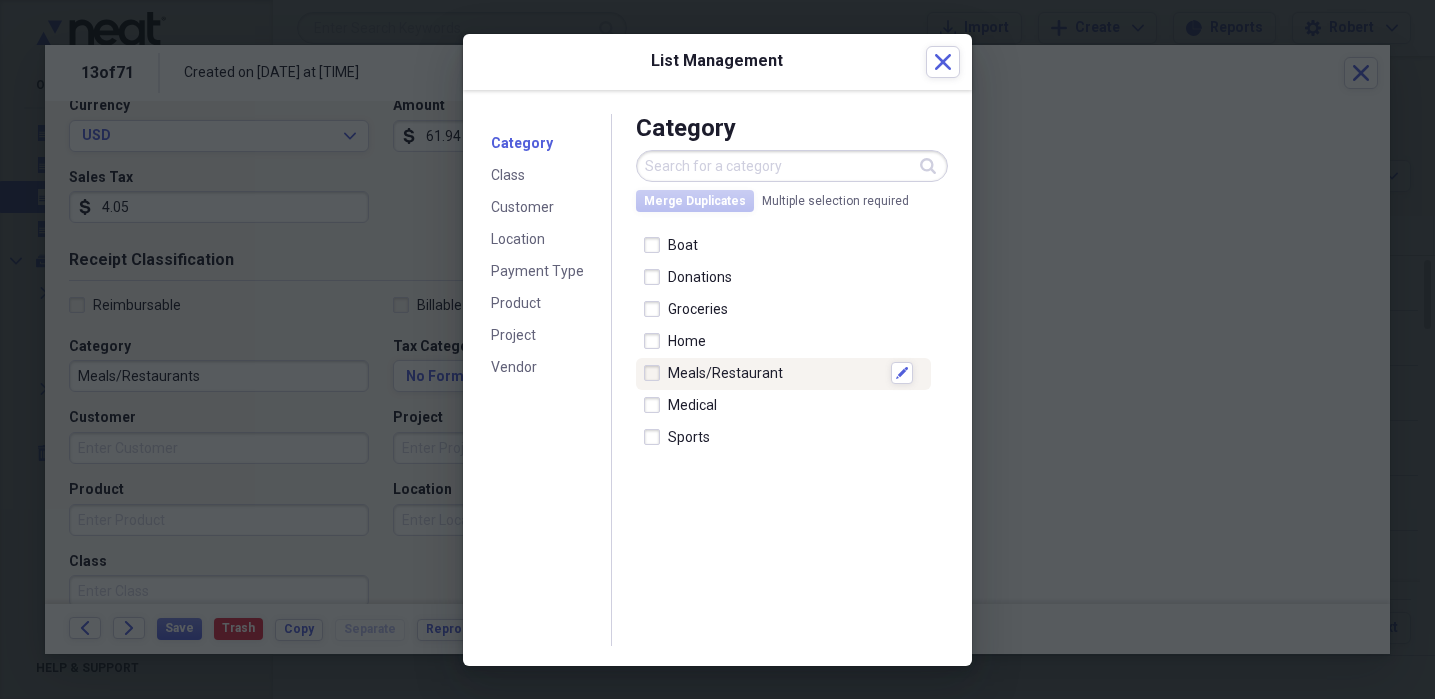 click at bounding box center (656, 373) 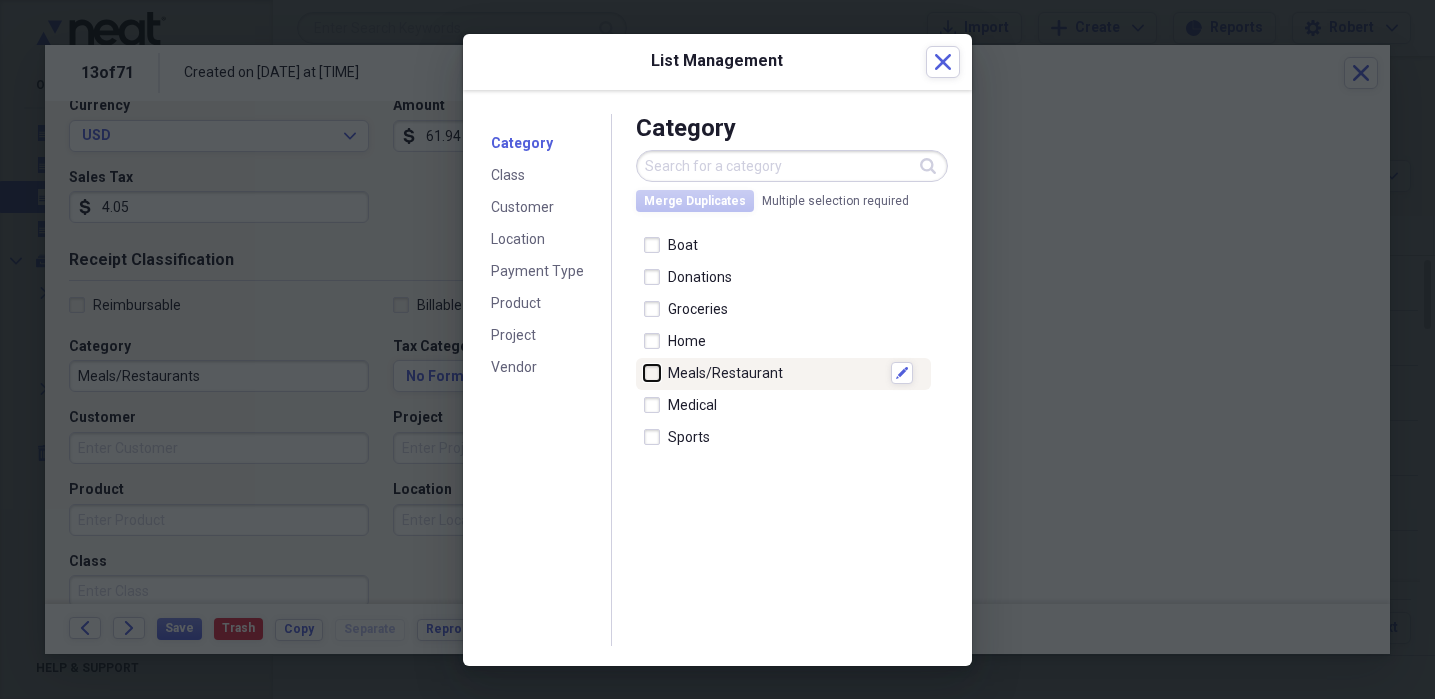click at bounding box center (644, 373) 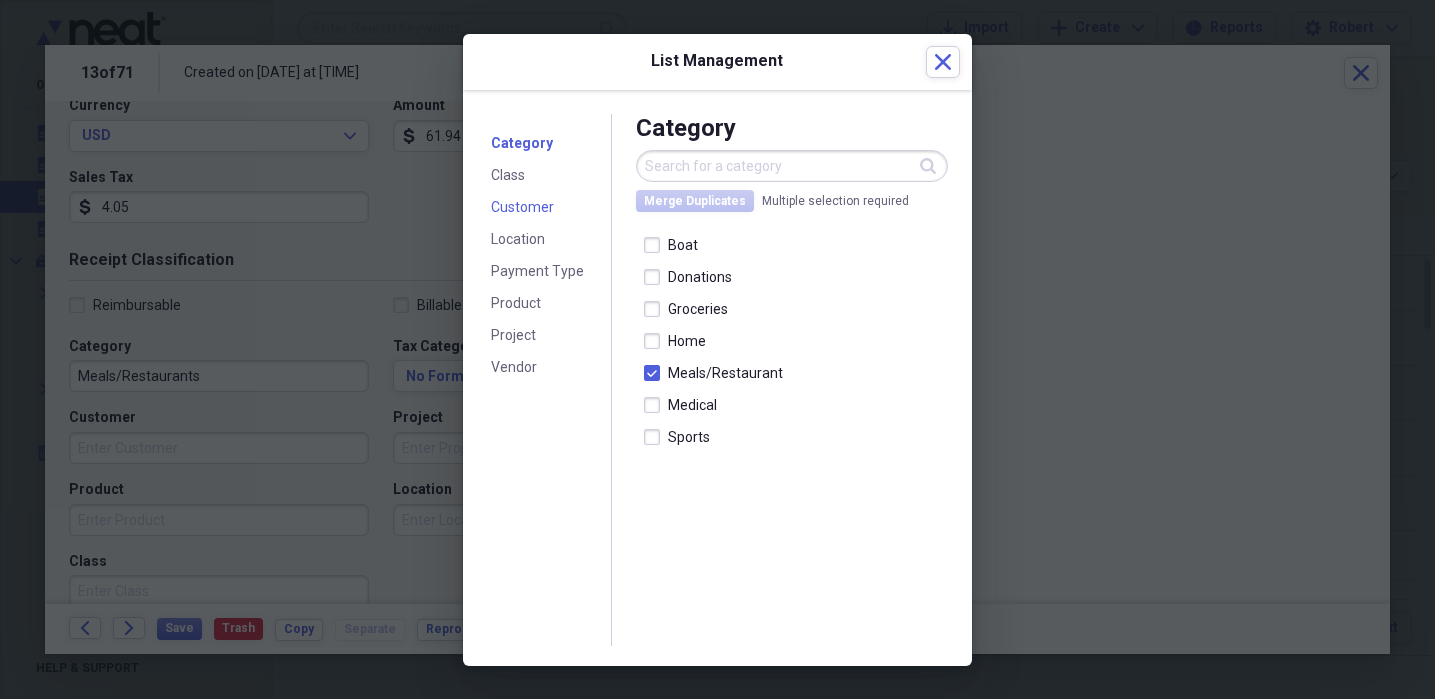 click on "Customer" at bounding box center (522, 207) 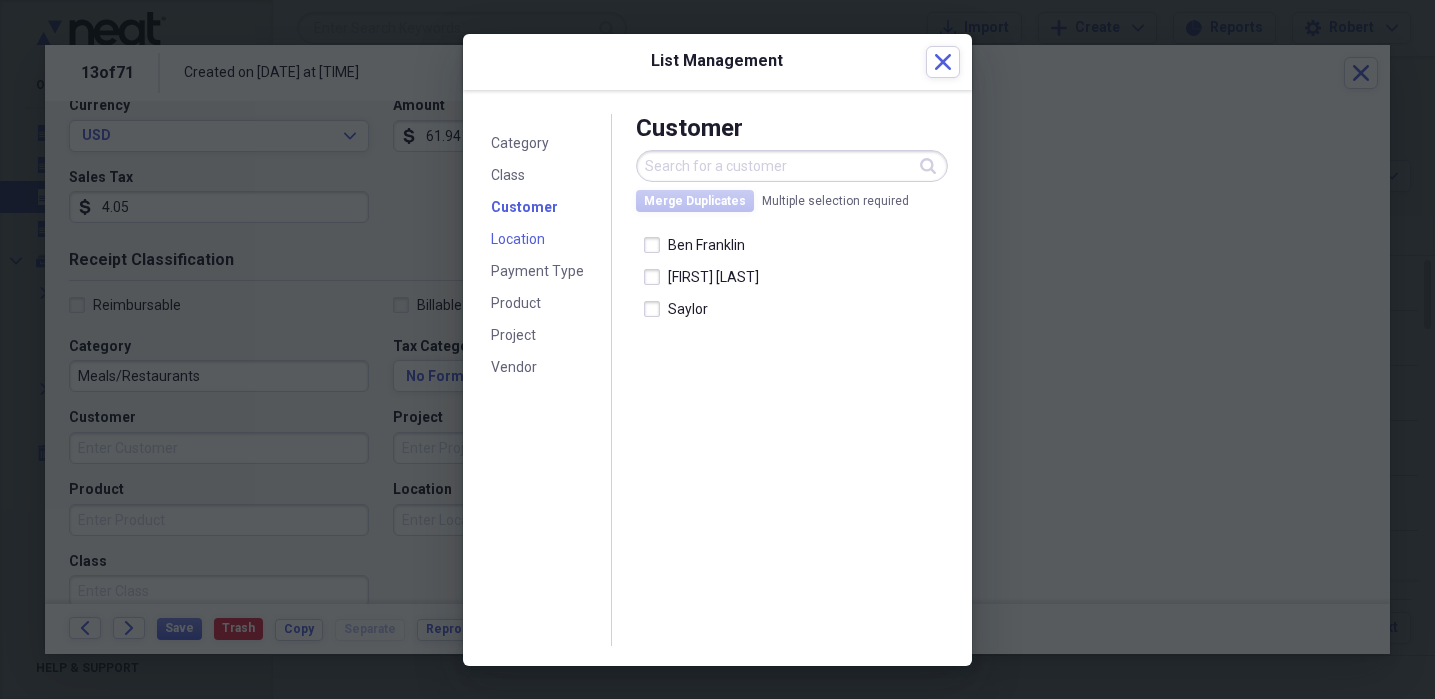 click on "Location" at bounding box center (518, 239) 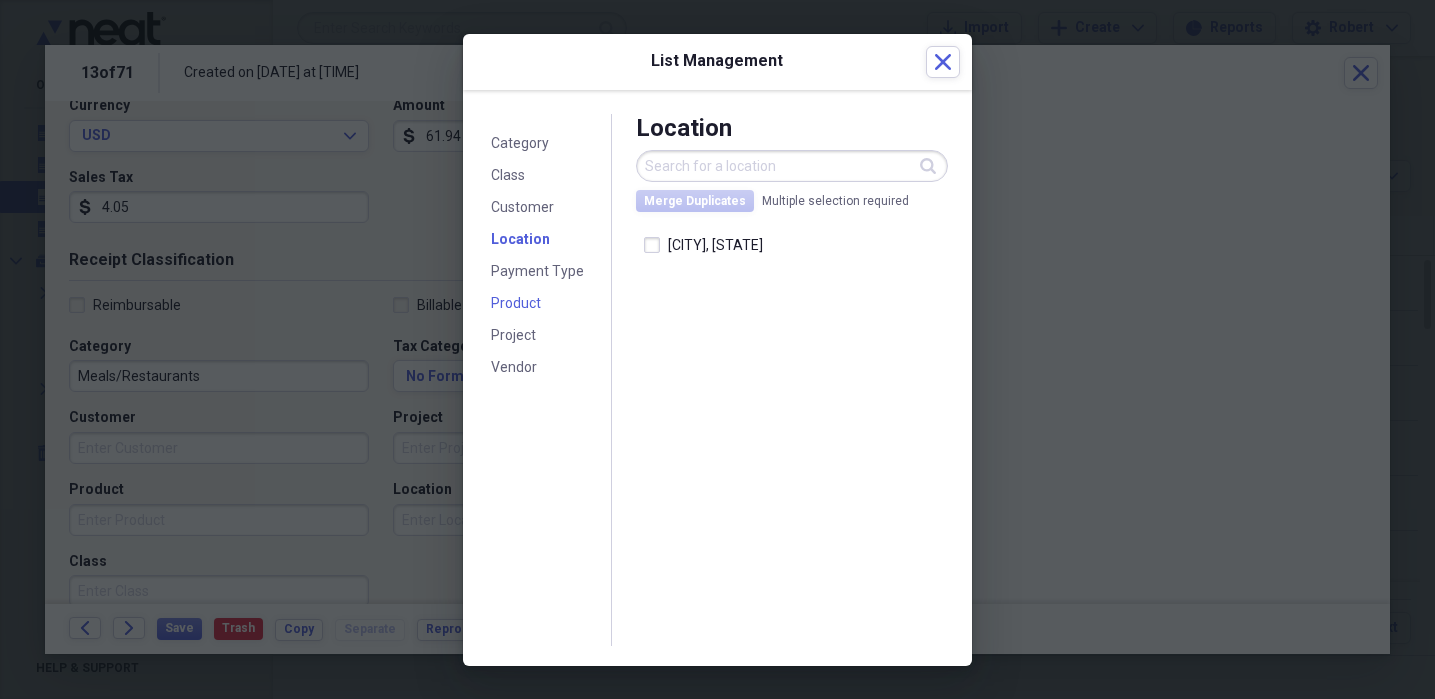 click on "Product" at bounding box center [516, 303] 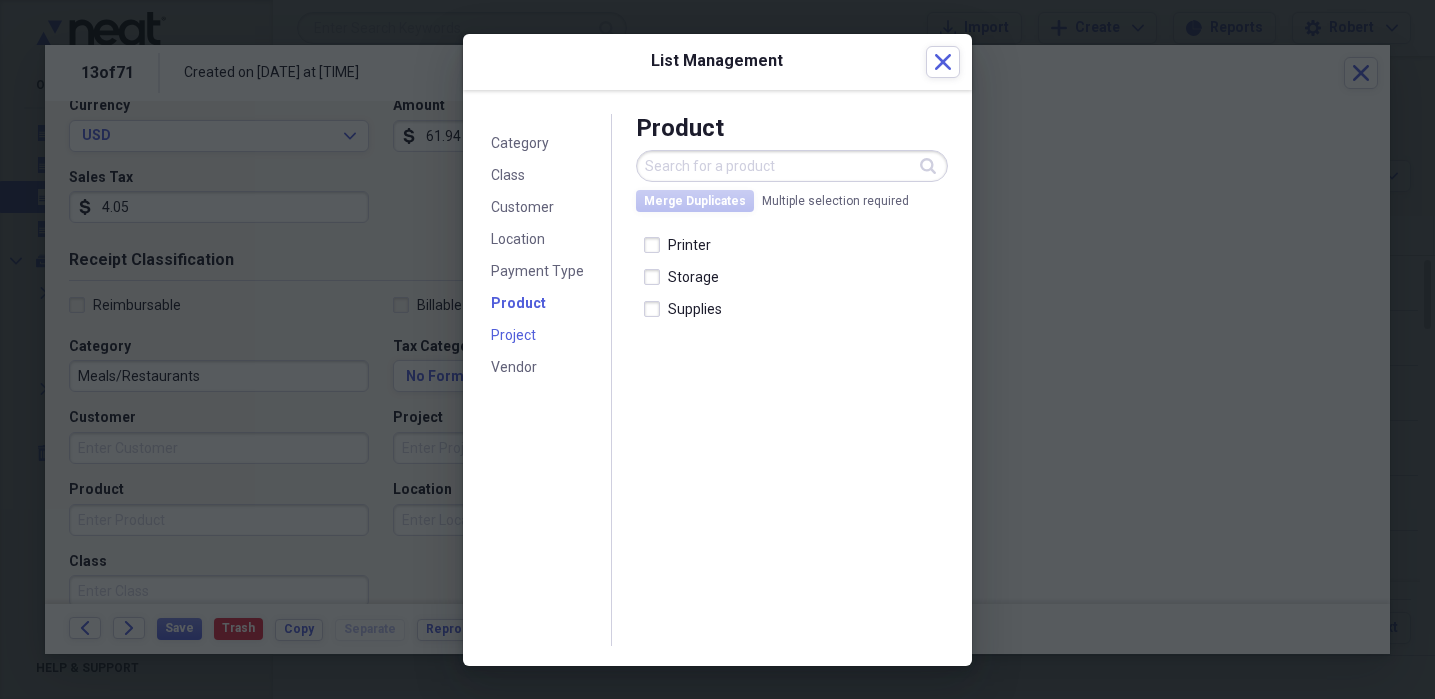 click on "Project" at bounding box center [513, 335] 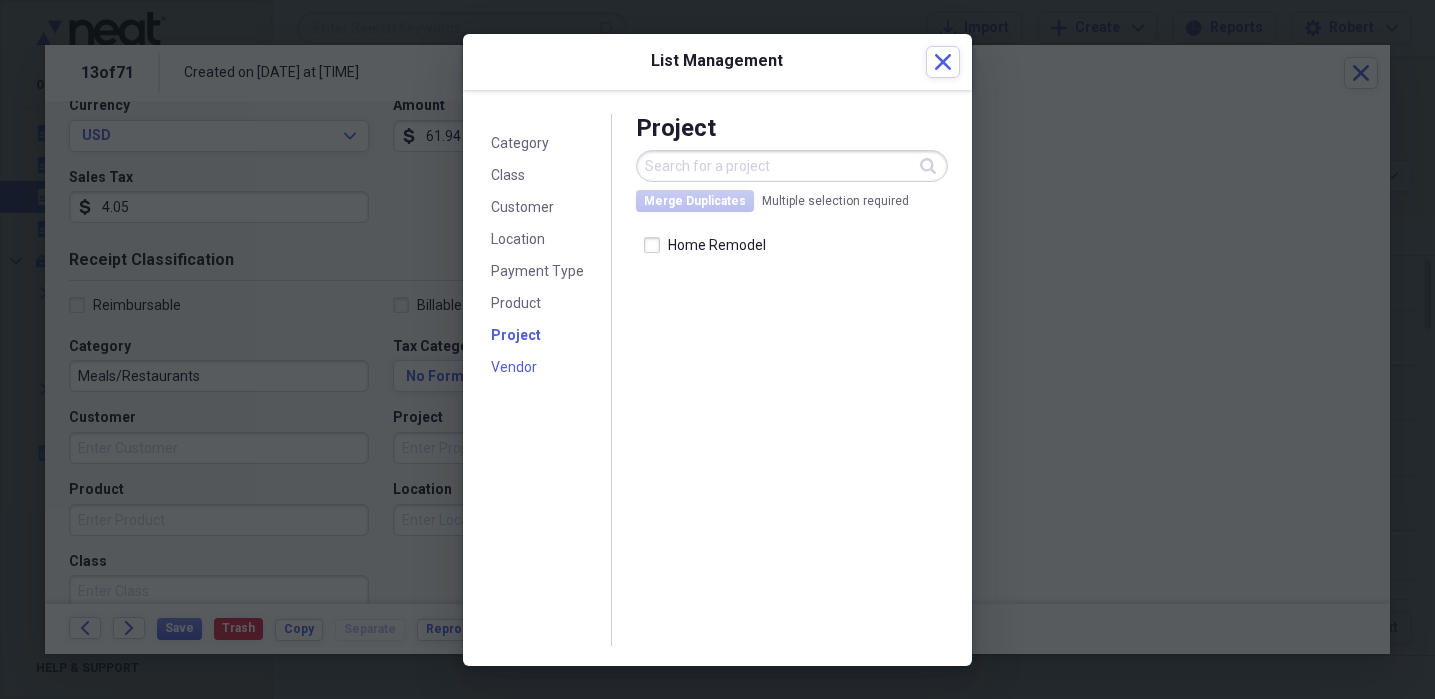 click on "Vendor" at bounding box center (514, 367) 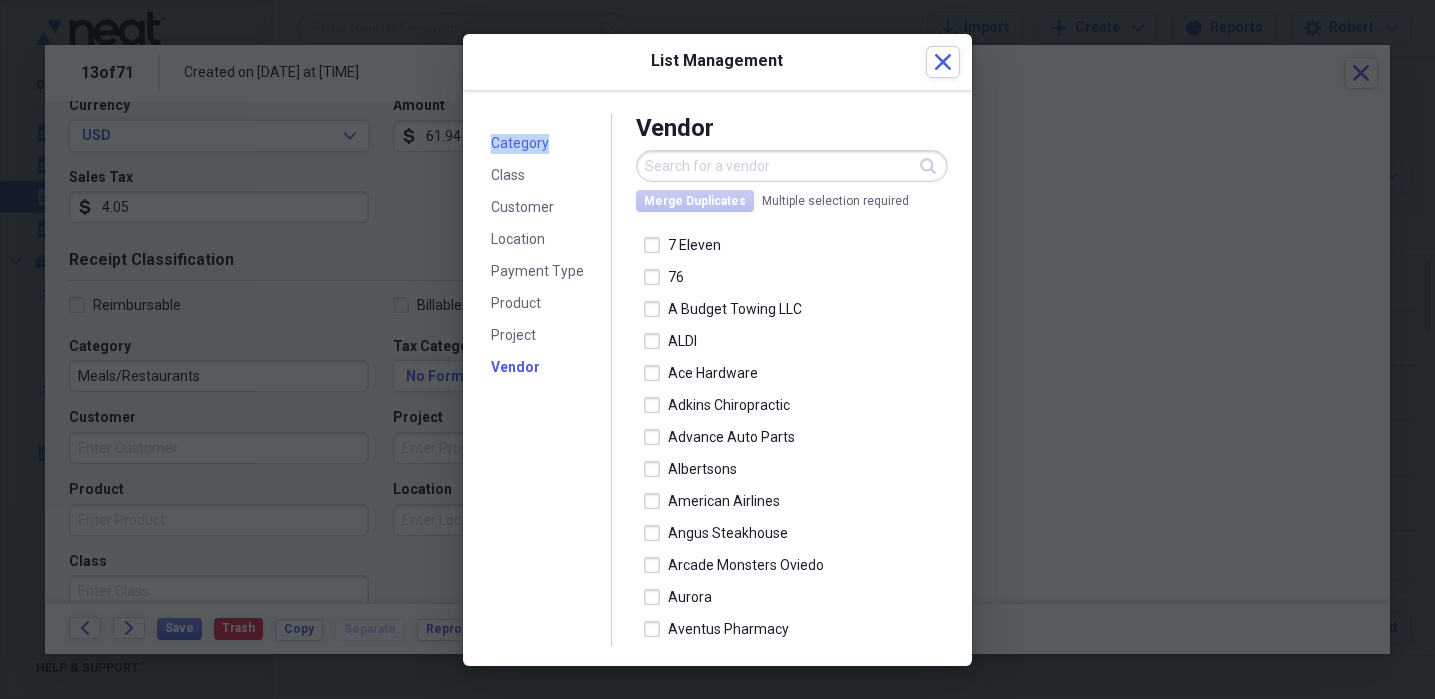 click on "Category" at bounding box center (520, 143) 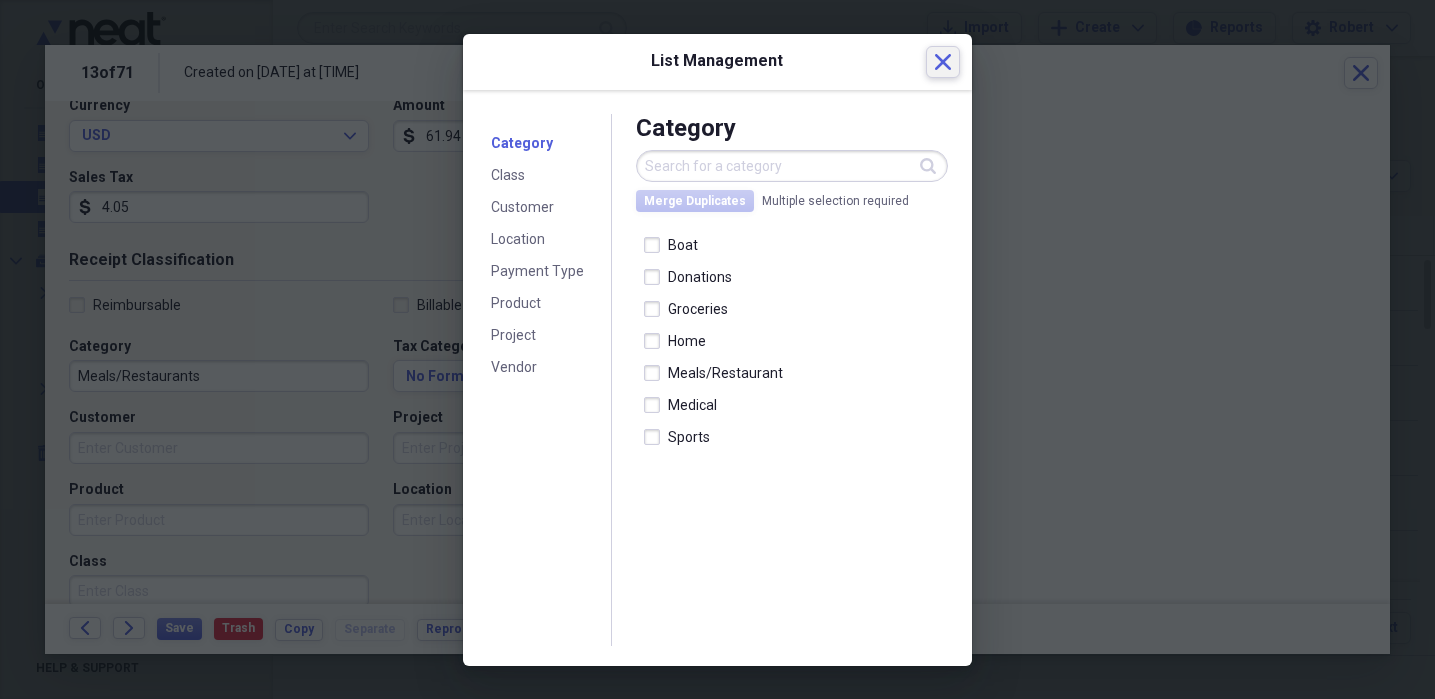 click on "Close" at bounding box center [943, 62] 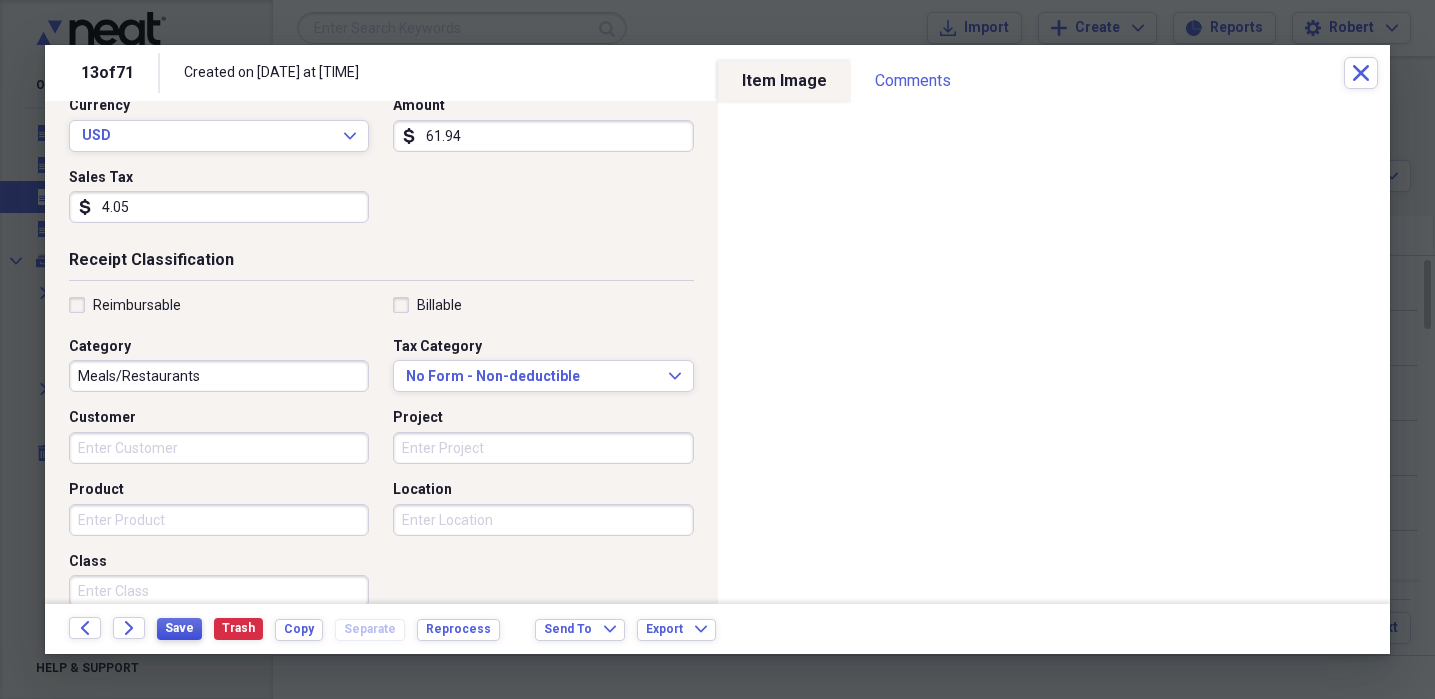 click on "Save" at bounding box center (179, 628) 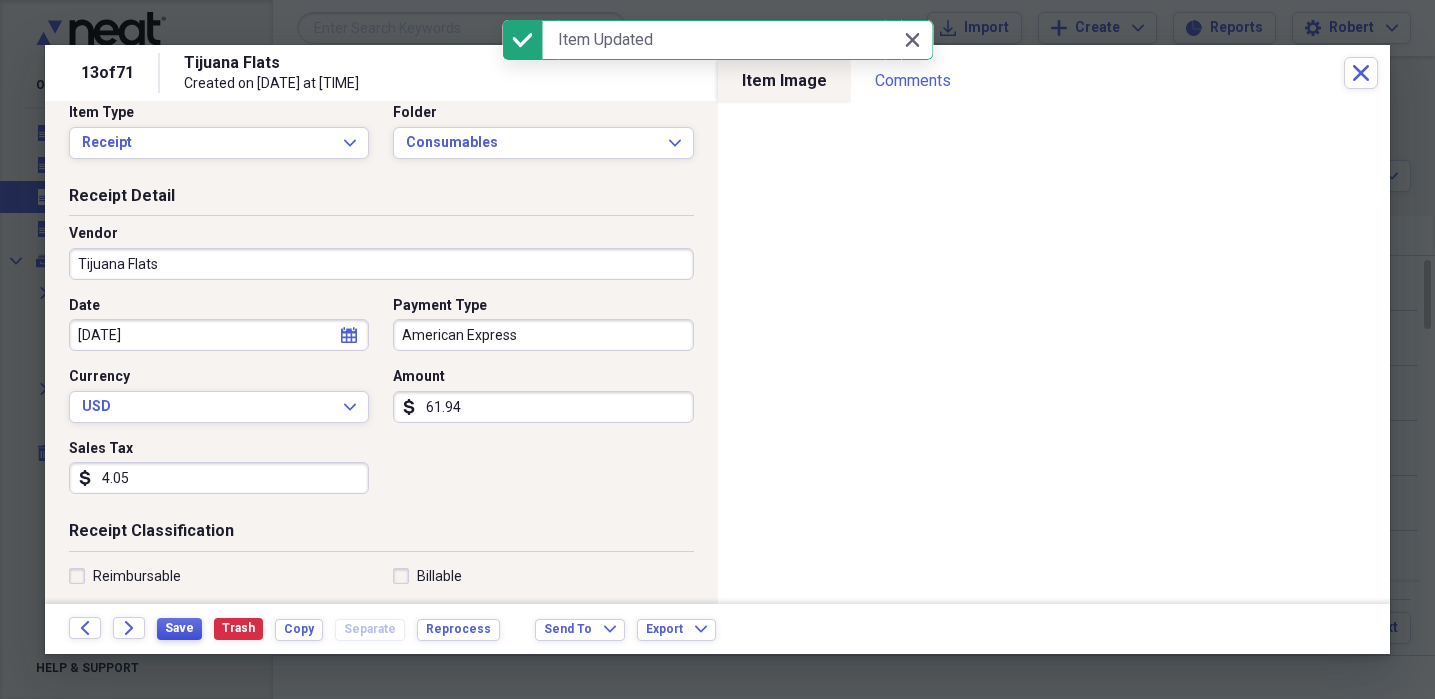 scroll, scrollTop: 26, scrollLeft: 0, axis: vertical 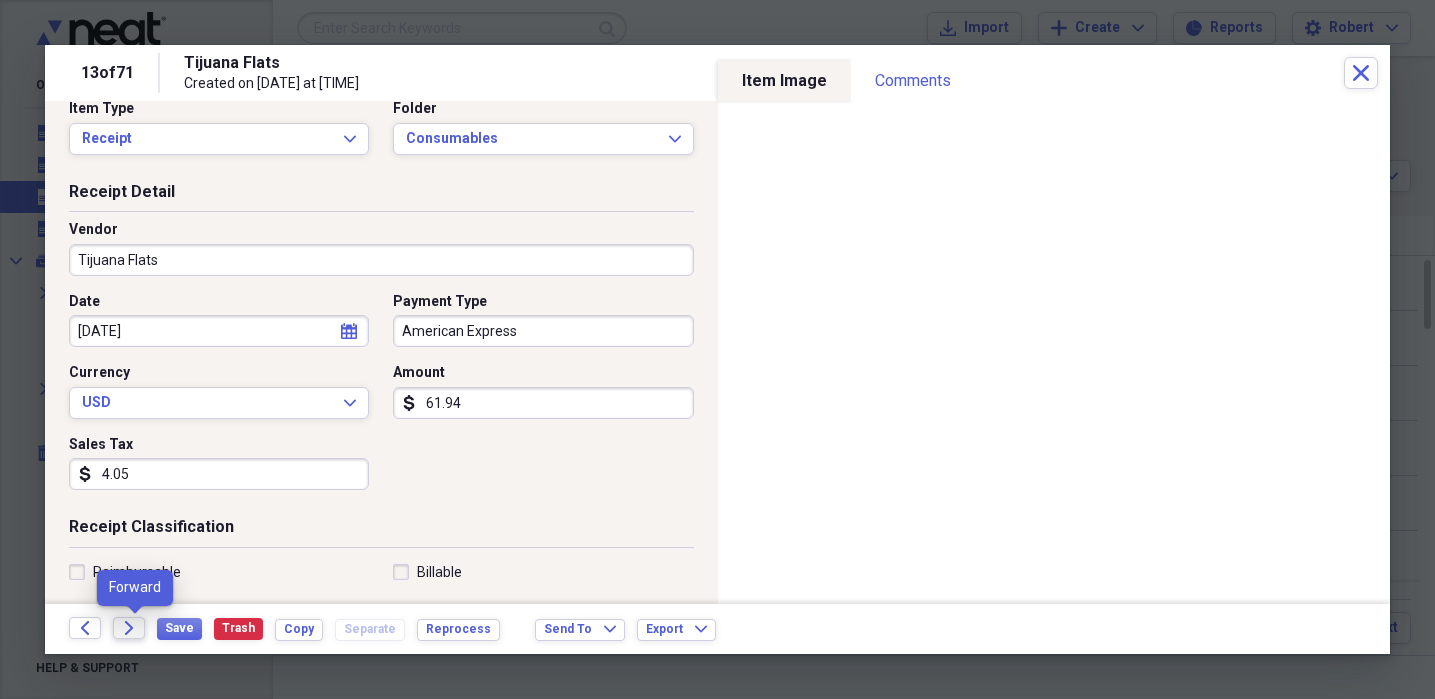 click on "Forward" 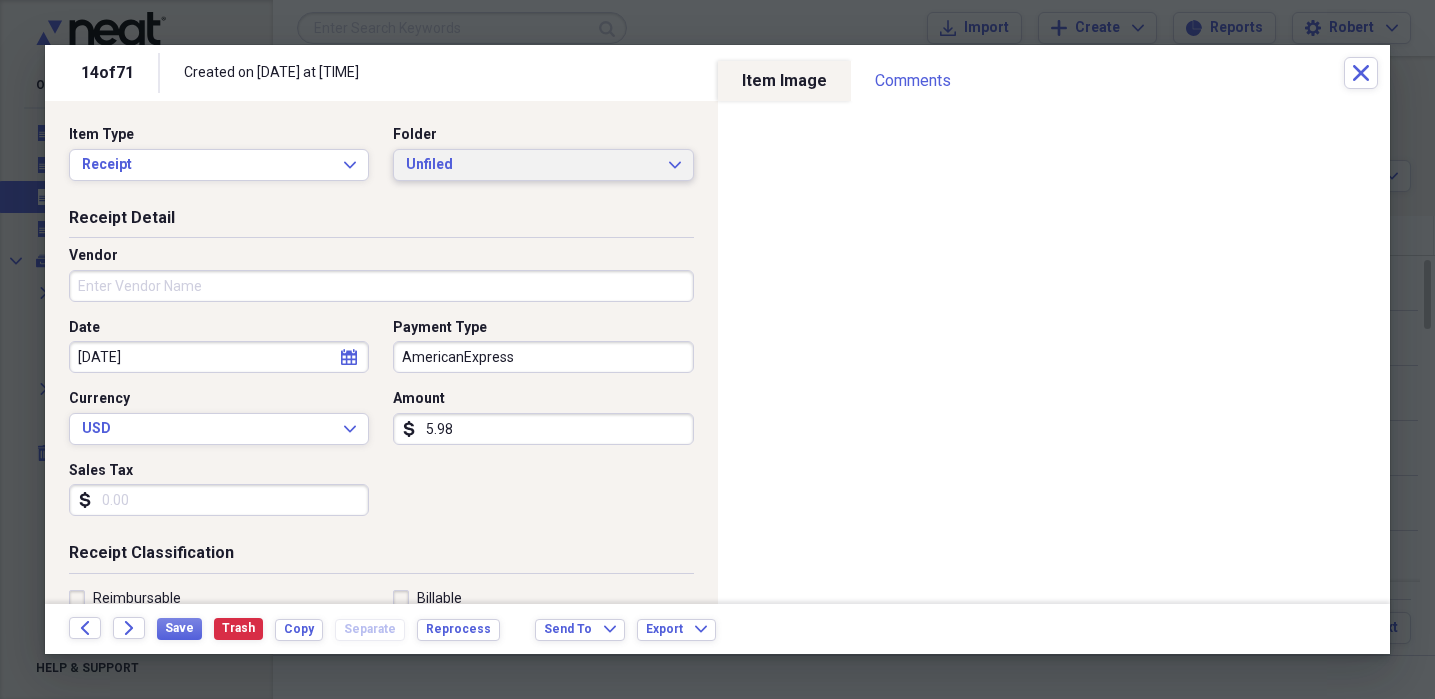 click on "Unfiled" at bounding box center [531, 165] 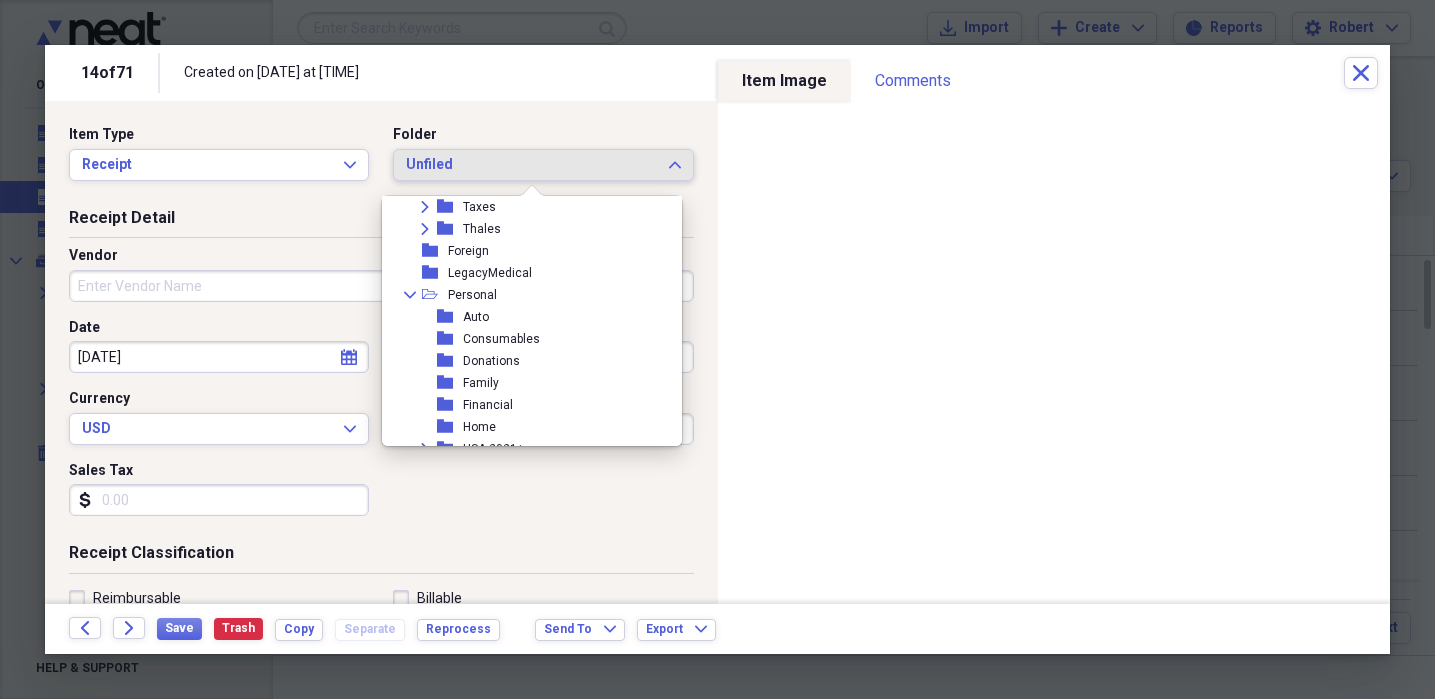 scroll, scrollTop: 244, scrollLeft: 0, axis: vertical 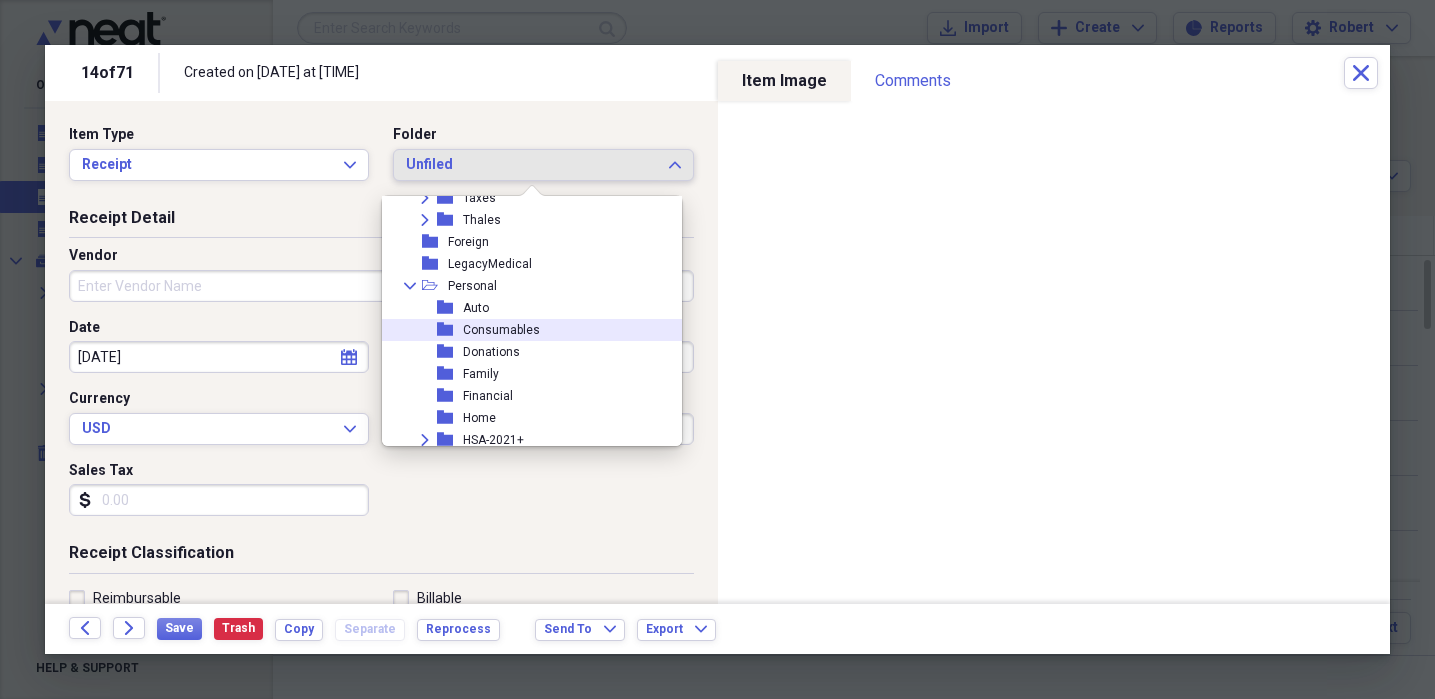click on "folder Consumables" at bounding box center [524, 330] 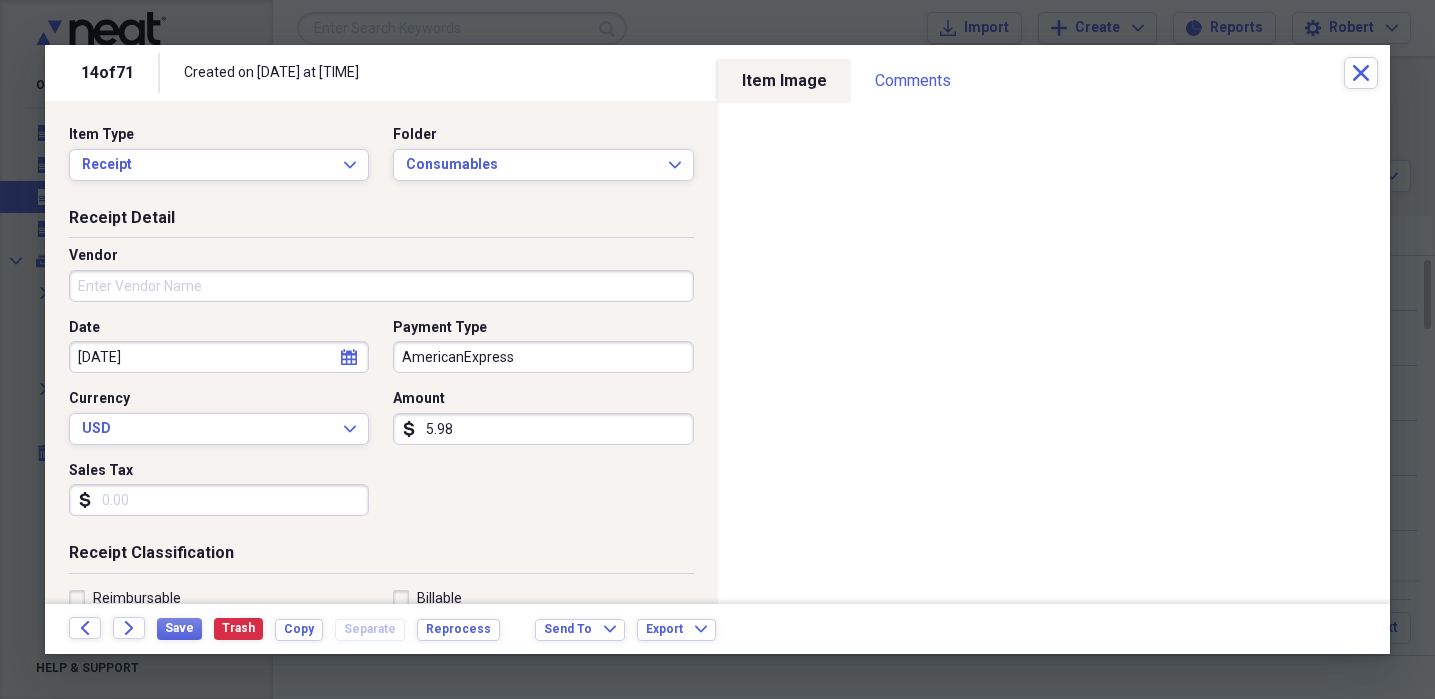click on "Vendor" at bounding box center [381, 286] 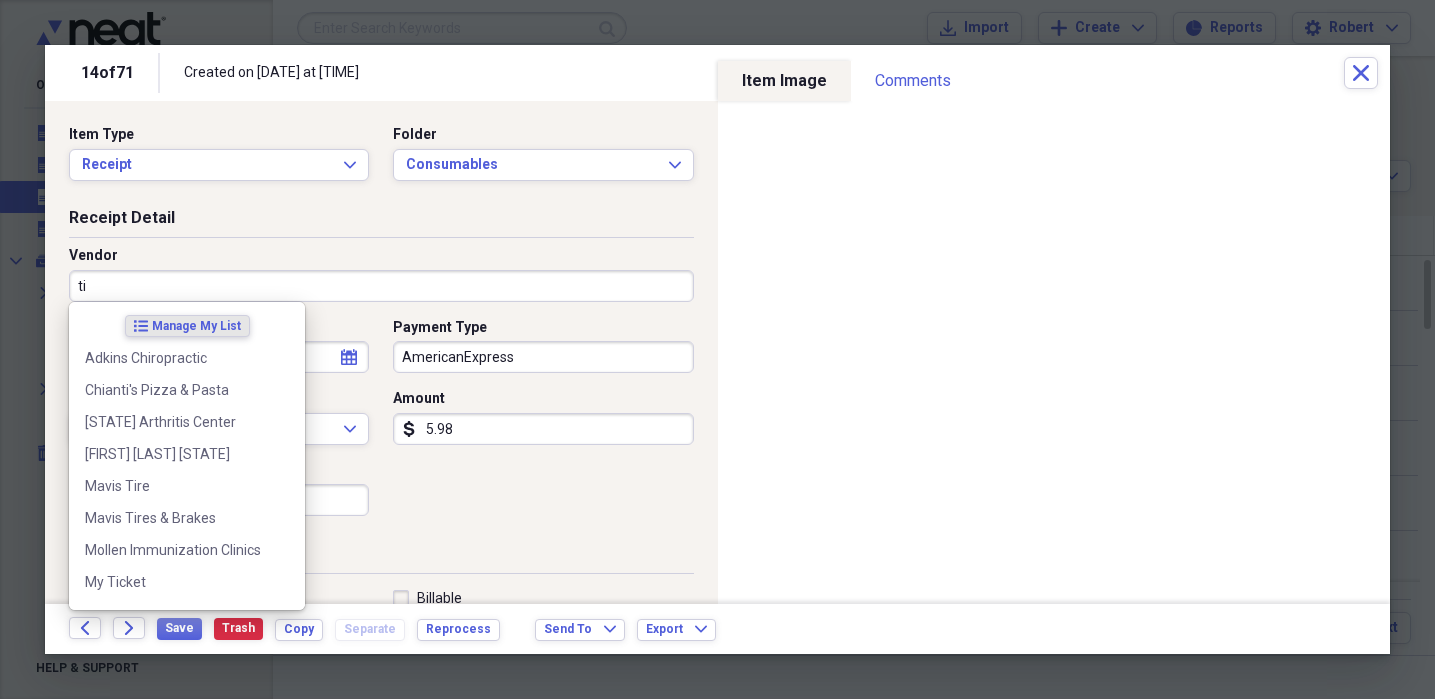 type on "t" 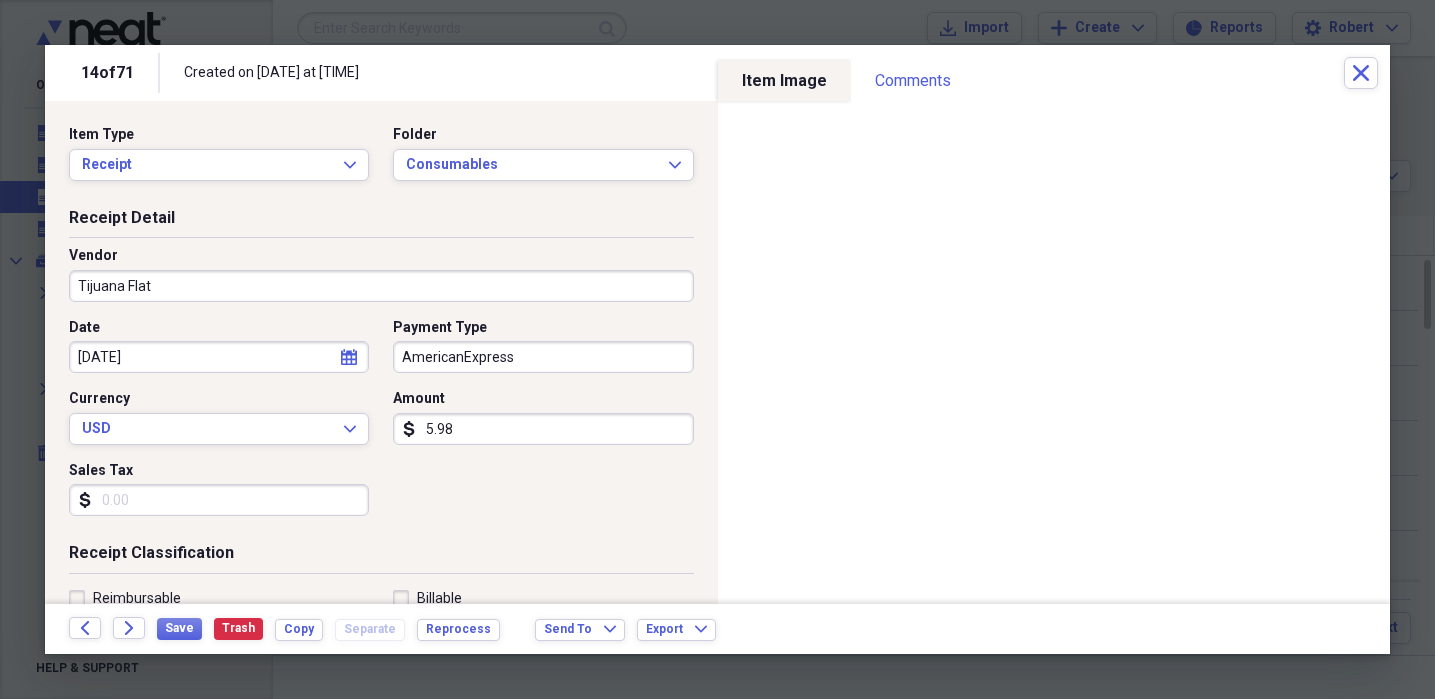 type on "Tijuana Flats" 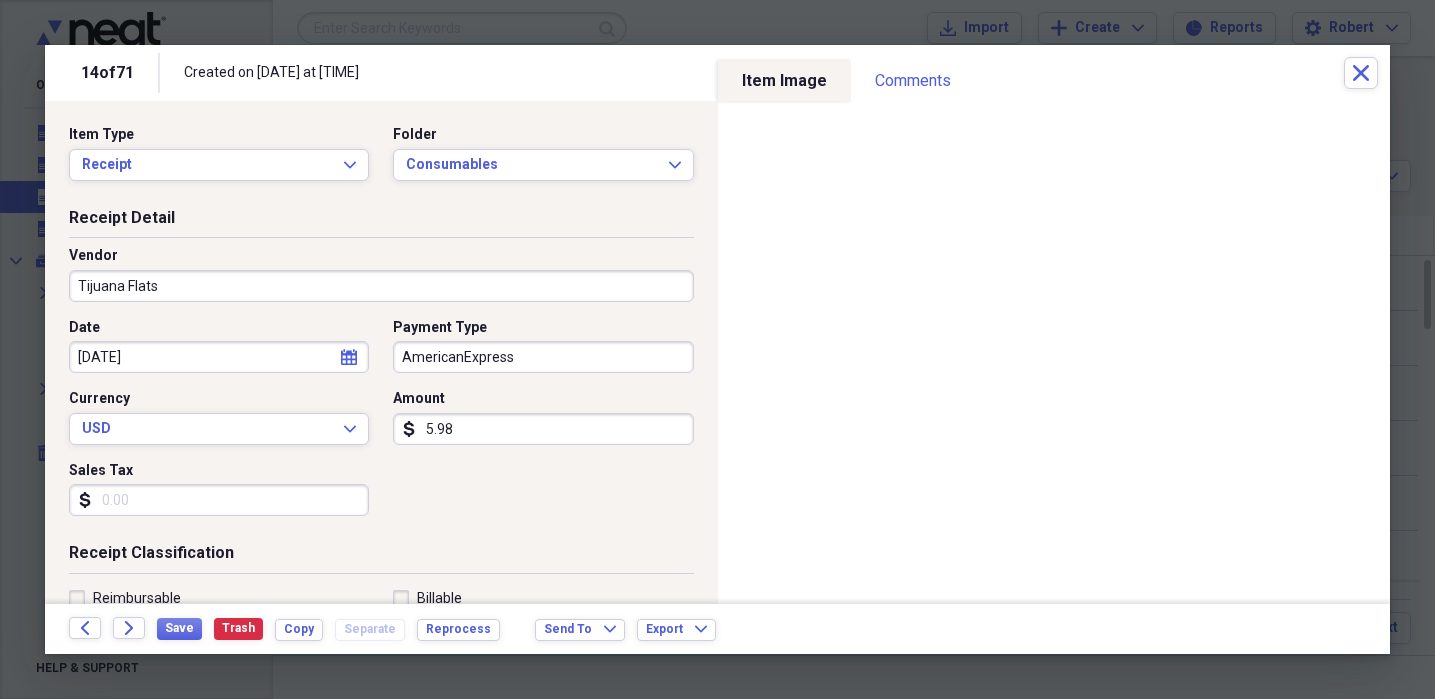 type on "Meals/Restaurants" 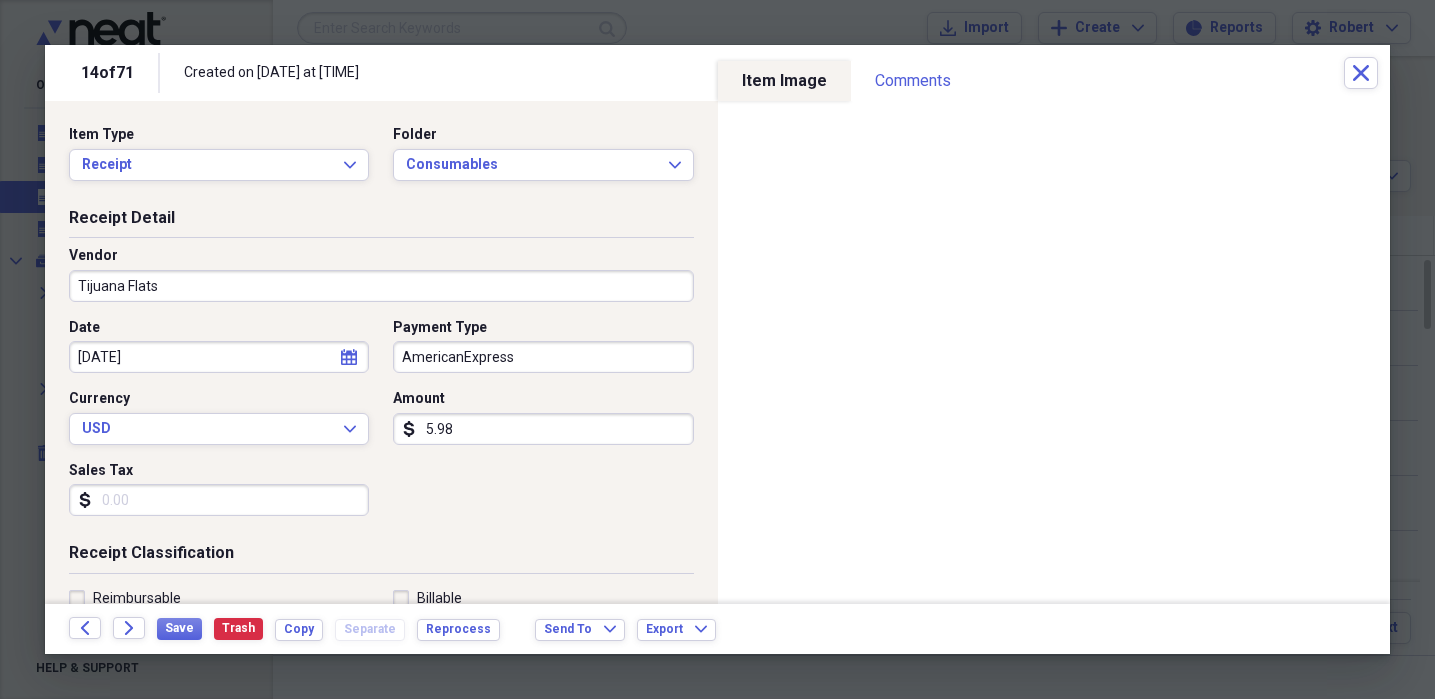 type on "Tijuana Flats" 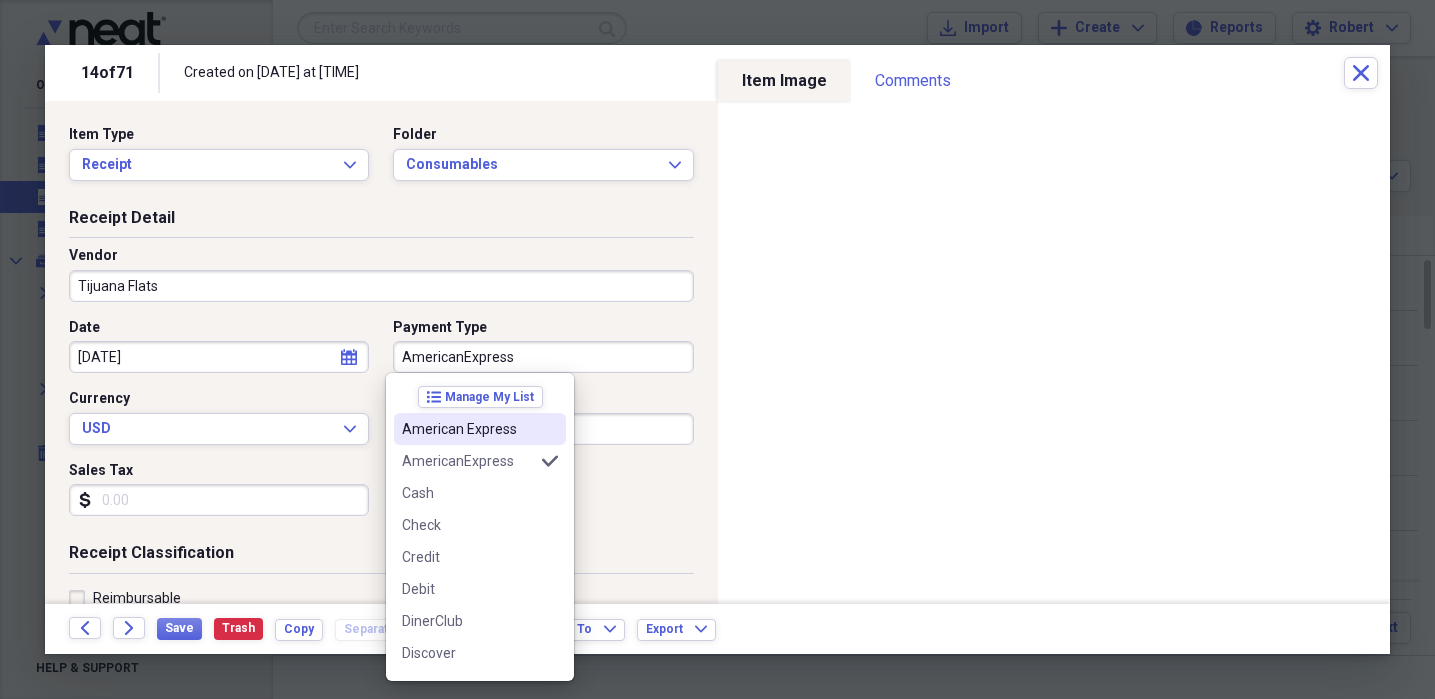 click on "American Express" at bounding box center [468, 429] 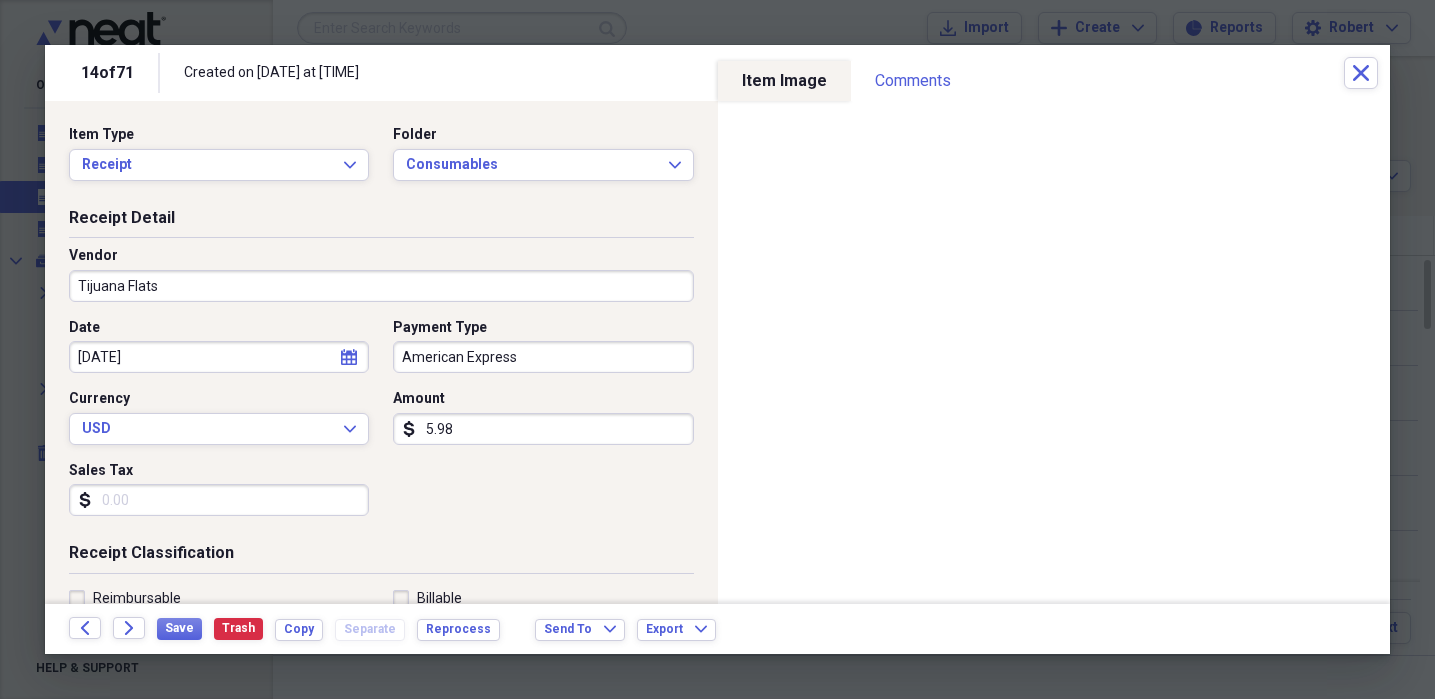 click on "Sales Tax" at bounding box center (219, 500) 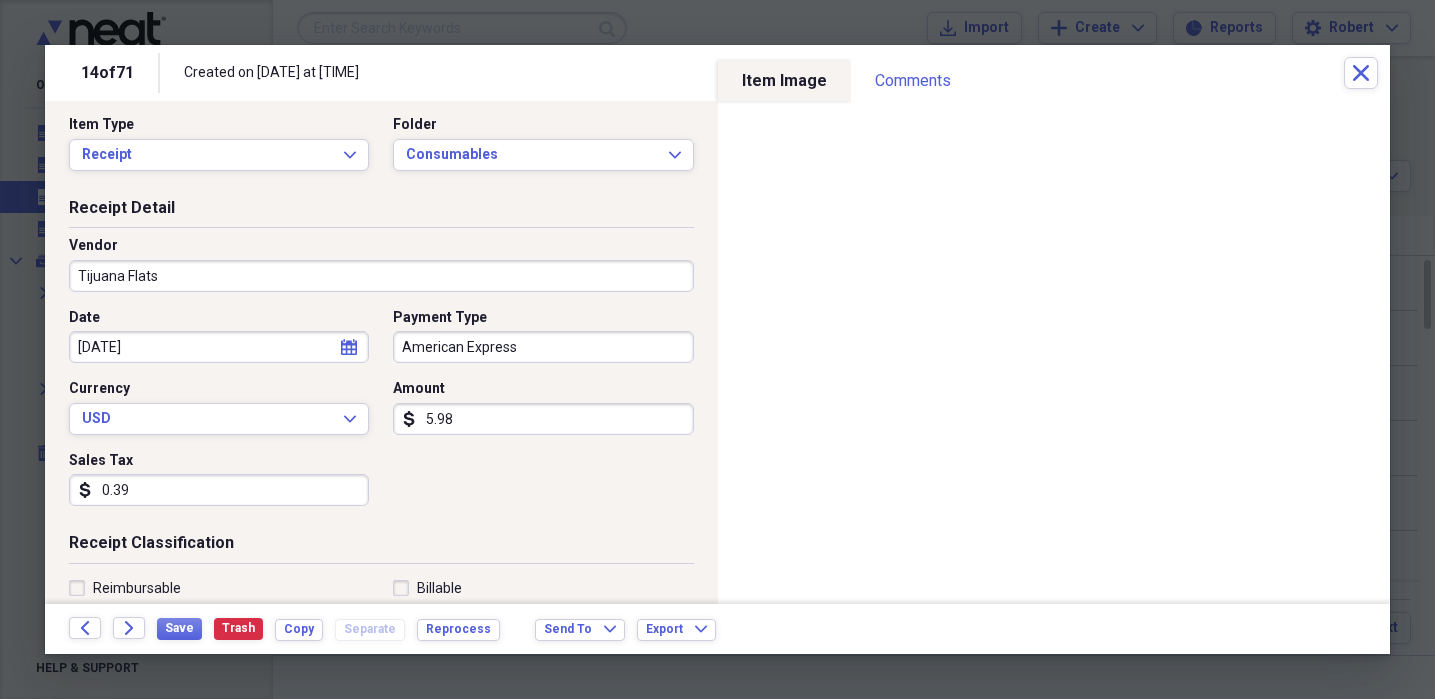 scroll, scrollTop: 0, scrollLeft: 0, axis: both 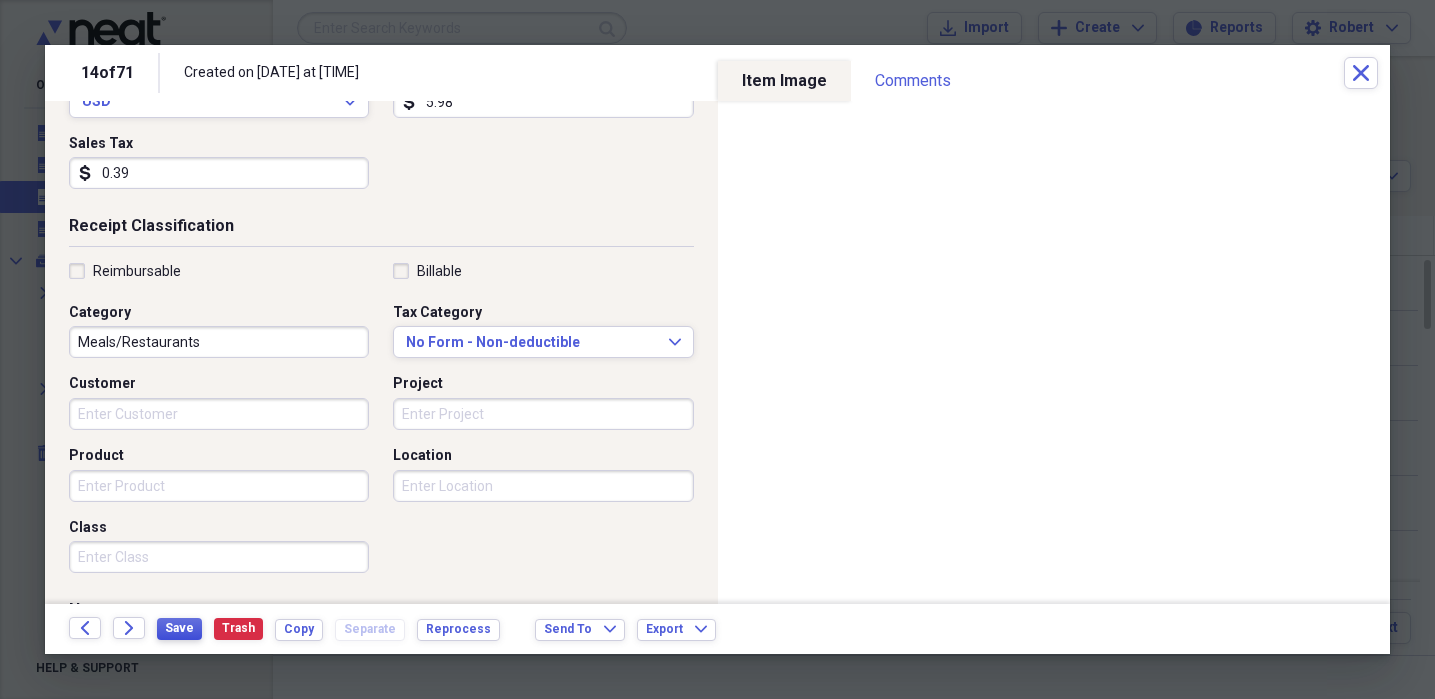 type on "0.39" 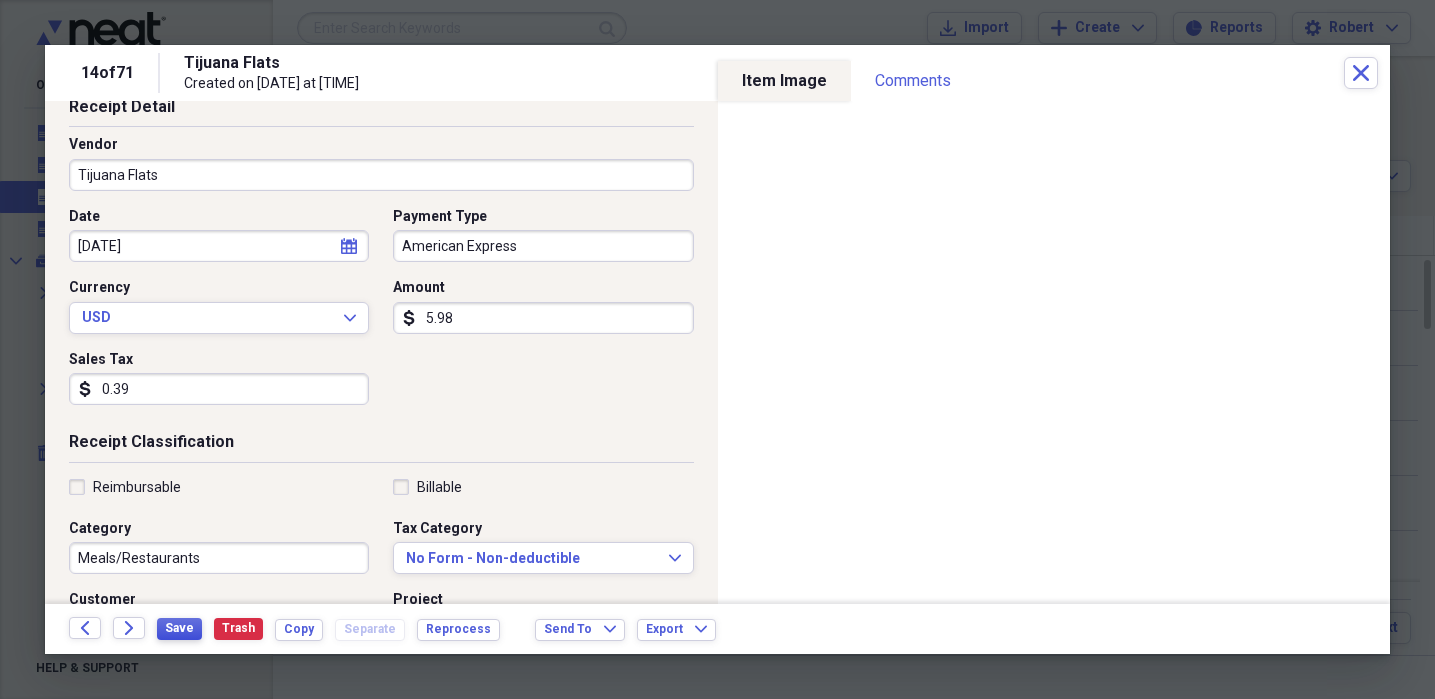 scroll, scrollTop: 0, scrollLeft: 0, axis: both 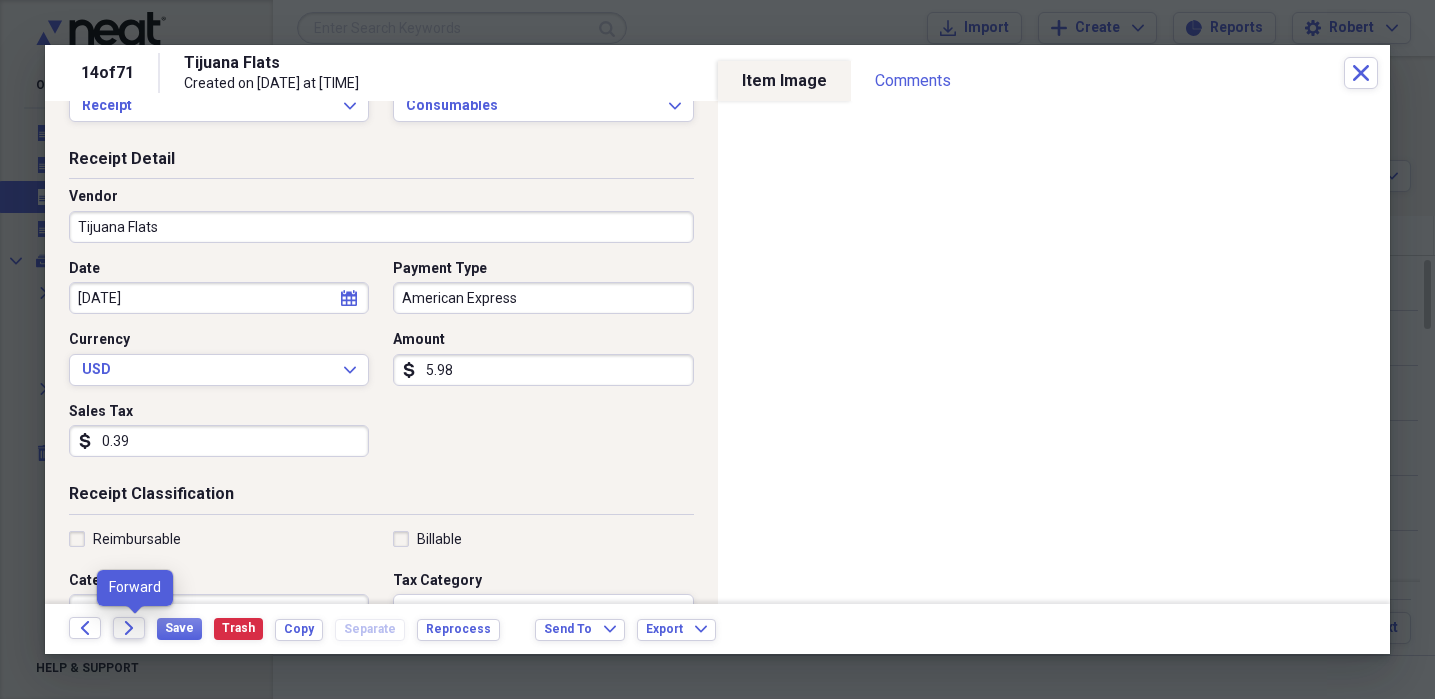 click on "Forward" 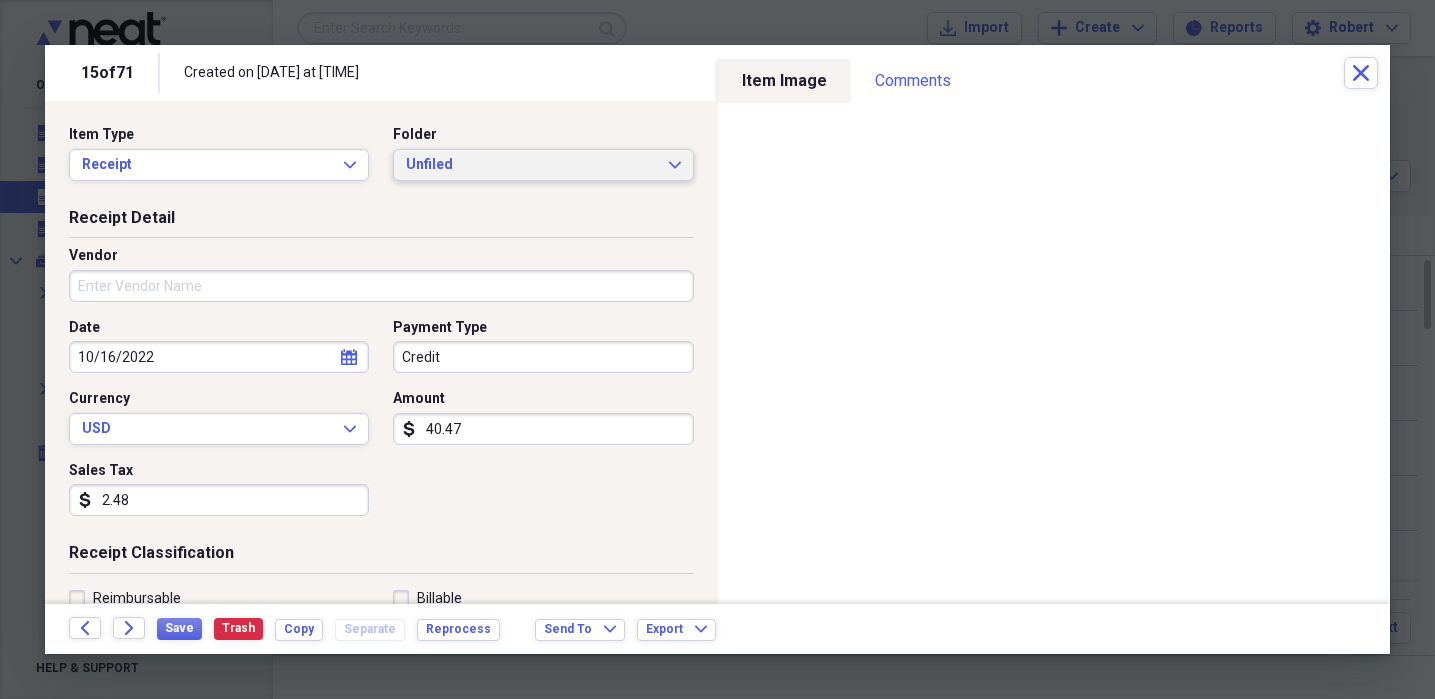 click on "Unfiled" at bounding box center (531, 165) 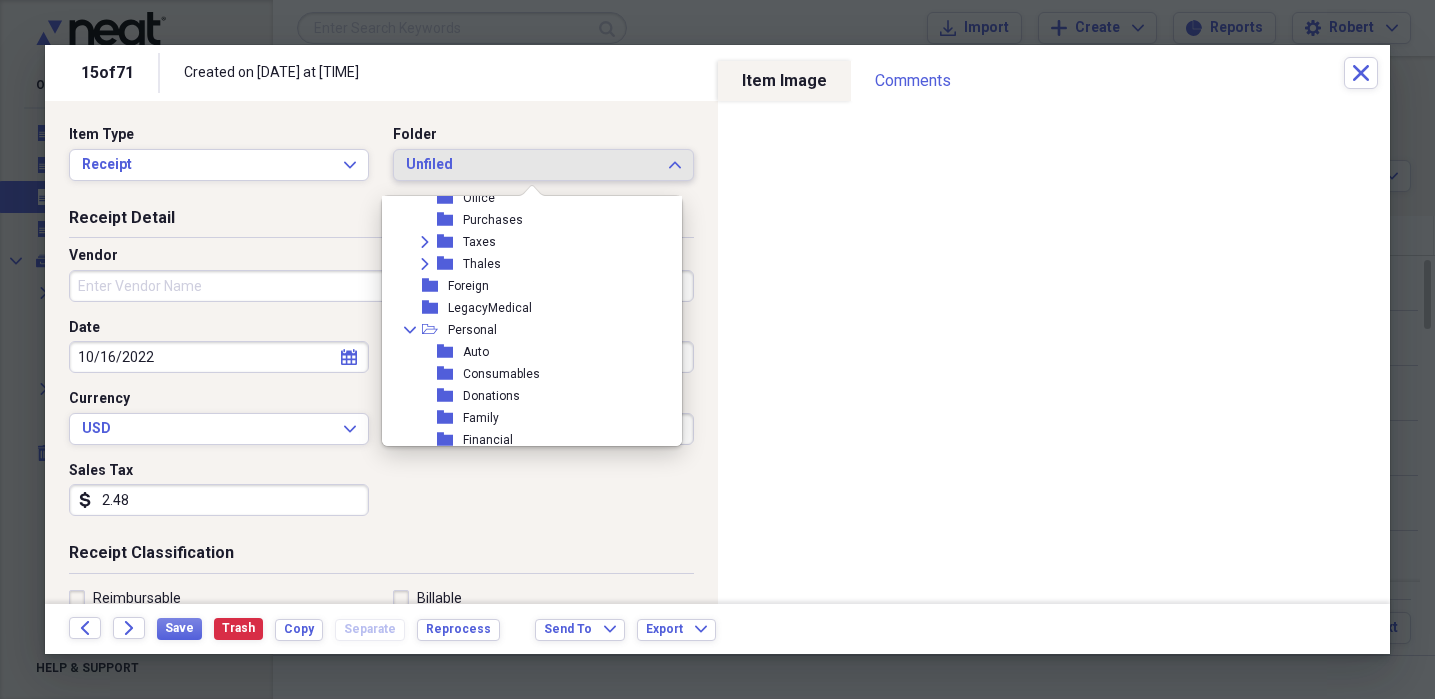 scroll, scrollTop: 220, scrollLeft: 0, axis: vertical 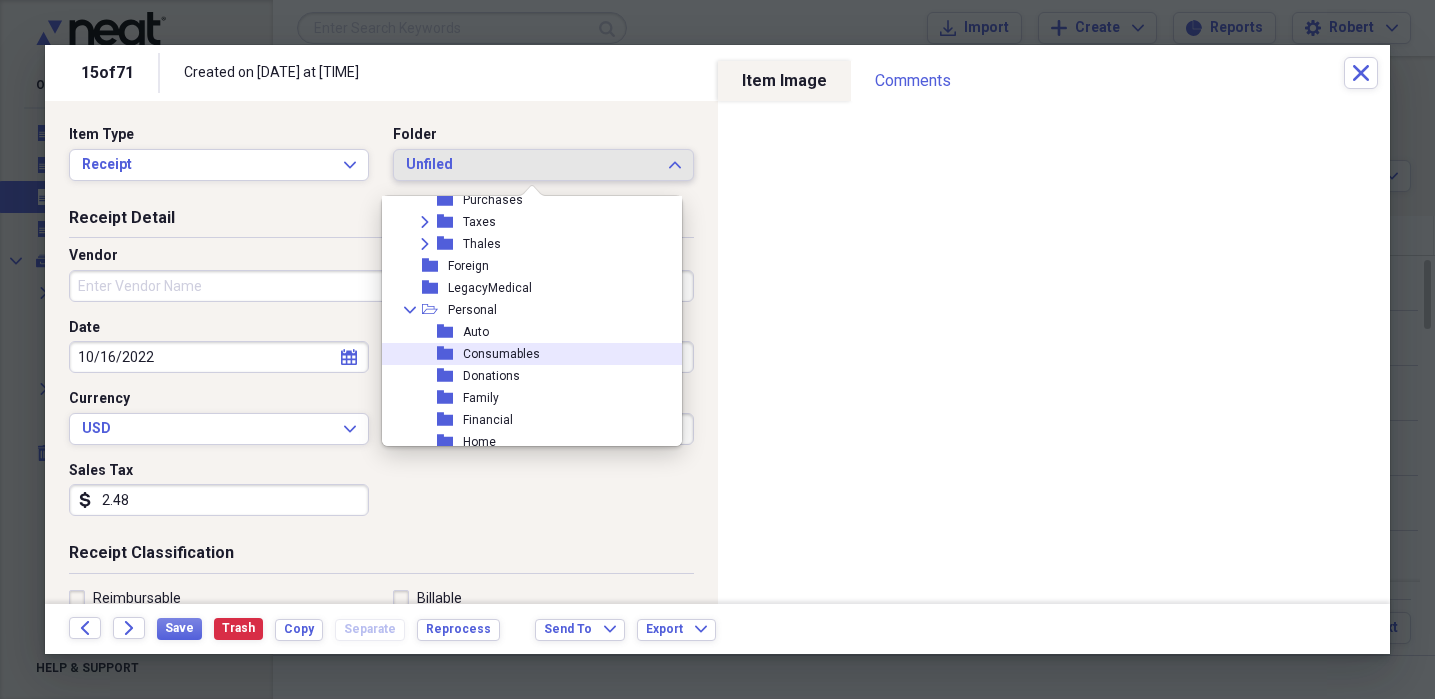 click on "Consumables" at bounding box center (501, 354) 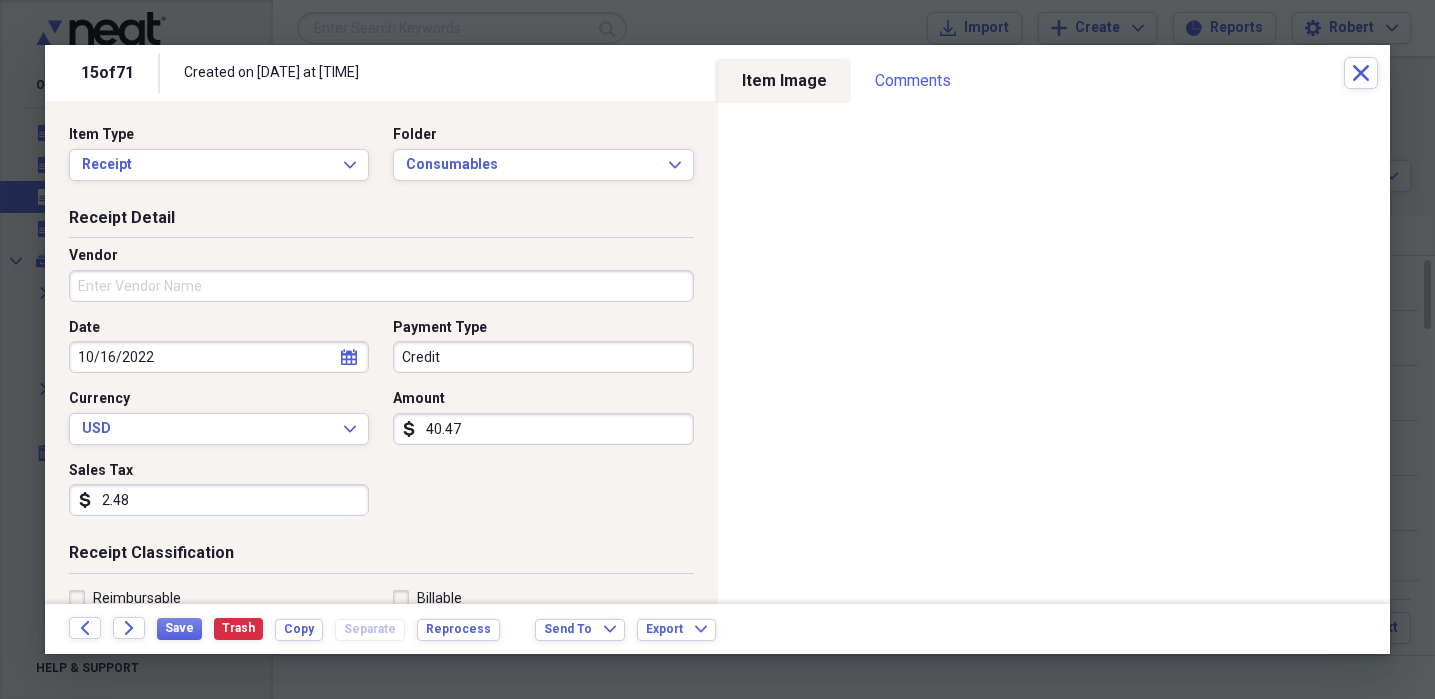 click on "Vendor" at bounding box center (381, 286) 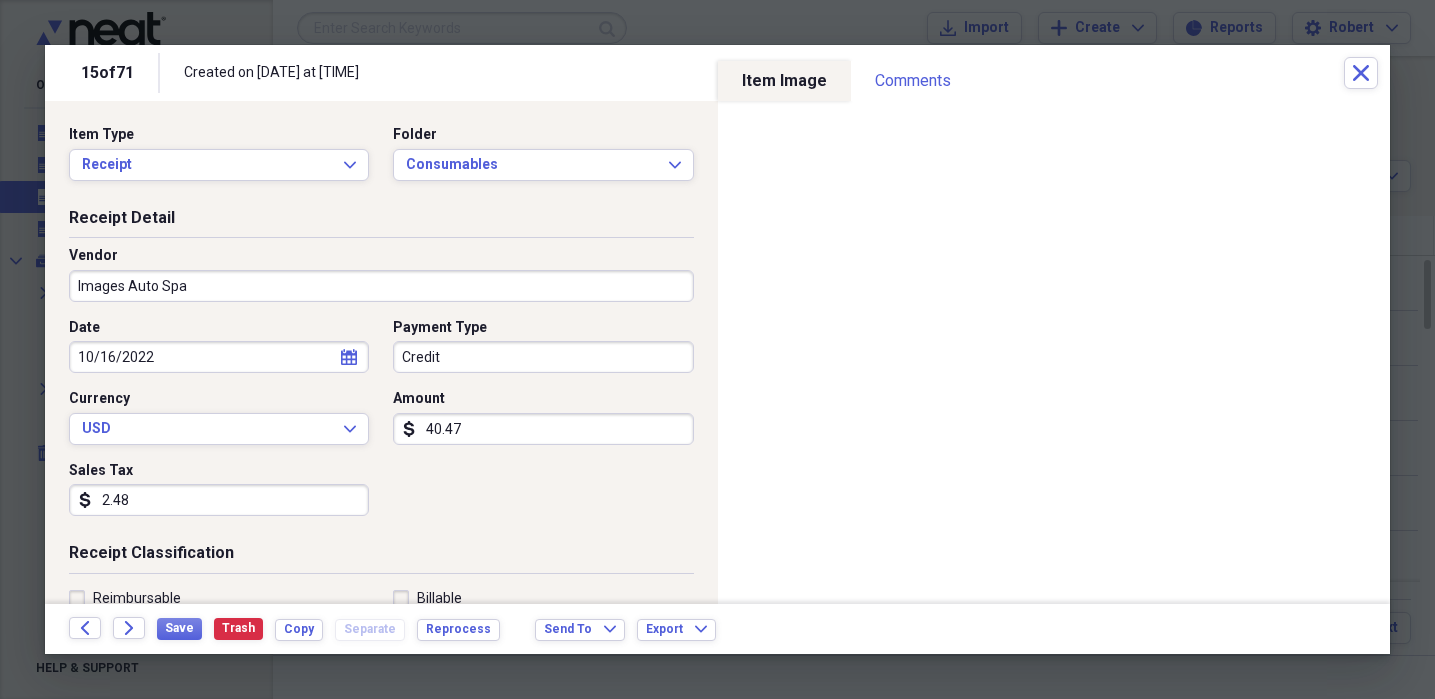 type on "Images Auto Spa" 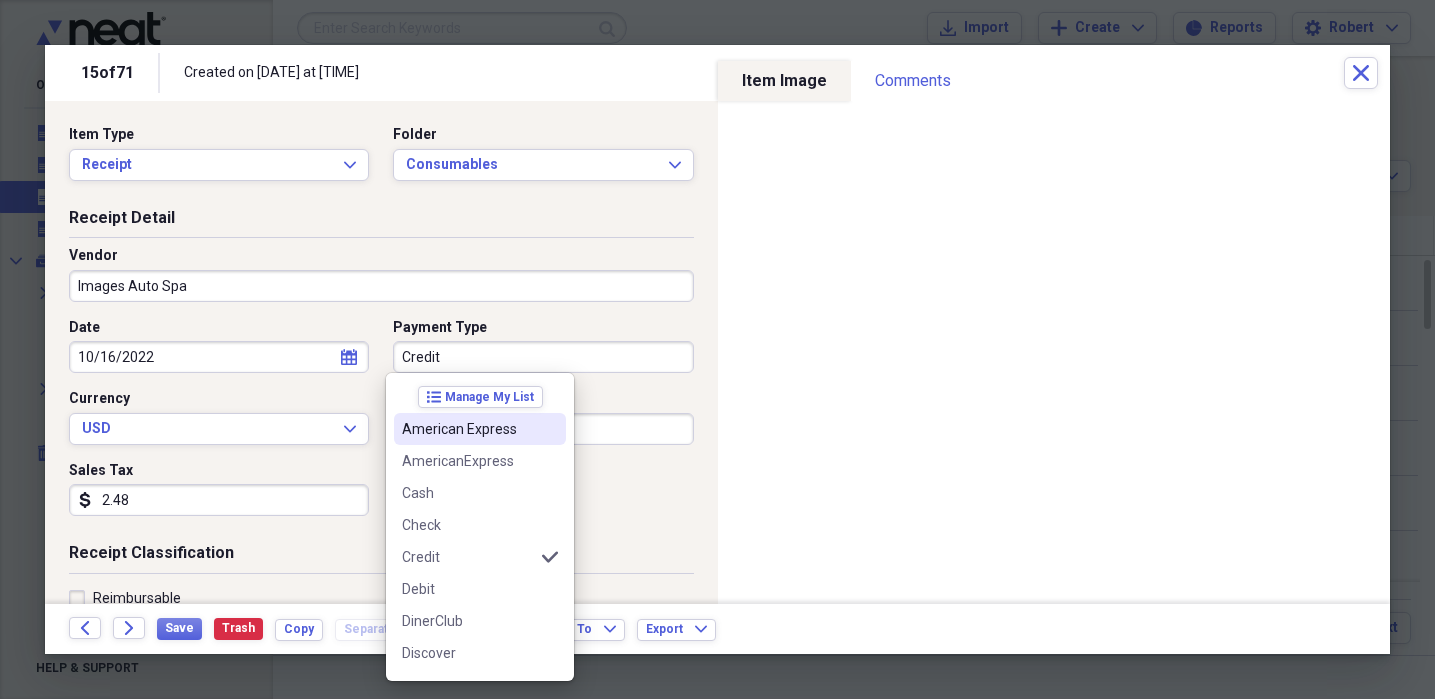 click on "American Express" at bounding box center [468, 429] 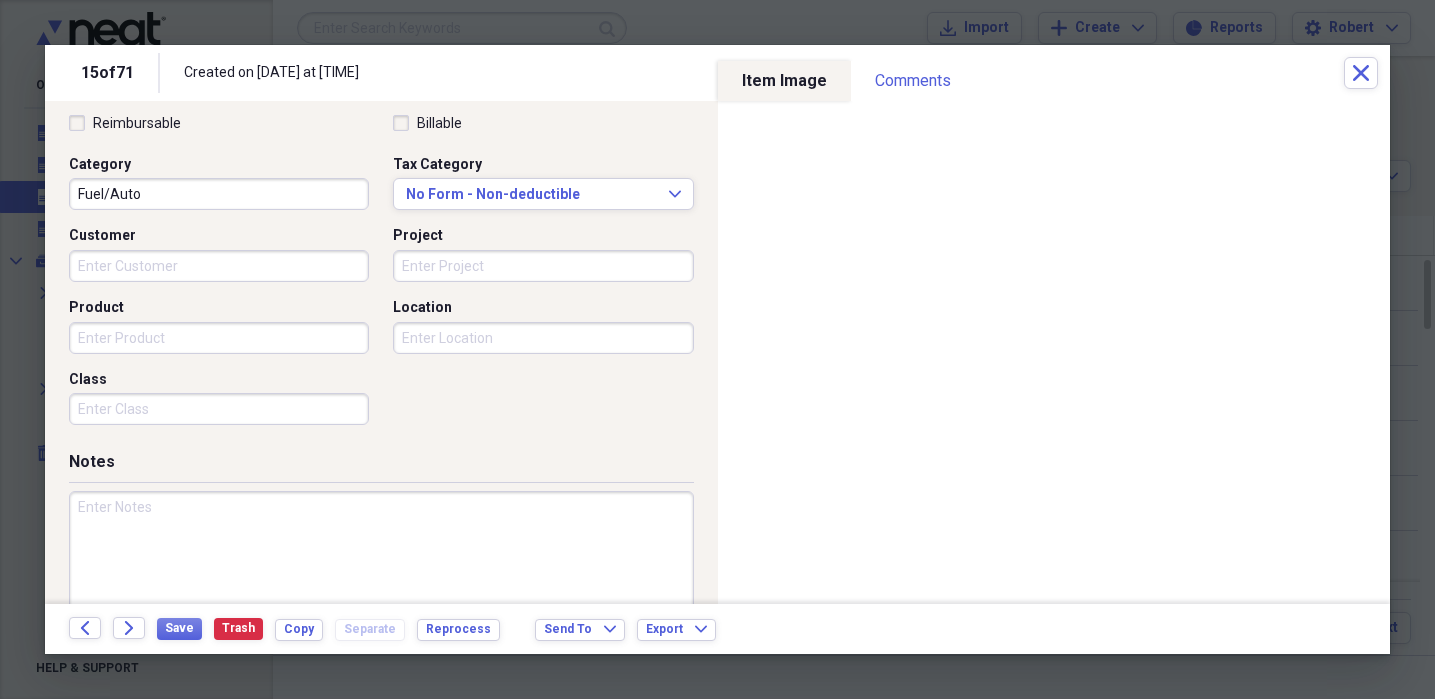 scroll, scrollTop: 518, scrollLeft: 0, axis: vertical 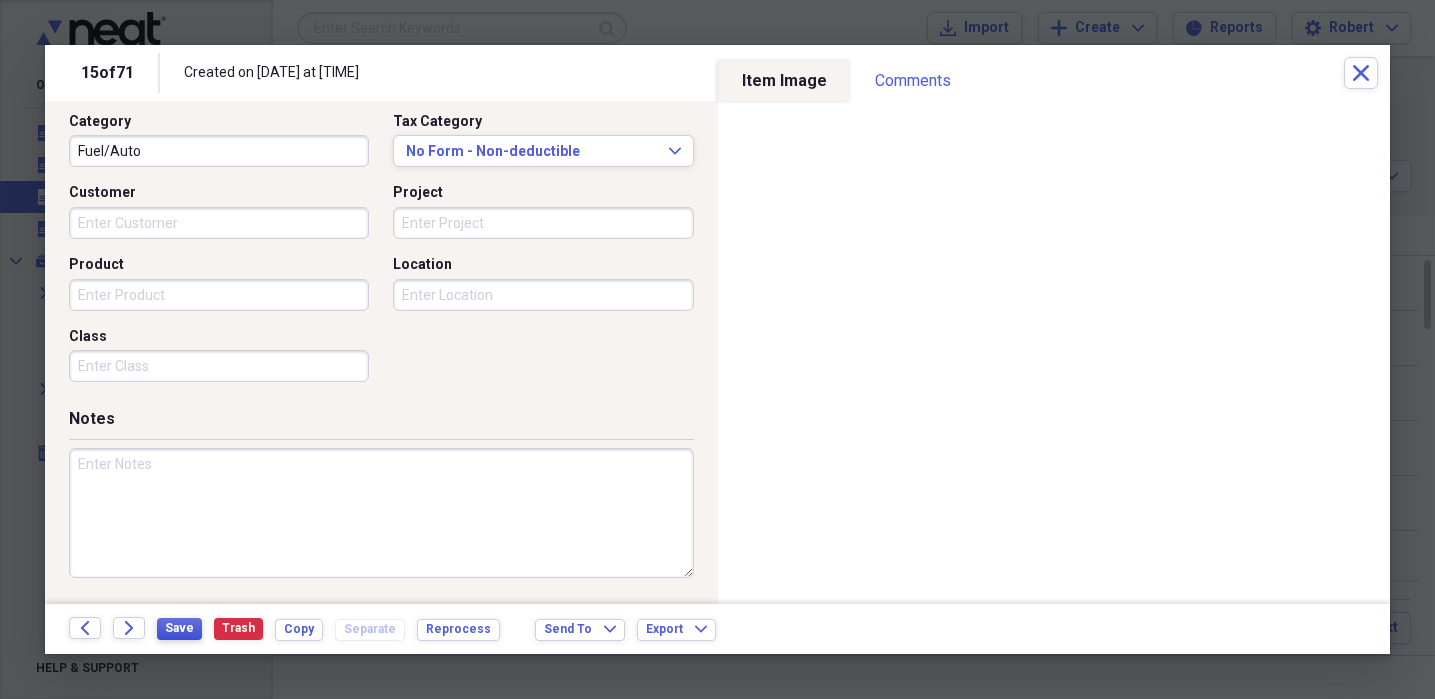 click on "Save" at bounding box center (179, 628) 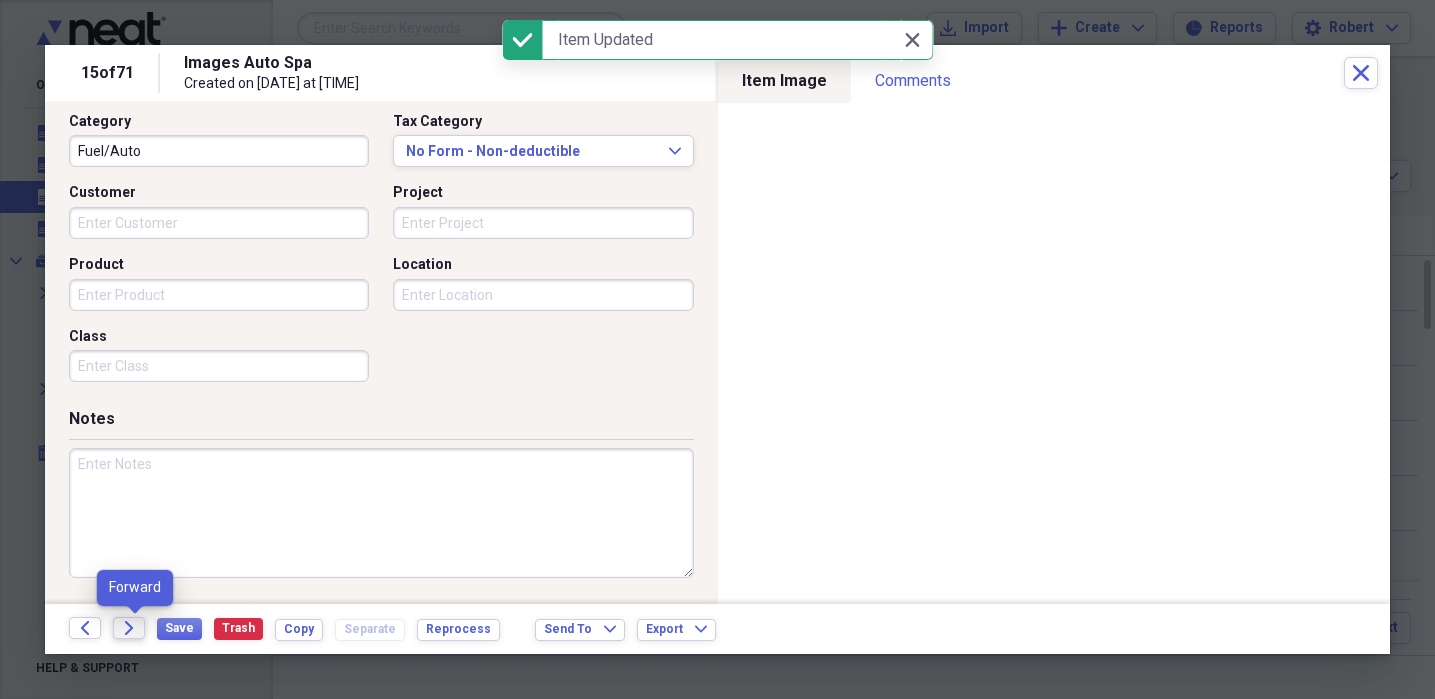 click on "Forward" 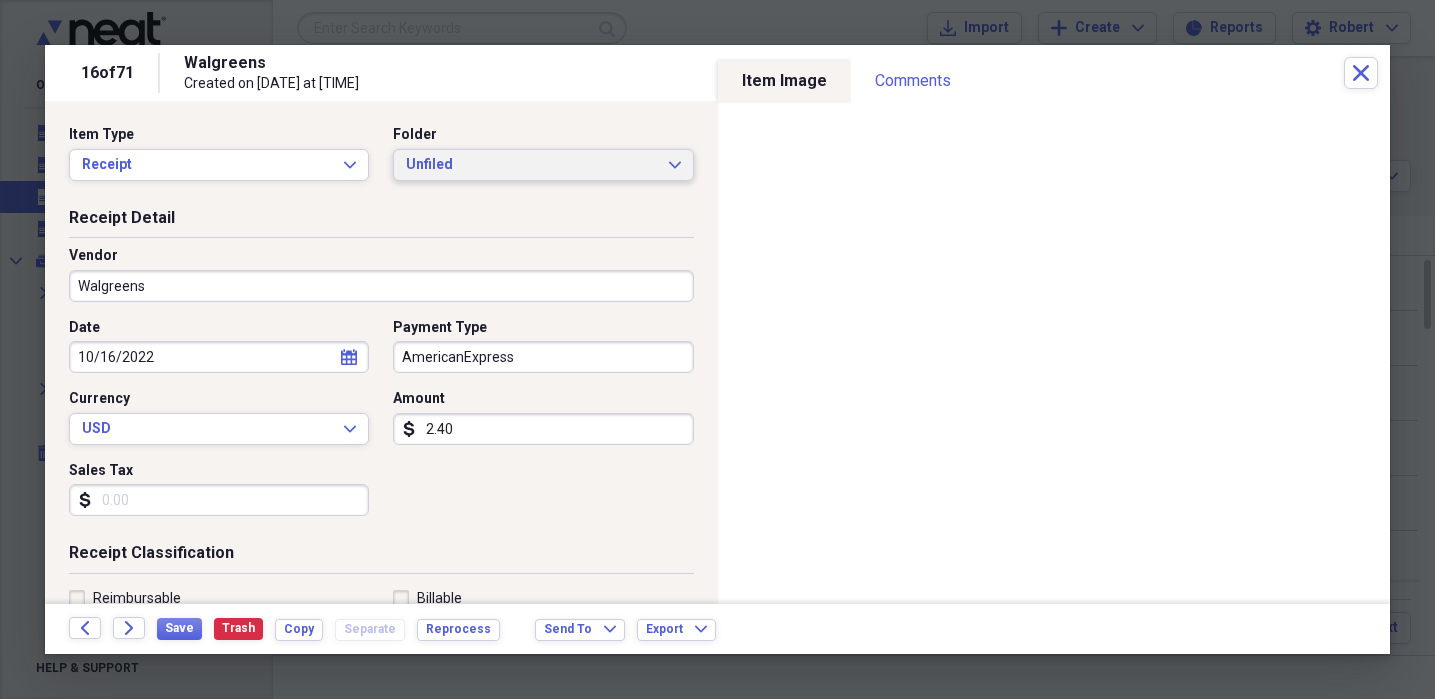 click on "Unfiled" at bounding box center (531, 165) 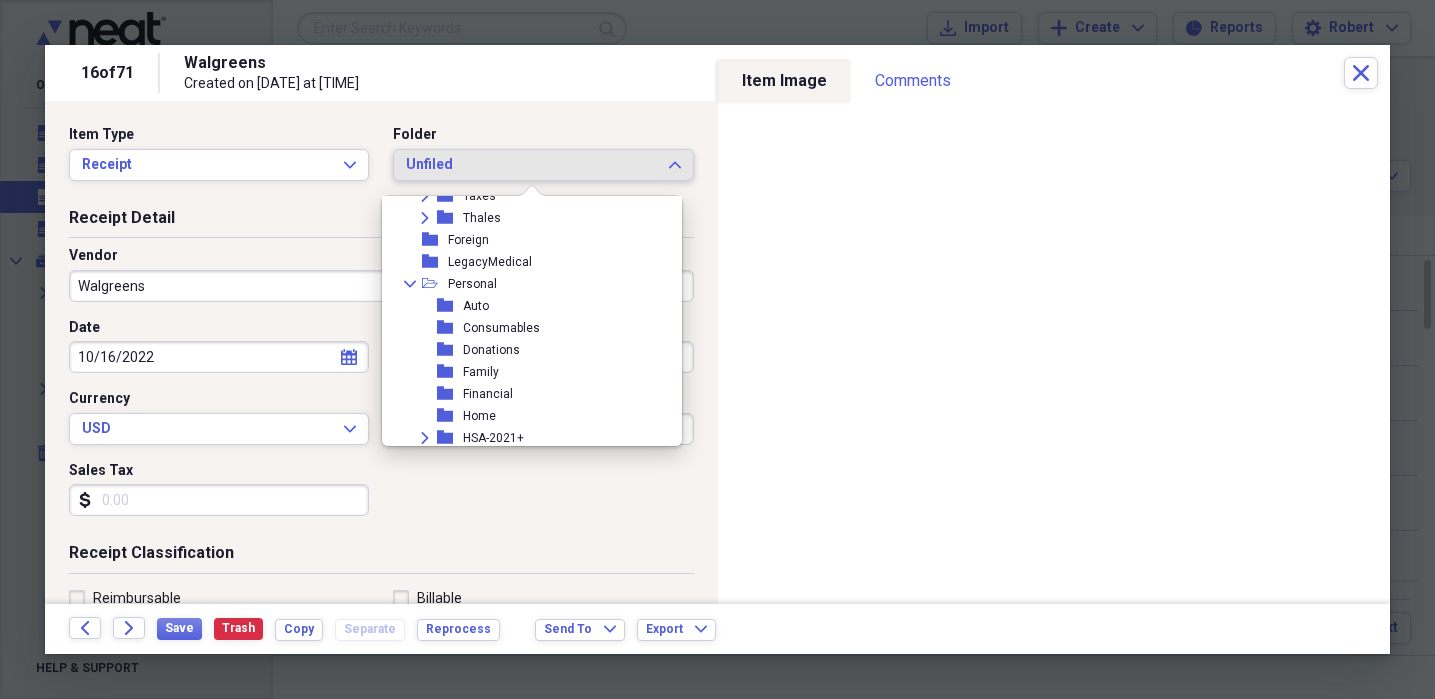scroll, scrollTop: 247, scrollLeft: 0, axis: vertical 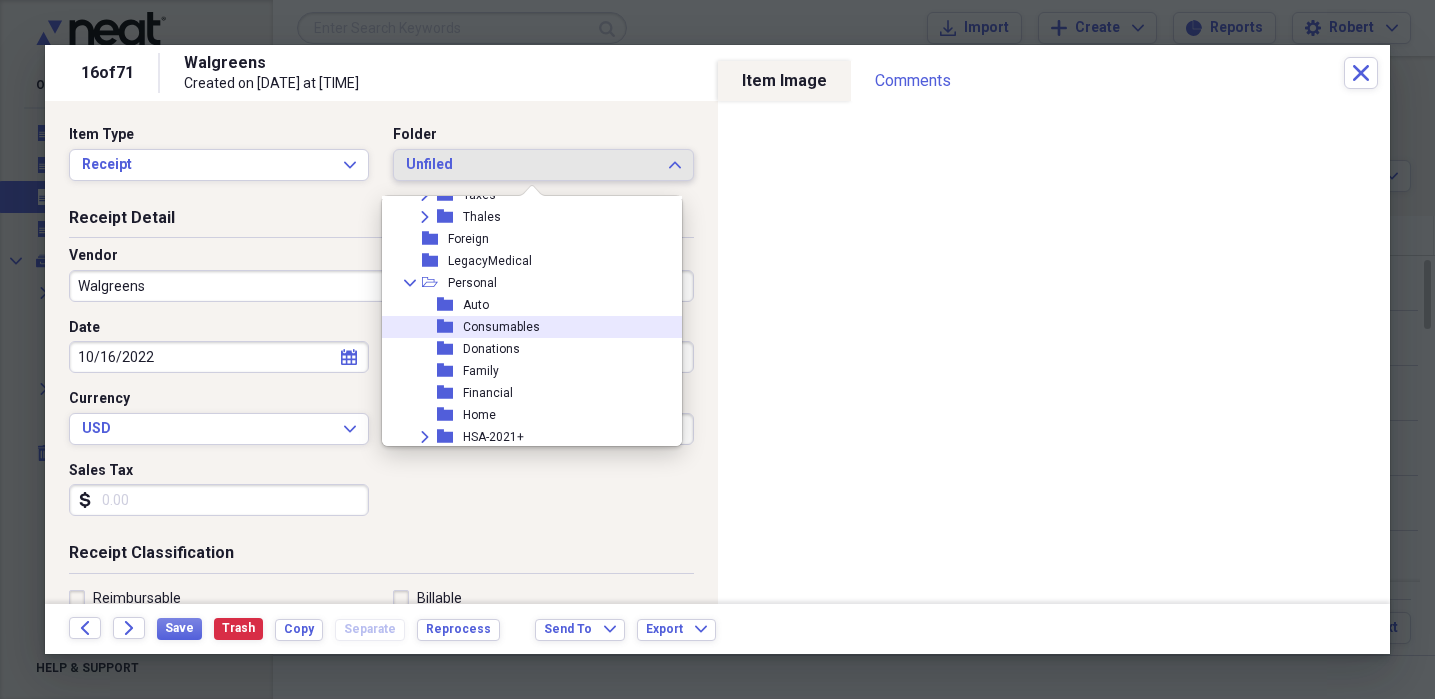 click on "folder Consumables" at bounding box center (524, 327) 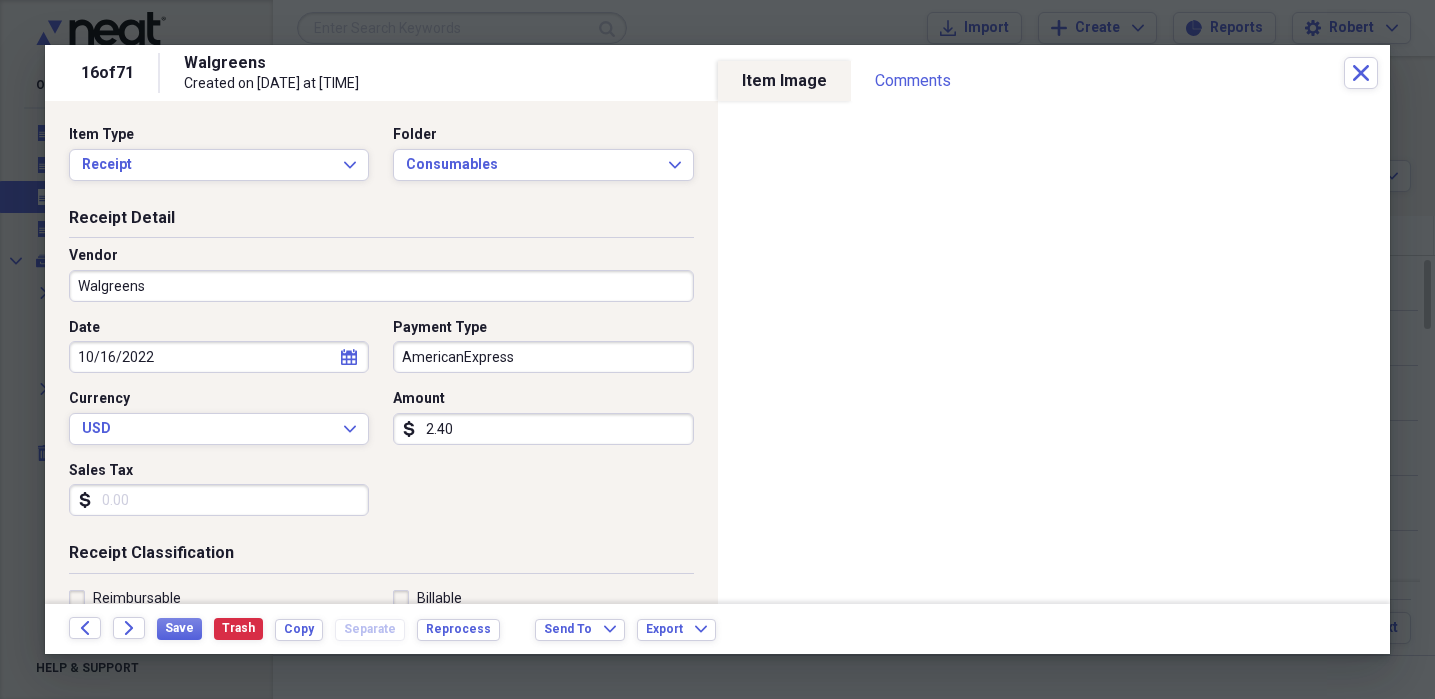 drag, startPoint x: 522, startPoint y: 432, endPoint x: 610, endPoint y: 434, distance: 88.02273 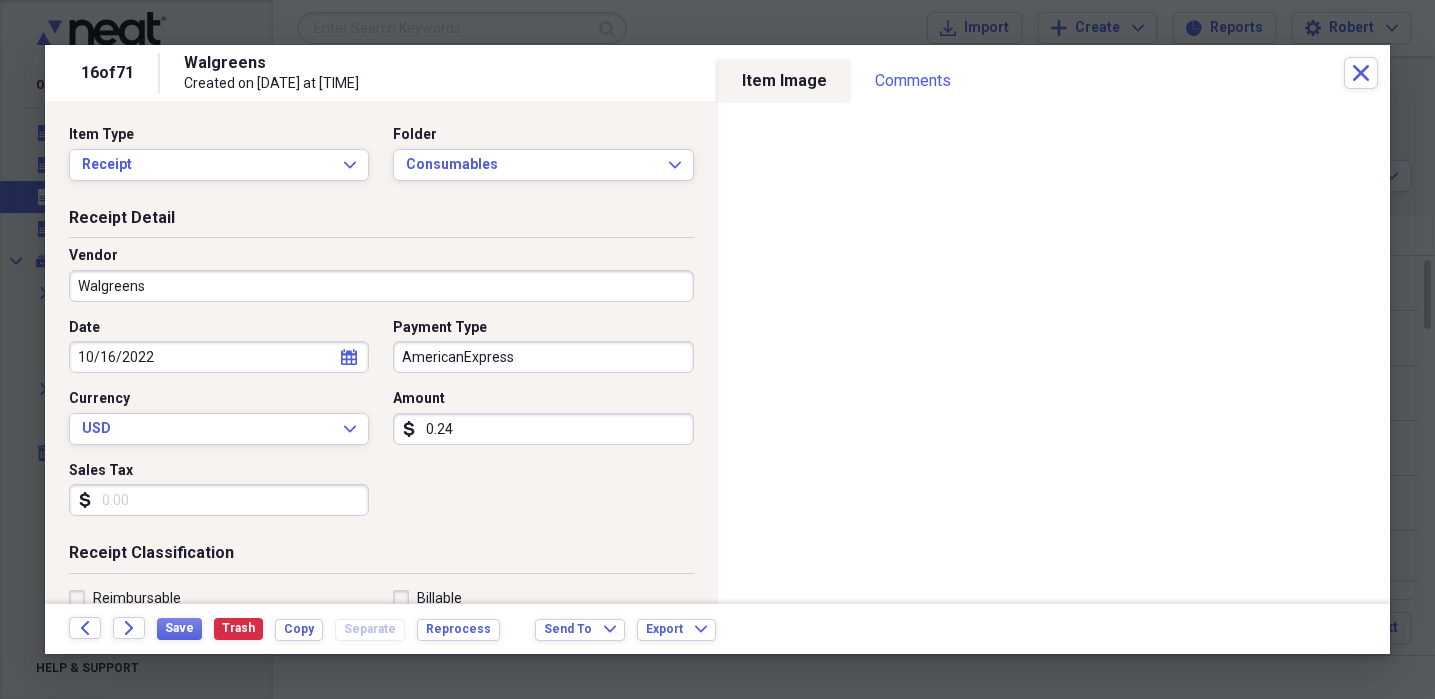 type on "0.02" 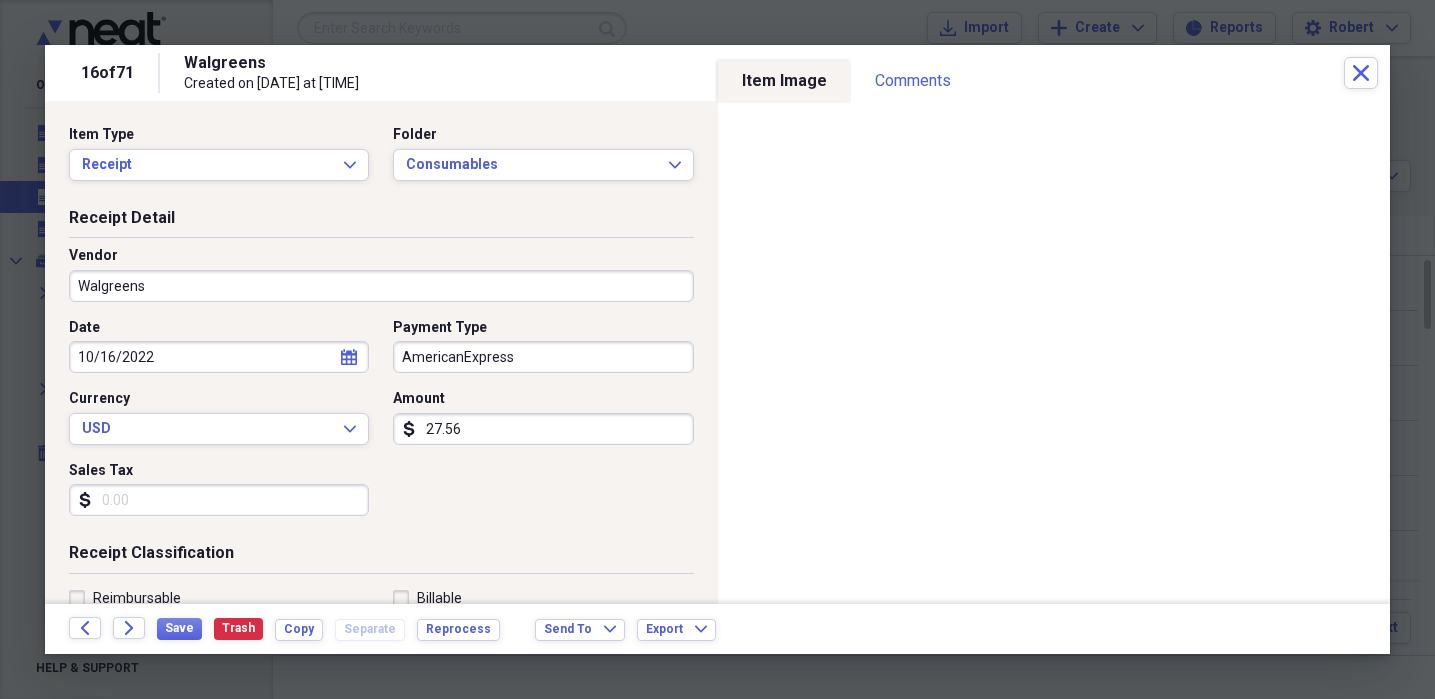type on "27.56" 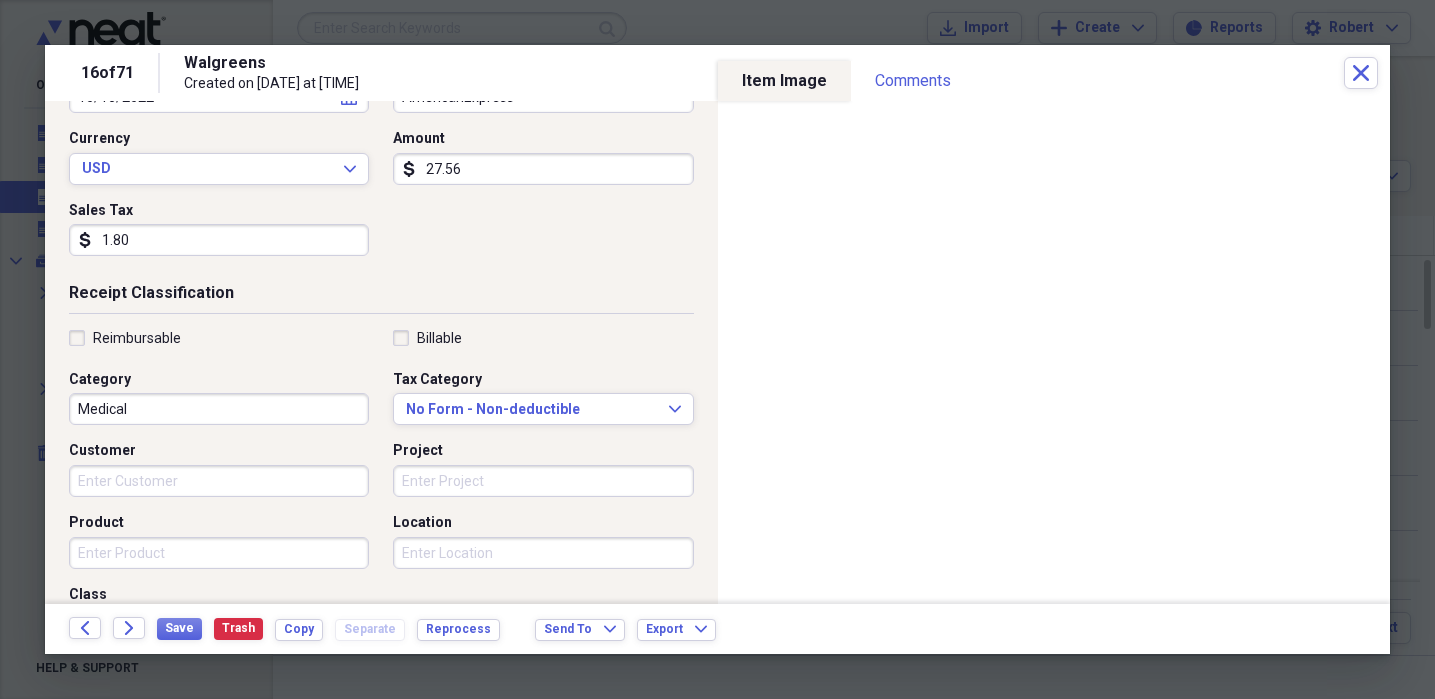 scroll, scrollTop: 246, scrollLeft: 0, axis: vertical 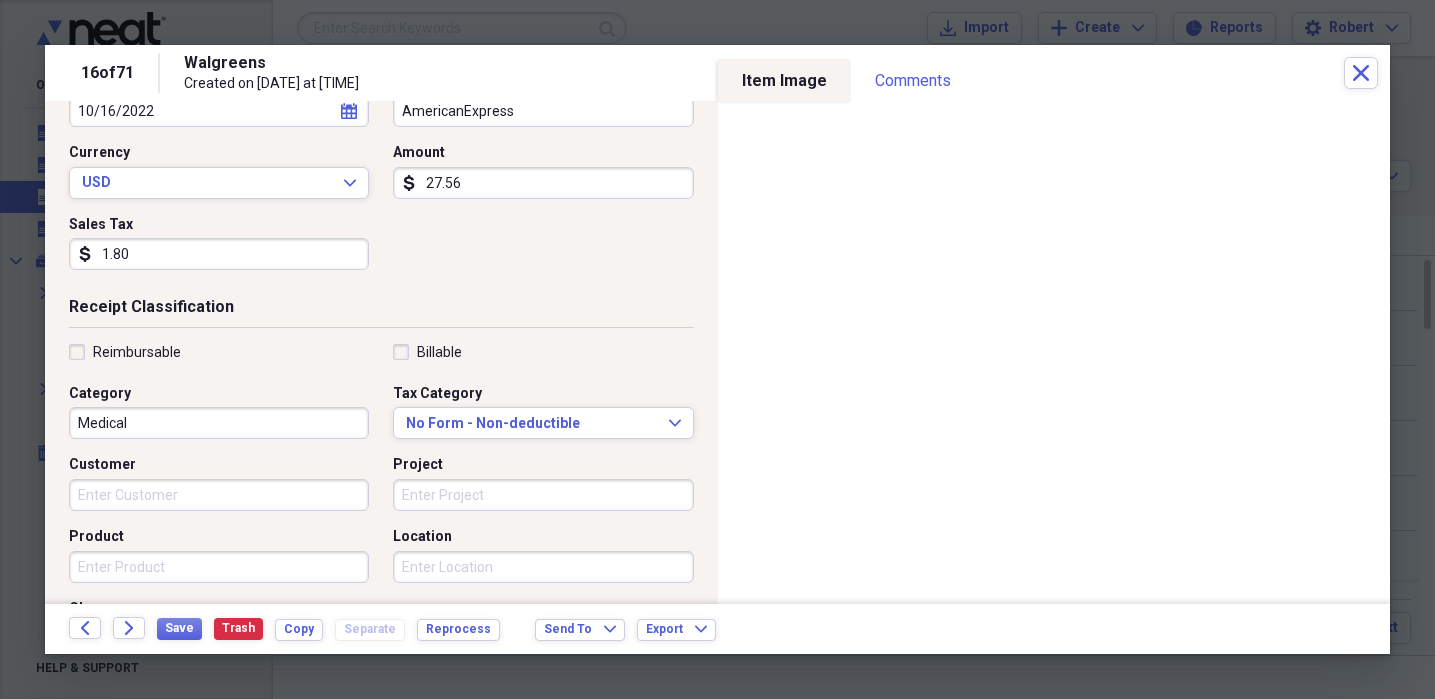 type on "1.80" 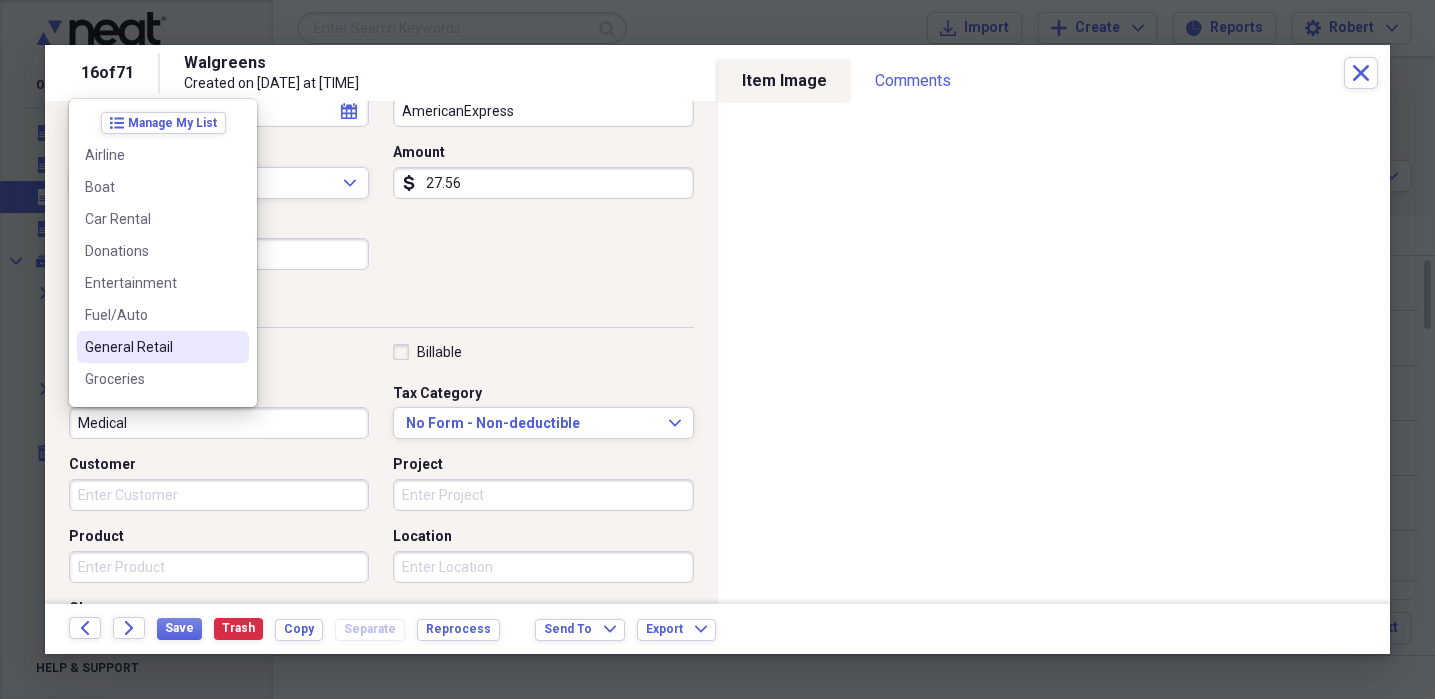 click on "General Retail" at bounding box center (151, 347) 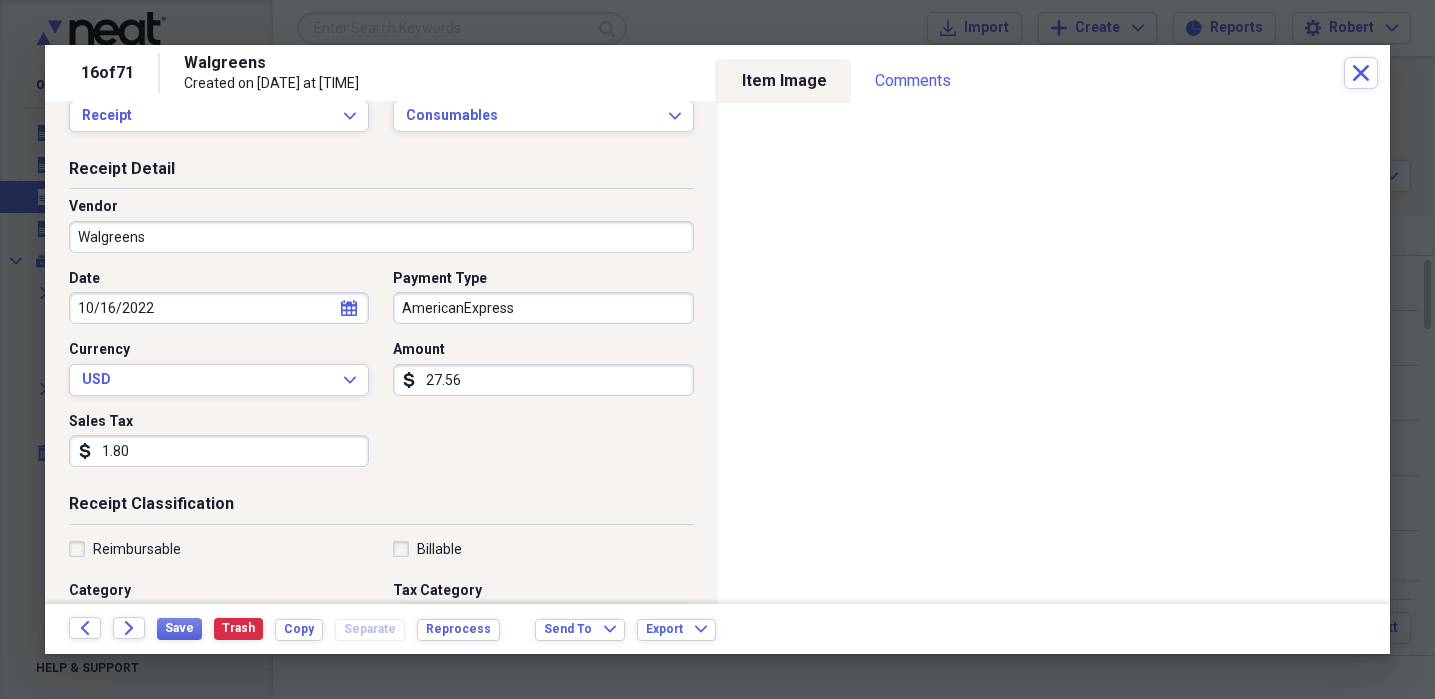 scroll, scrollTop: 0, scrollLeft: 0, axis: both 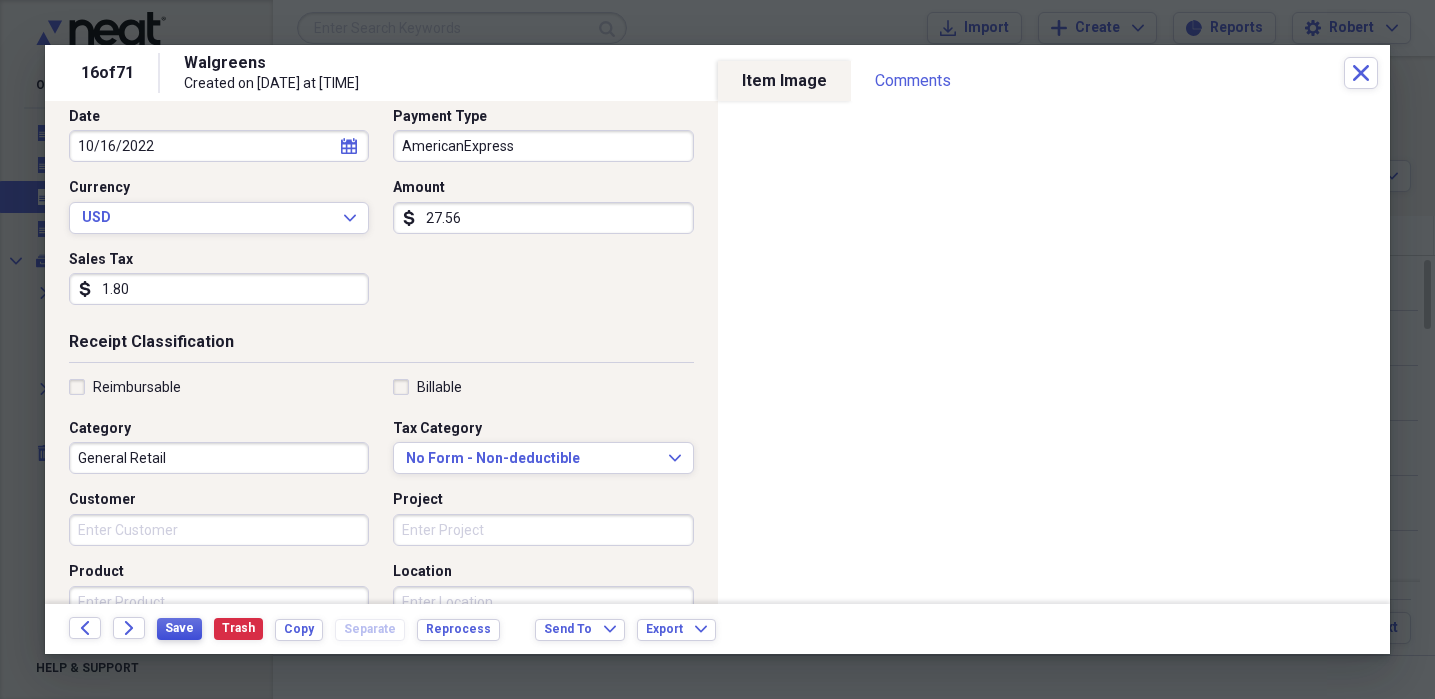 click on "Save" at bounding box center (179, 628) 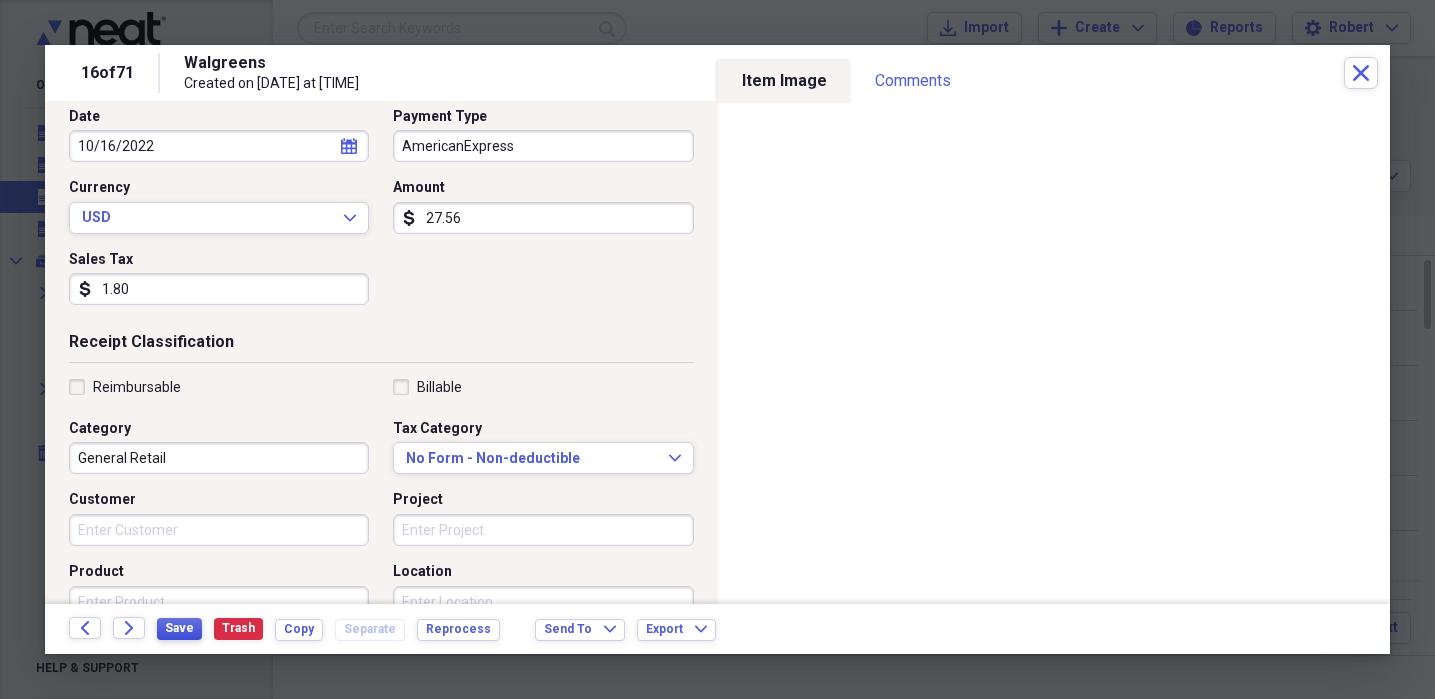 click on "Save" at bounding box center [179, 629] 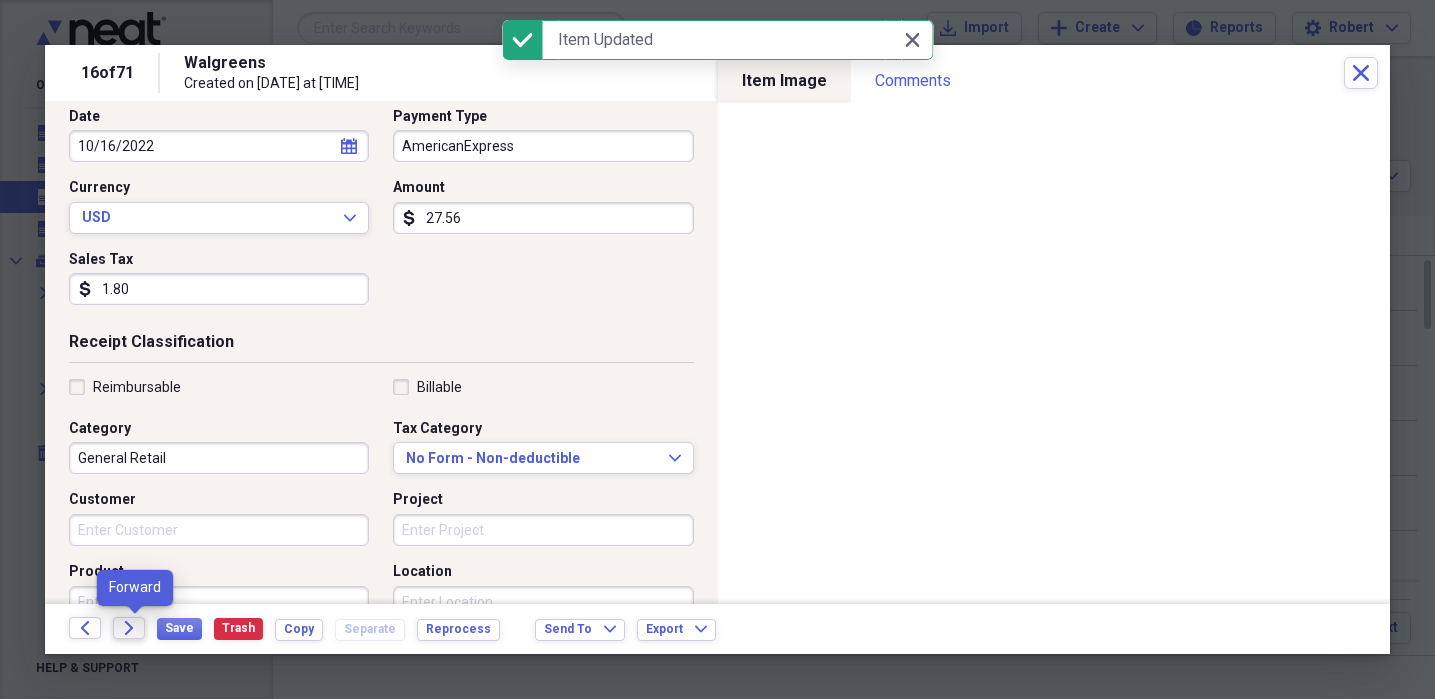 click on "Forward" 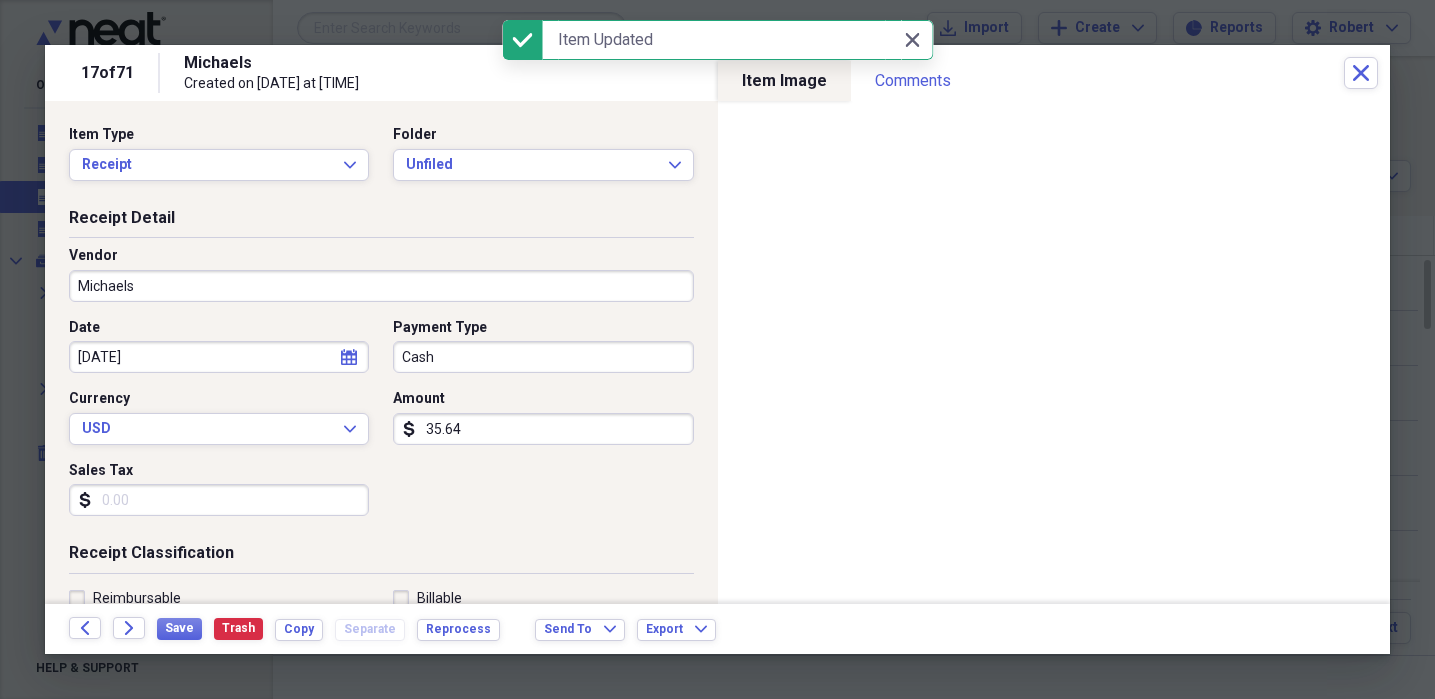 click on "Michaels" at bounding box center [381, 286] 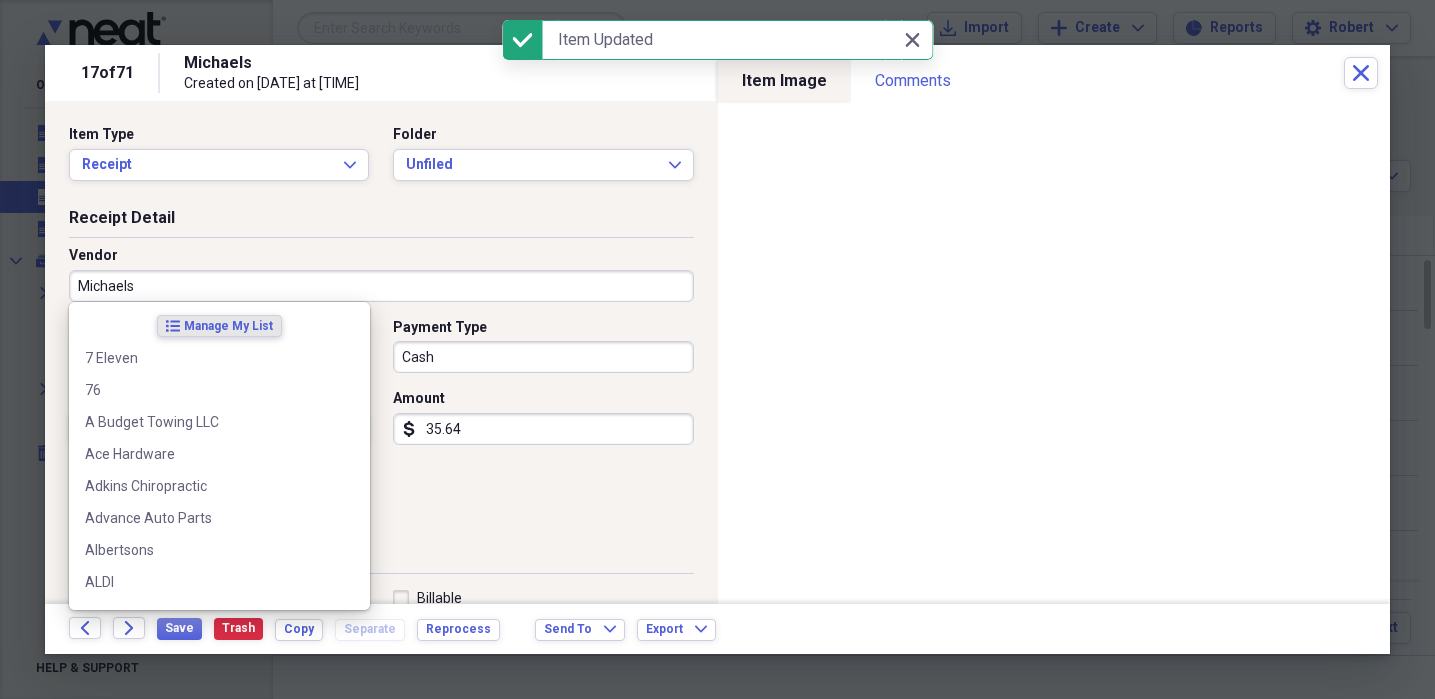 click on "Michaels" at bounding box center [381, 286] 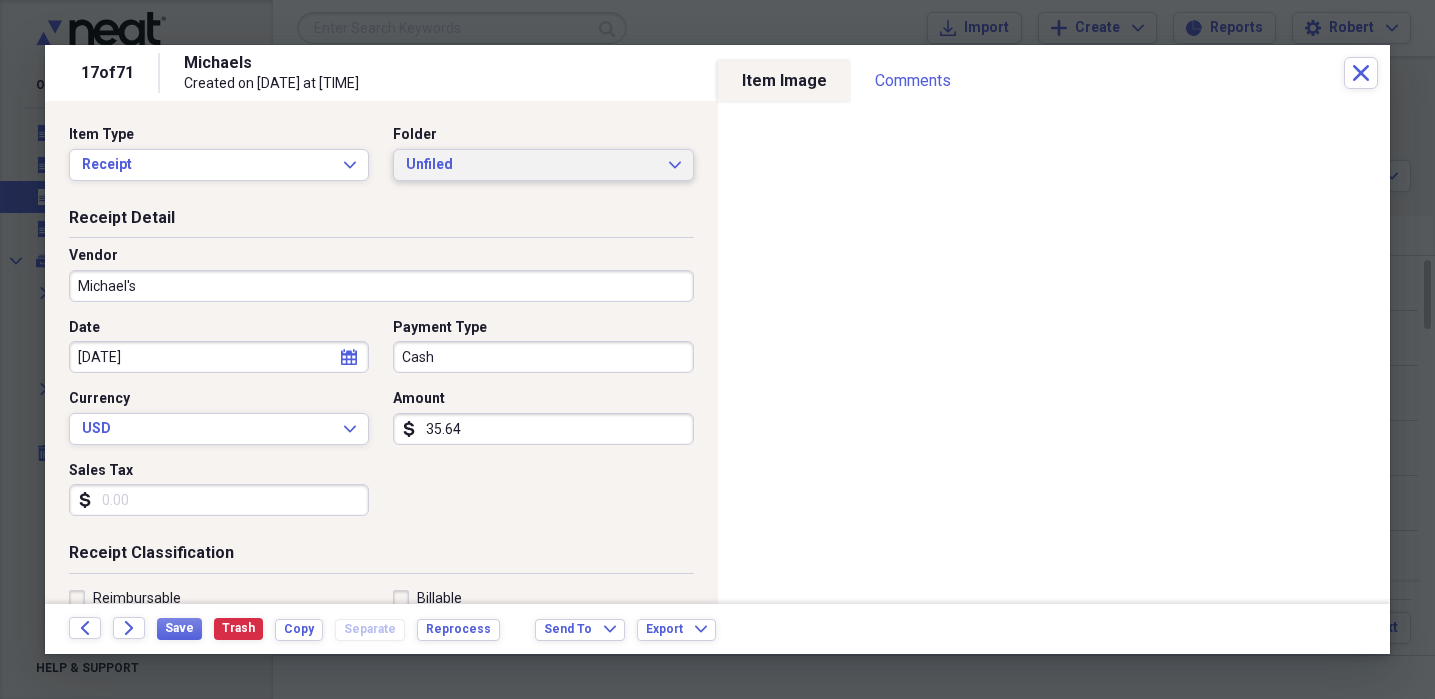 type on "Michael's" 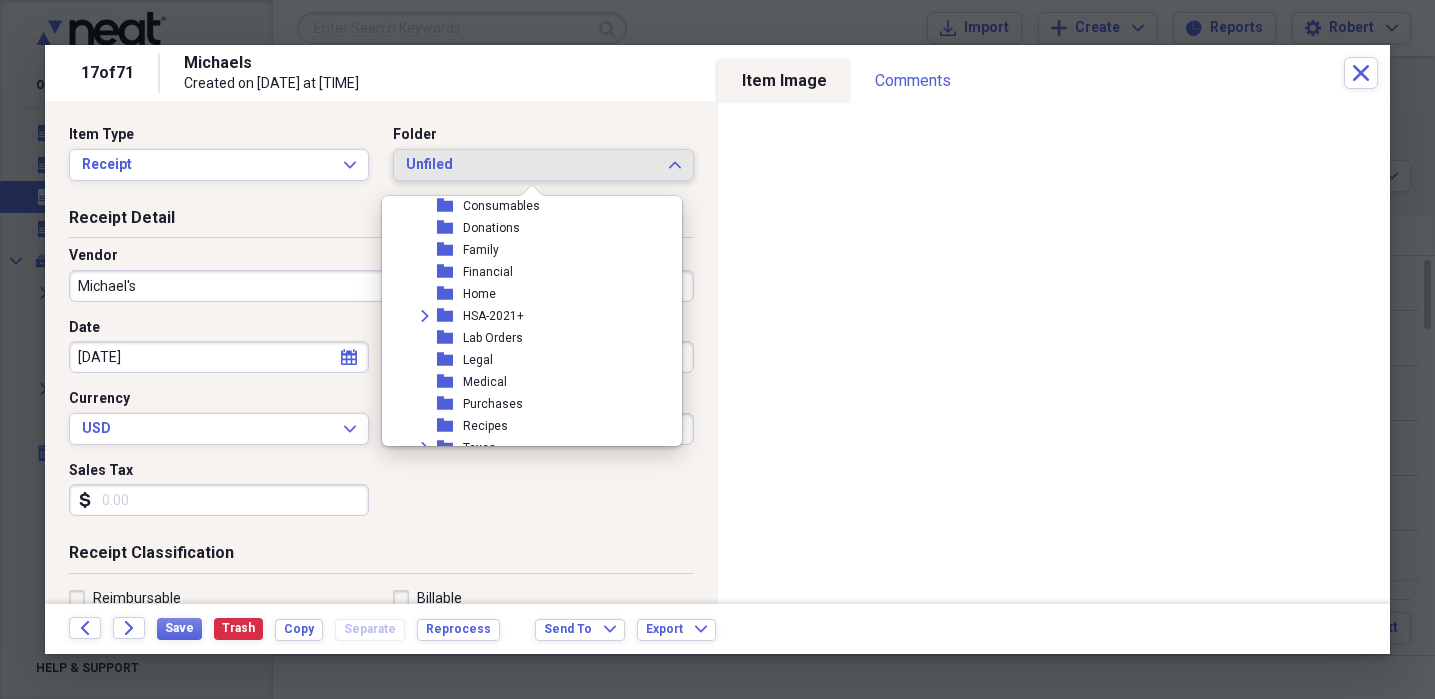 scroll, scrollTop: 382, scrollLeft: 0, axis: vertical 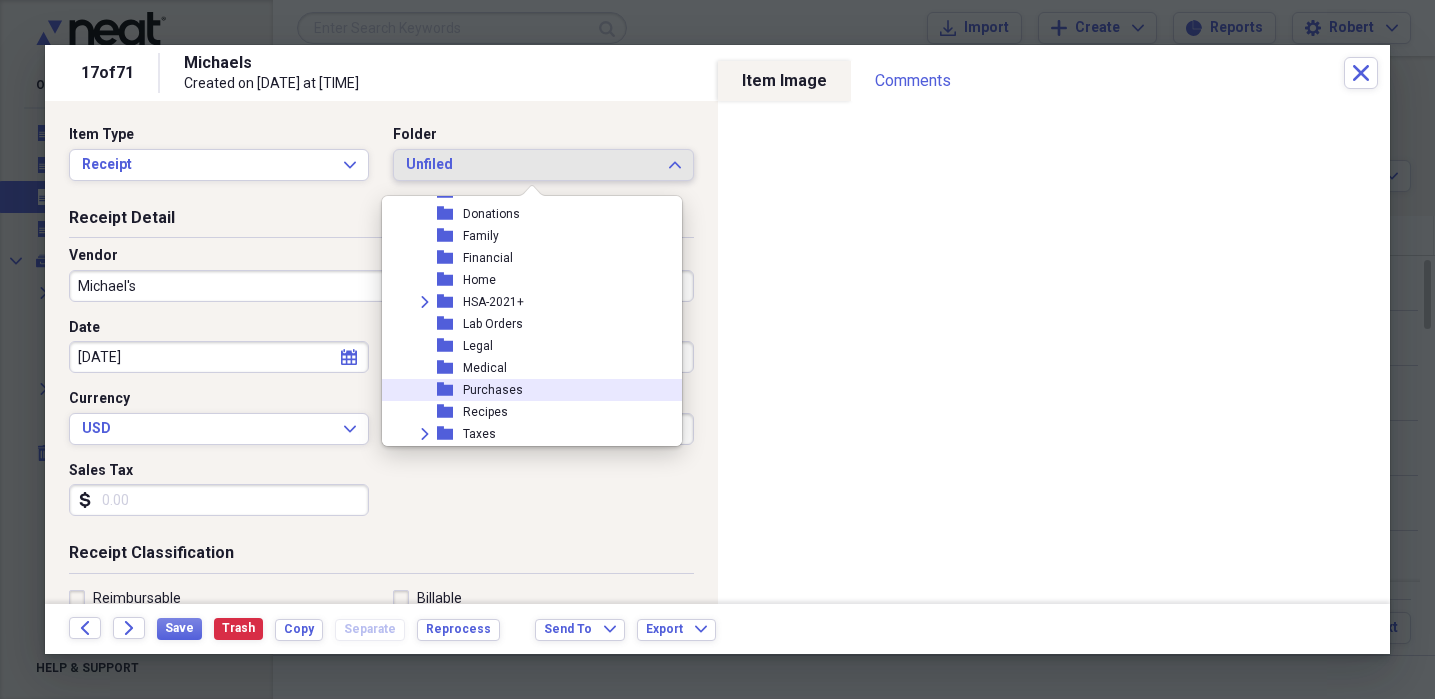 click on "folder Purchases" at bounding box center (524, 390) 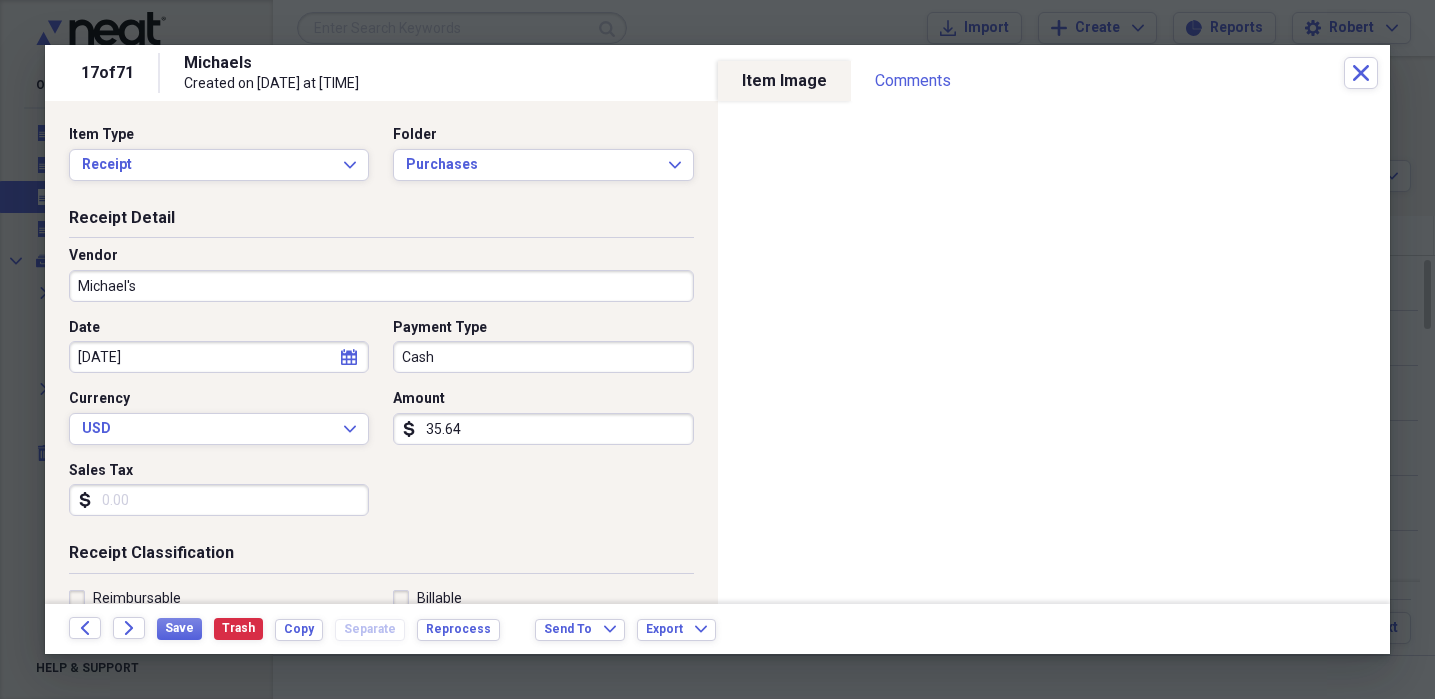 drag, startPoint x: 151, startPoint y: 497, endPoint x: 161, endPoint y: 500, distance: 10.440307 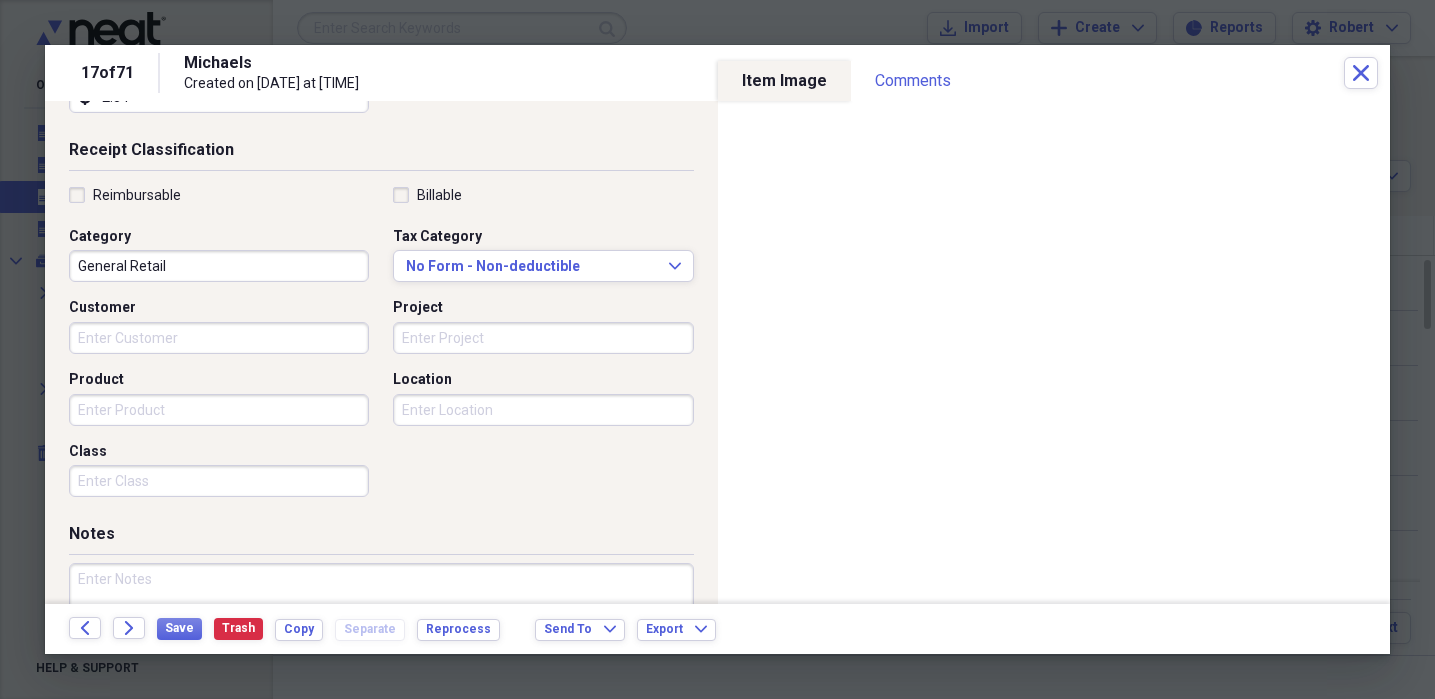 scroll, scrollTop: 404, scrollLeft: 0, axis: vertical 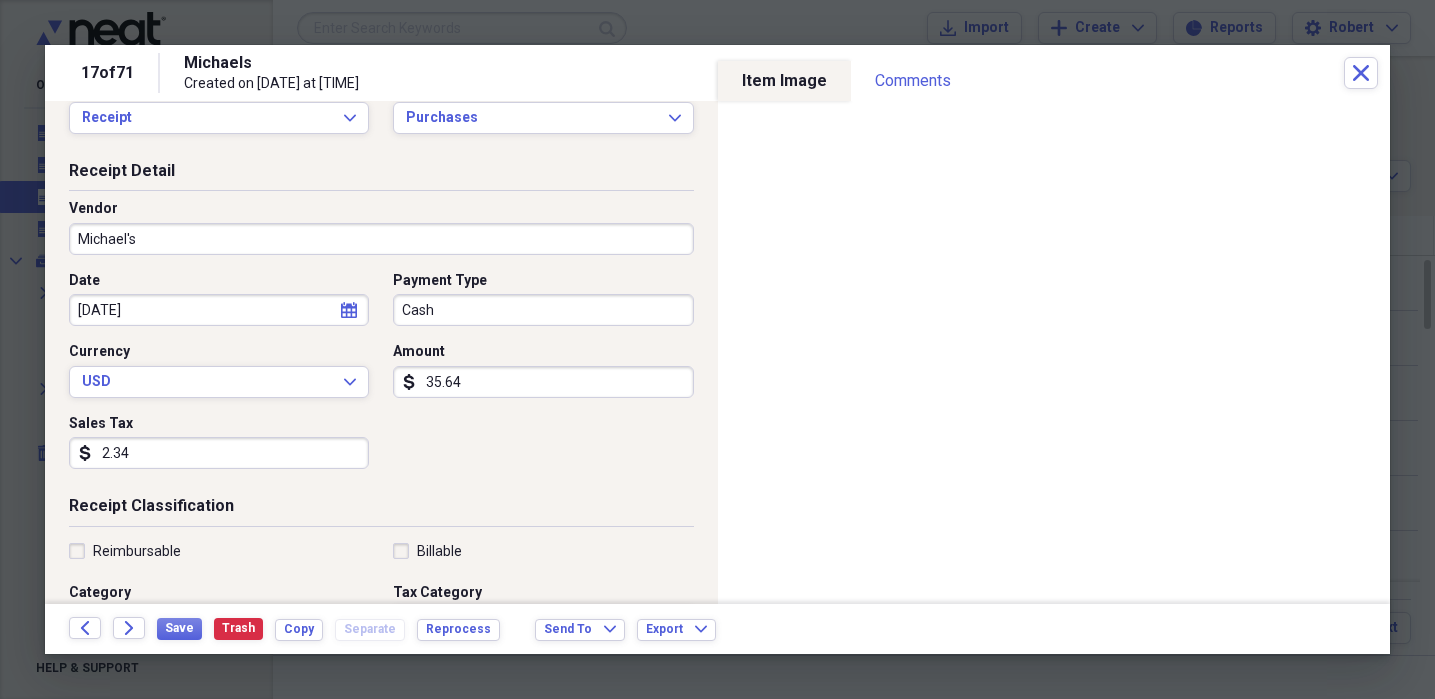 type on "2.34" 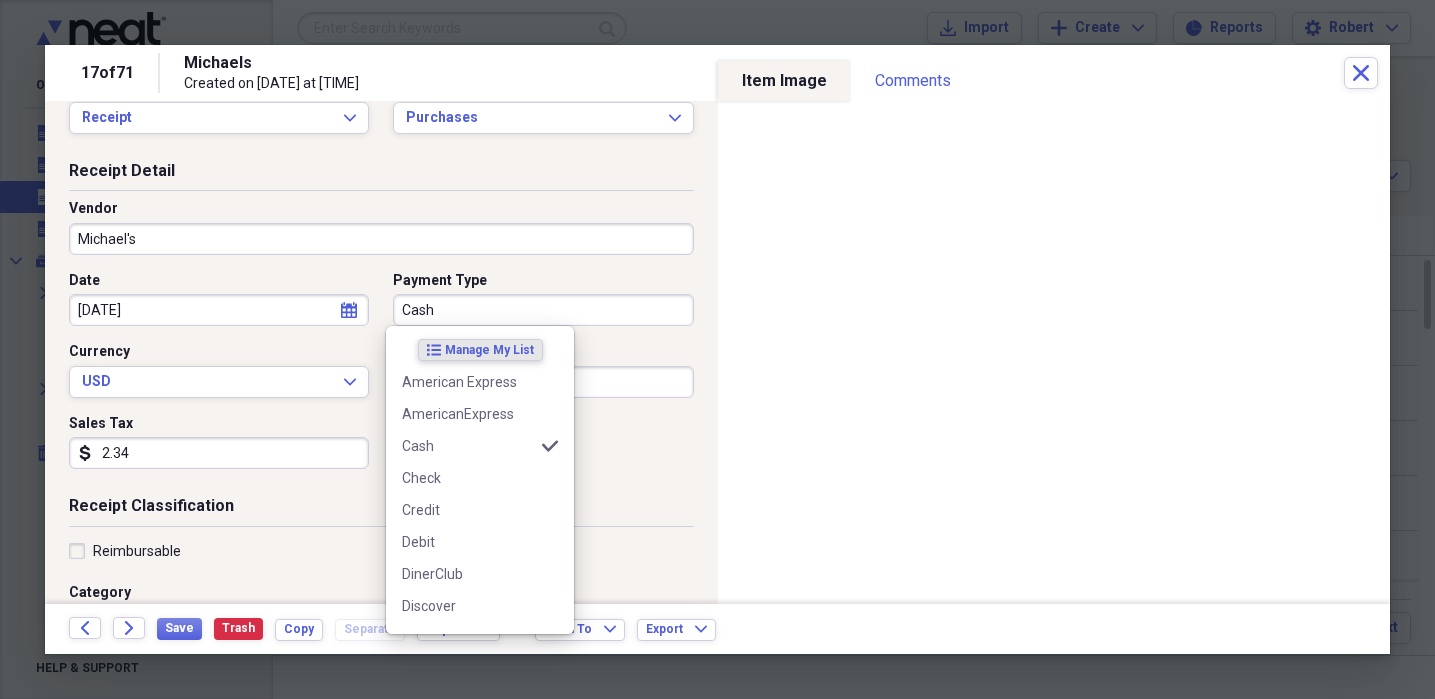 click on "Cash" at bounding box center [543, 310] 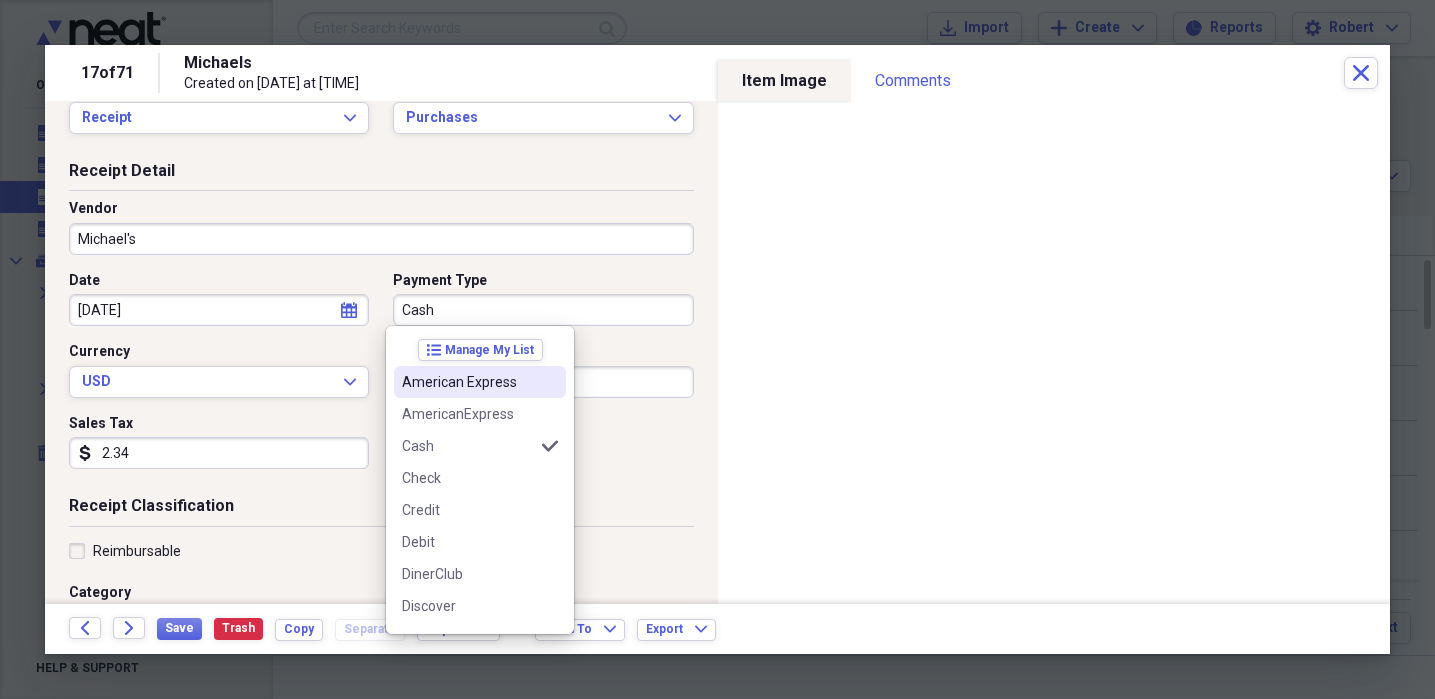 click on "American Express" at bounding box center [480, 382] 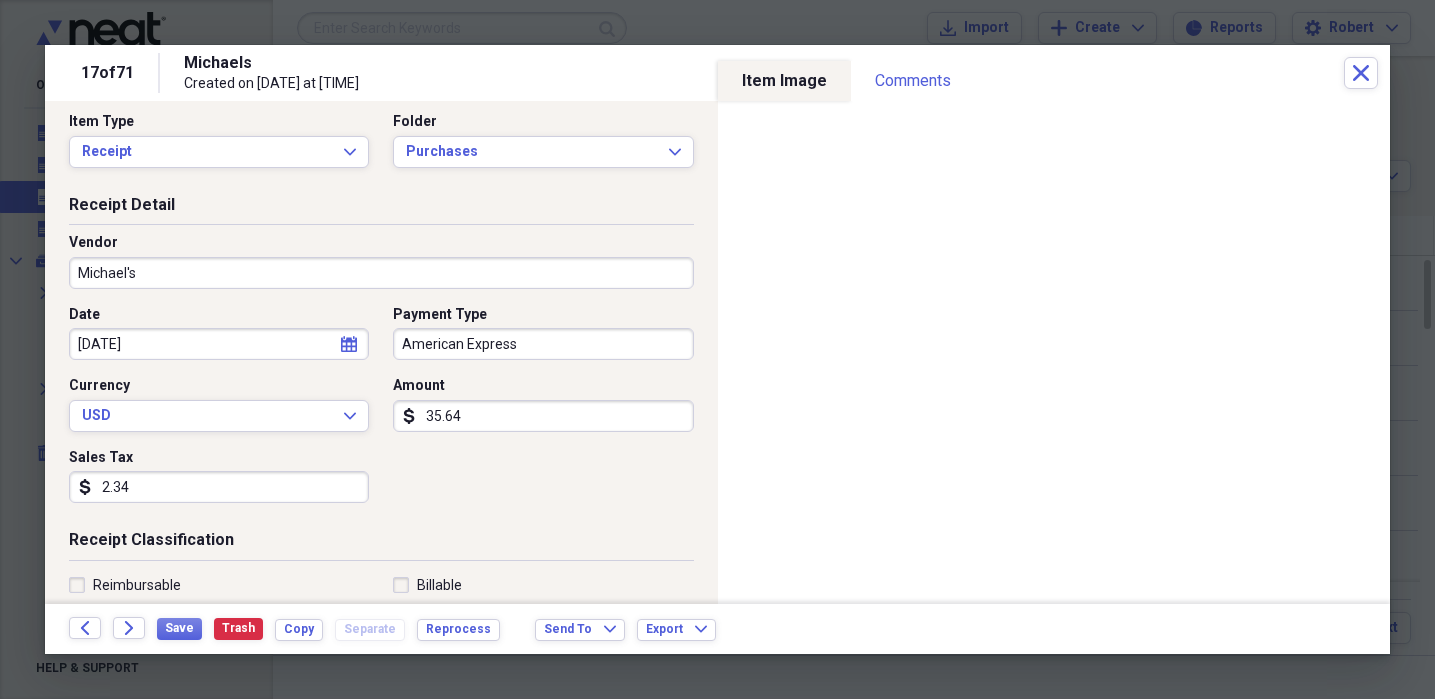 scroll, scrollTop: 0, scrollLeft: 0, axis: both 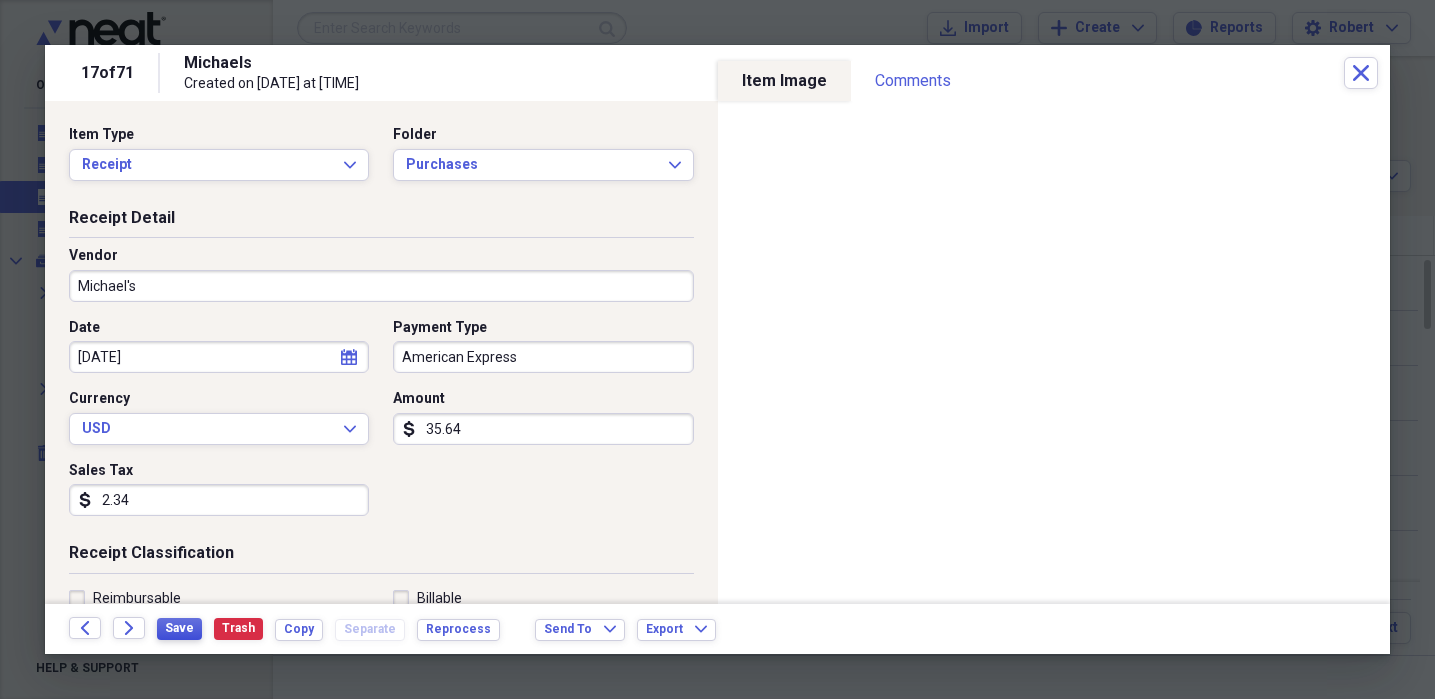 click on "Save" at bounding box center (179, 628) 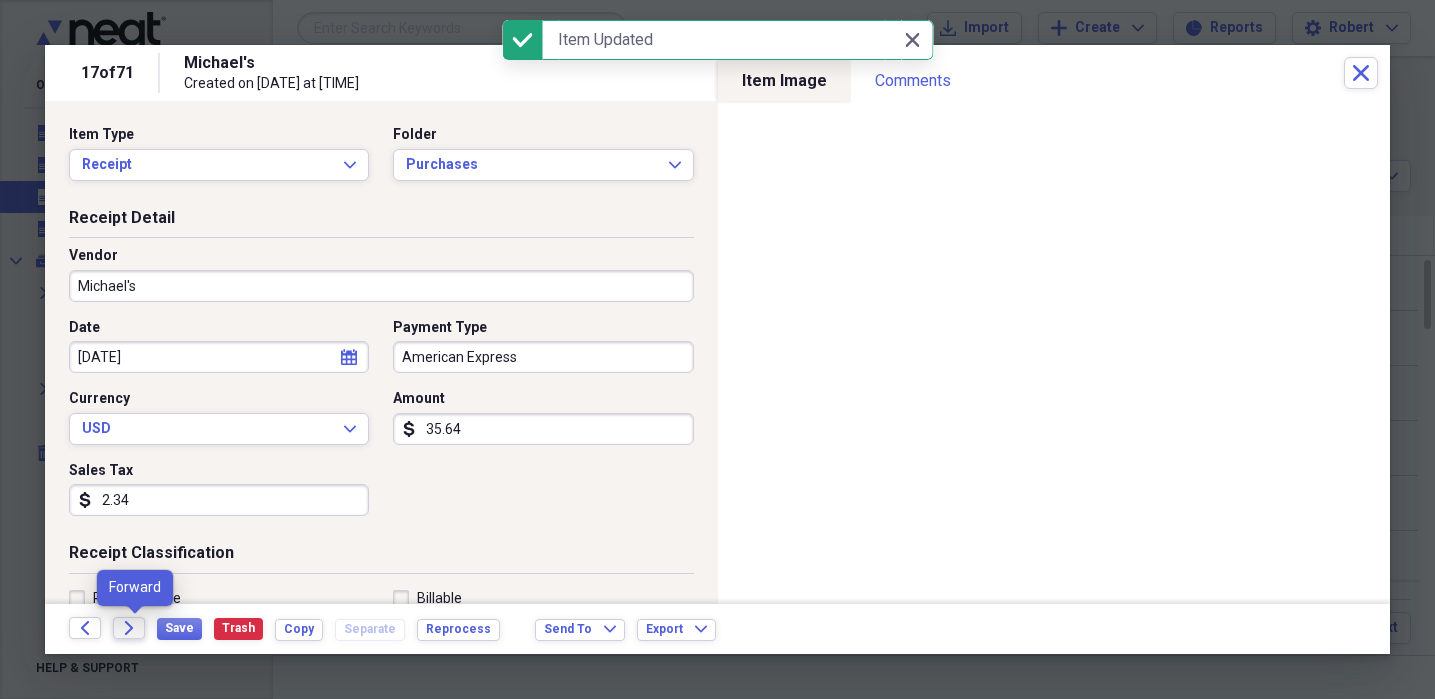 click 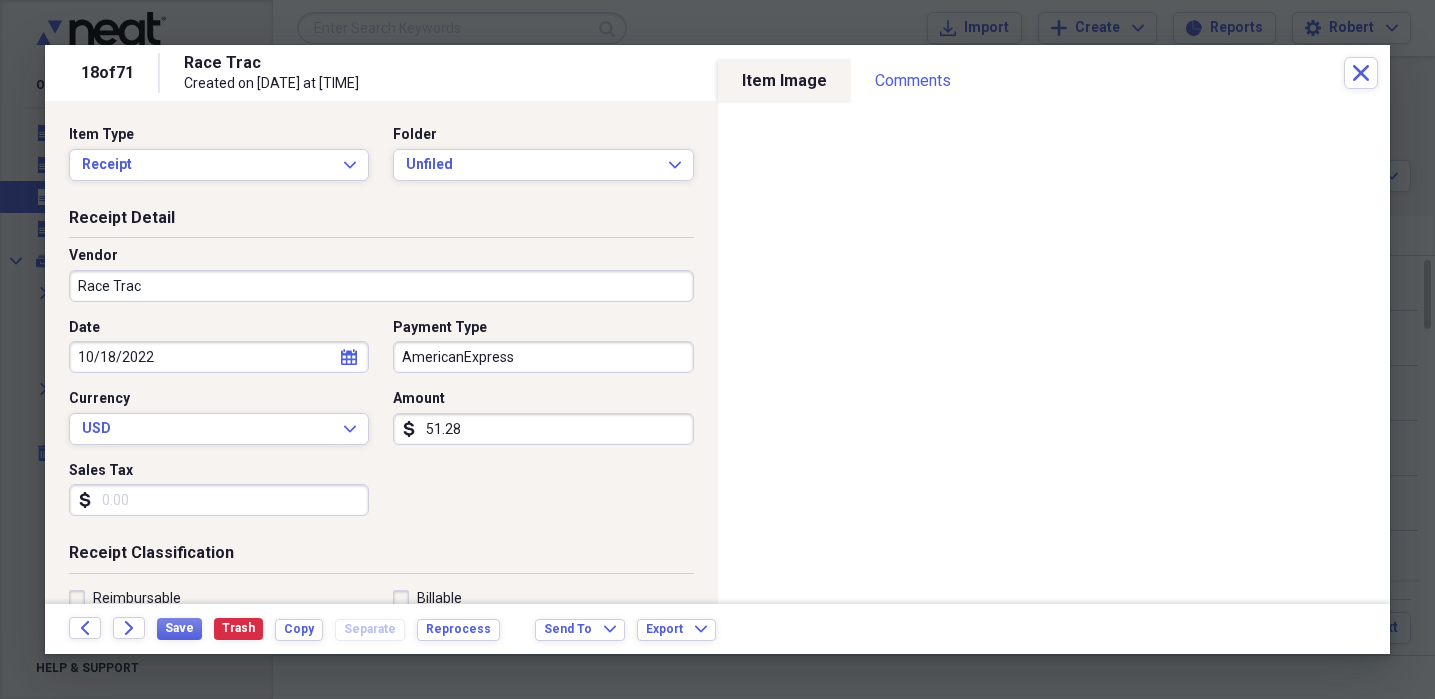 click on "AmericanExpress" at bounding box center (543, 357) 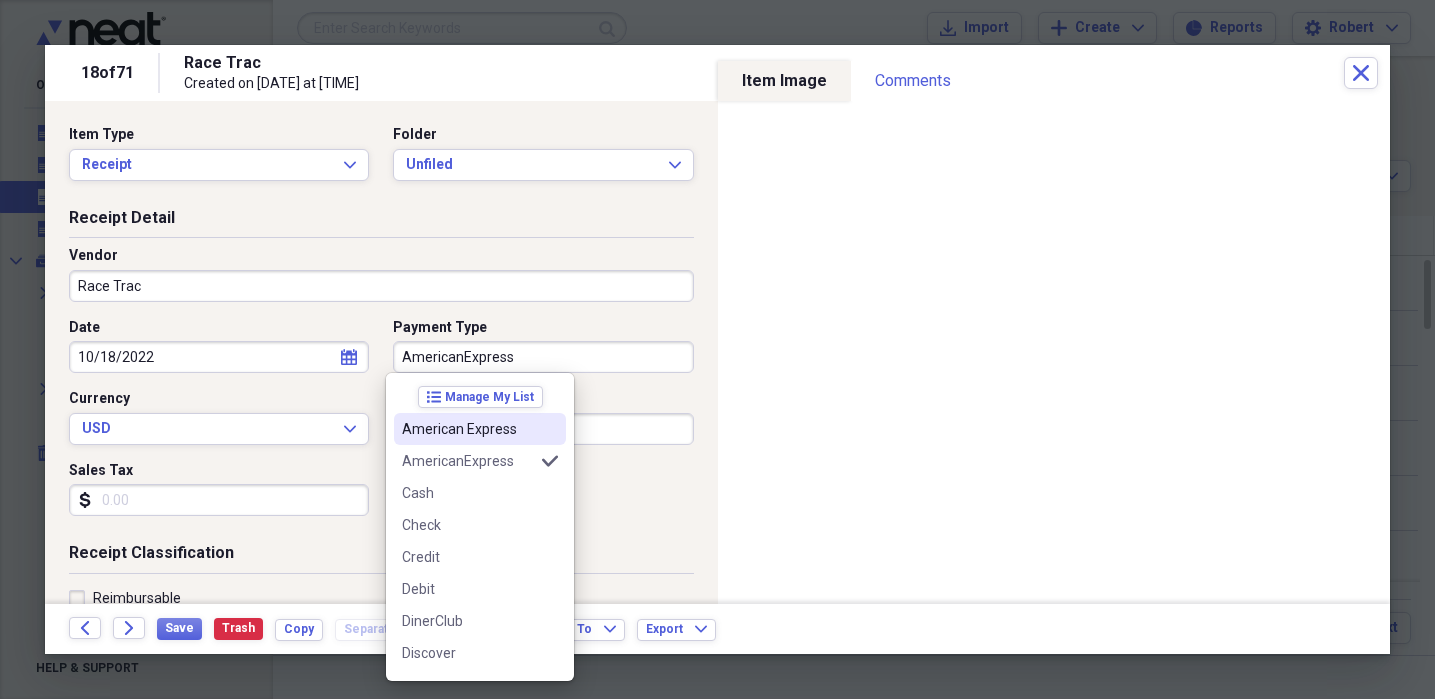 click on "American Express" at bounding box center [480, 429] 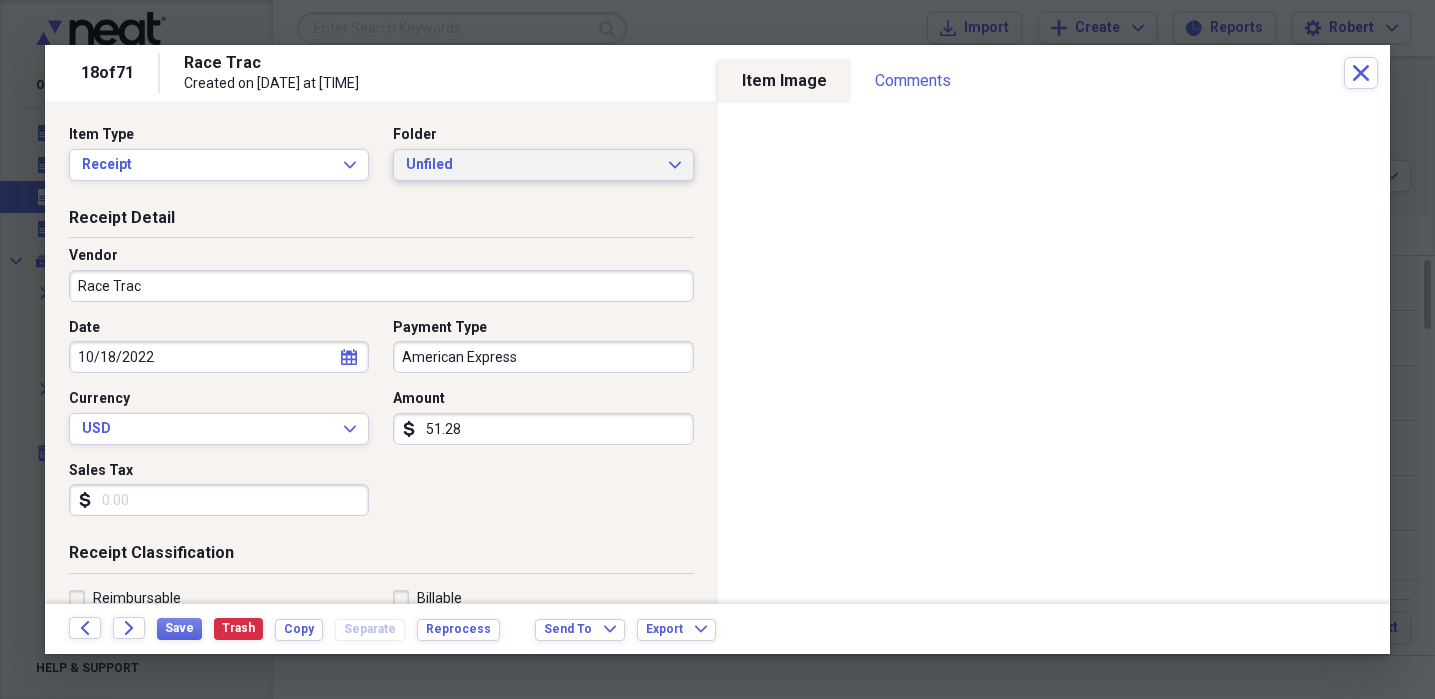 click on "Unfiled" at bounding box center [531, 165] 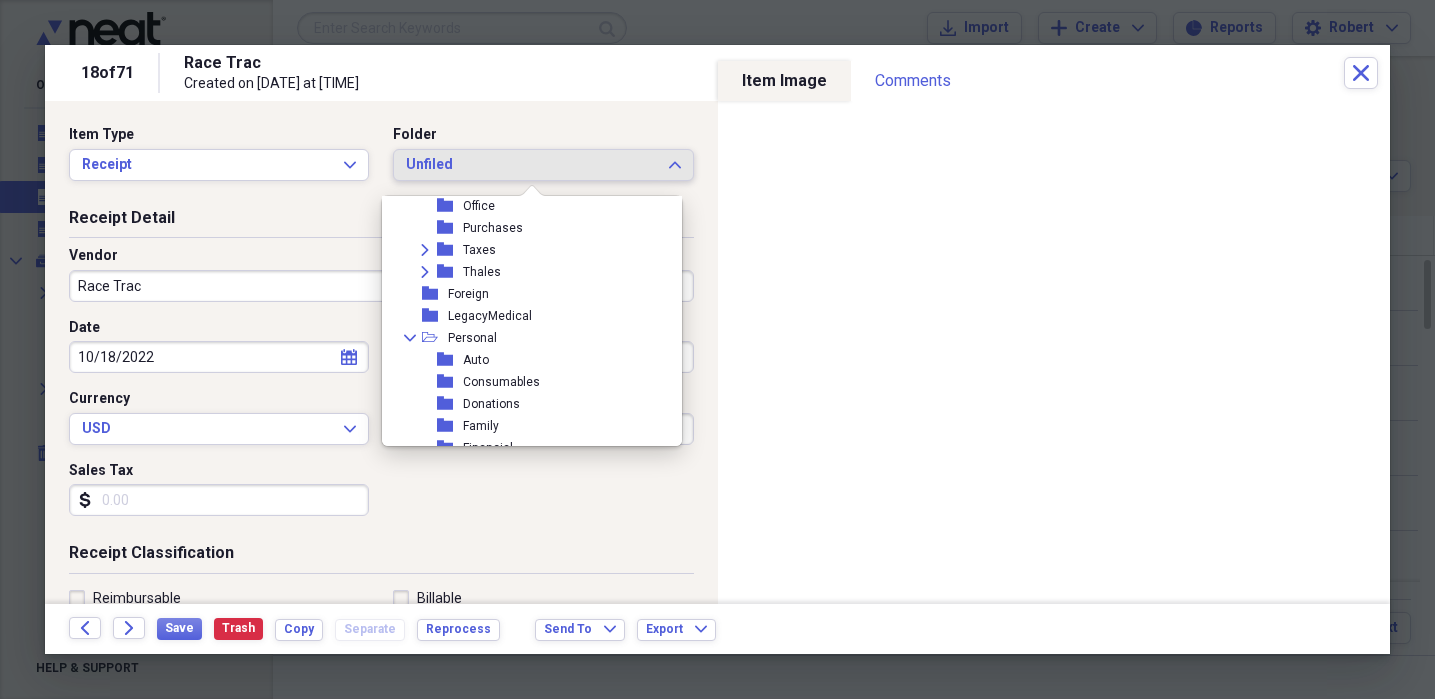 scroll, scrollTop: 217, scrollLeft: 0, axis: vertical 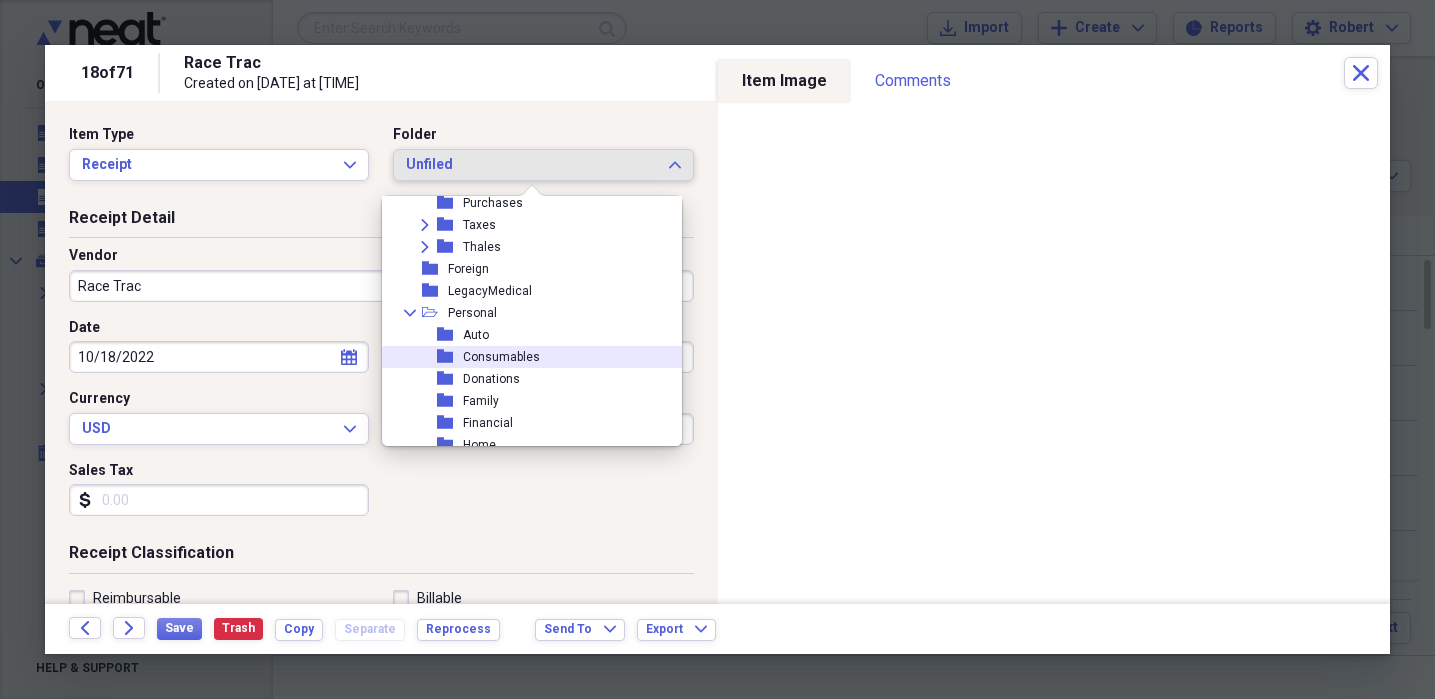click on "folder Consumables" at bounding box center (524, 357) 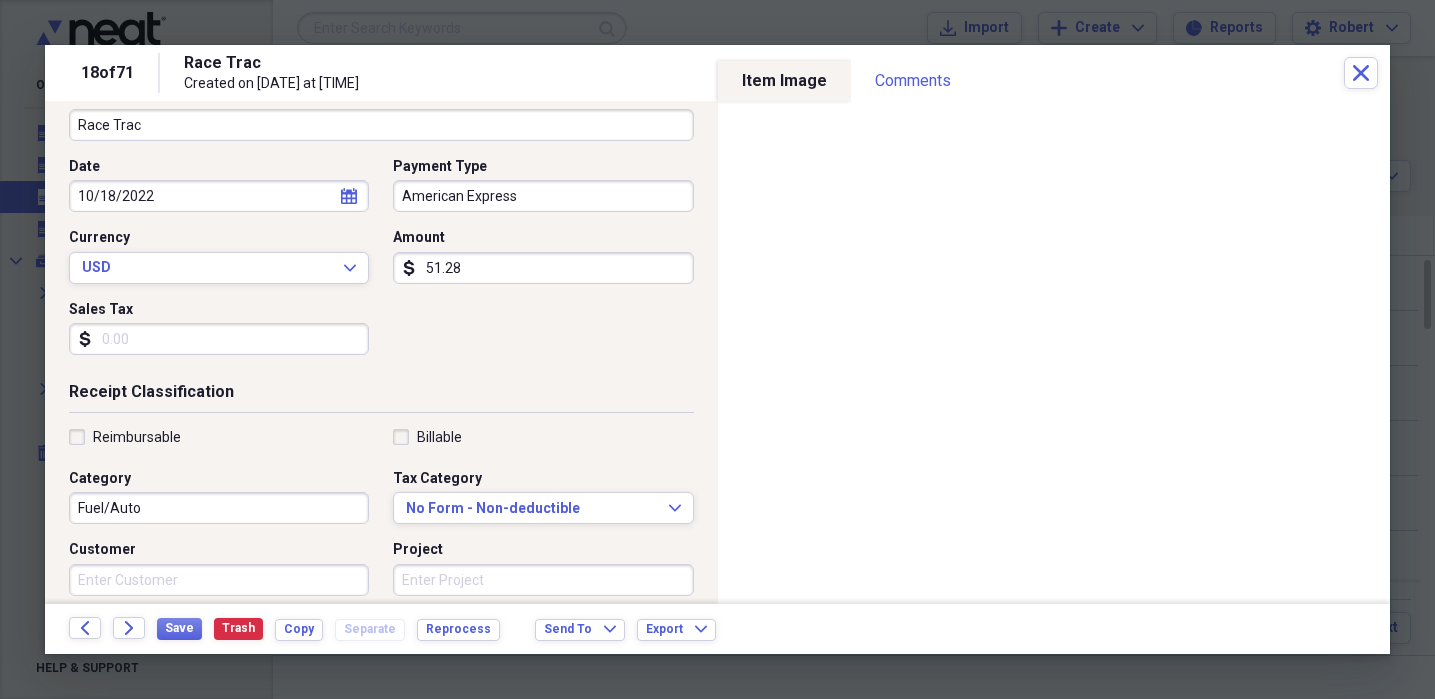 scroll, scrollTop: 167, scrollLeft: 0, axis: vertical 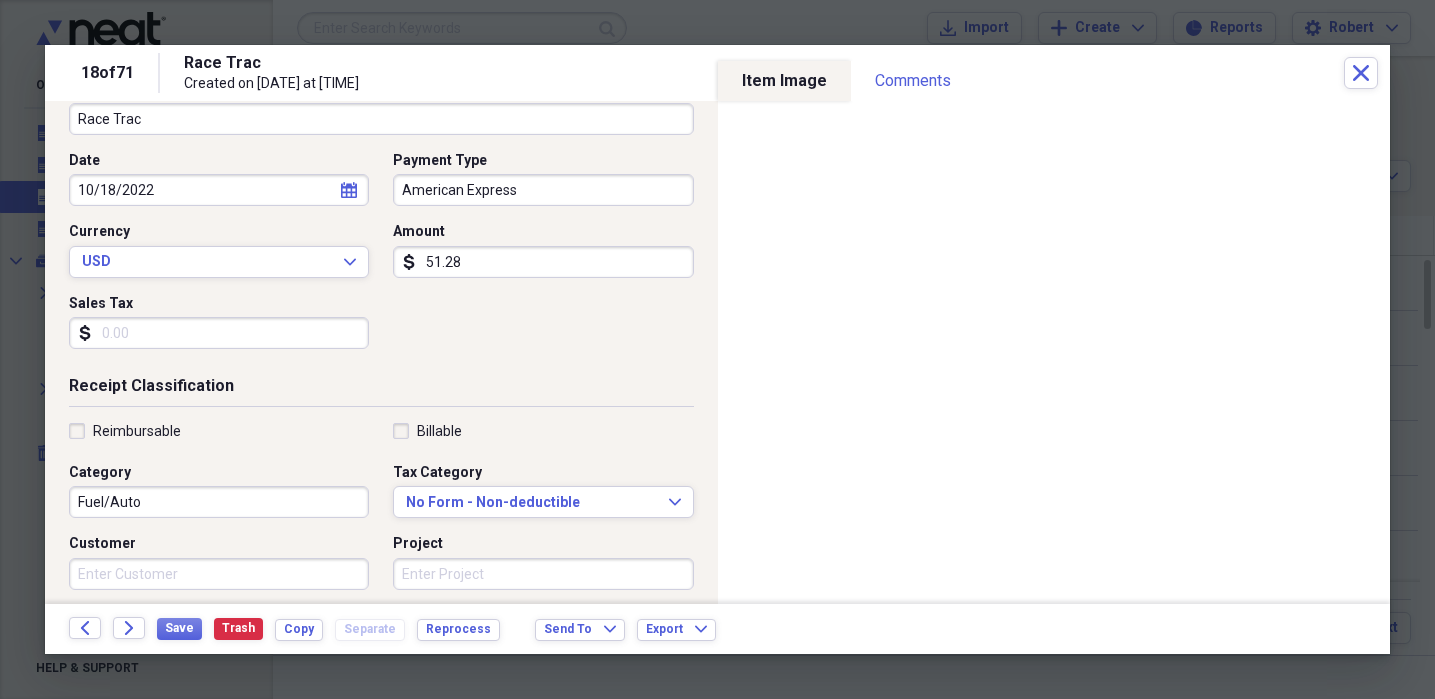 click on "Sales Tax" at bounding box center (219, 333) 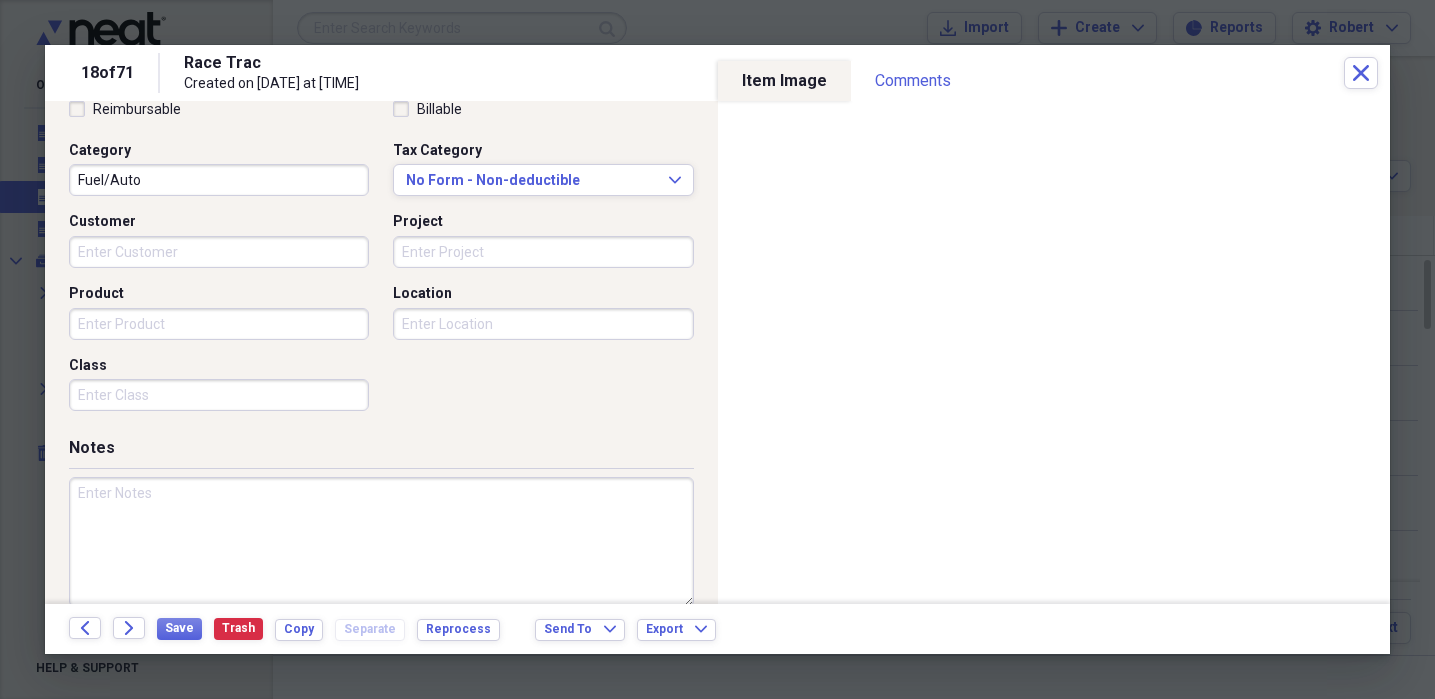scroll, scrollTop: 518, scrollLeft: 0, axis: vertical 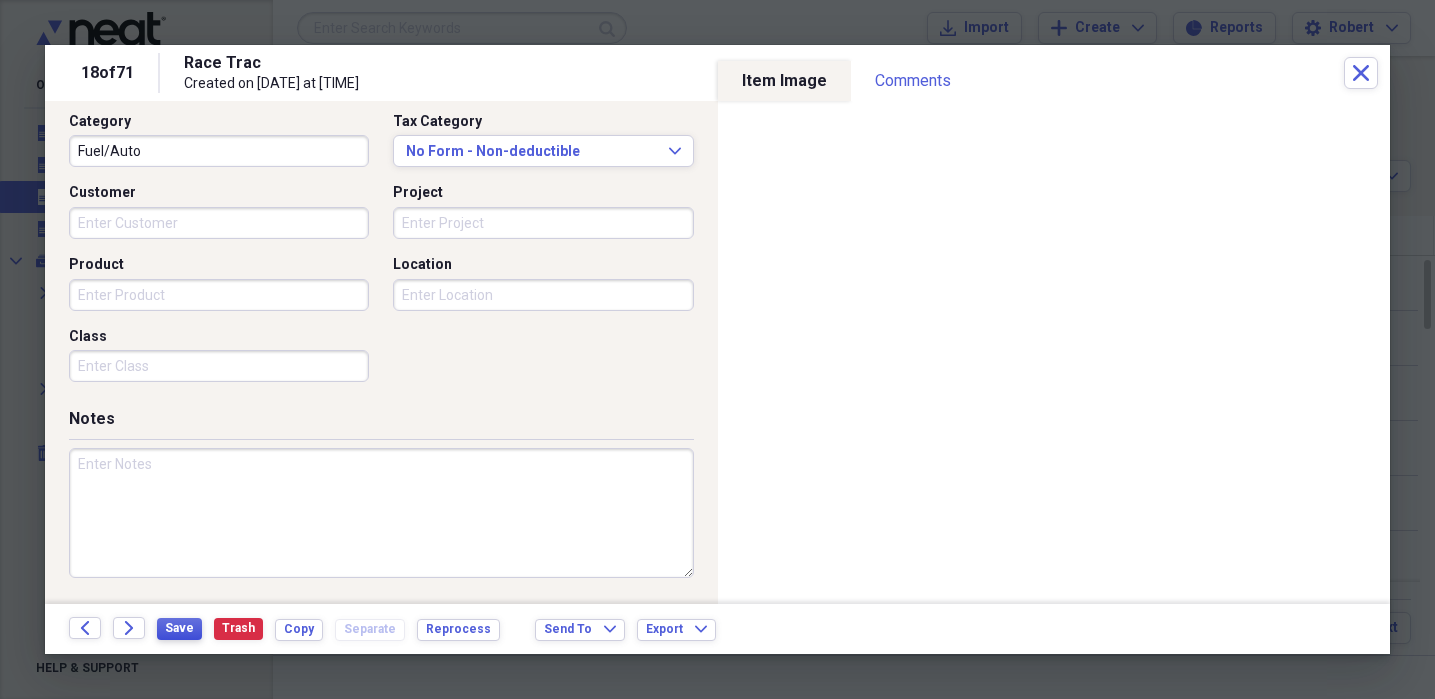 type on "51.28" 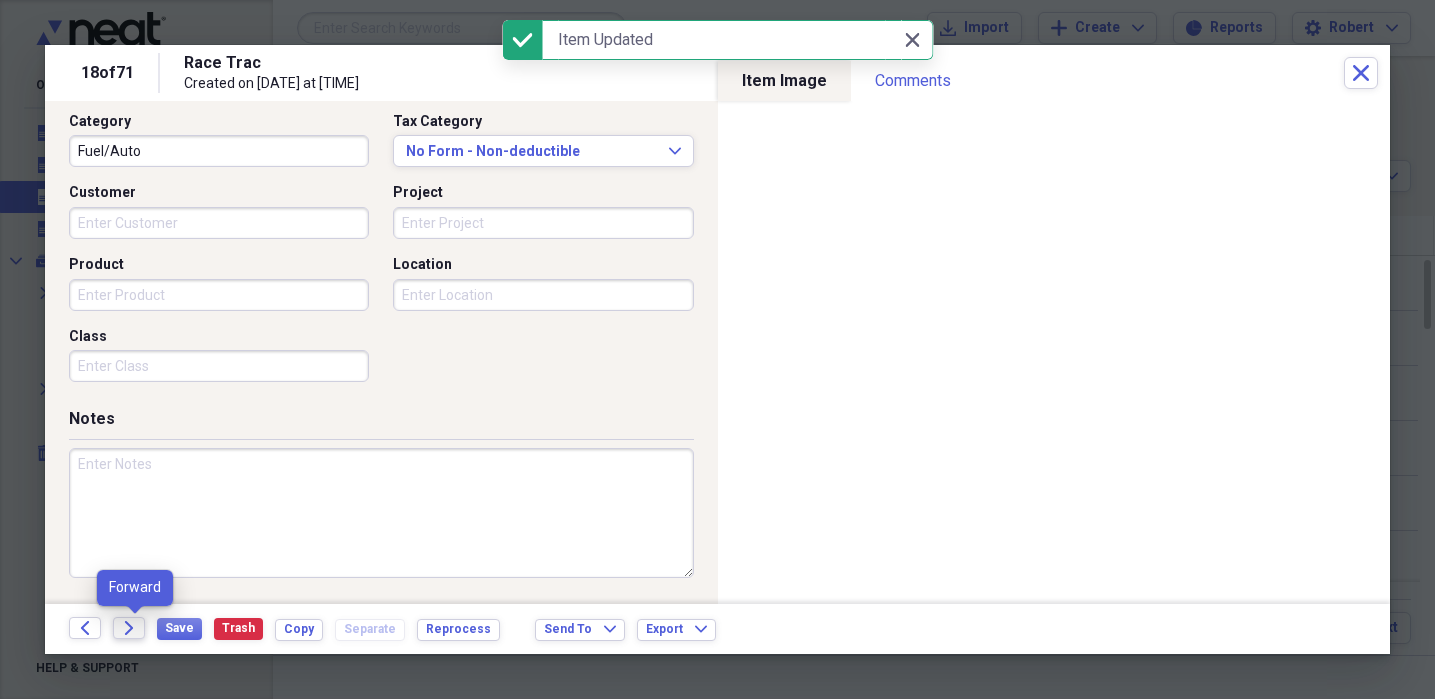 click on "Forward" 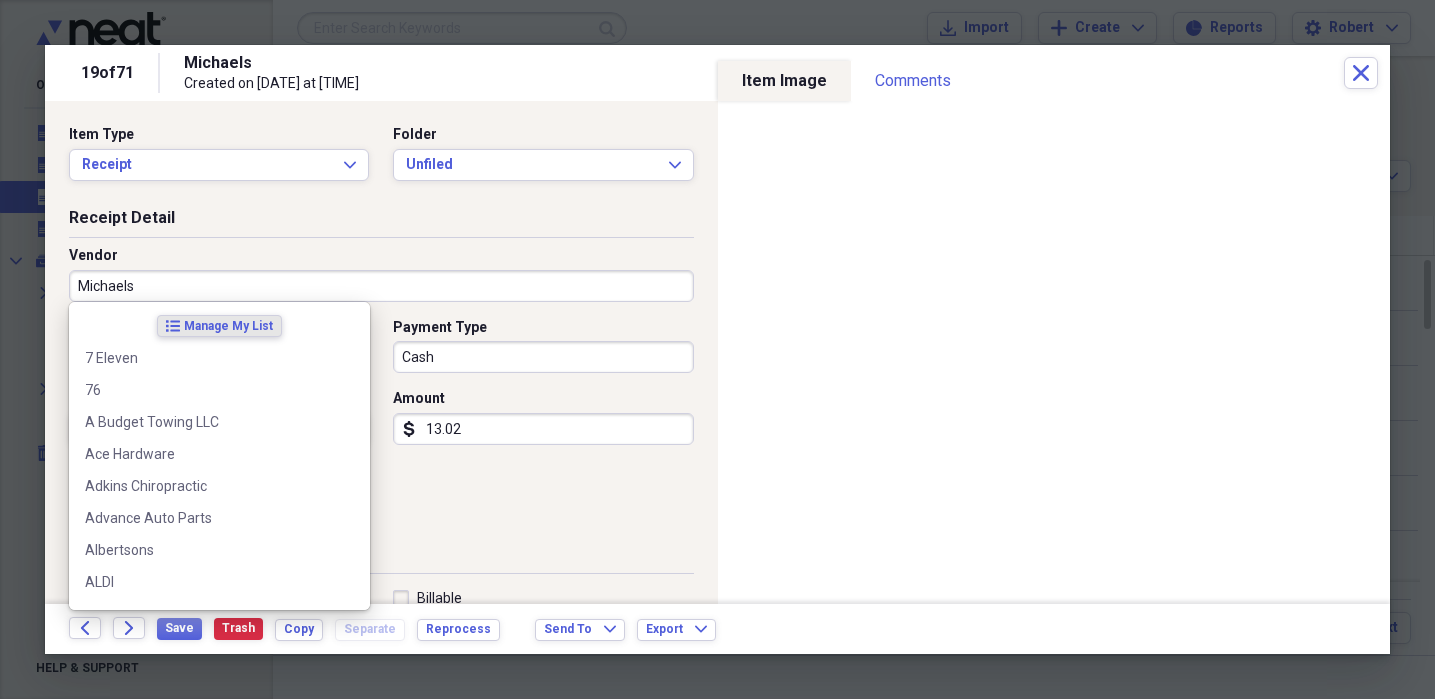 click on "Michaels" at bounding box center (381, 286) 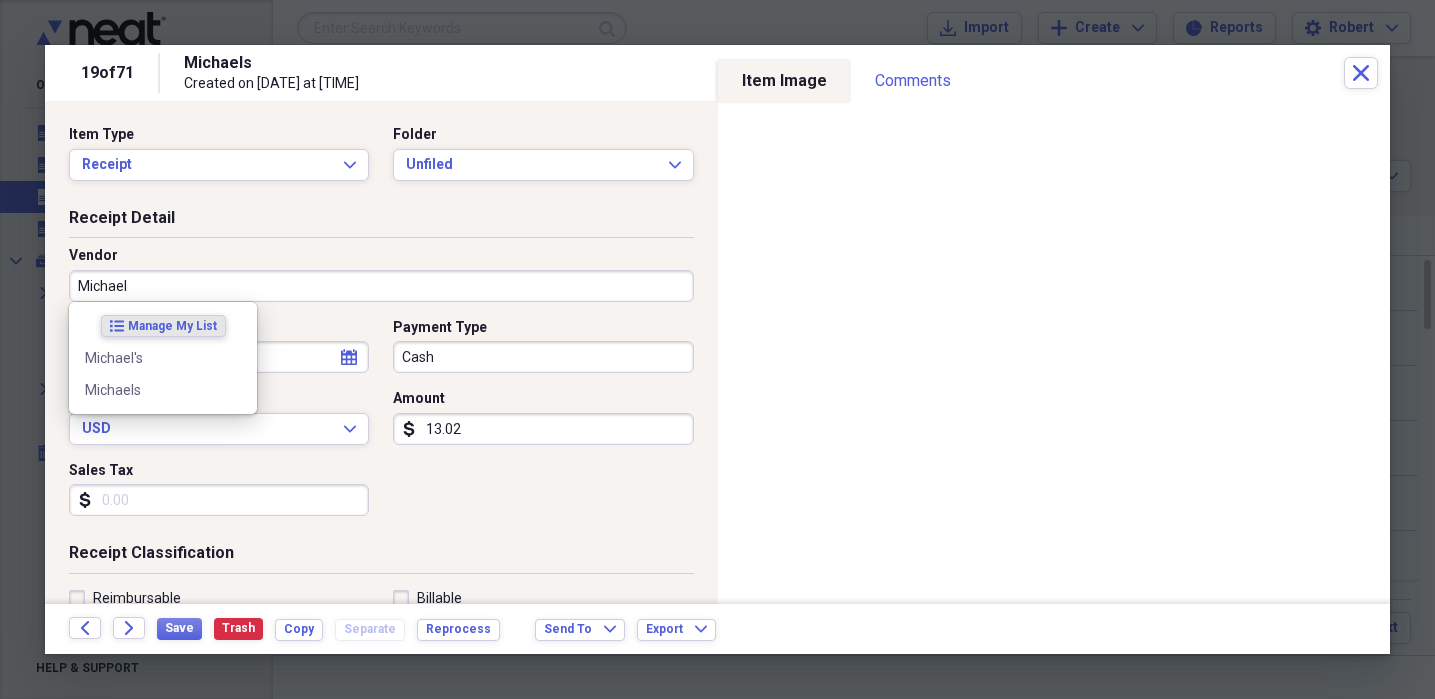 type on "Michaels" 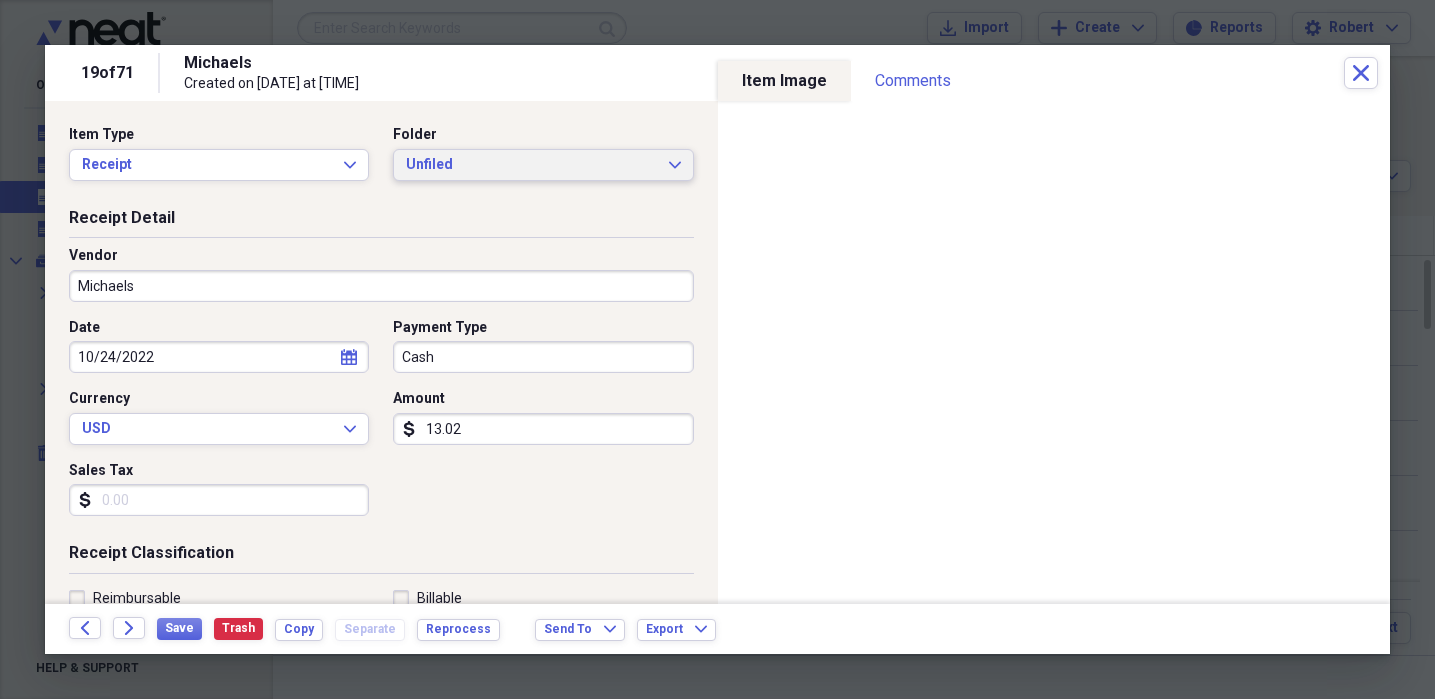 click on "Unfiled" at bounding box center (531, 165) 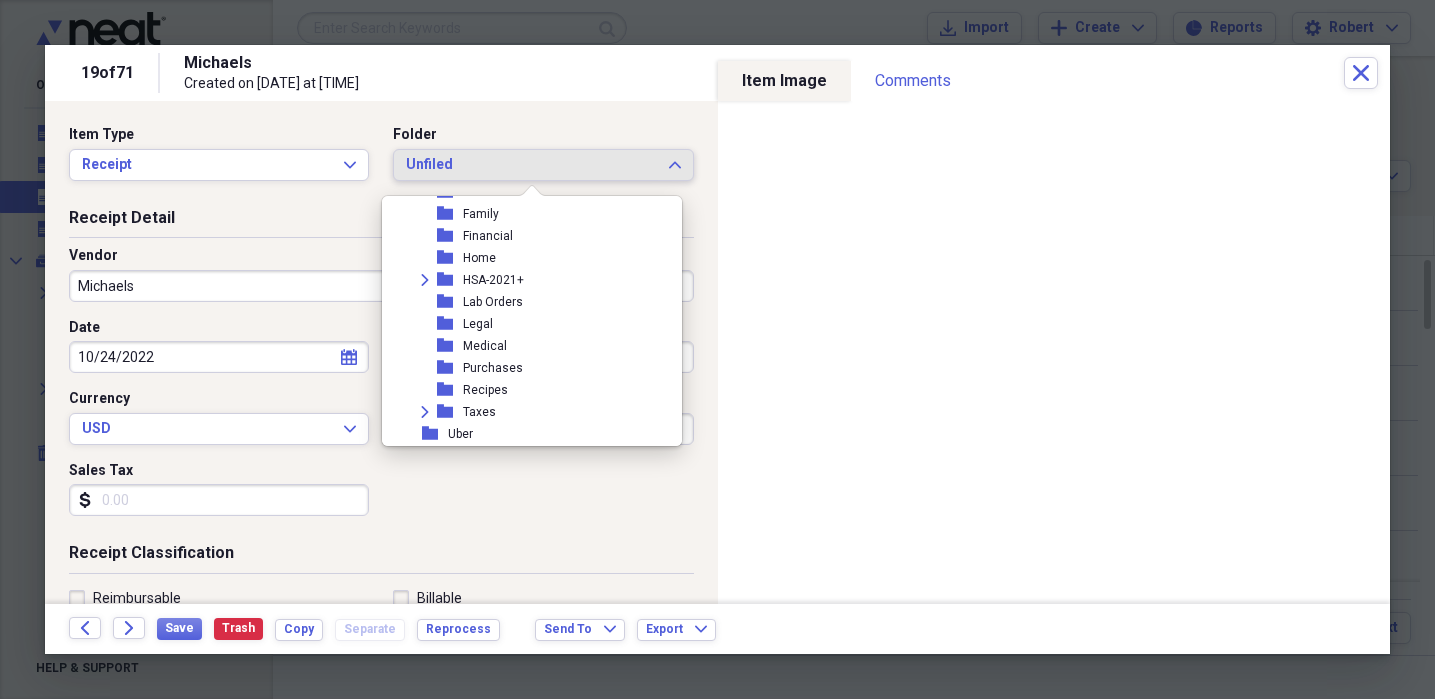 scroll, scrollTop: 425, scrollLeft: 0, axis: vertical 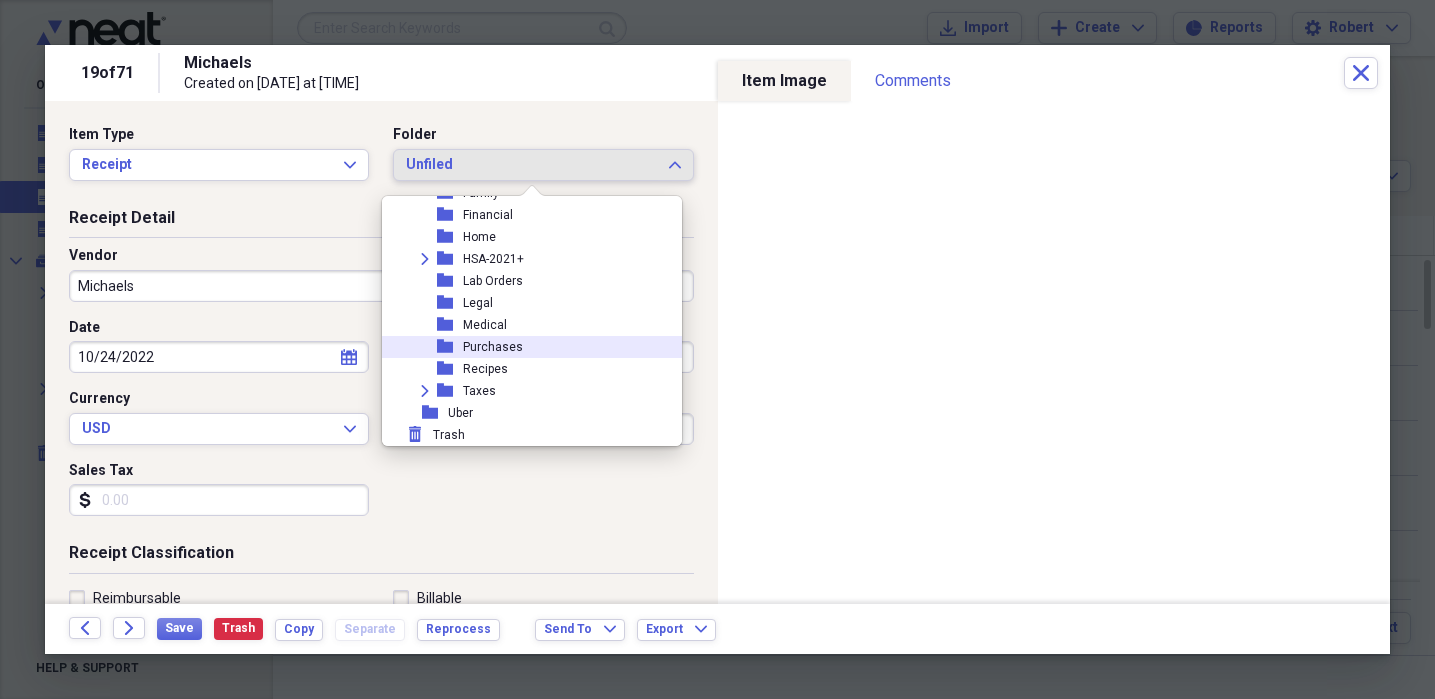 click on "folder Purchases" at bounding box center (524, 347) 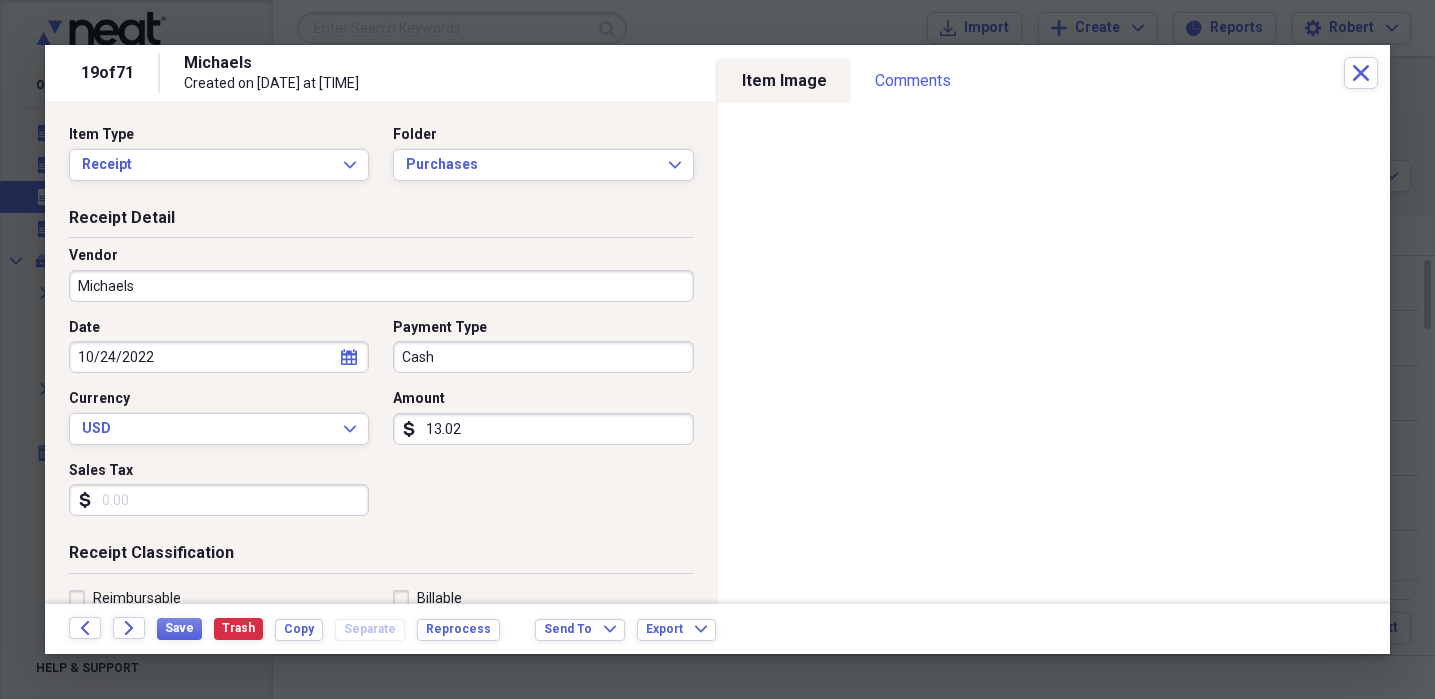 click on "Date [DATE] calendar Calendar Payment Type Cash Currency USD Expand Amount dollar-sign 13.02 Sales Tax dollar-sign" at bounding box center [381, 425] 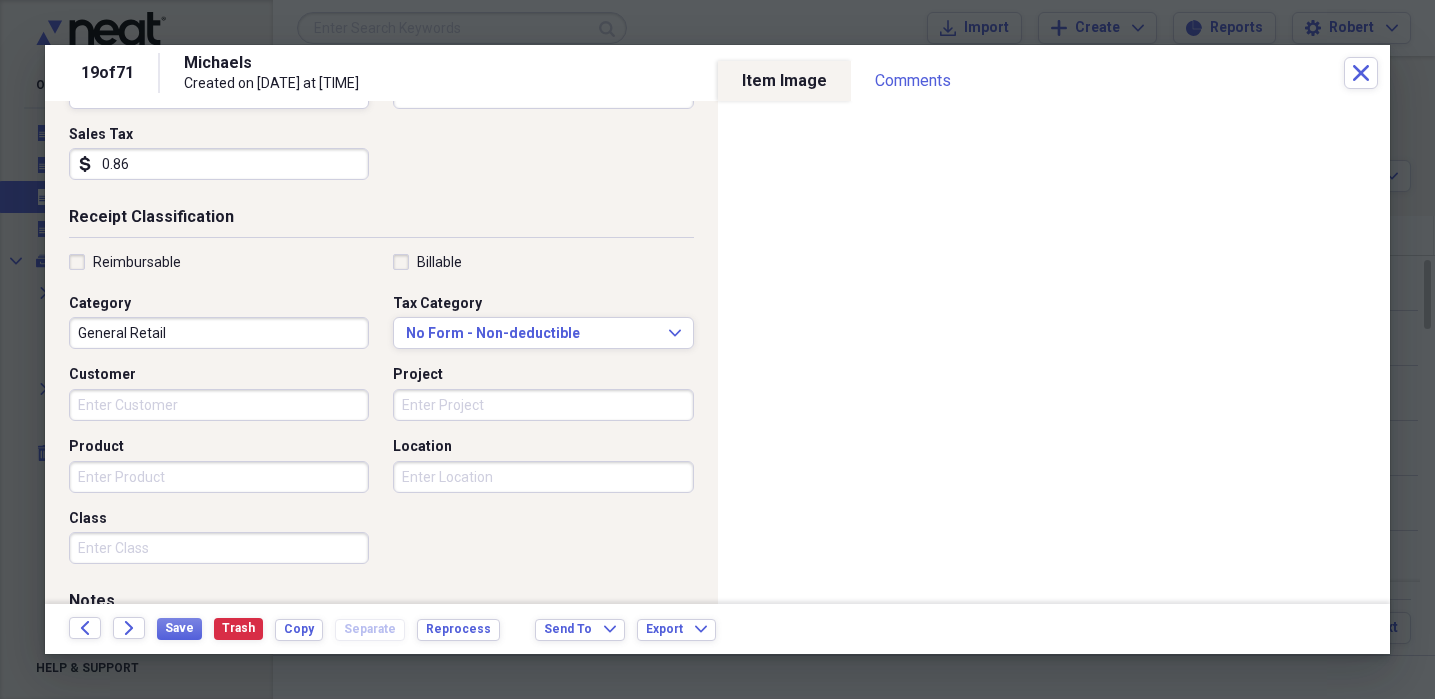scroll, scrollTop: 0, scrollLeft: 0, axis: both 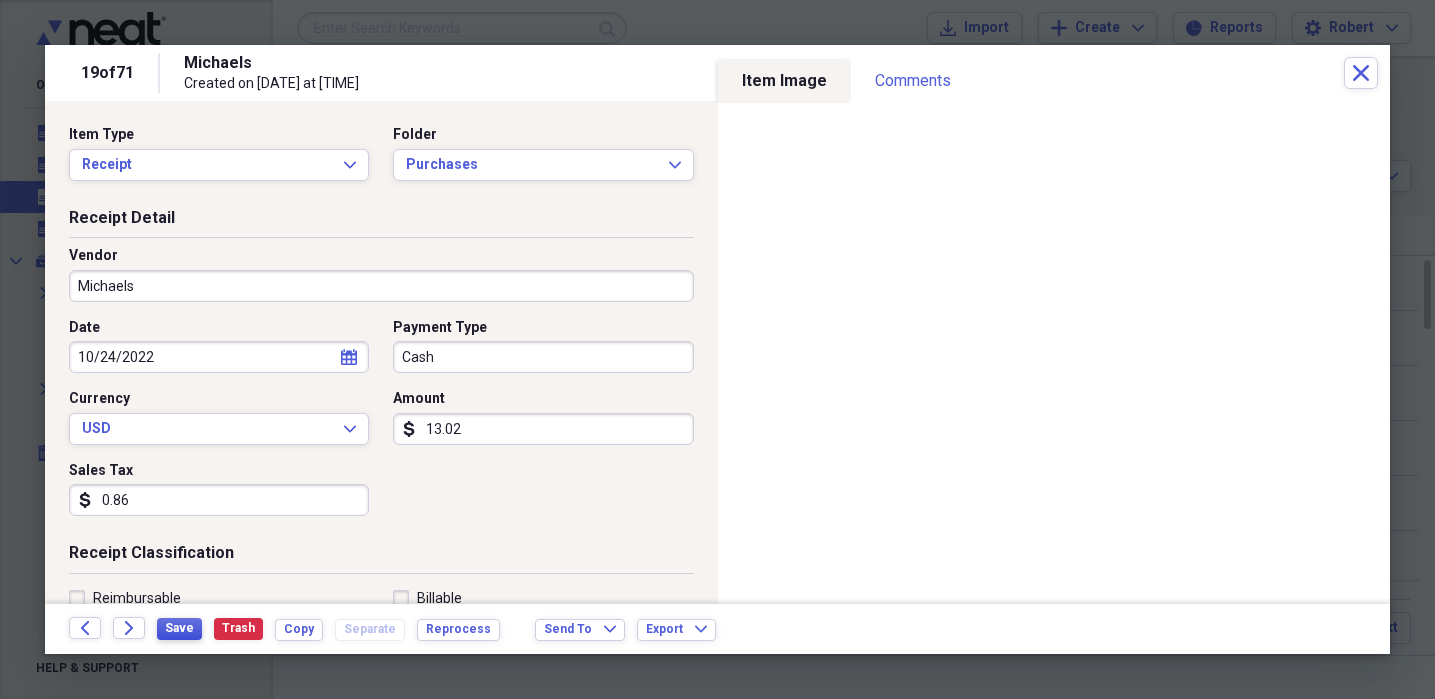 type on "0.86" 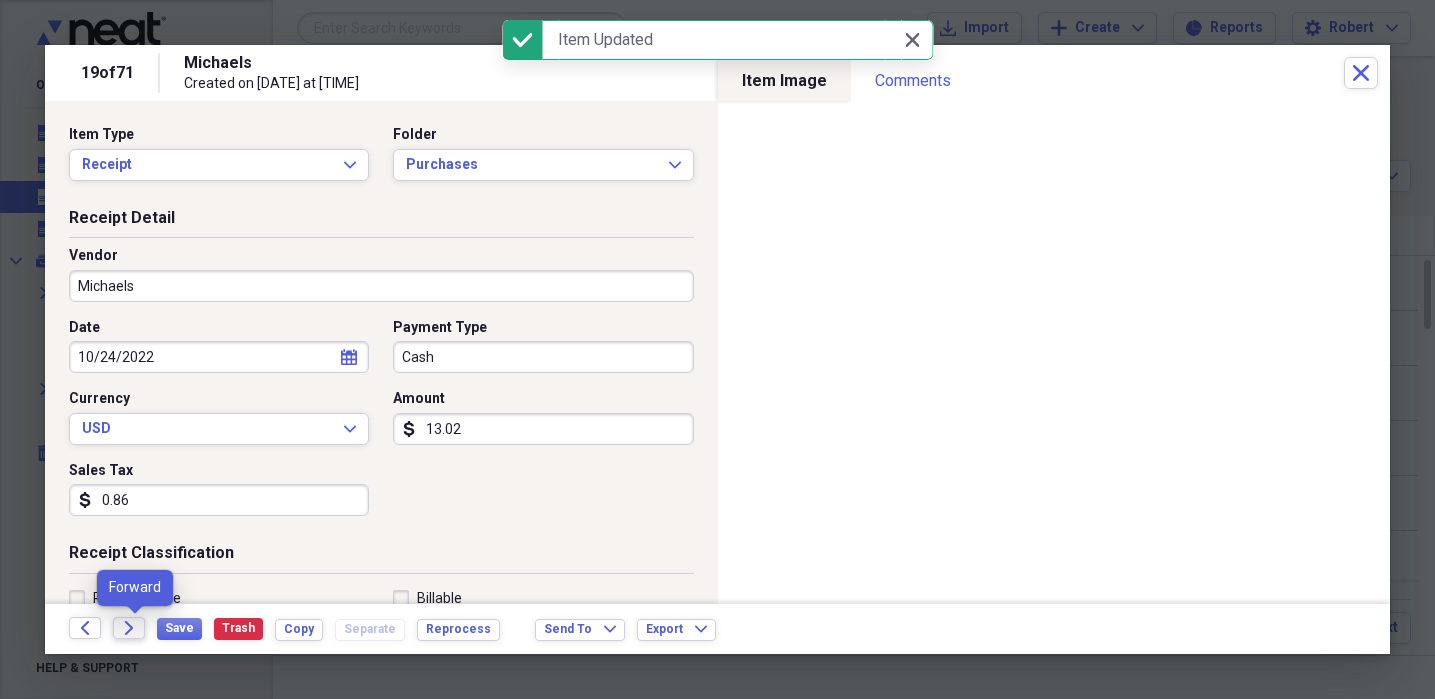 click on "Forward" 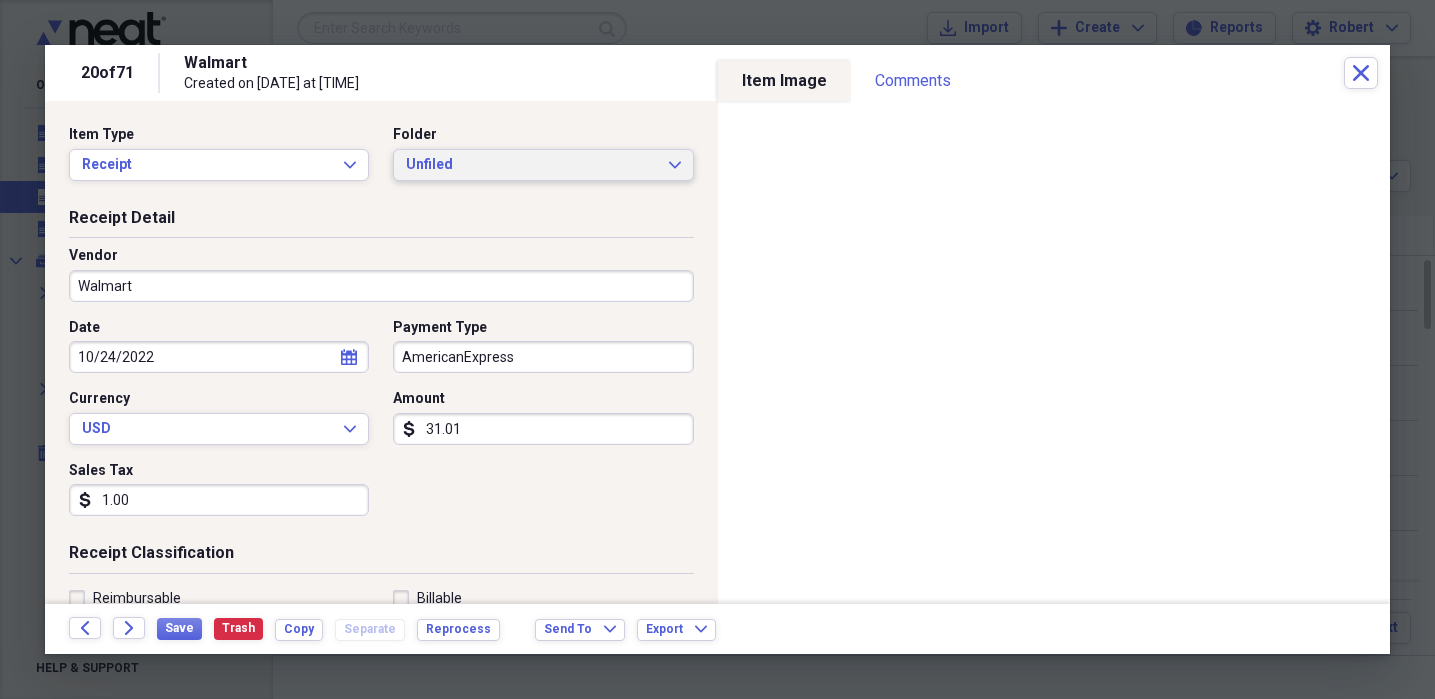 click on "Unfiled Expand" at bounding box center [543, 165] 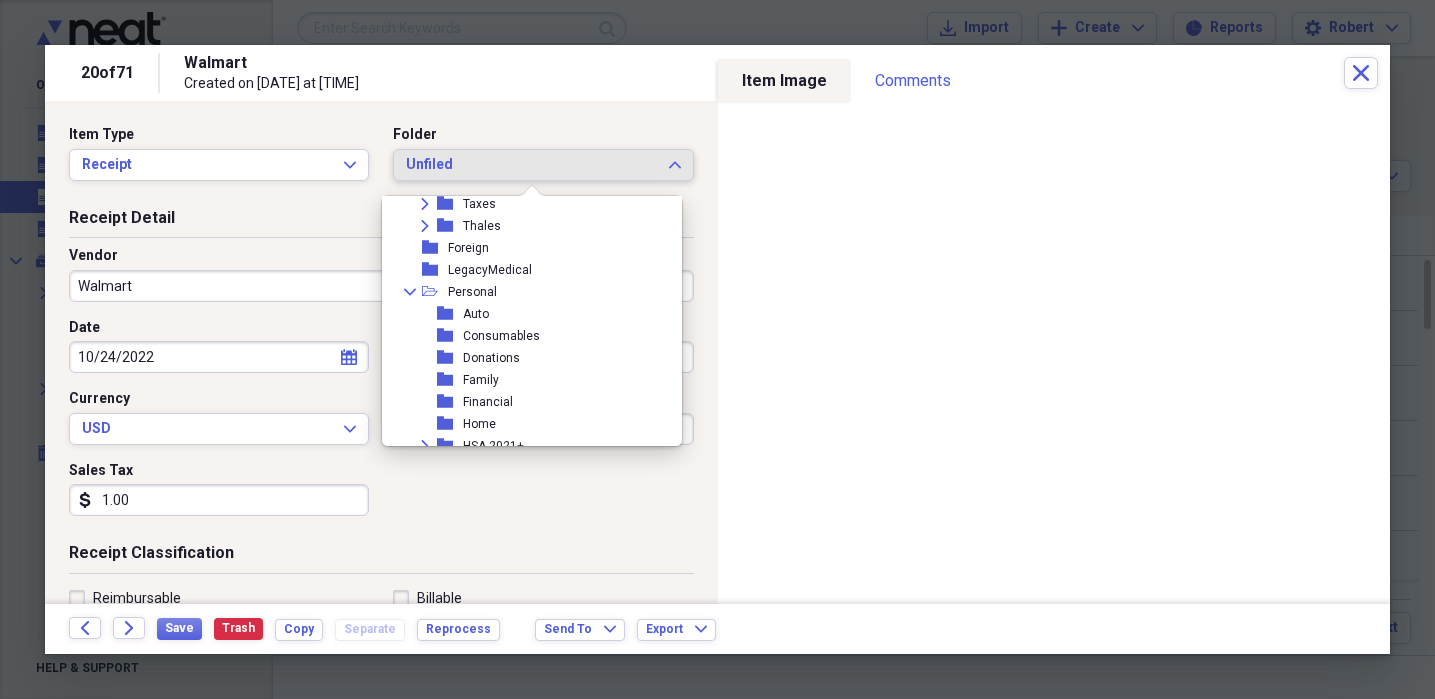 scroll, scrollTop: 244, scrollLeft: 0, axis: vertical 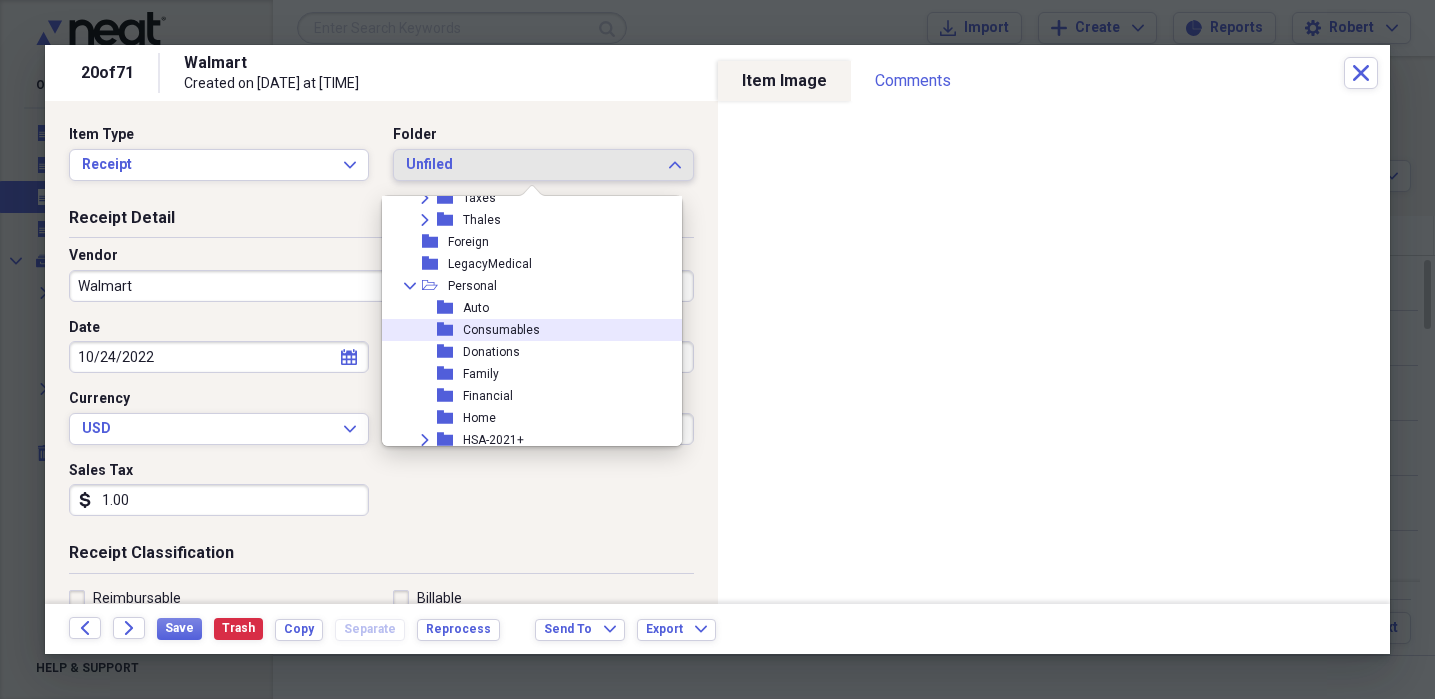 click on "folder Consumables" at bounding box center [524, 330] 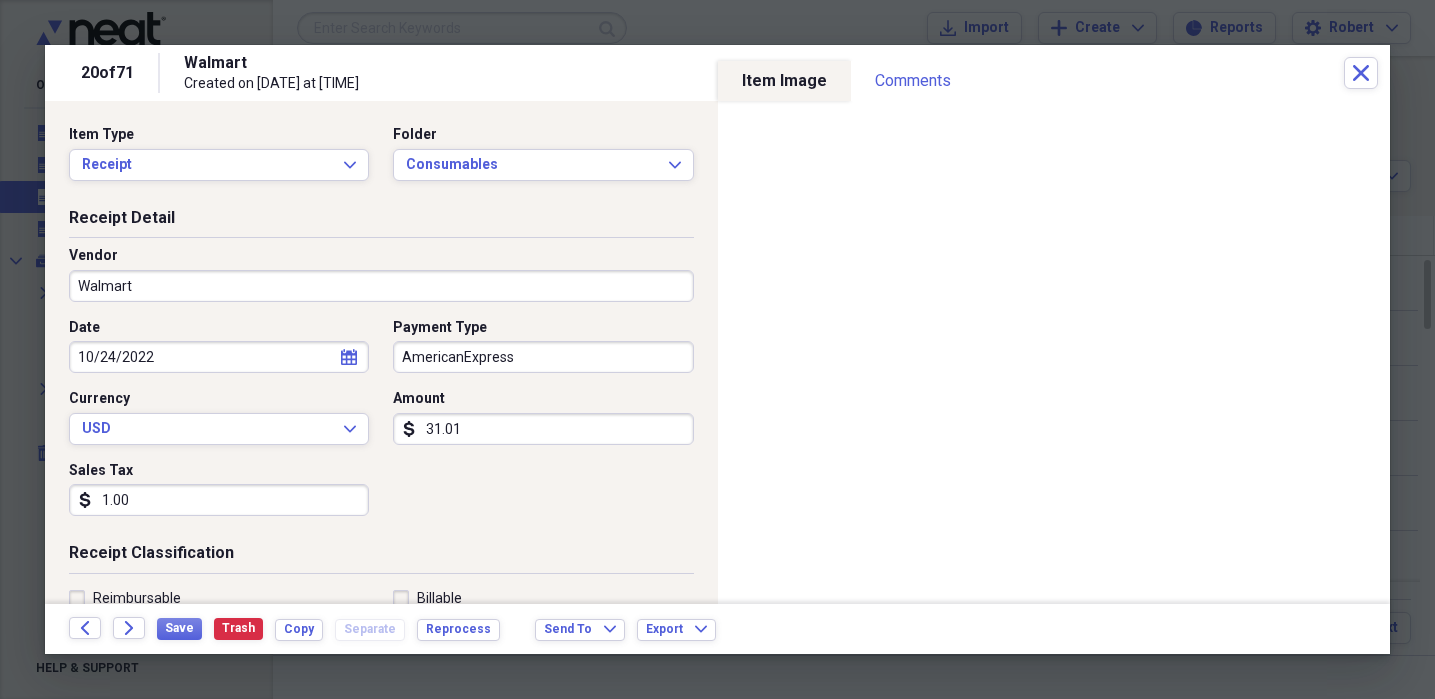 click on "1.00" at bounding box center (219, 500) 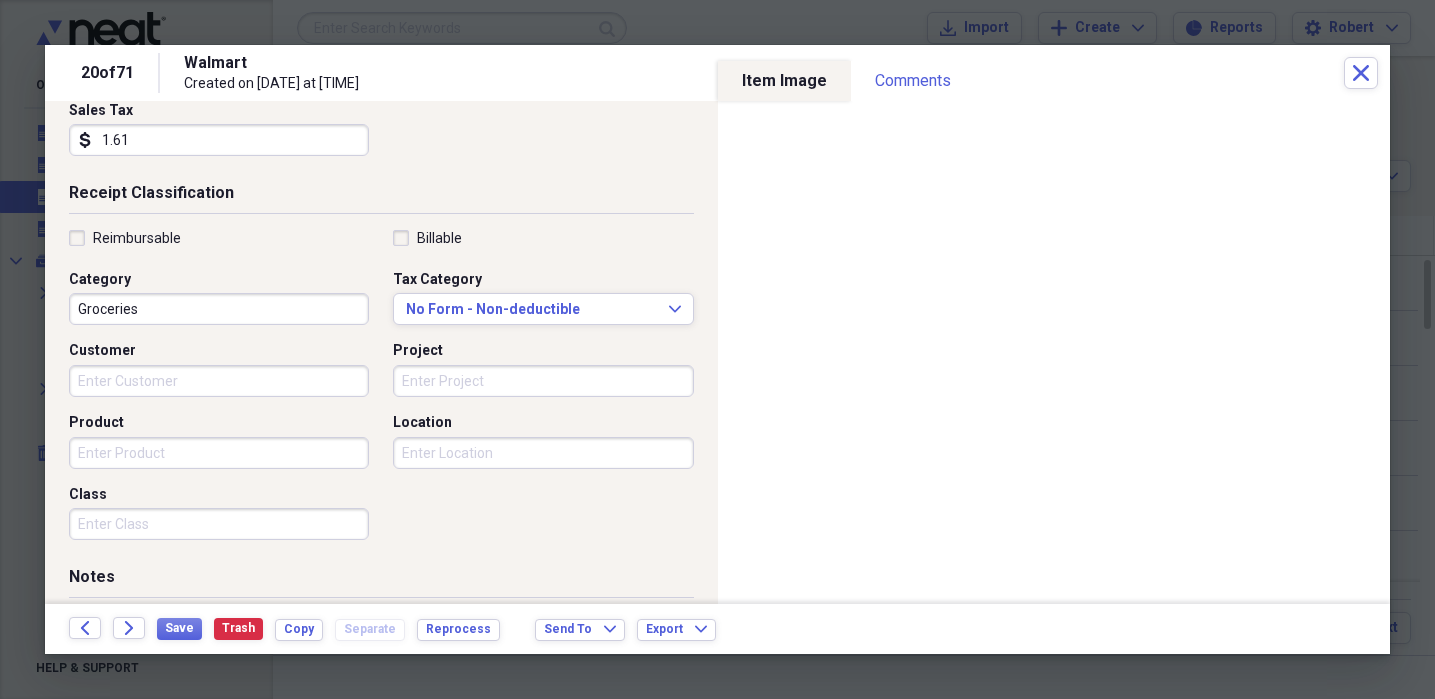 scroll, scrollTop: 366, scrollLeft: 0, axis: vertical 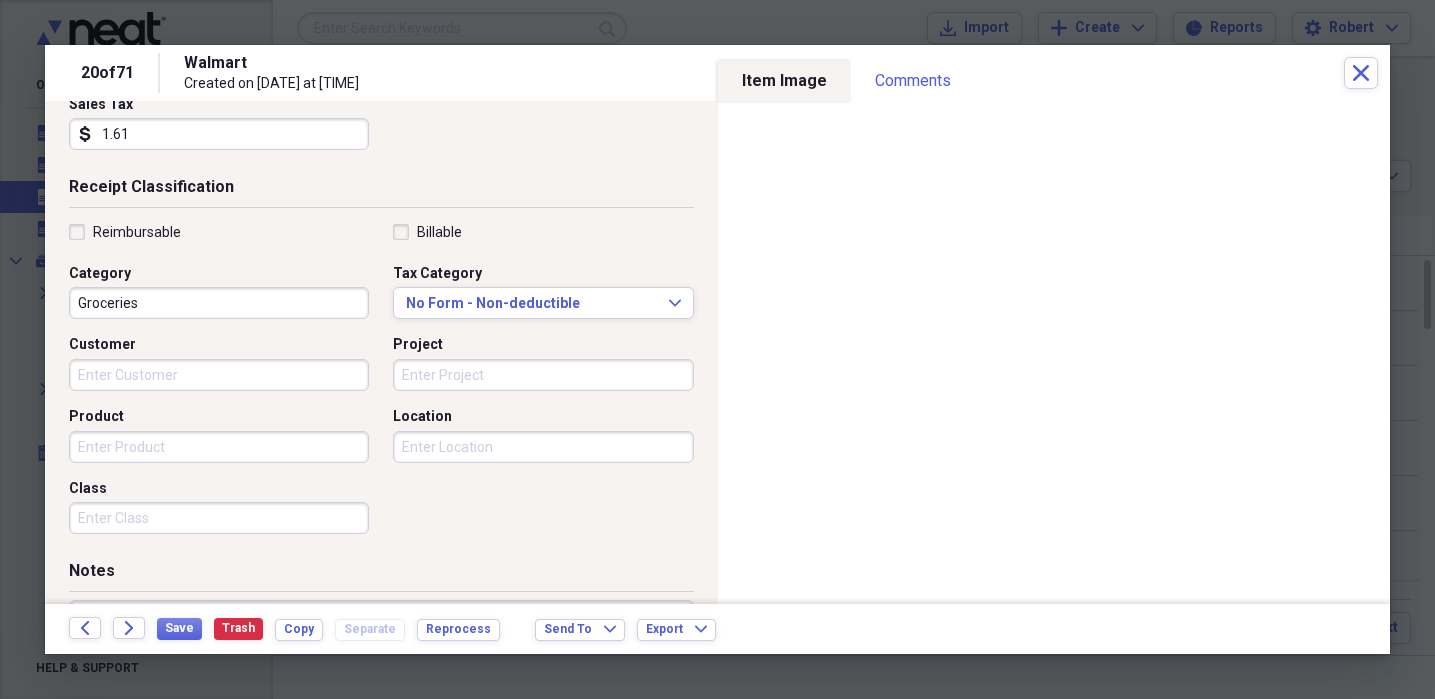 type on "1.61" 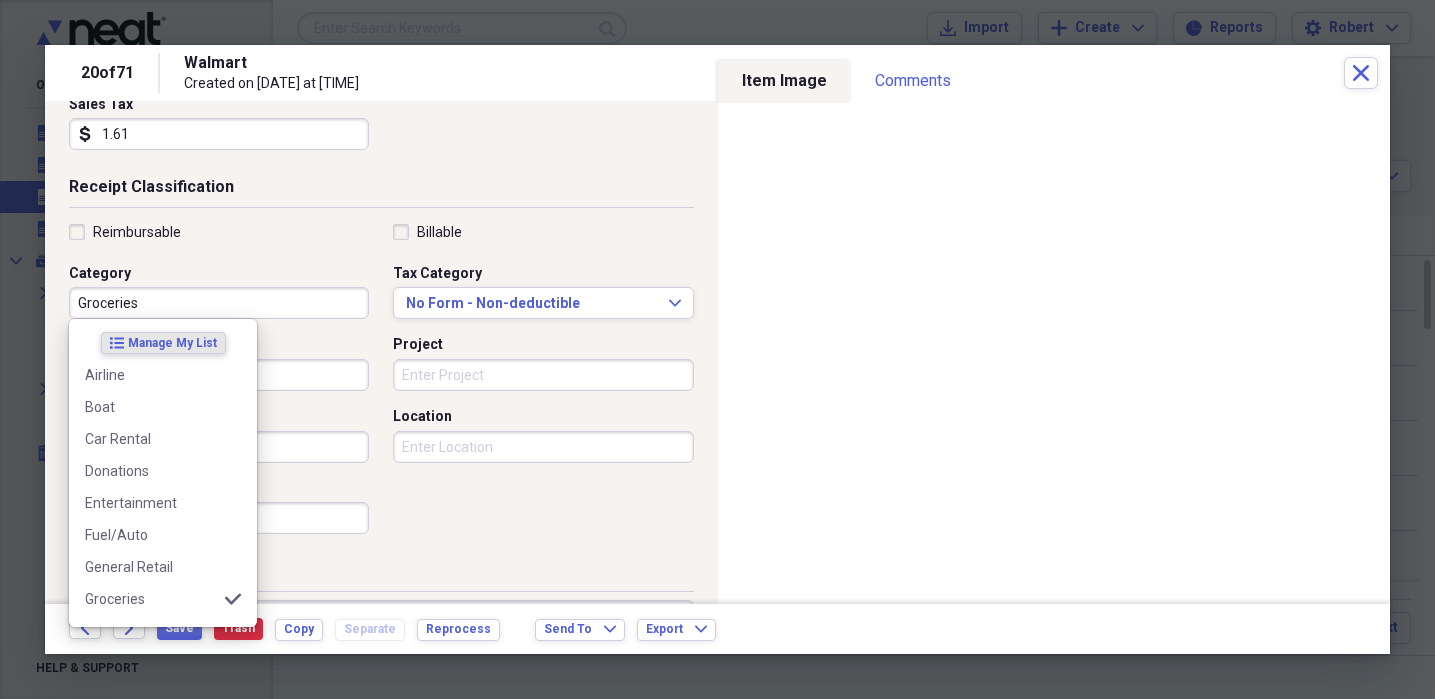 click on "Groceries" at bounding box center (219, 303) 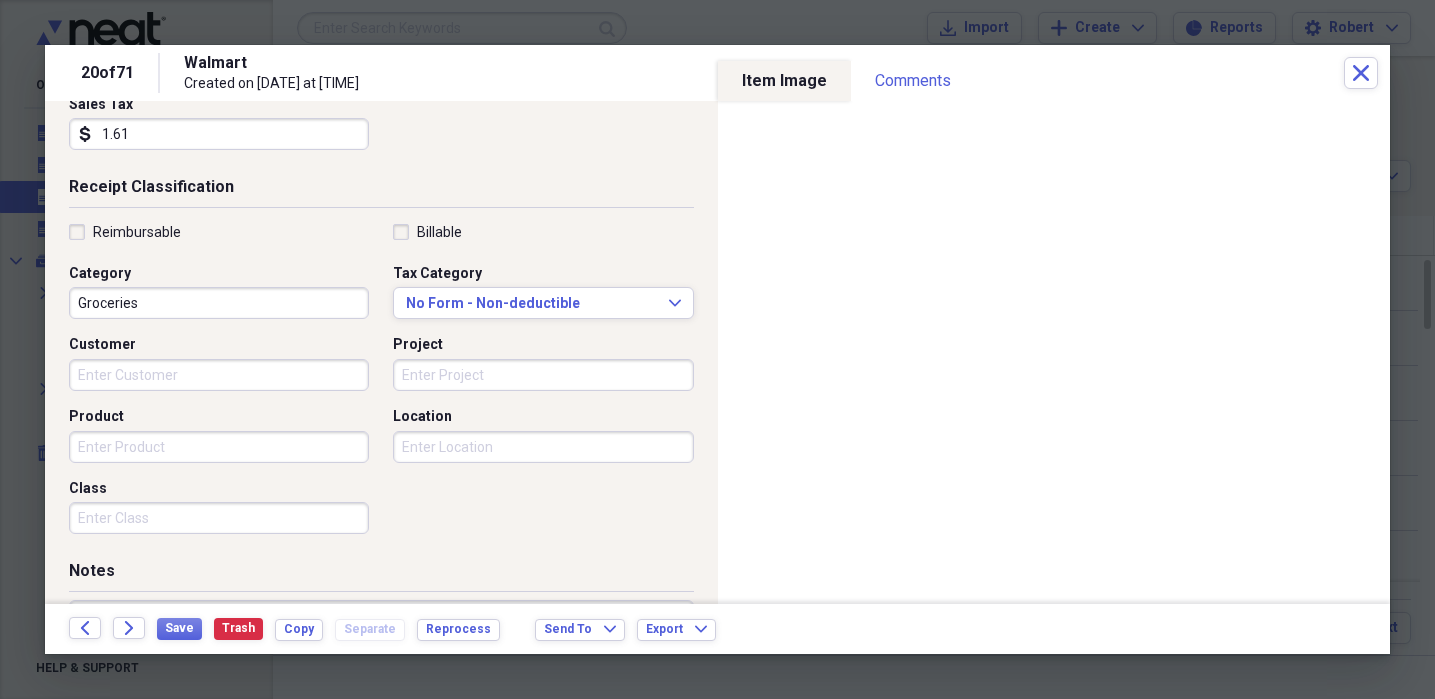 click on "Receipt Classification Reimbursable Billable Category Groceries Tax Category No Form - Non-deductible Expand Customer Project Product Location Class" at bounding box center (381, 368) 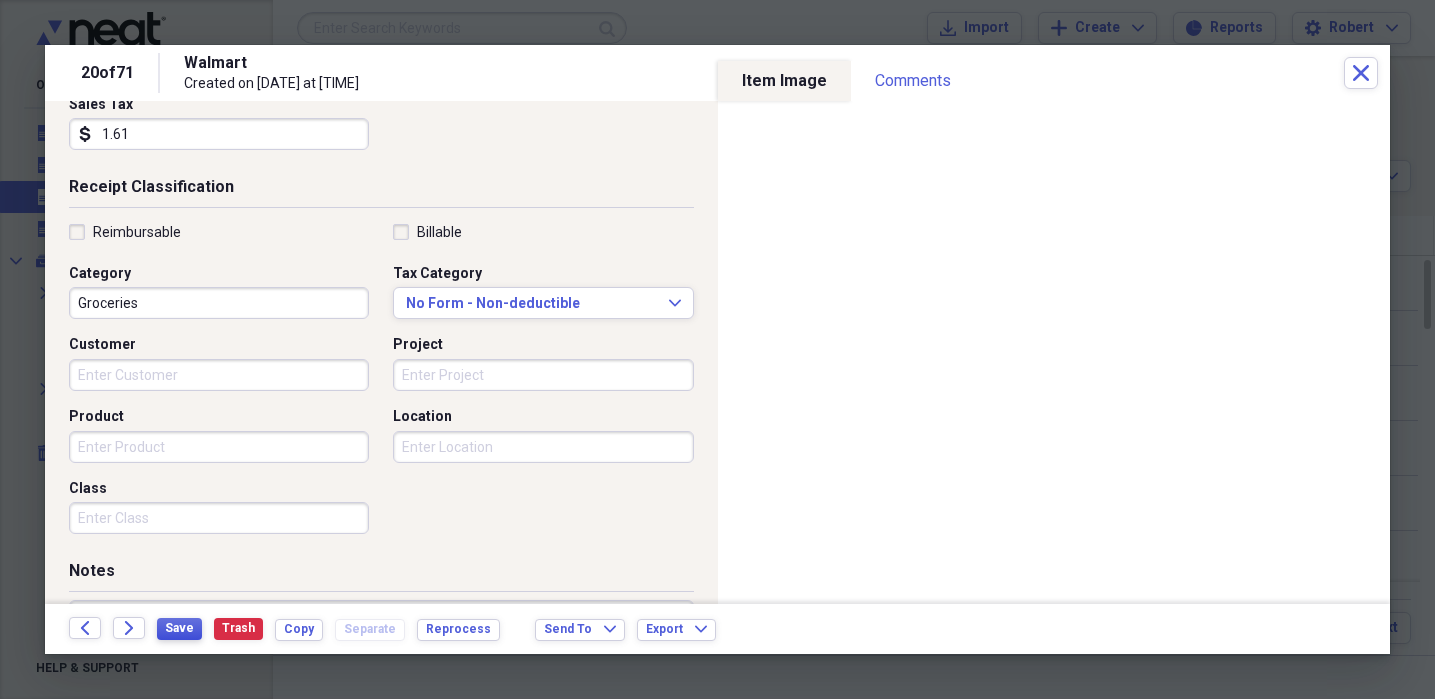 click on "Save" at bounding box center (179, 628) 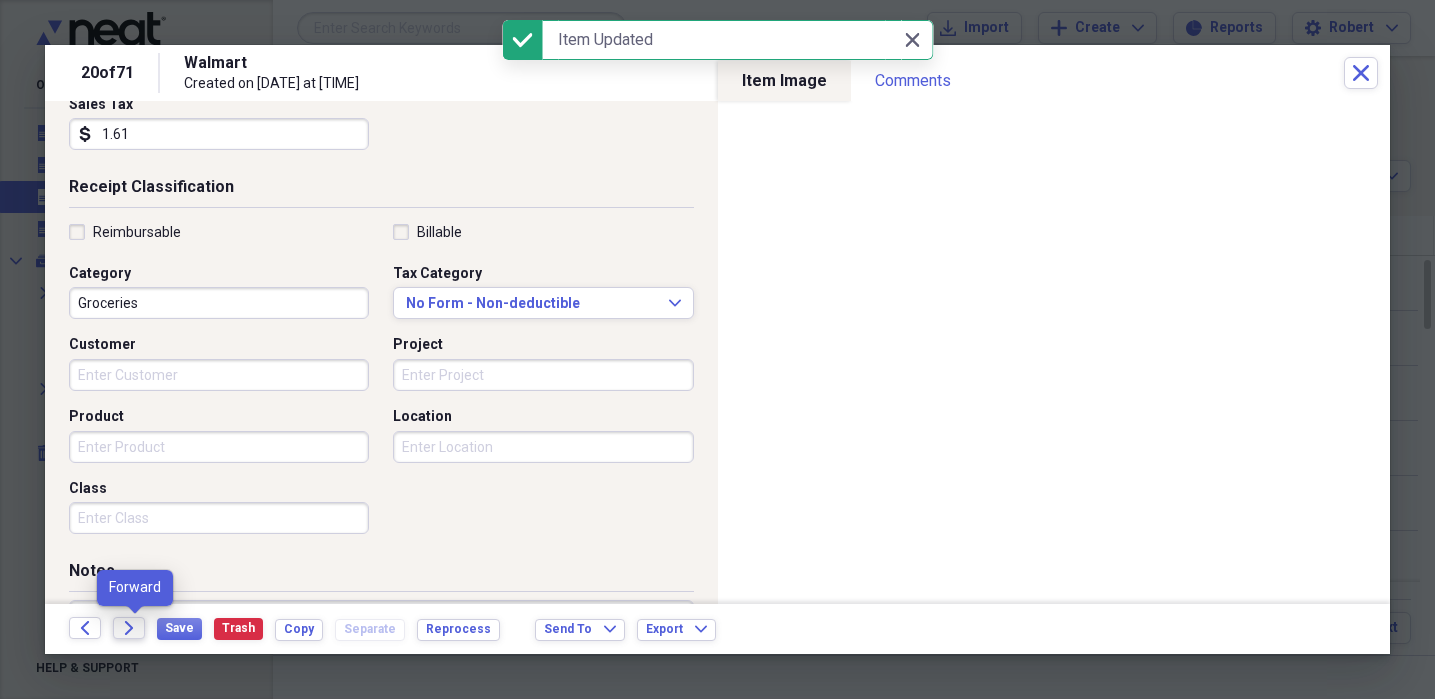 click on "Forward" 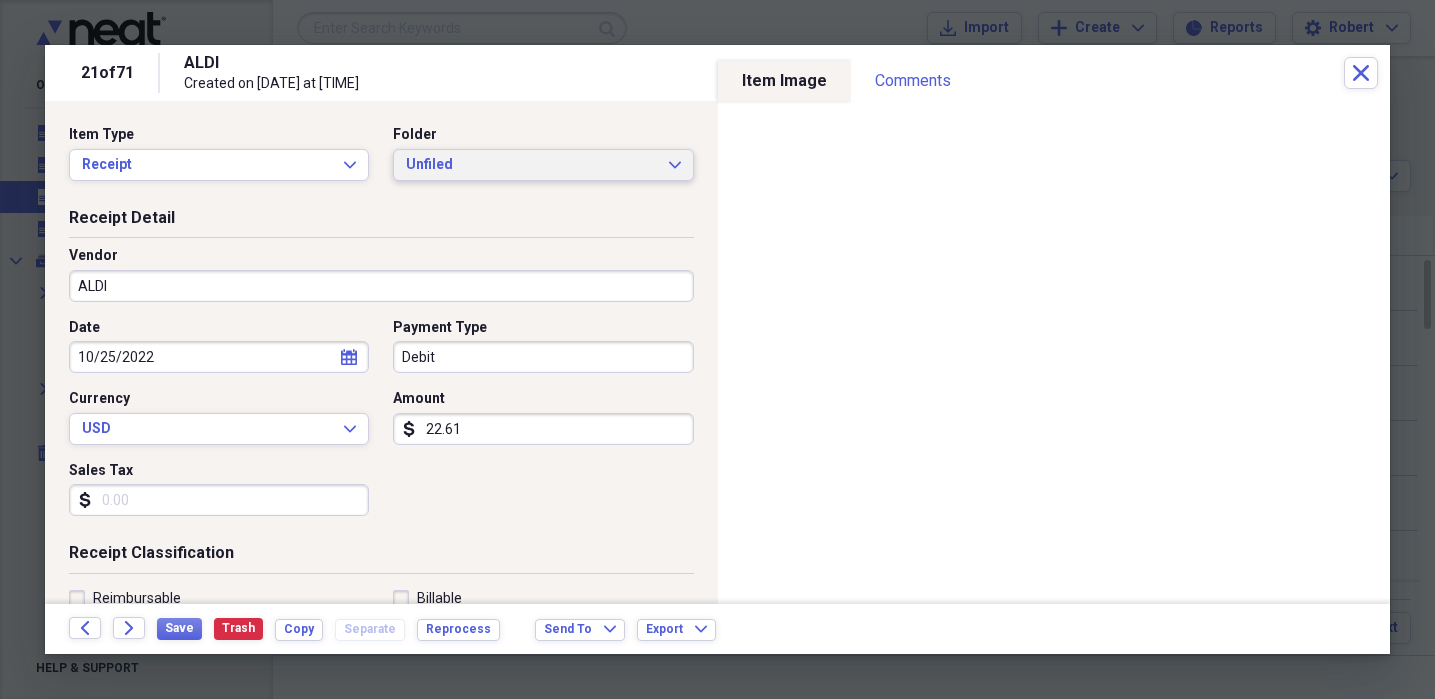 click on "Unfiled" at bounding box center (531, 165) 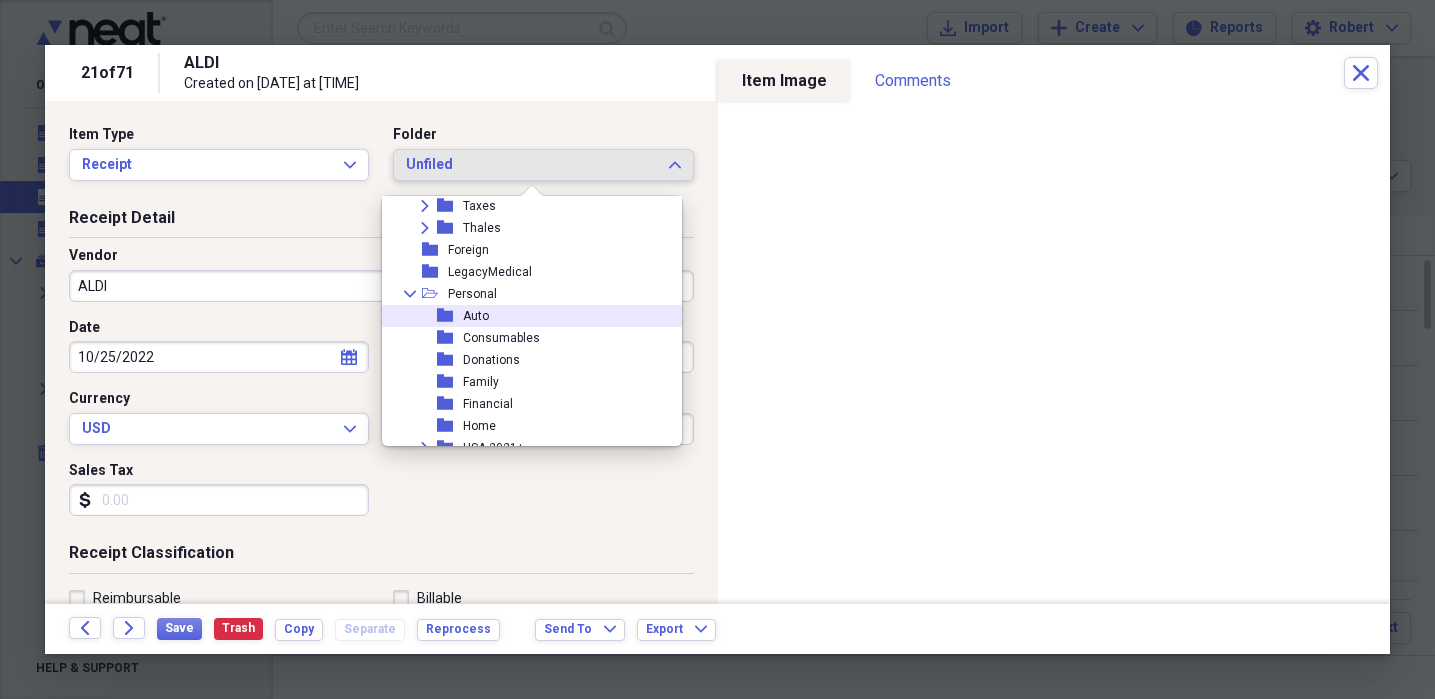 scroll, scrollTop: 233, scrollLeft: 0, axis: vertical 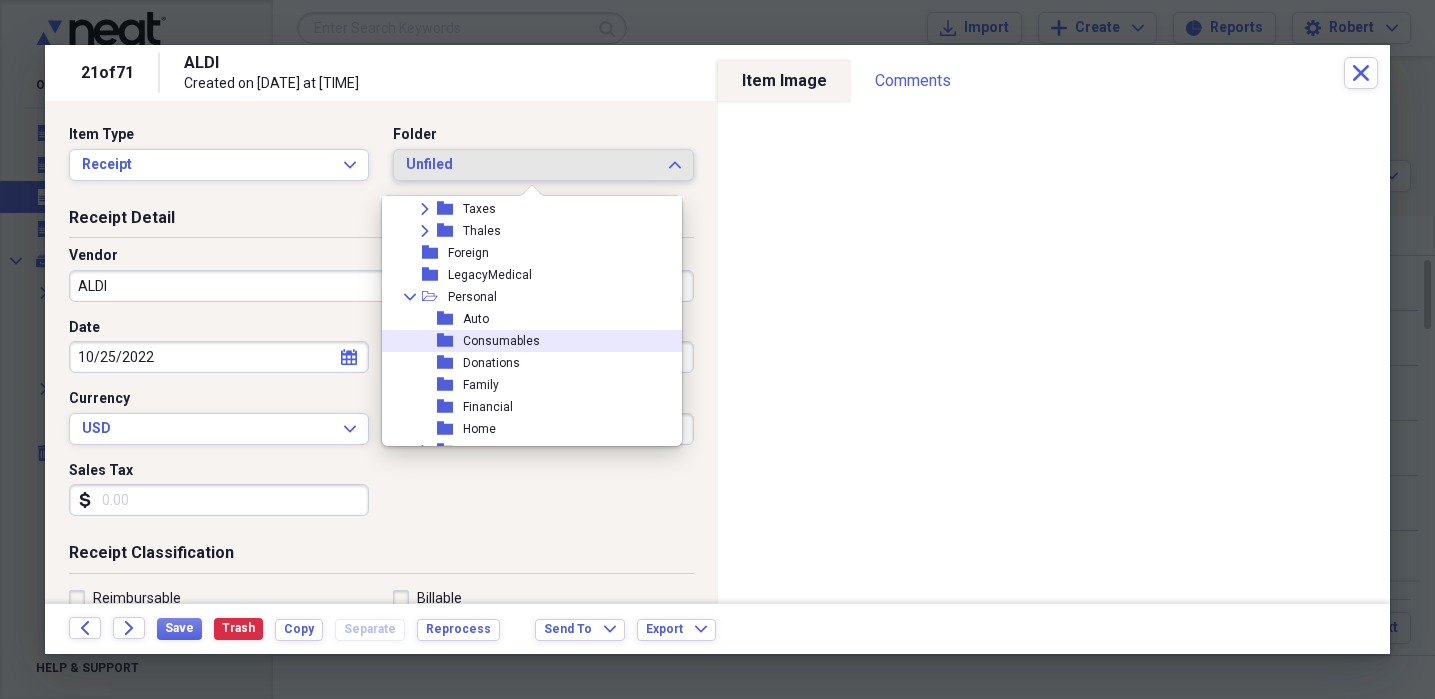 click on "folder Consumables" at bounding box center (524, 341) 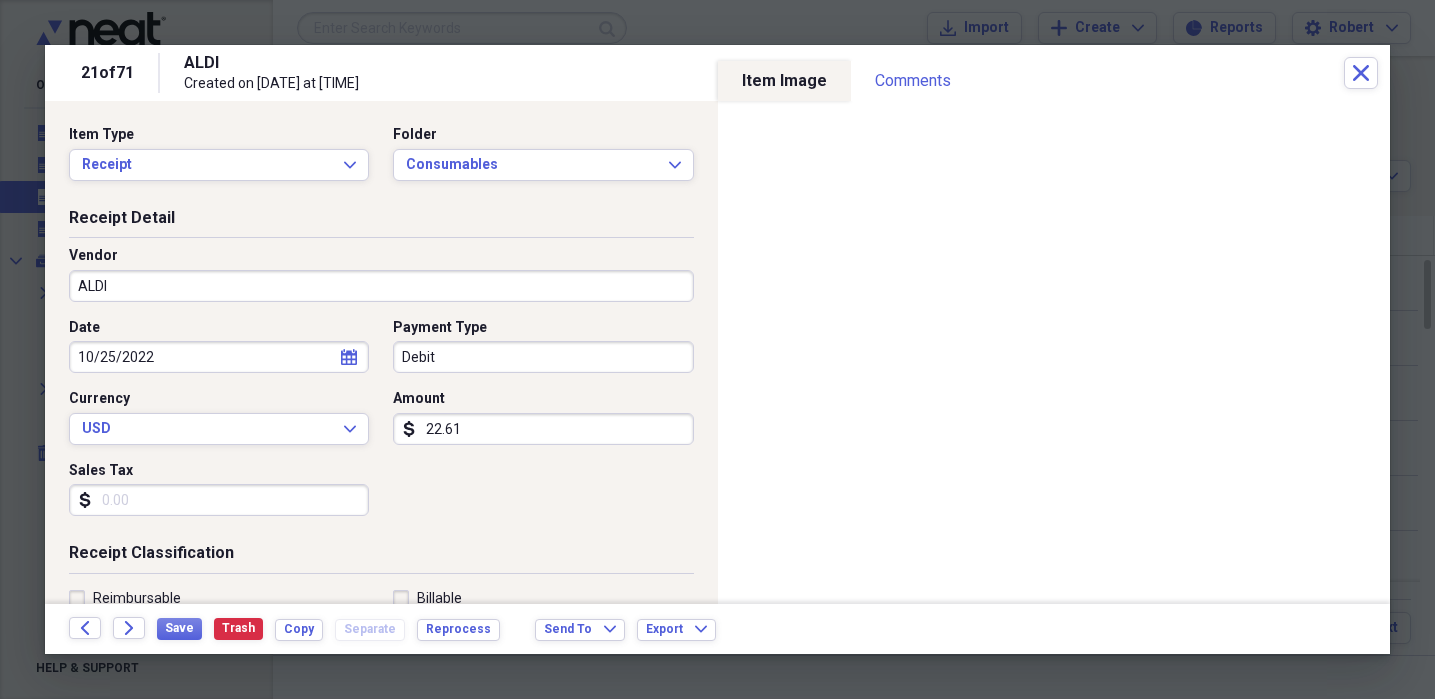 click on "Sales Tax" at bounding box center (219, 500) 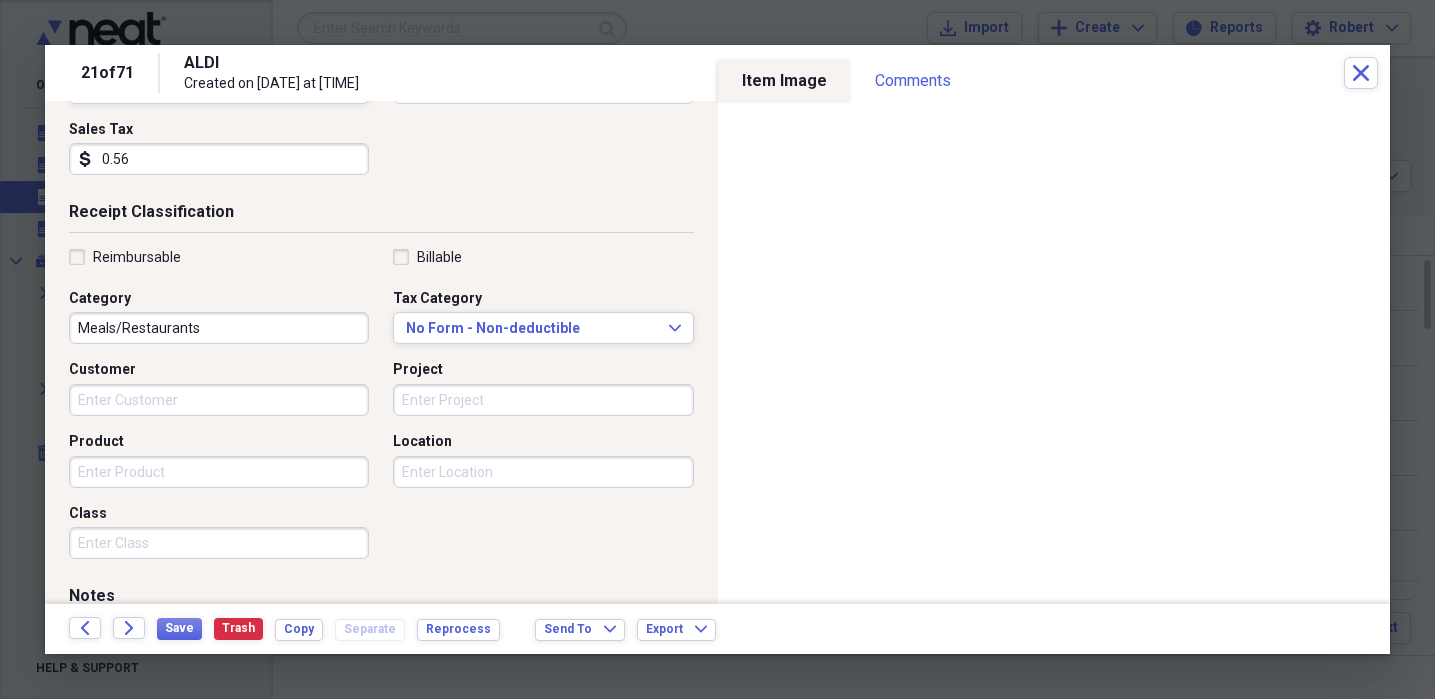 scroll, scrollTop: 345, scrollLeft: 0, axis: vertical 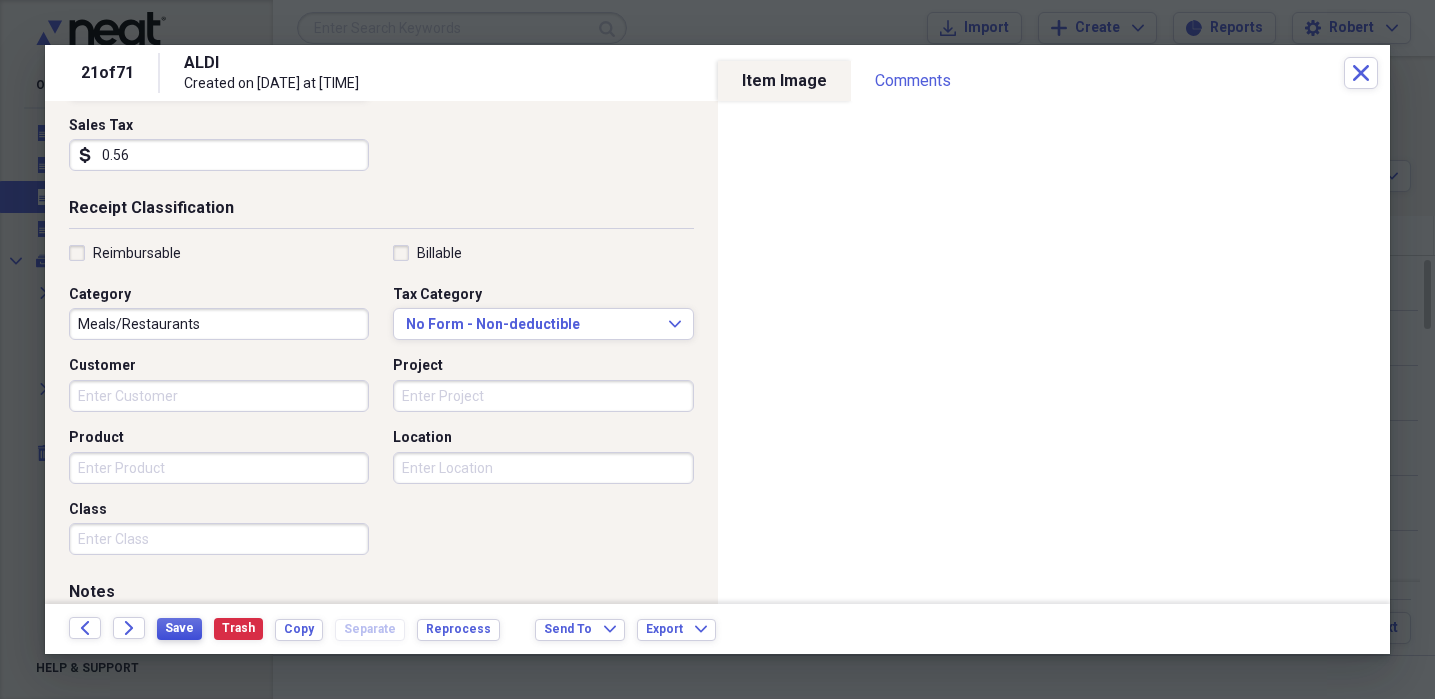 type on "0.56" 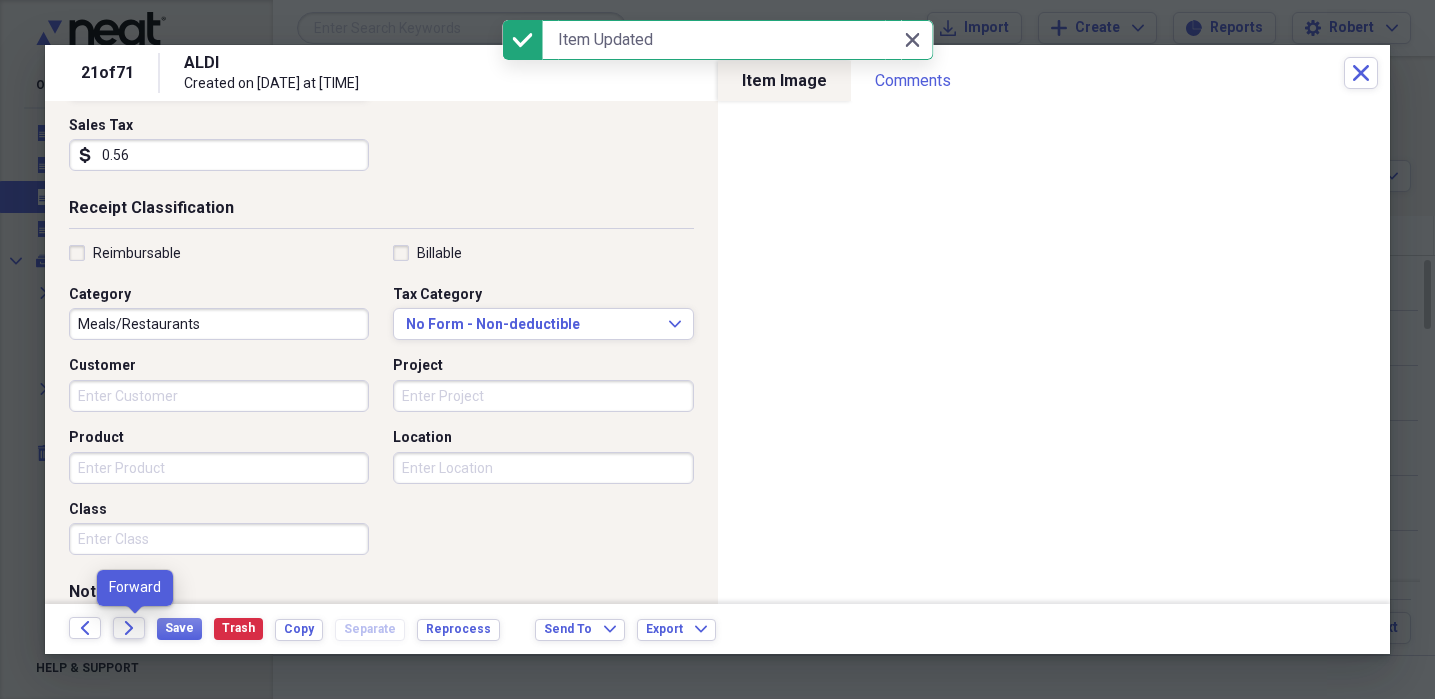 click on "Forward" 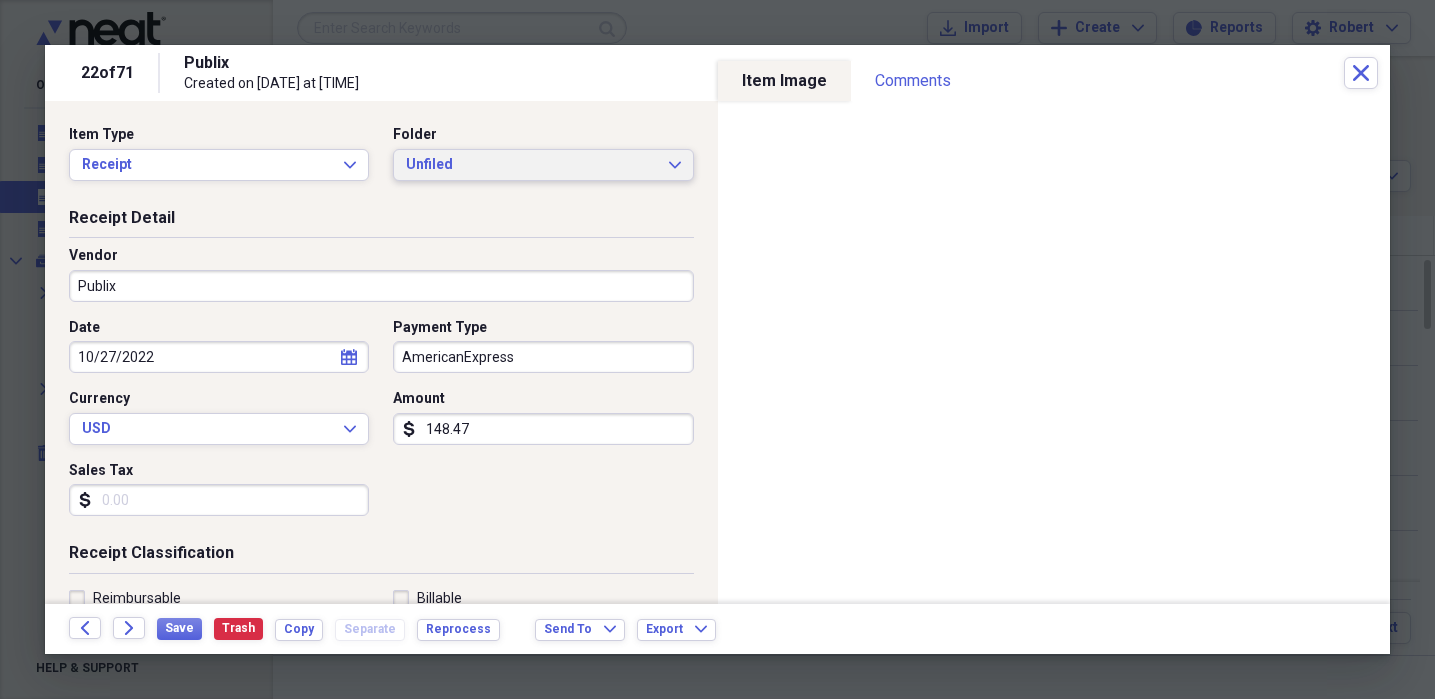 click on "Unfiled" at bounding box center (531, 165) 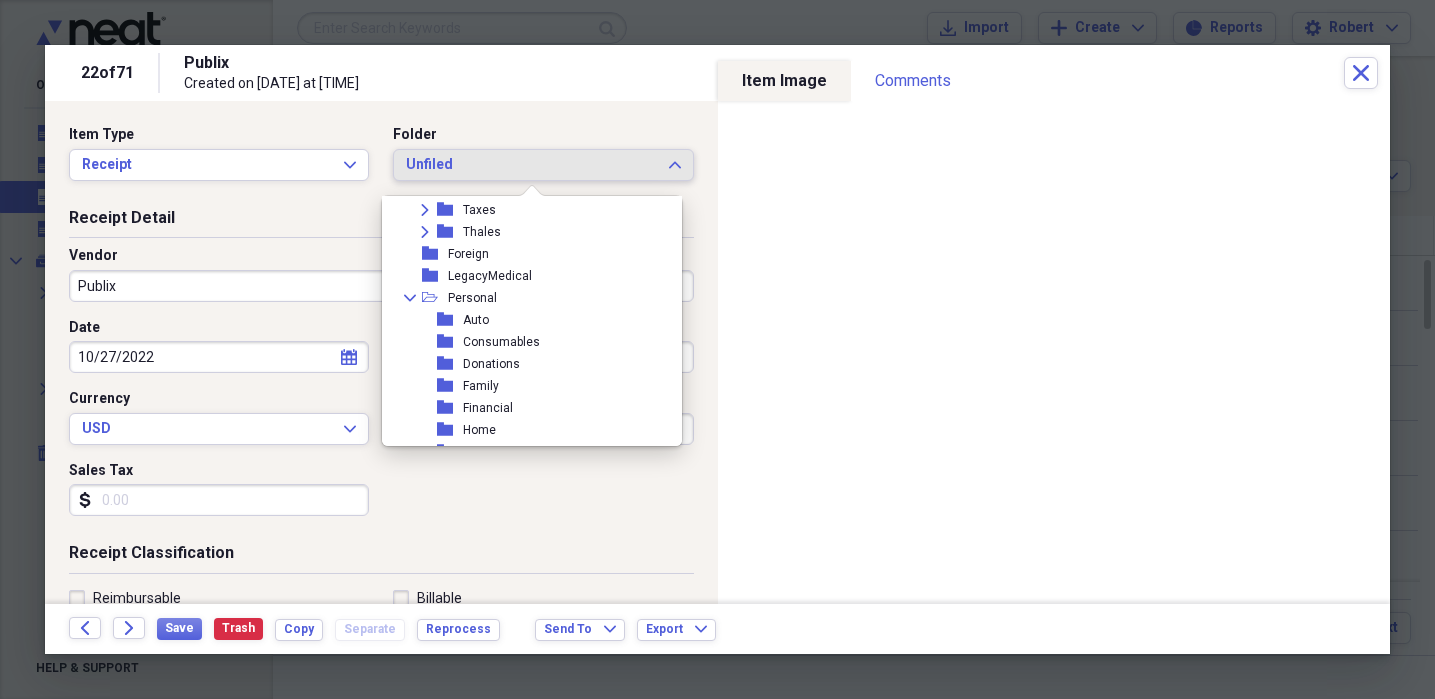 scroll, scrollTop: 247, scrollLeft: 0, axis: vertical 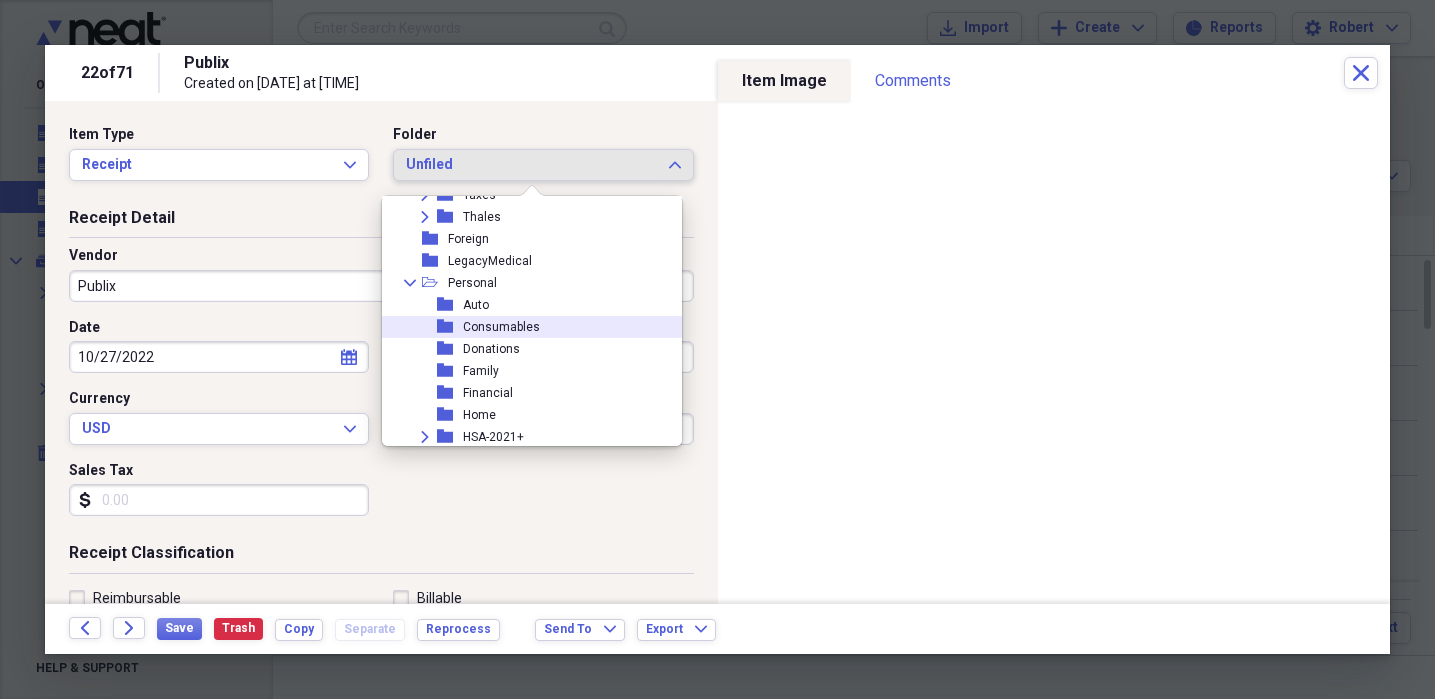 click on "folder Consumables" at bounding box center (524, 327) 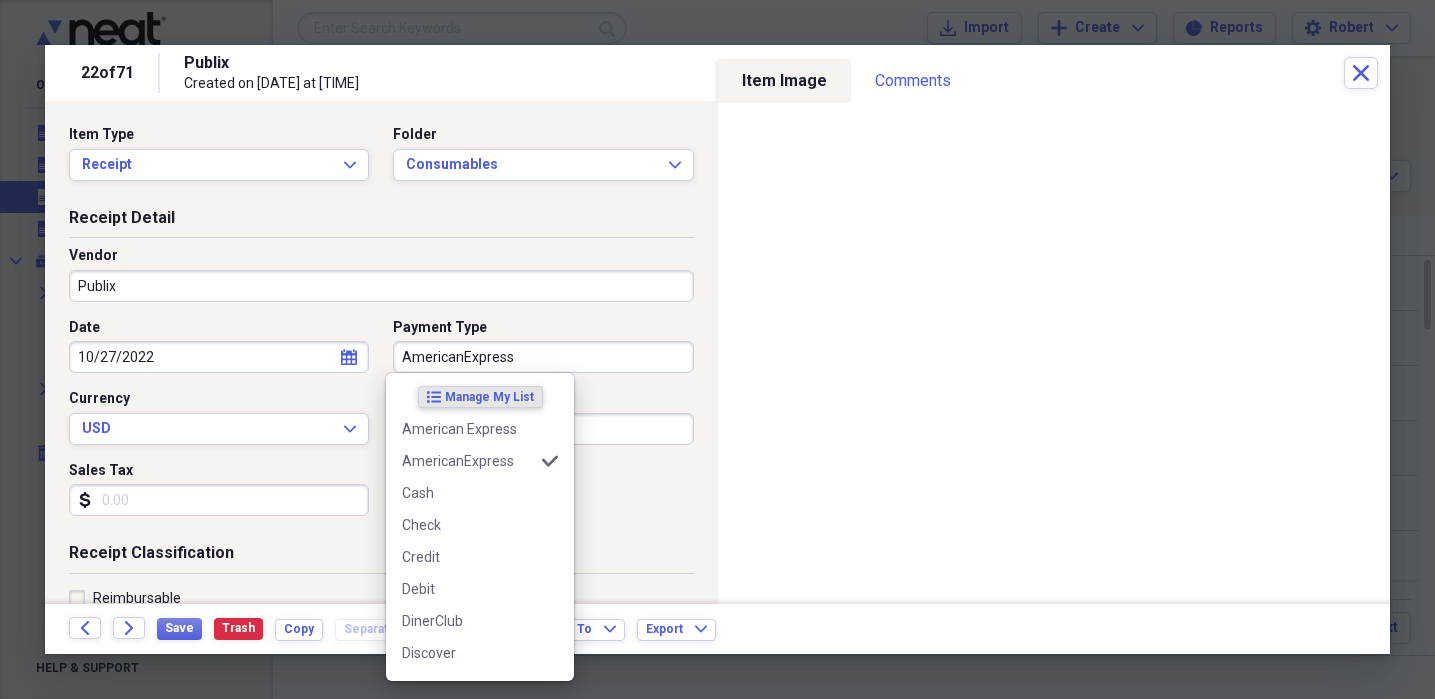 click on "AmericanExpress" at bounding box center (543, 357) 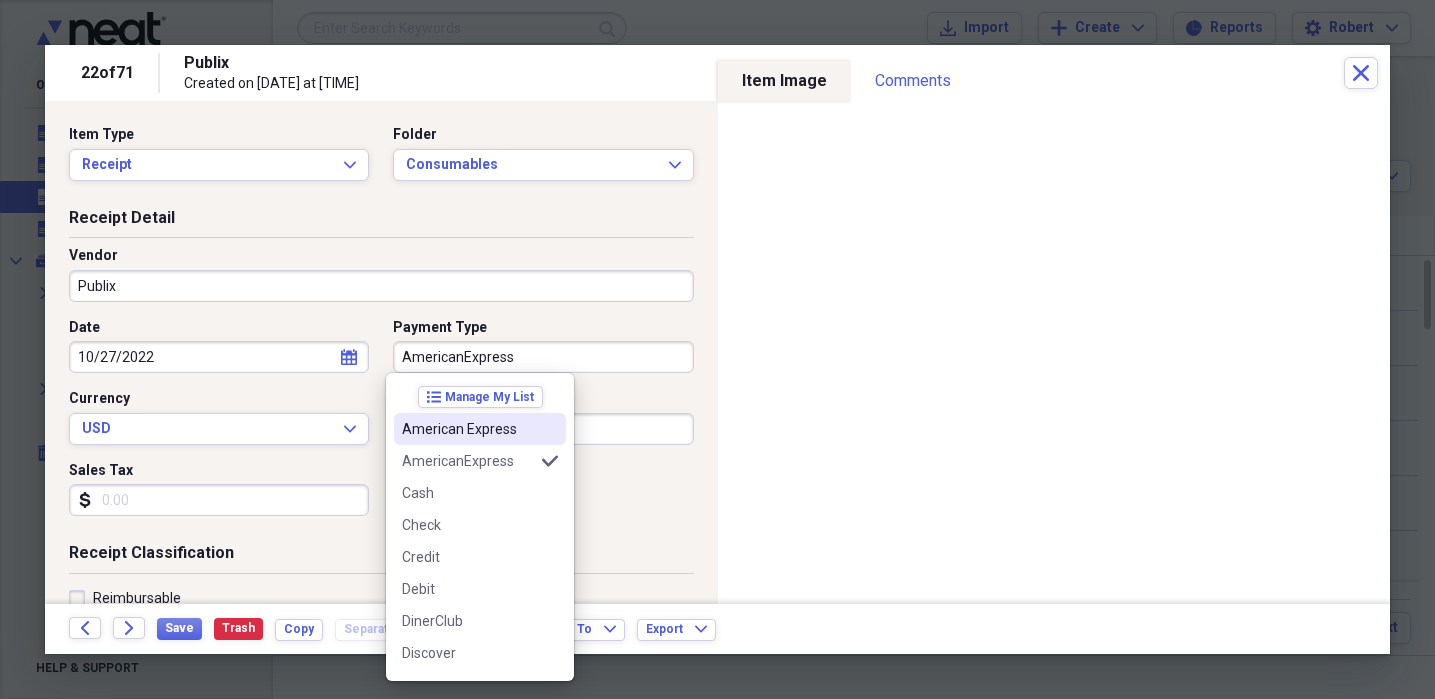 click on "American Express" at bounding box center (468, 429) 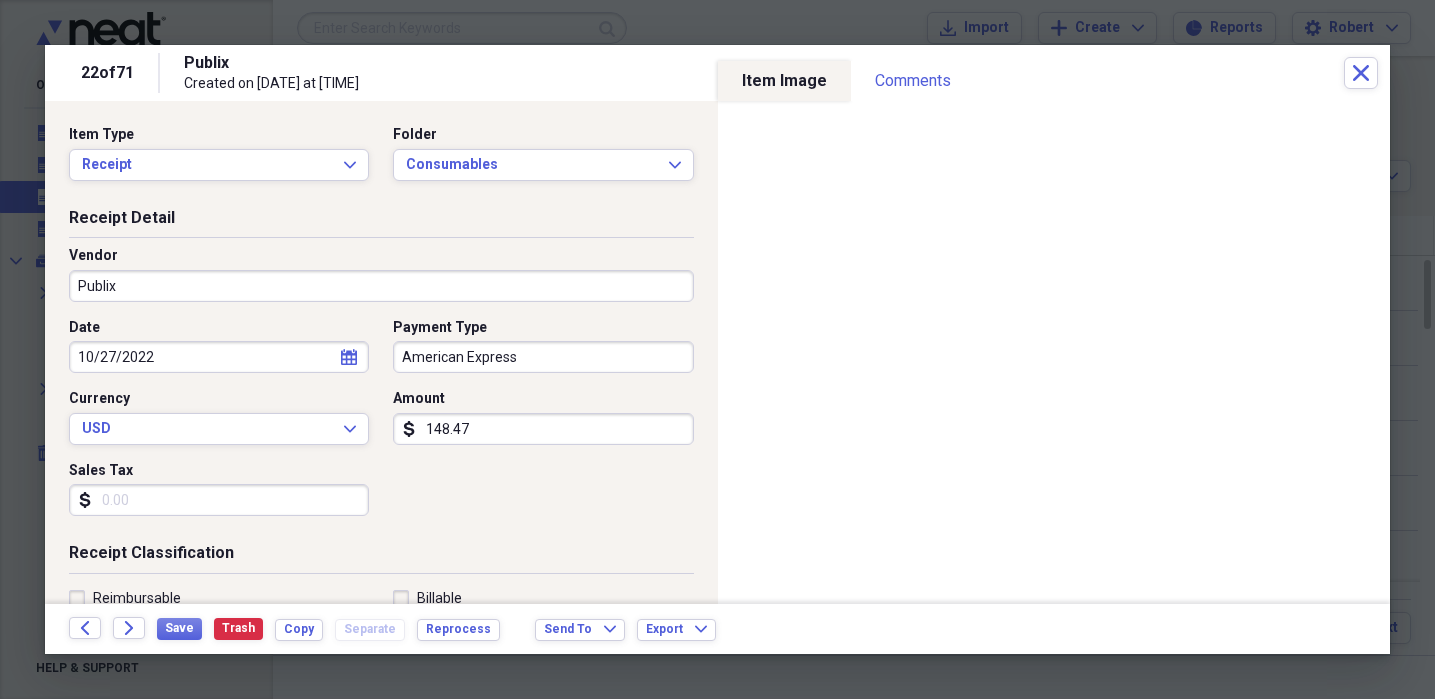 click on "Sales Tax" at bounding box center [219, 500] 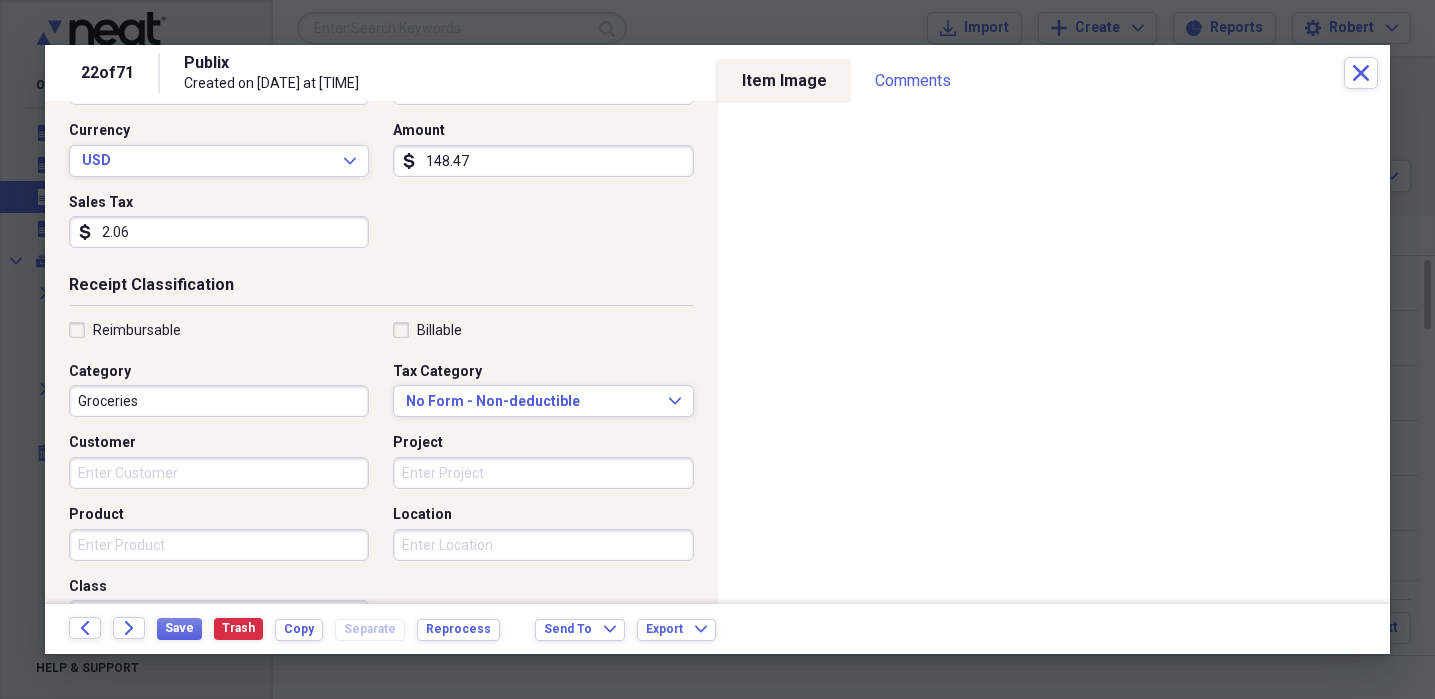 scroll, scrollTop: 264, scrollLeft: 0, axis: vertical 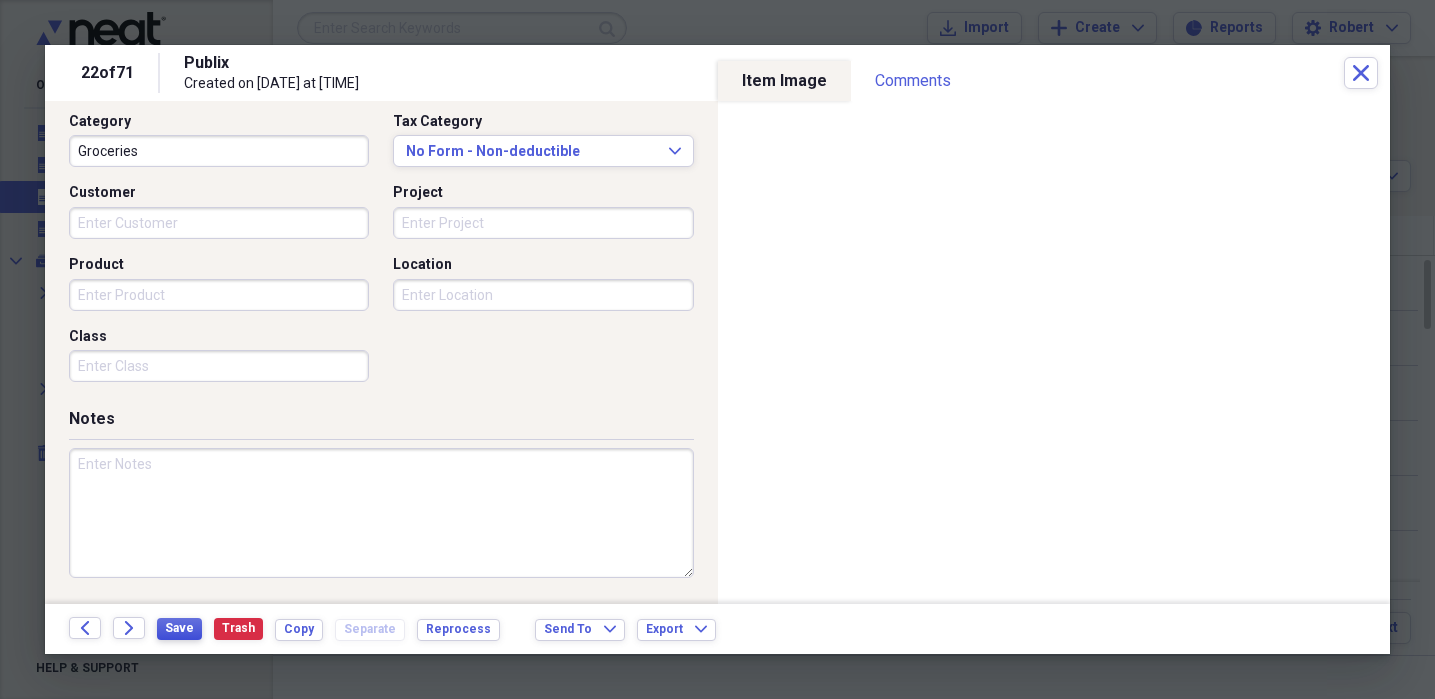 type on "2.06" 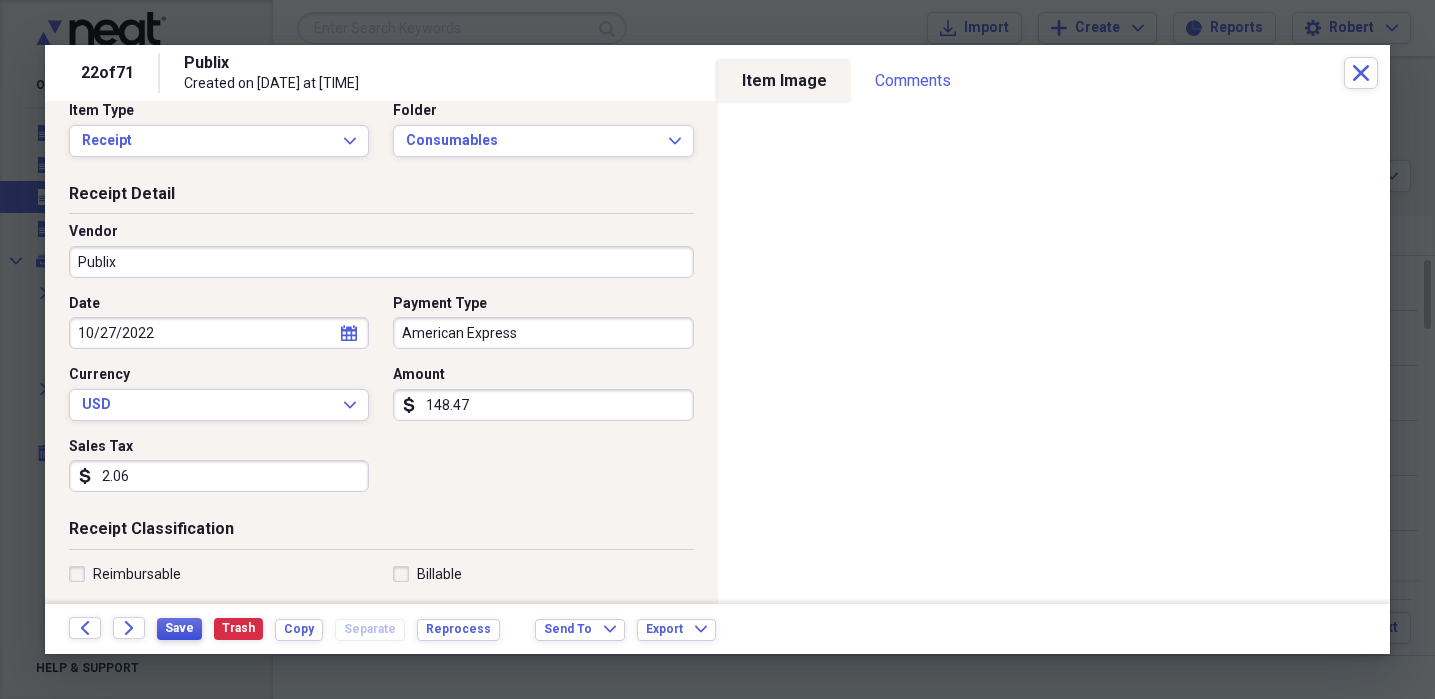 scroll, scrollTop: 10, scrollLeft: 0, axis: vertical 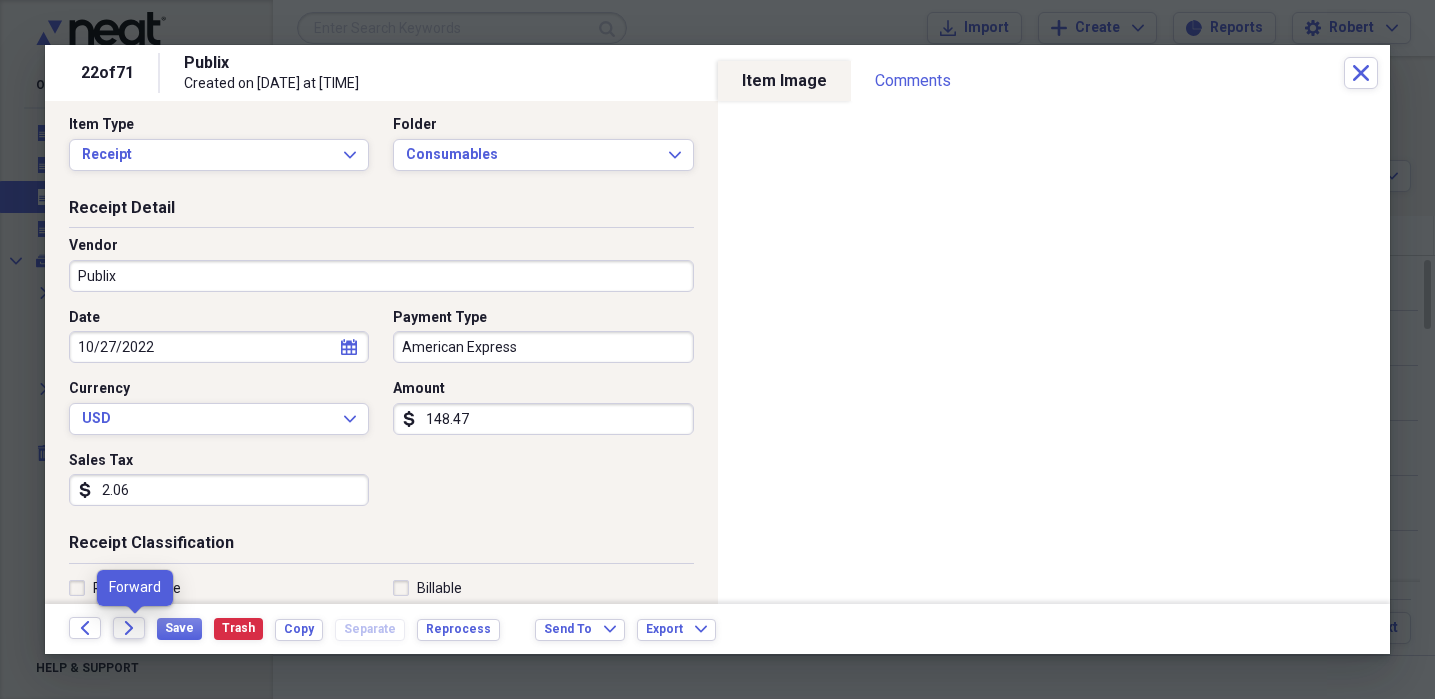 click on "Forward" 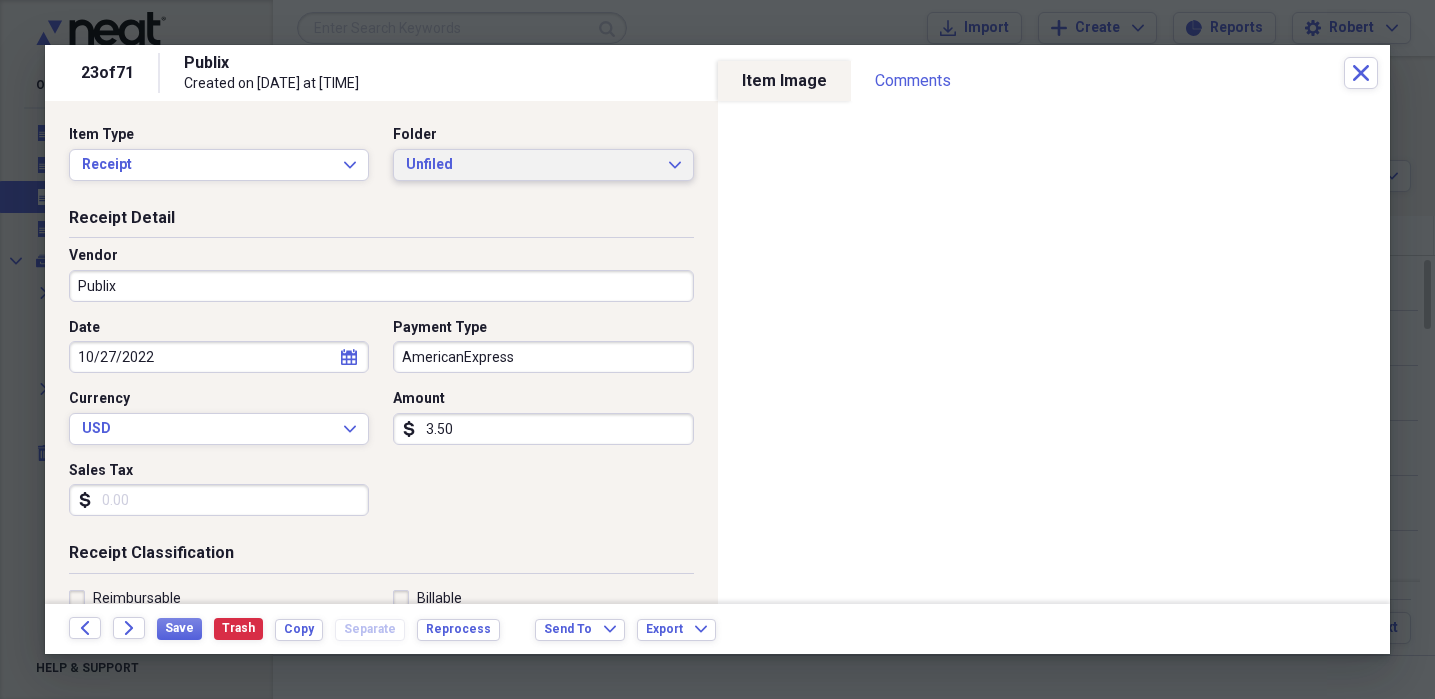click on "Unfiled" at bounding box center [531, 165] 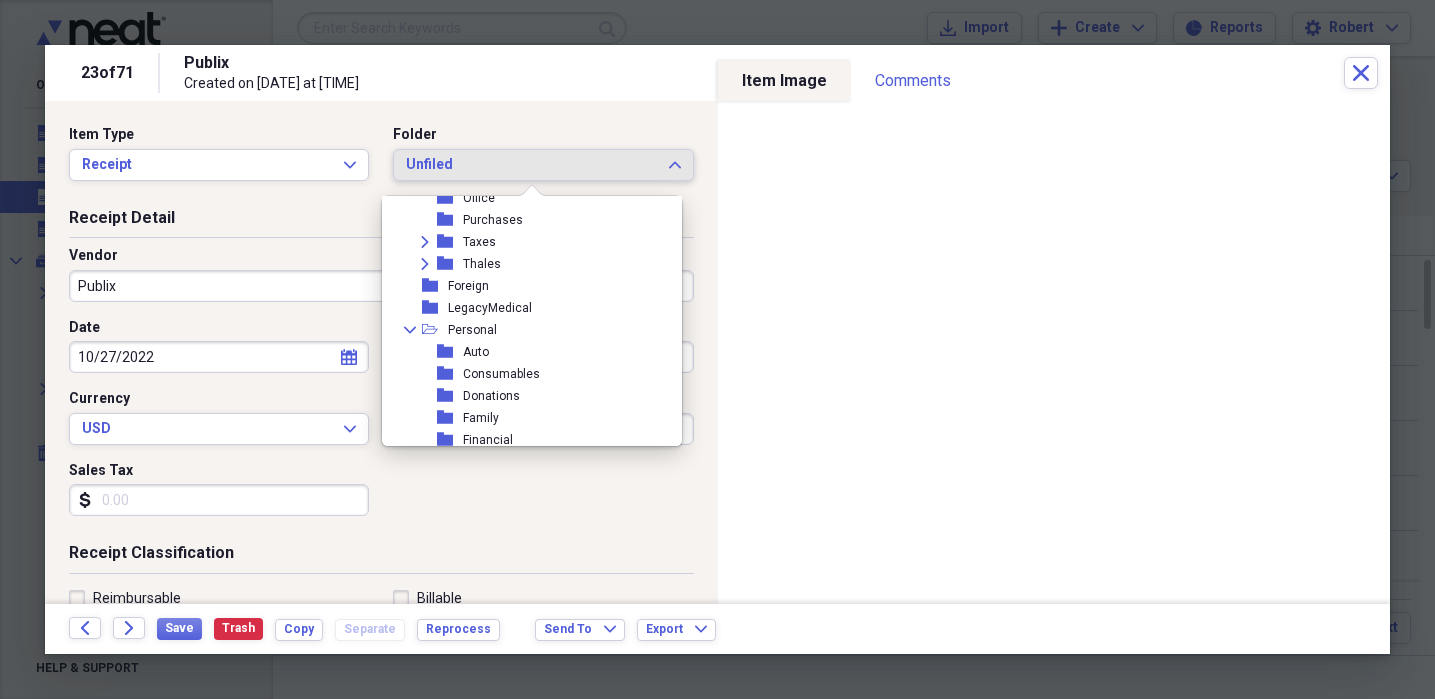 scroll, scrollTop: 244, scrollLeft: 0, axis: vertical 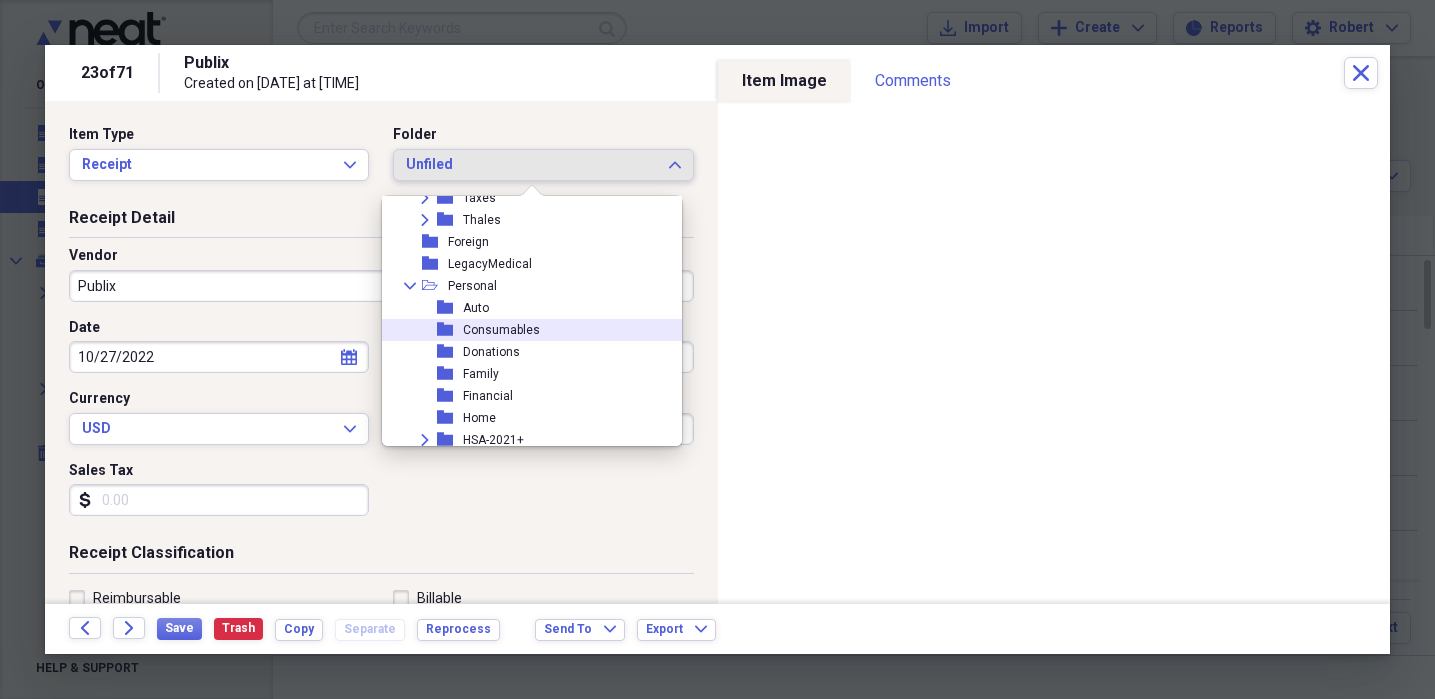 click on "folder Consumables" at bounding box center [524, 330] 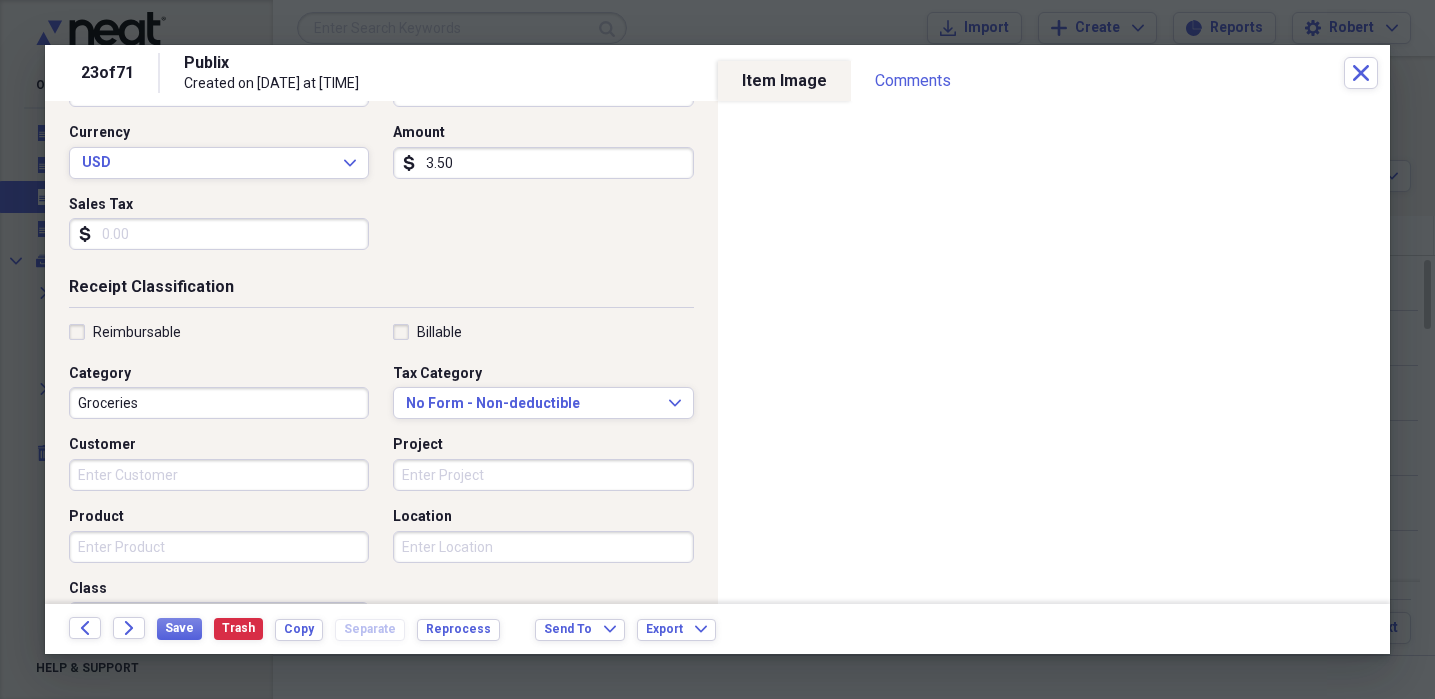 scroll, scrollTop: 272, scrollLeft: 0, axis: vertical 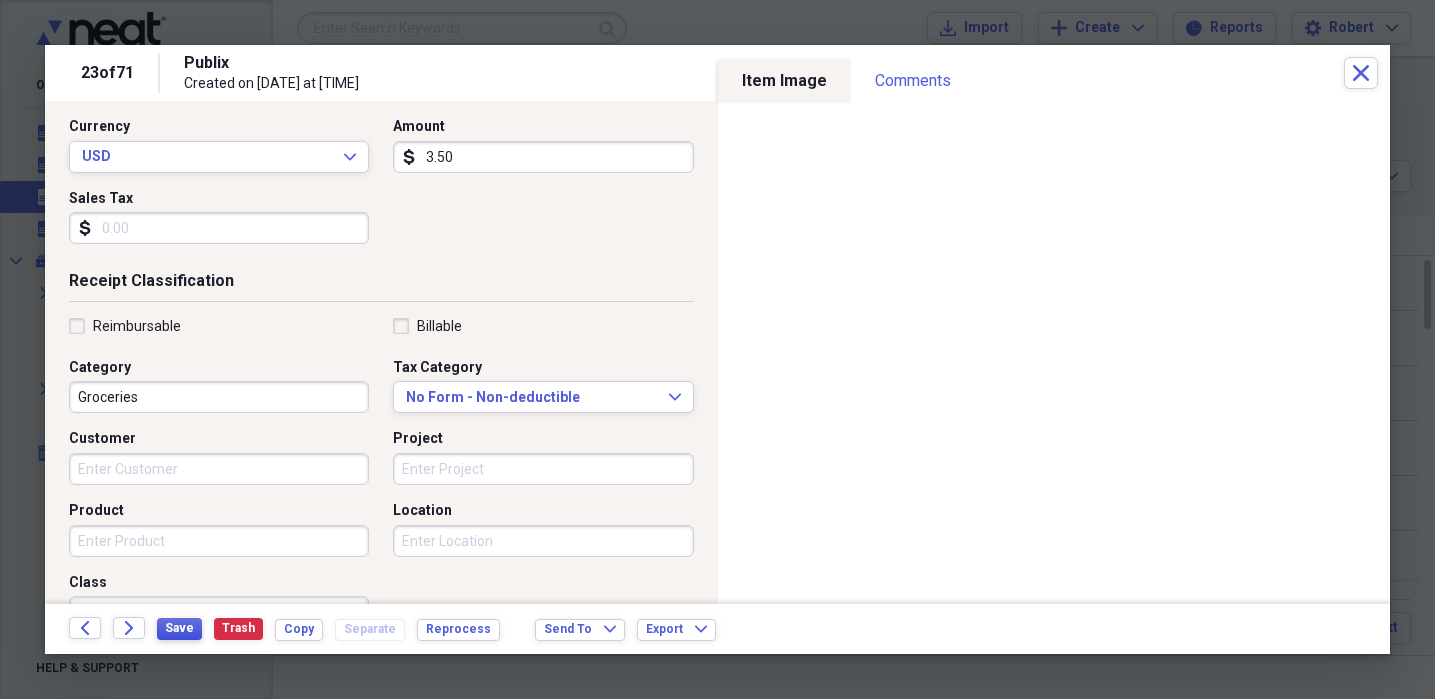 click on "Save" at bounding box center [179, 628] 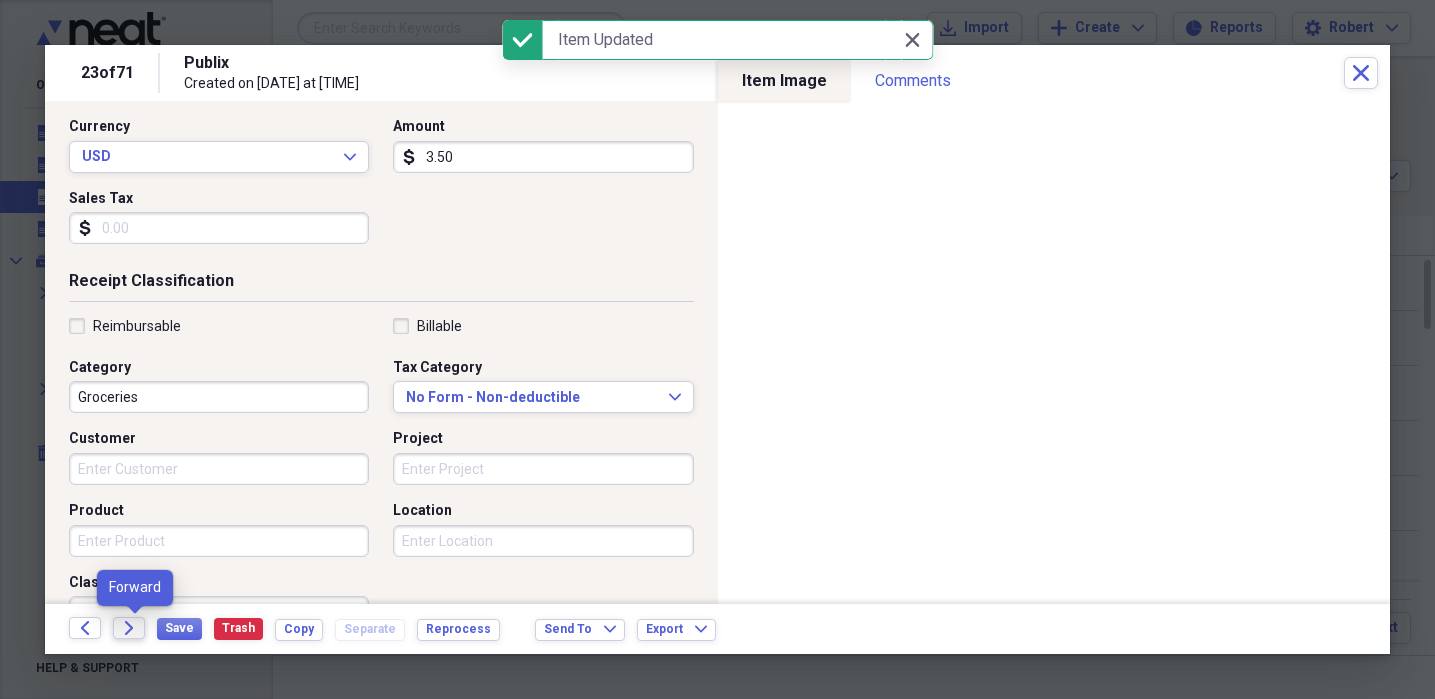 click on "Forward" 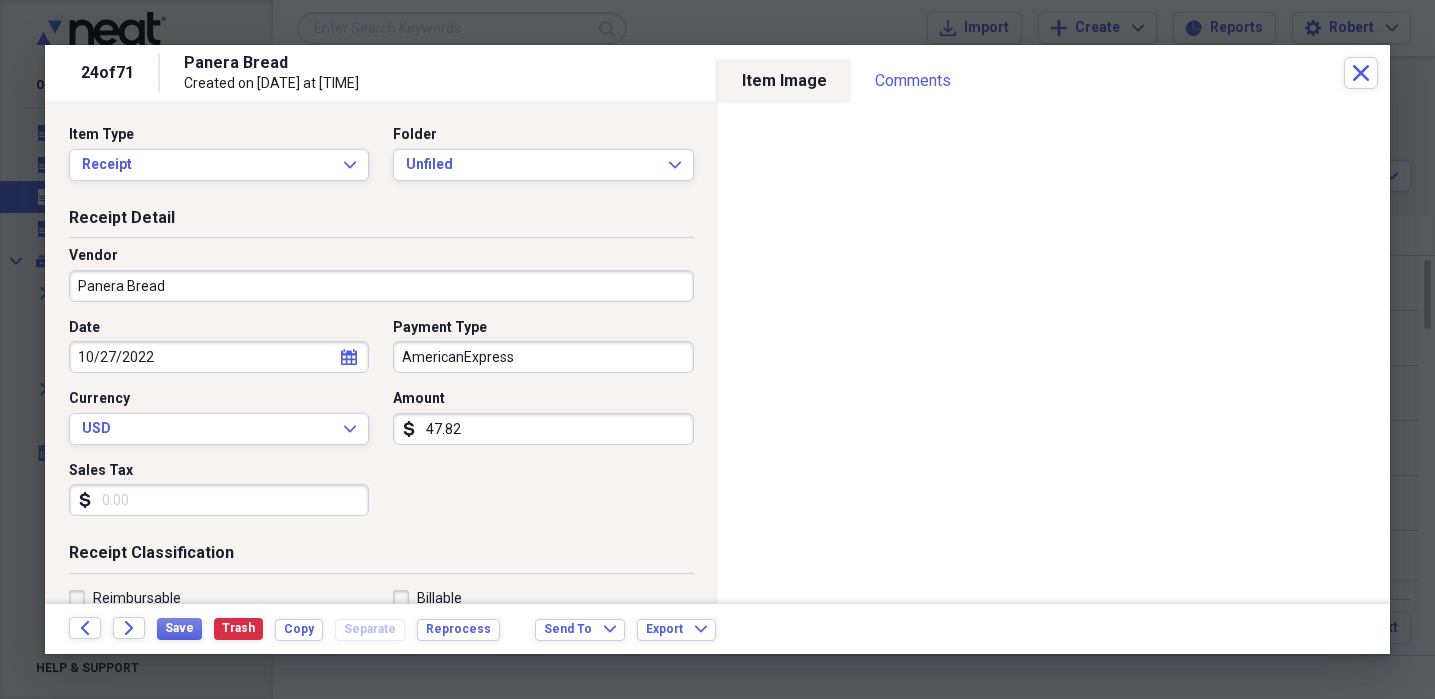 click on "Sales Tax" at bounding box center (219, 500) 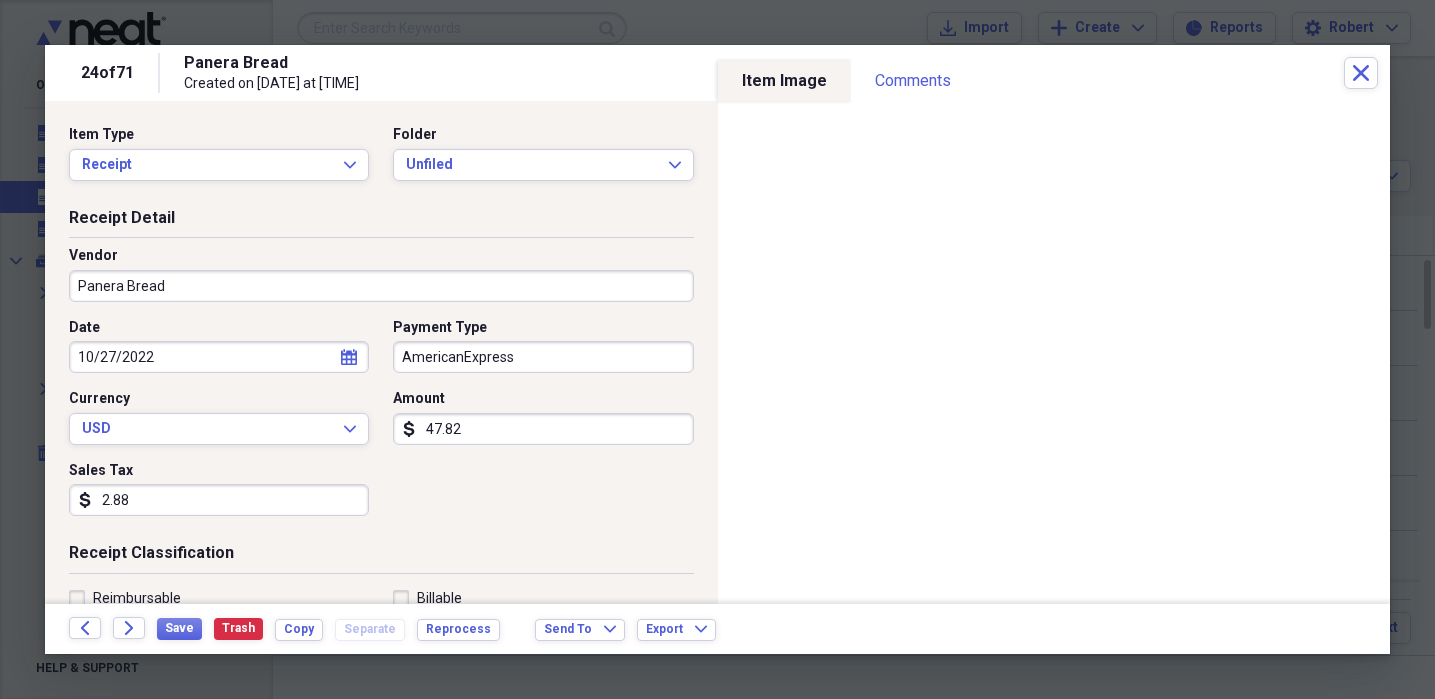 type on "2.88" 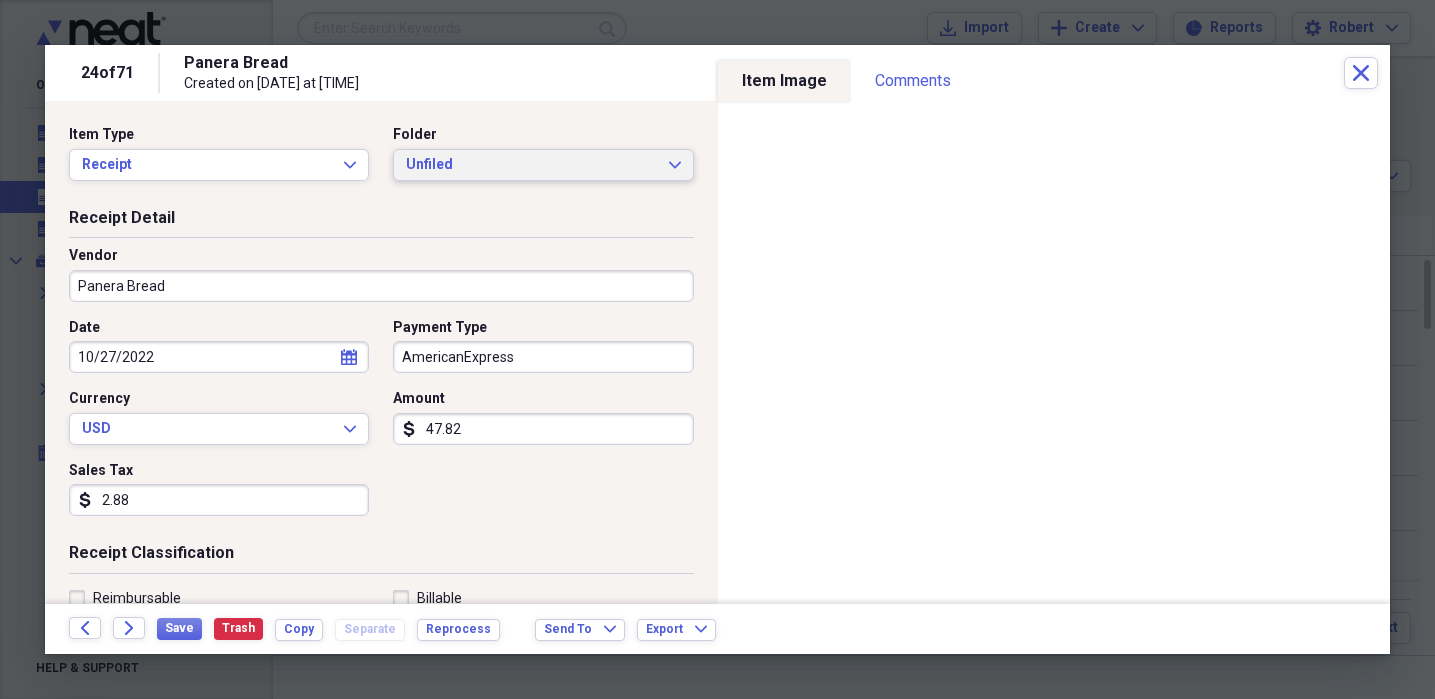 click on "Item Type Receipt Expand Folder Unfiled Expand" at bounding box center [381, 161] 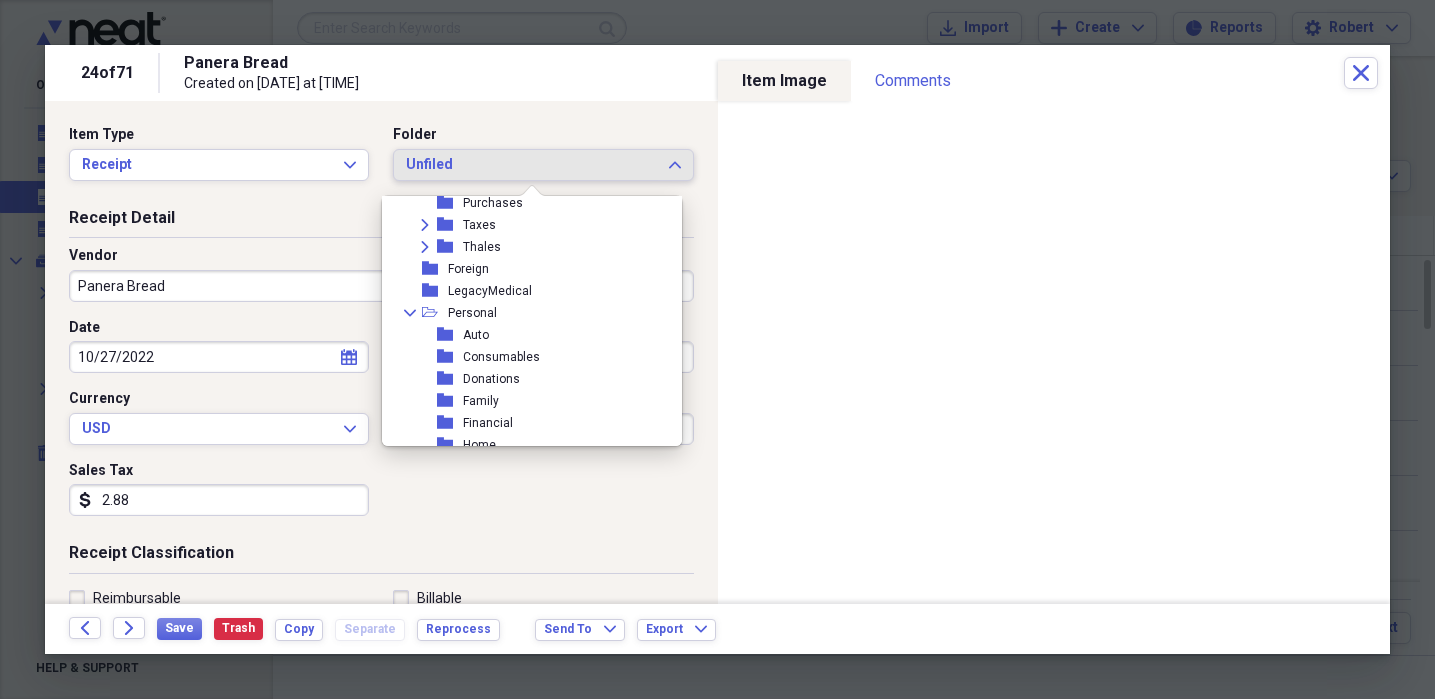 scroll, scrollTop: 222, scrollLeft: 0, axis: vertical 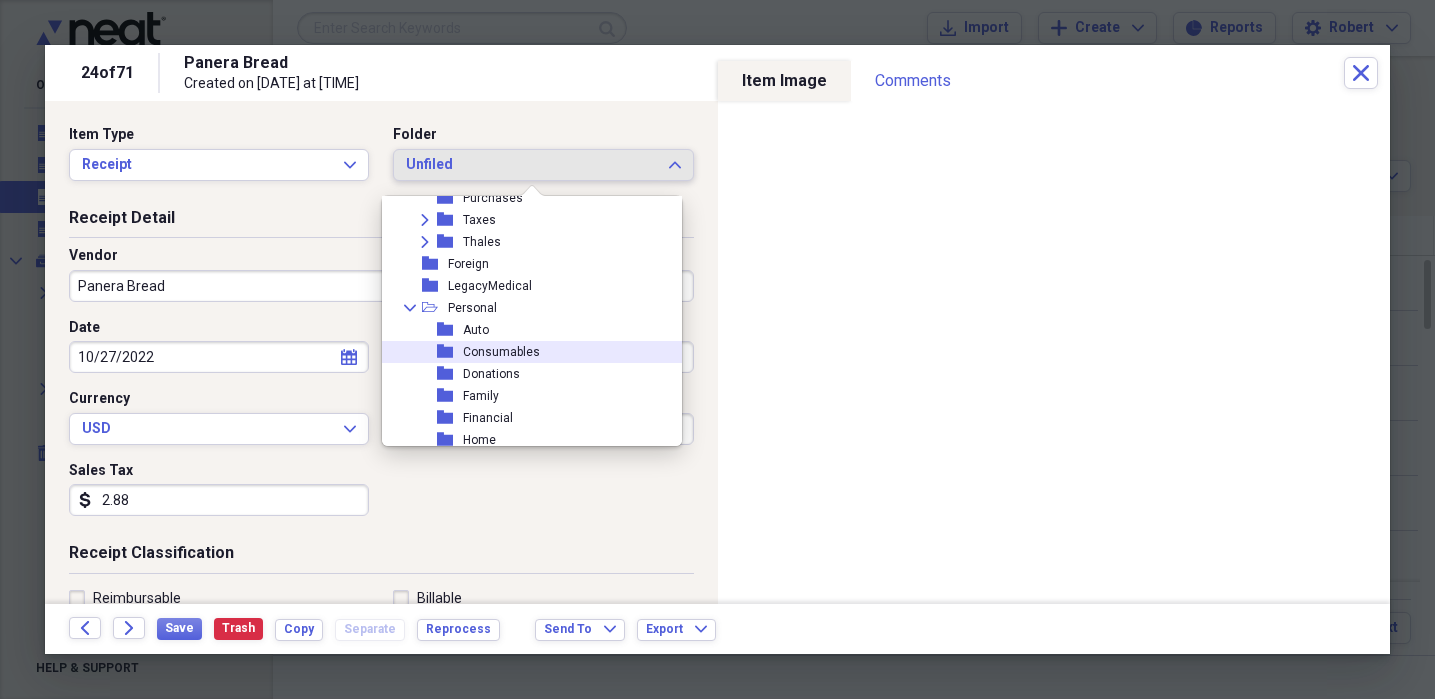 click on "folder Consumables" at bounding box center (524, 352) 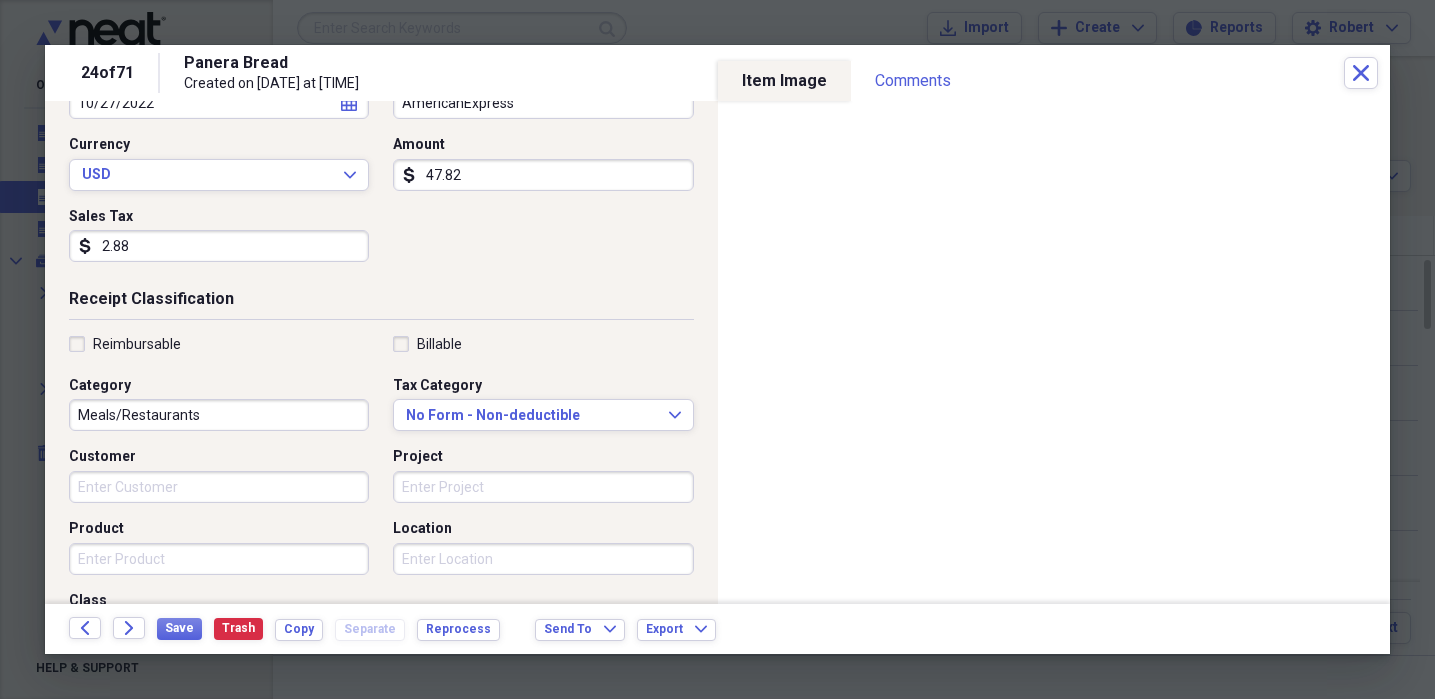 scroll, scrollTop: 260, scrollLeft: 0, axis: vertical 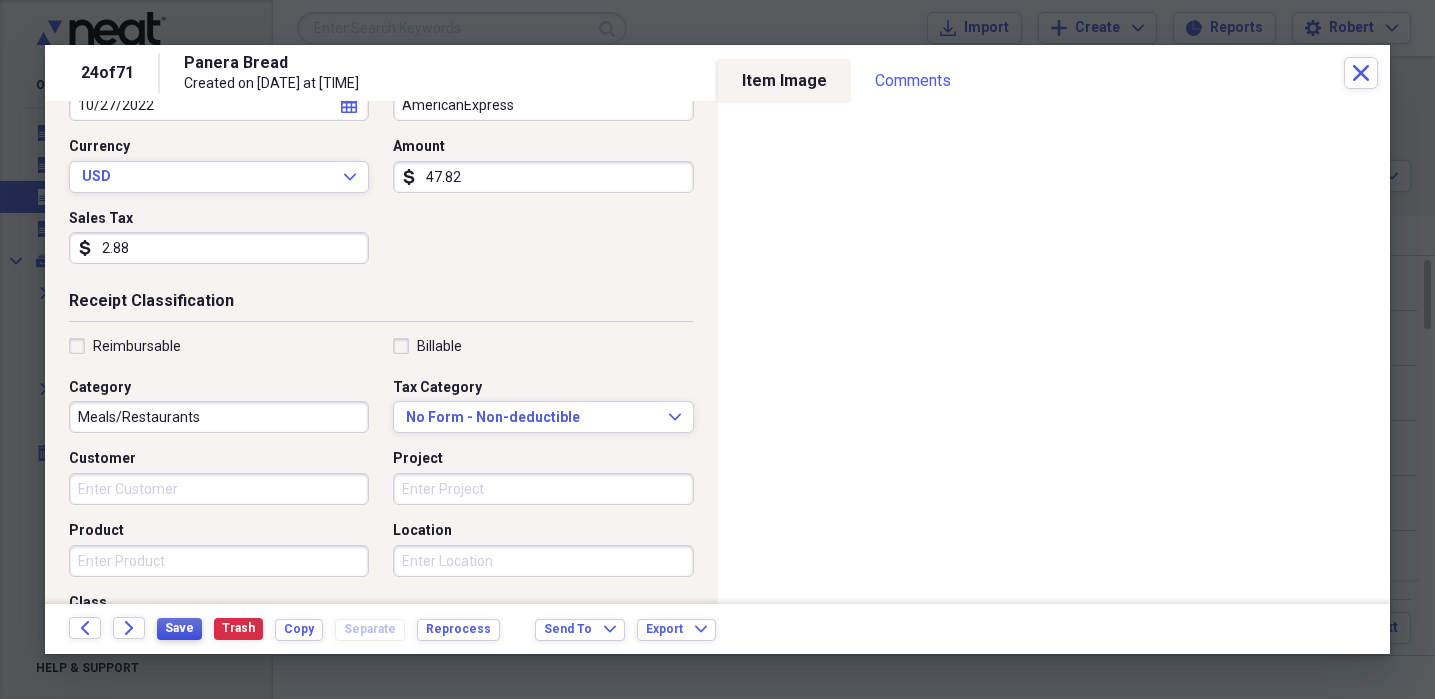 click on "Save" at bounding box center (179, 628) 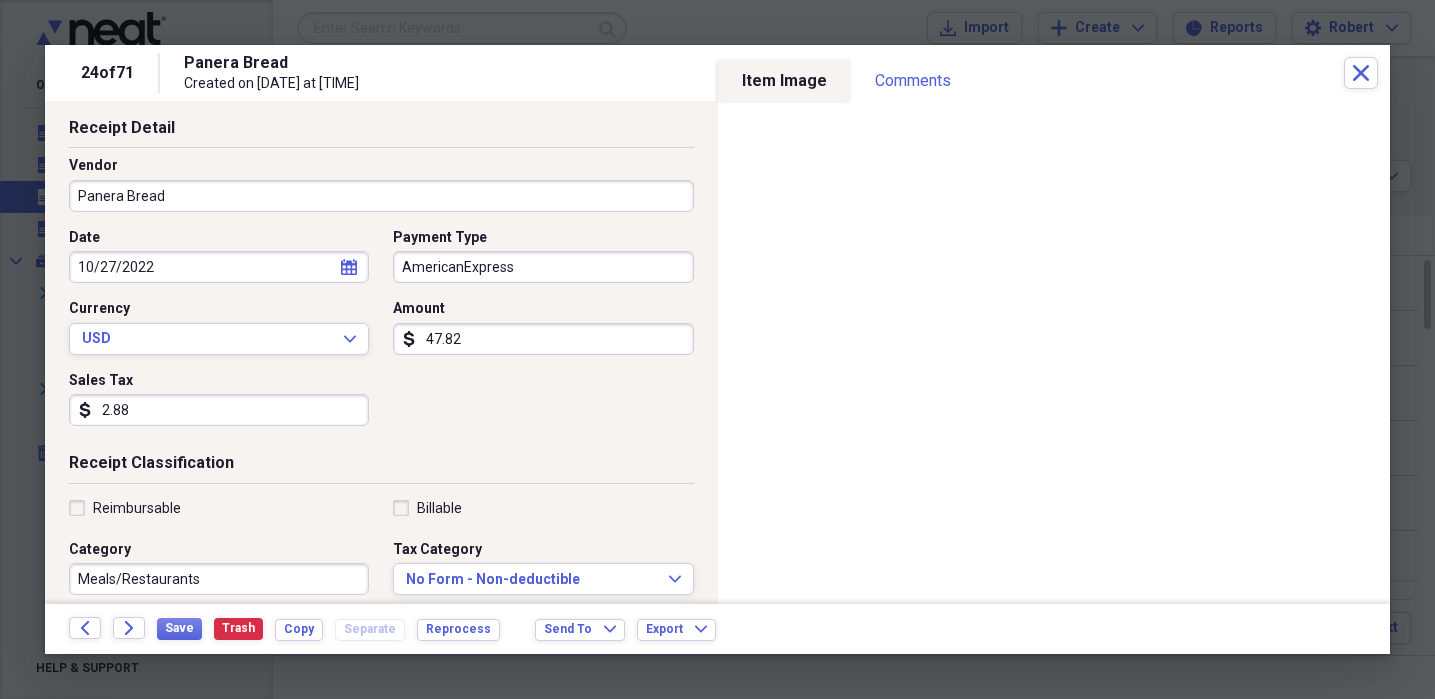 scroll, scrollTop: 40, scrollLeft: 0, axis: vertical 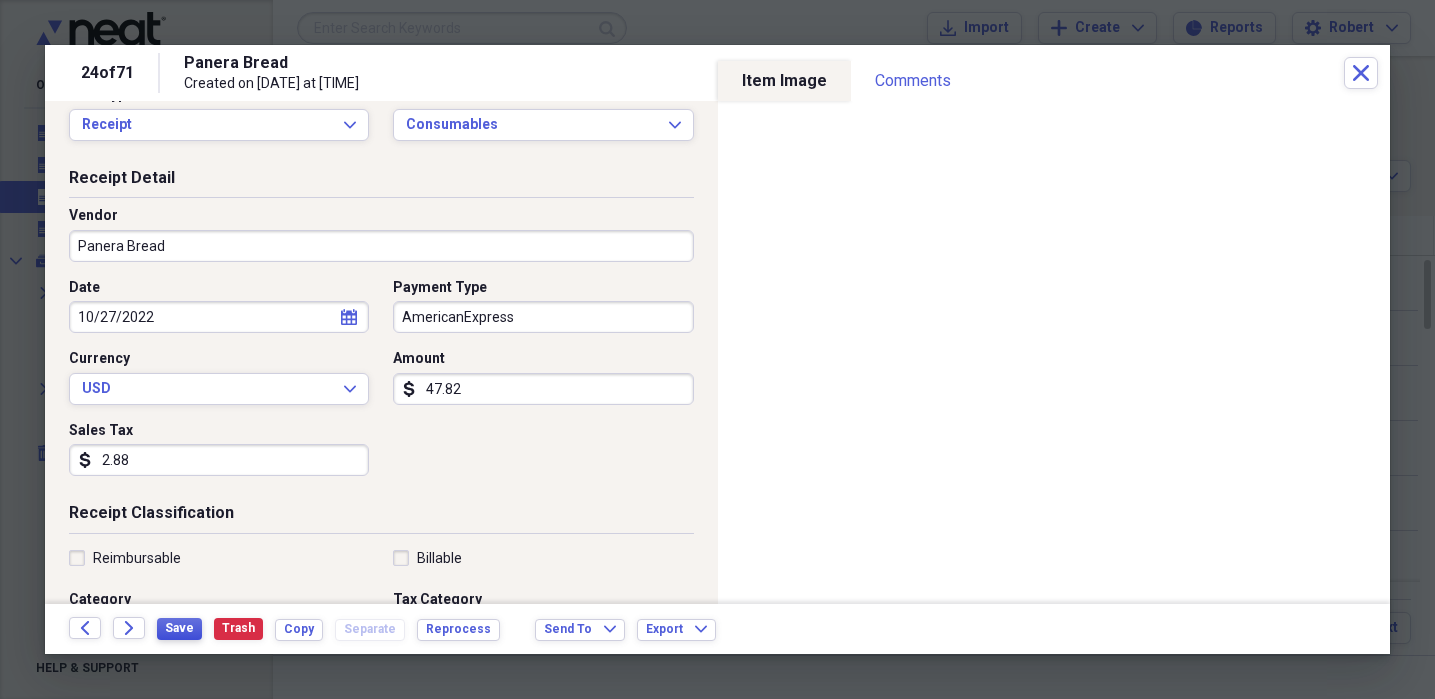 click on "Save" at bounding box center [179, 628] 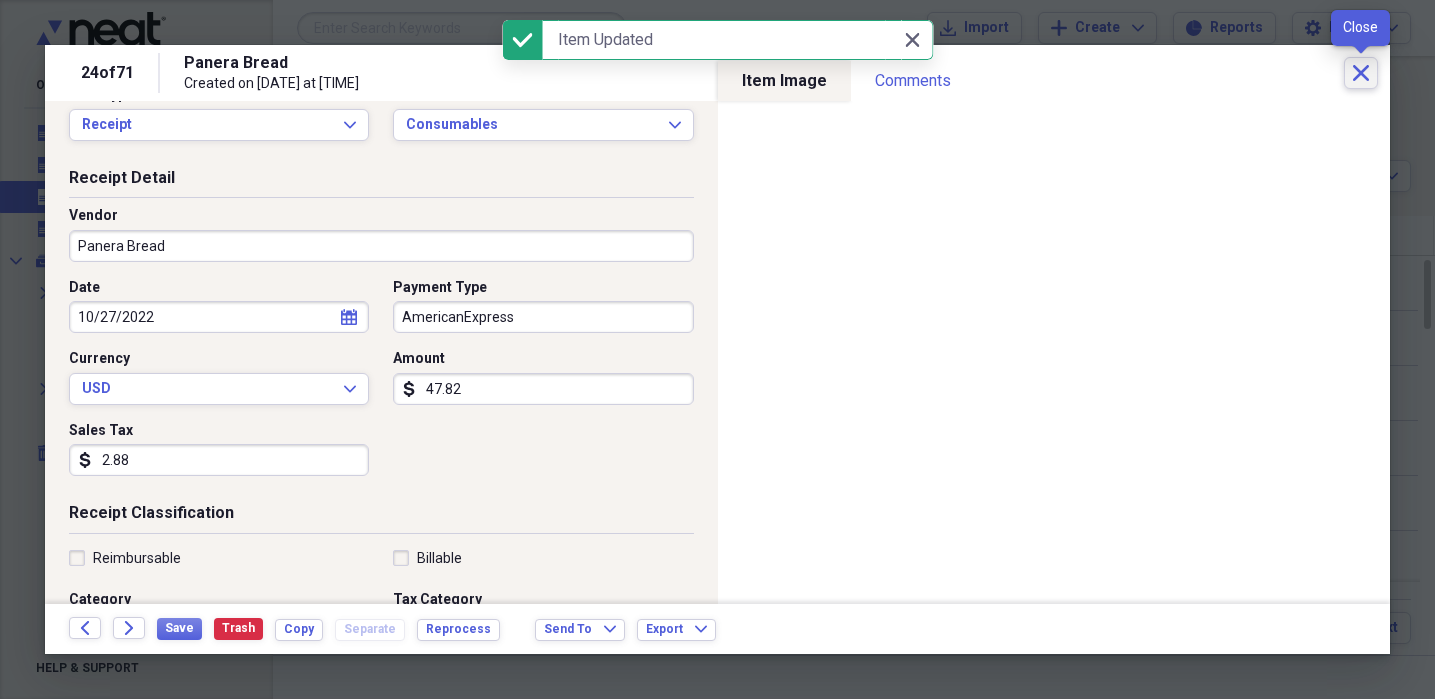 click on "Close" 